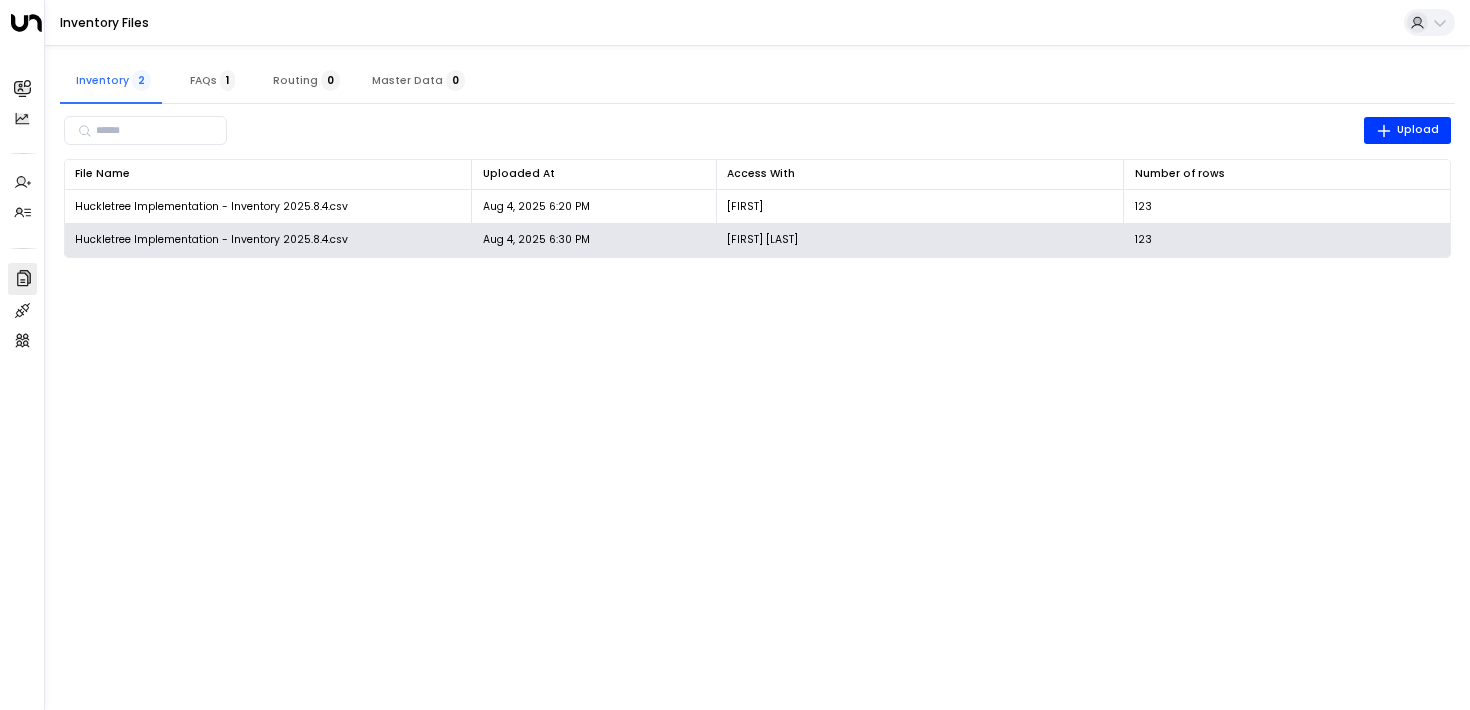 scroll, scrollTop: 0, scrollLeft: 0, axis: both 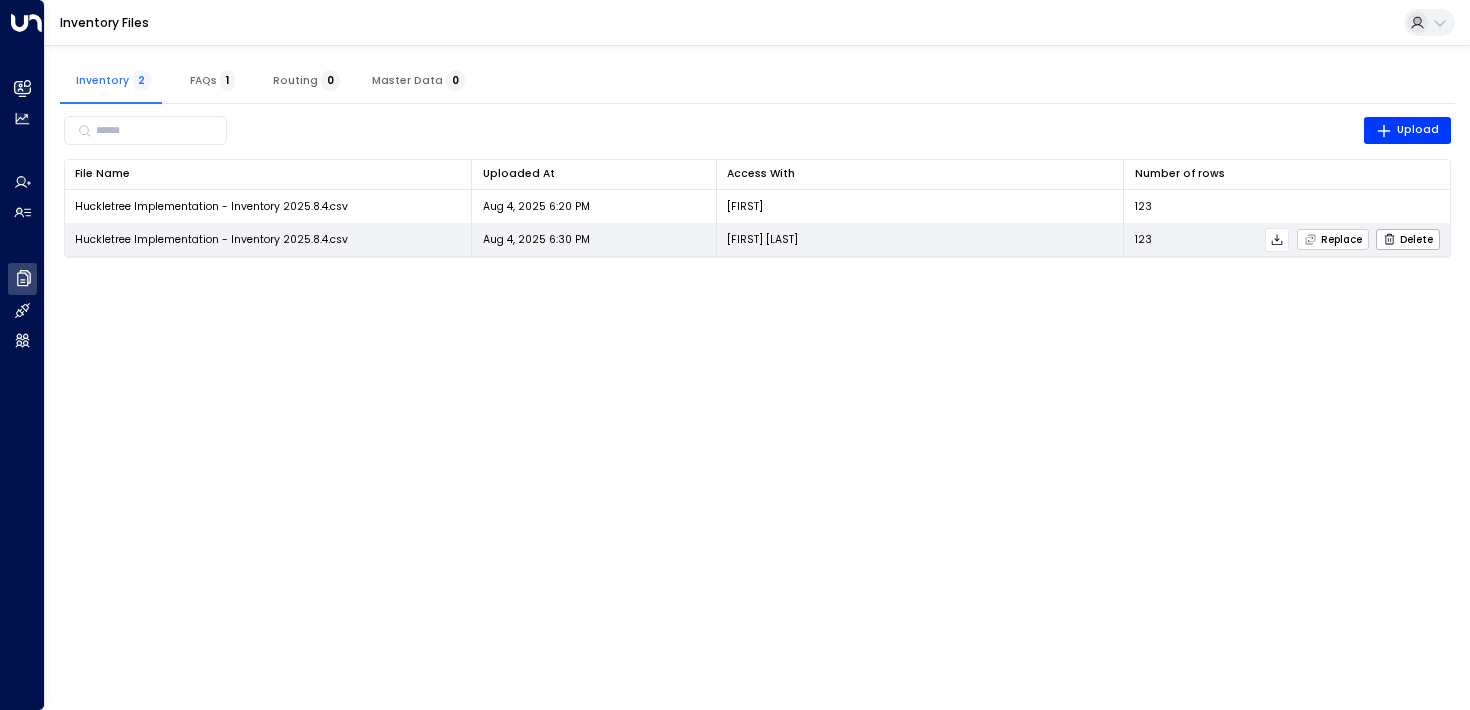 click on "Replace" at bounding box center (1333, 239) 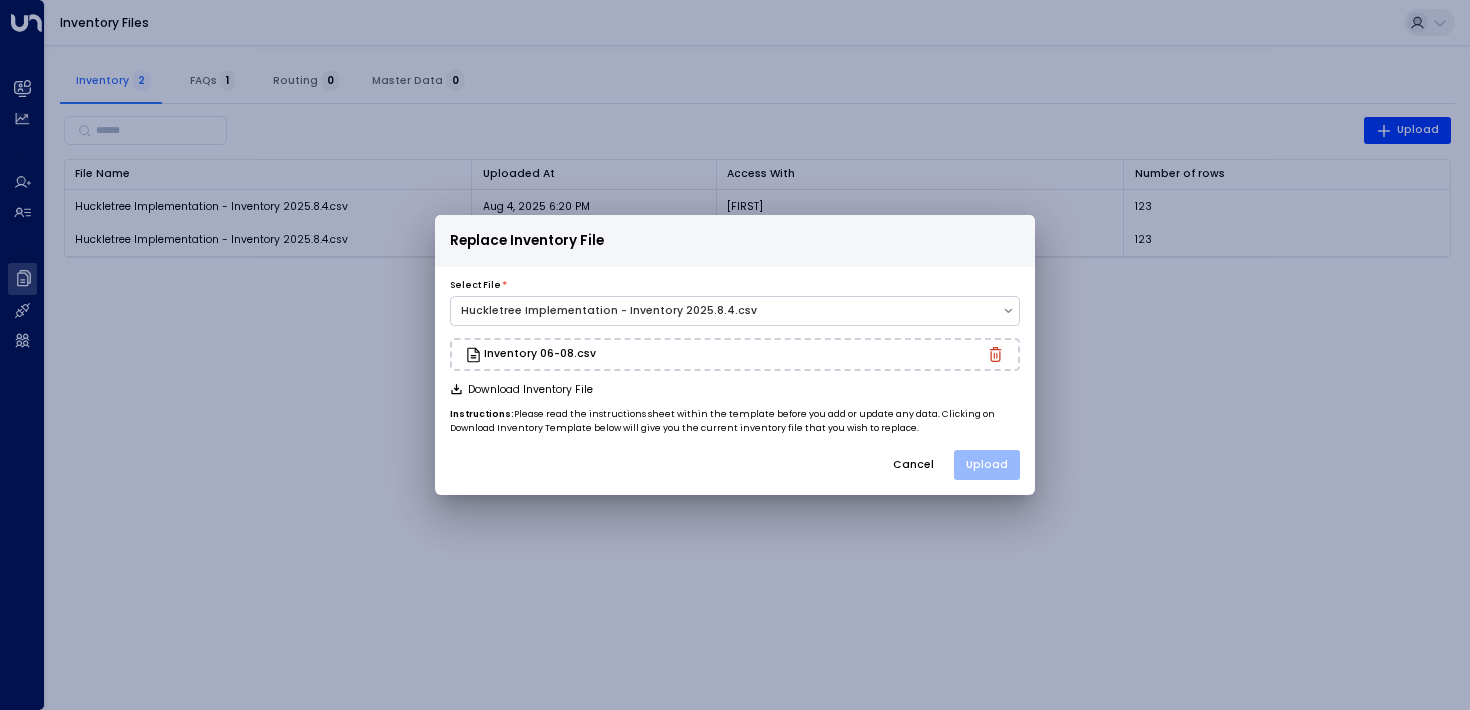 click on "Upload" at bounding box center [987, 465] 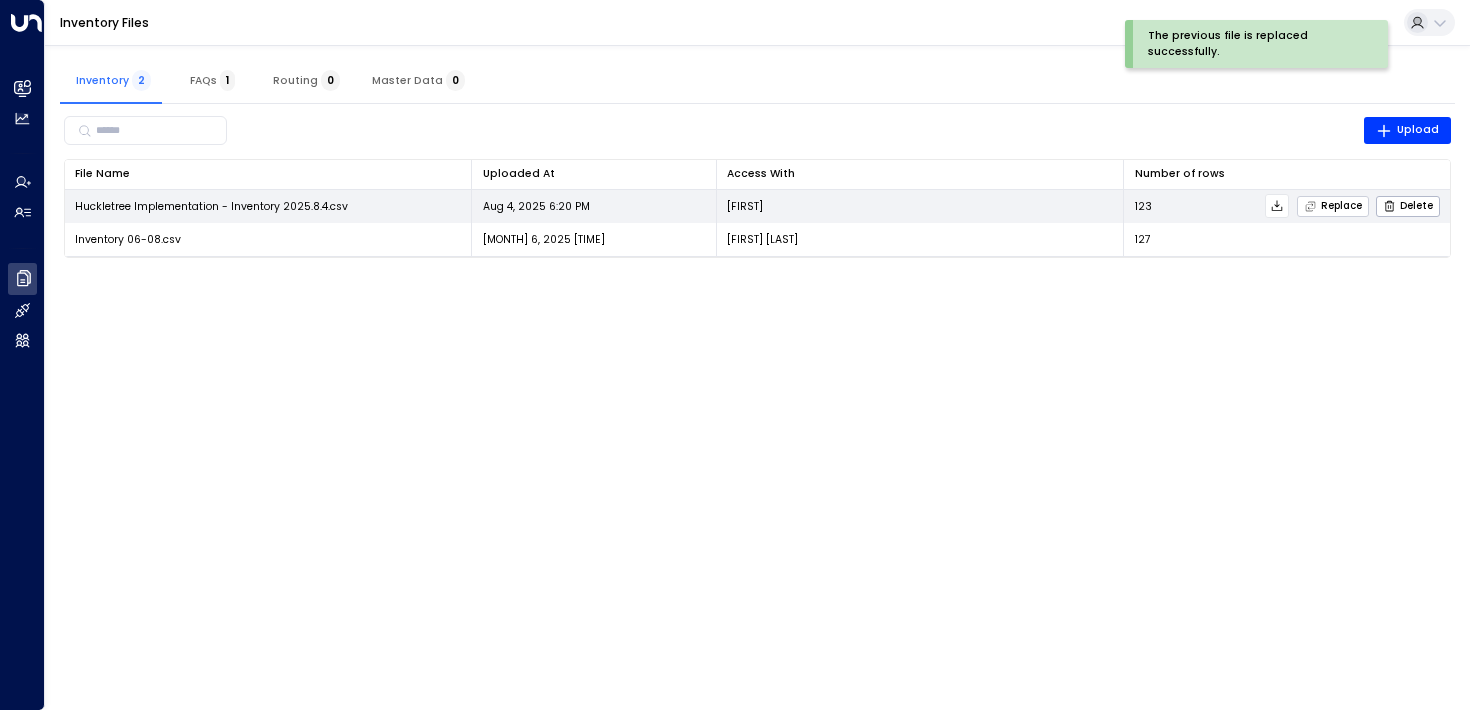 click 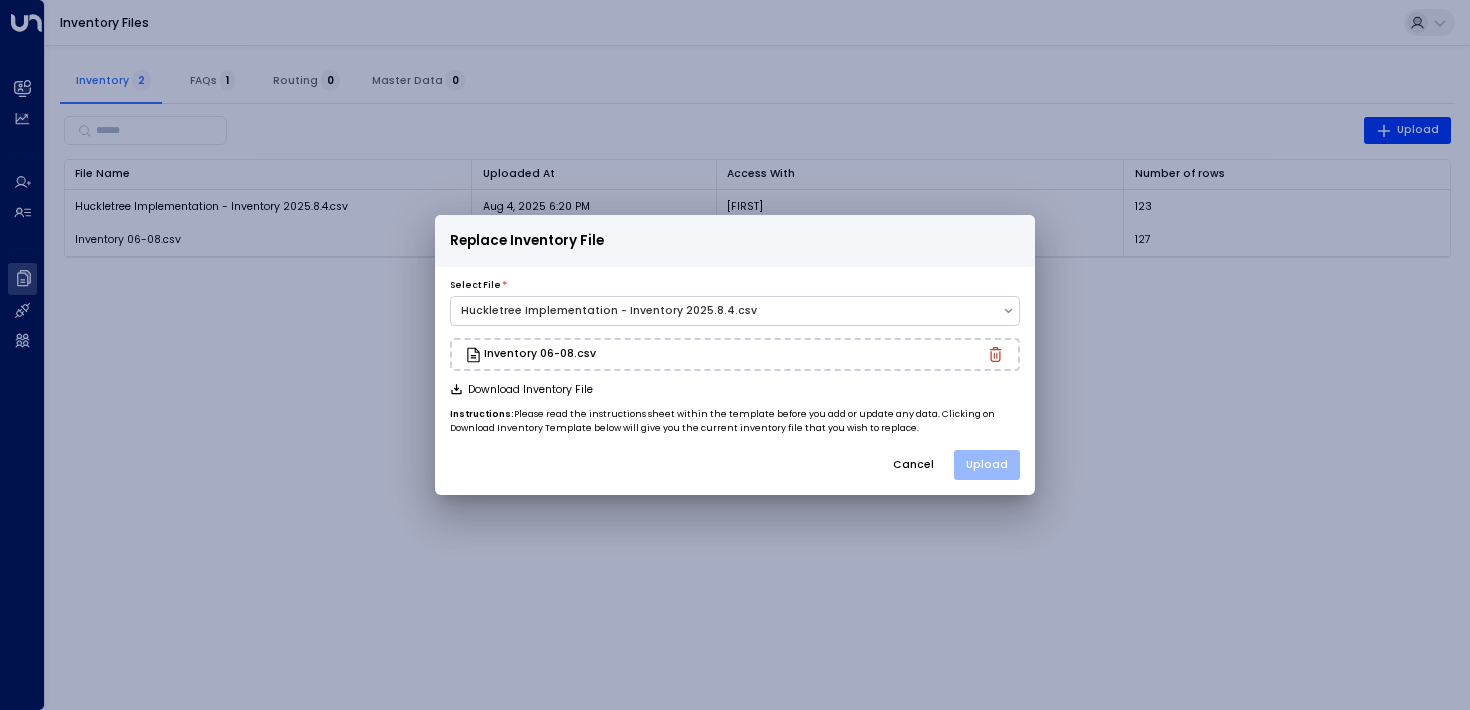 click on "Upload" at bounding box center (987, 465) 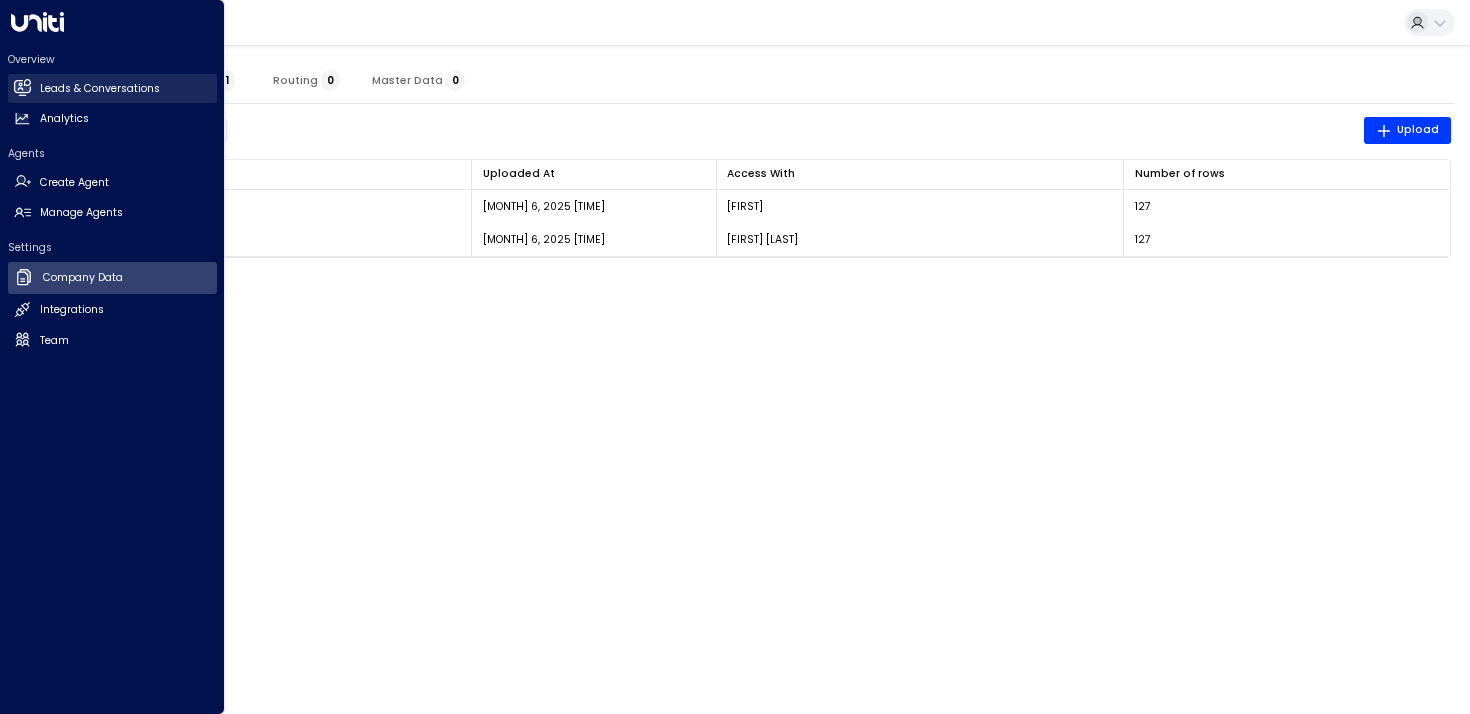 click on "Leads & Conversations" at bounding box center (100, 89) 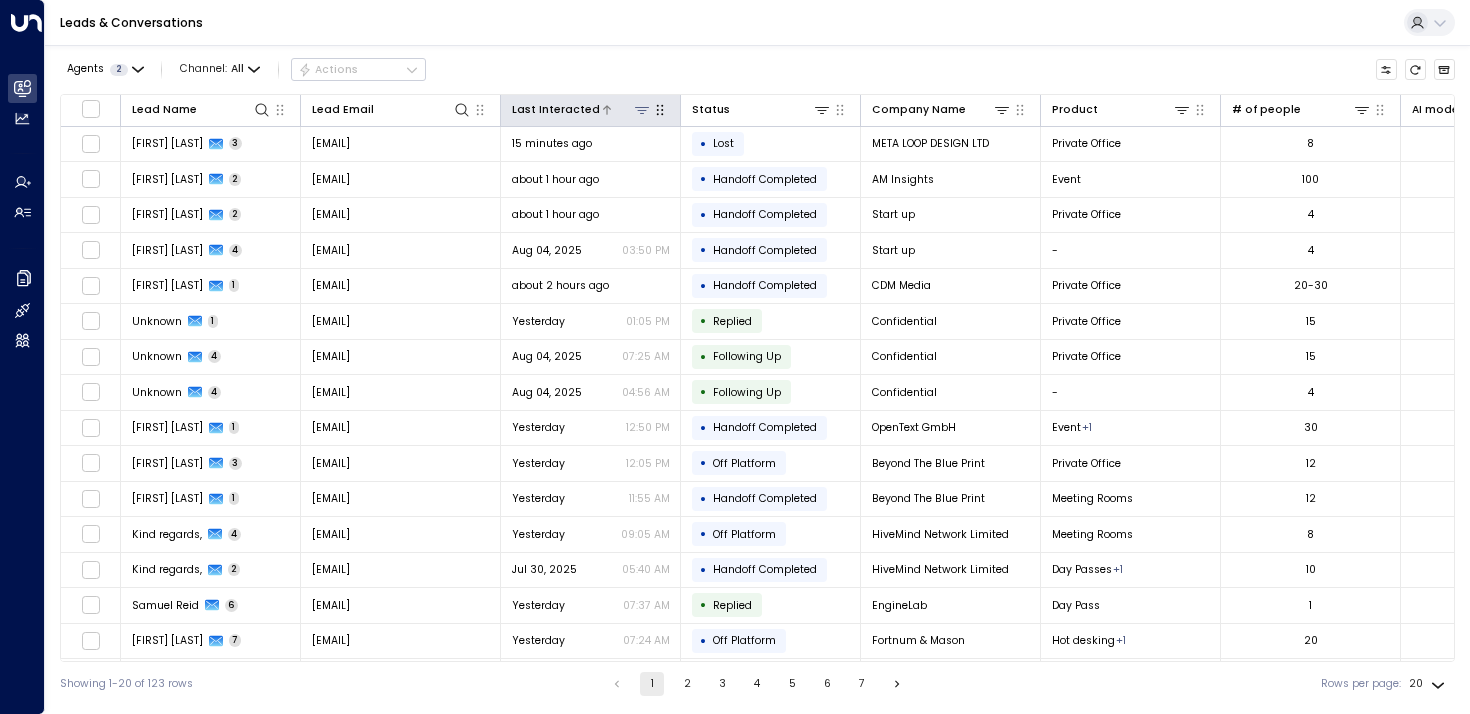 click 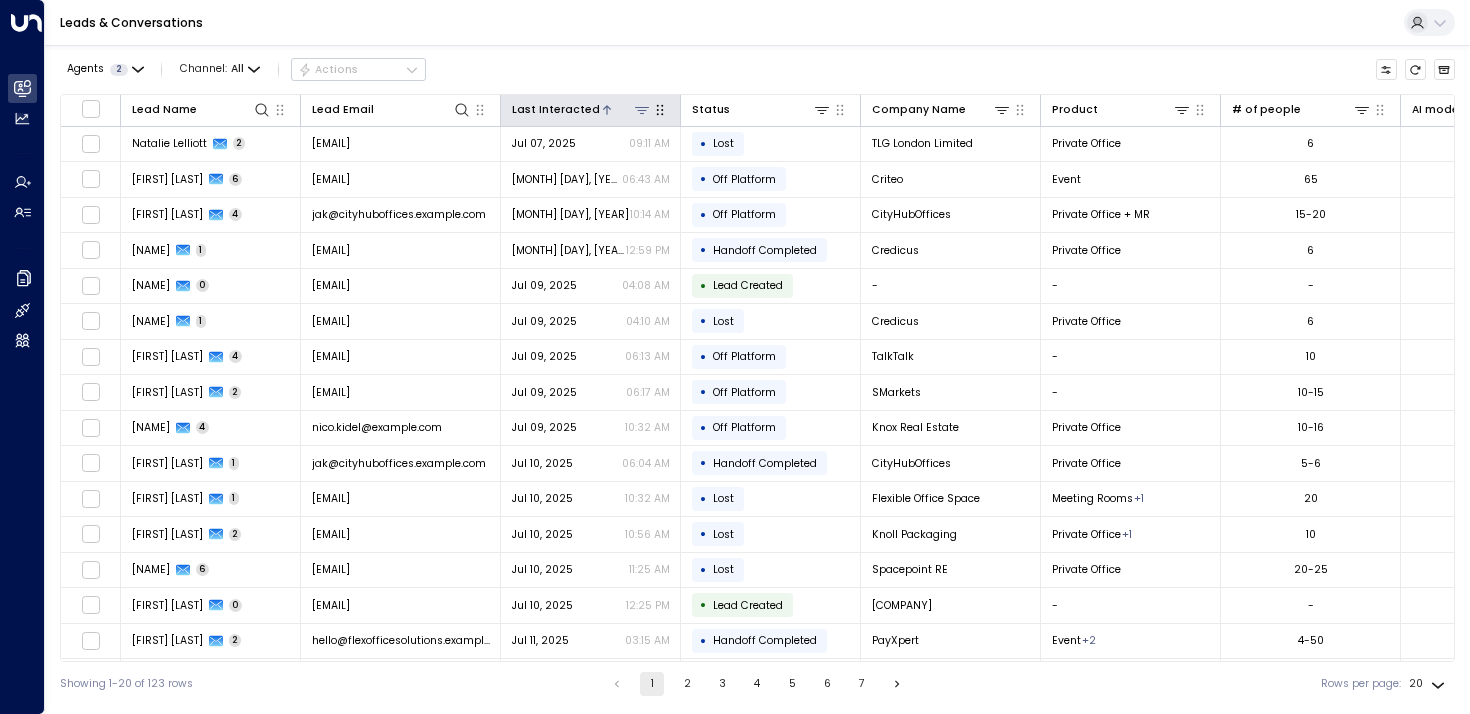 click on "Last Interacted" at bounding box center (556, 110) 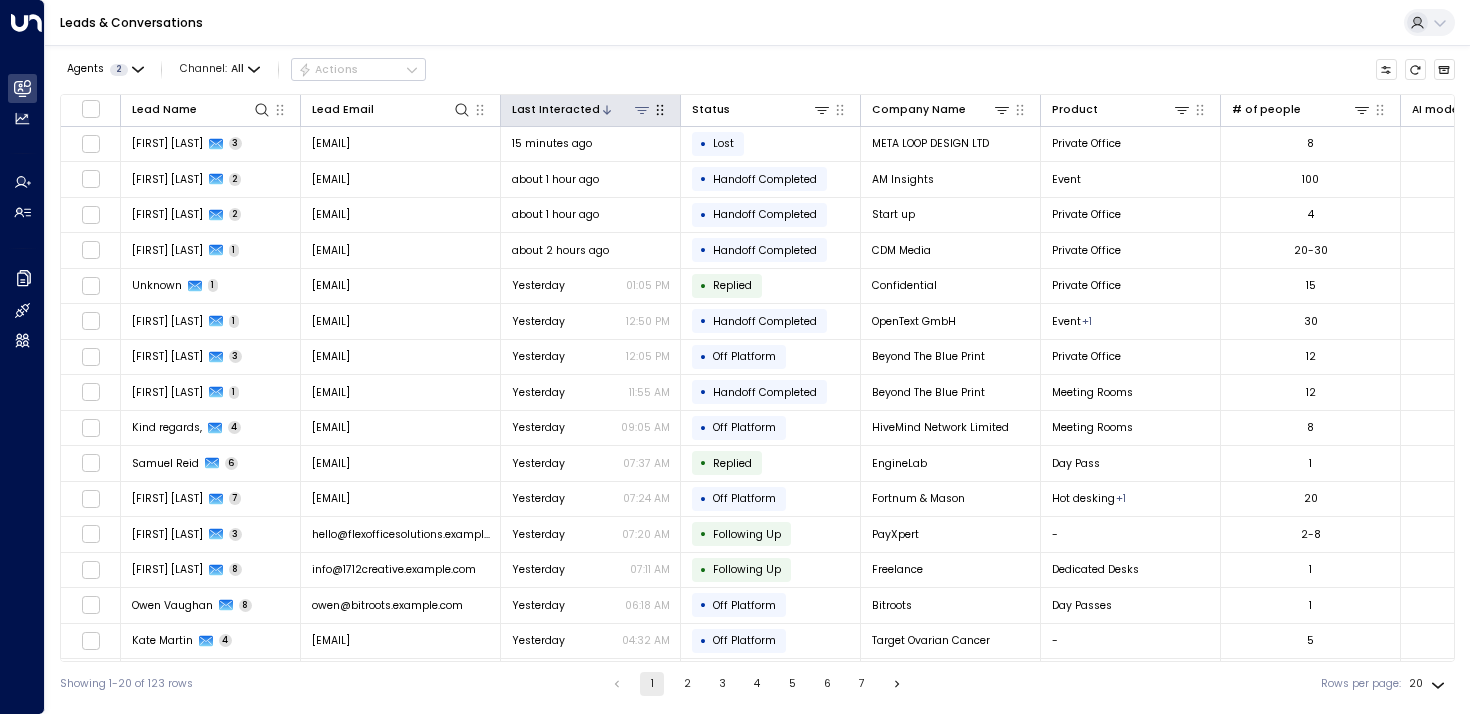 click 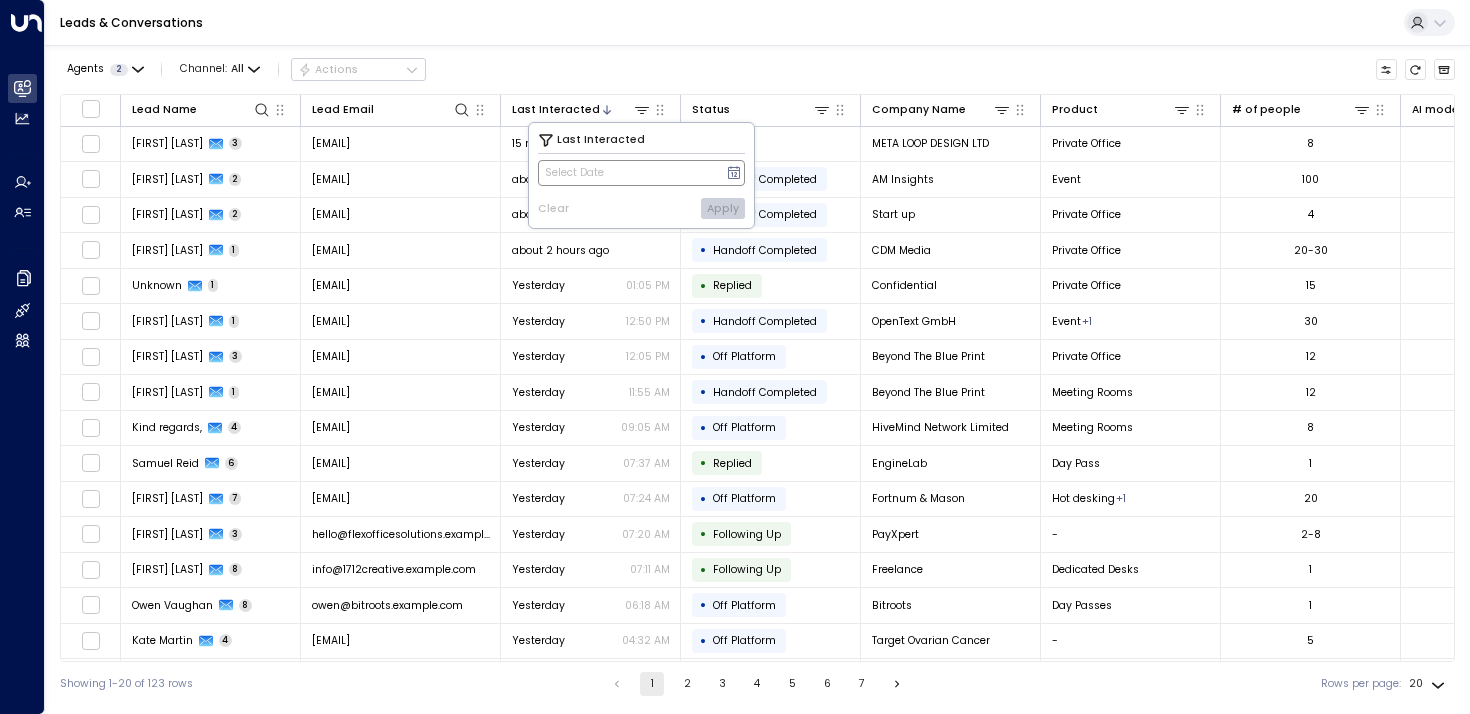 click on "Select Date" at bounding box center (641, 173) 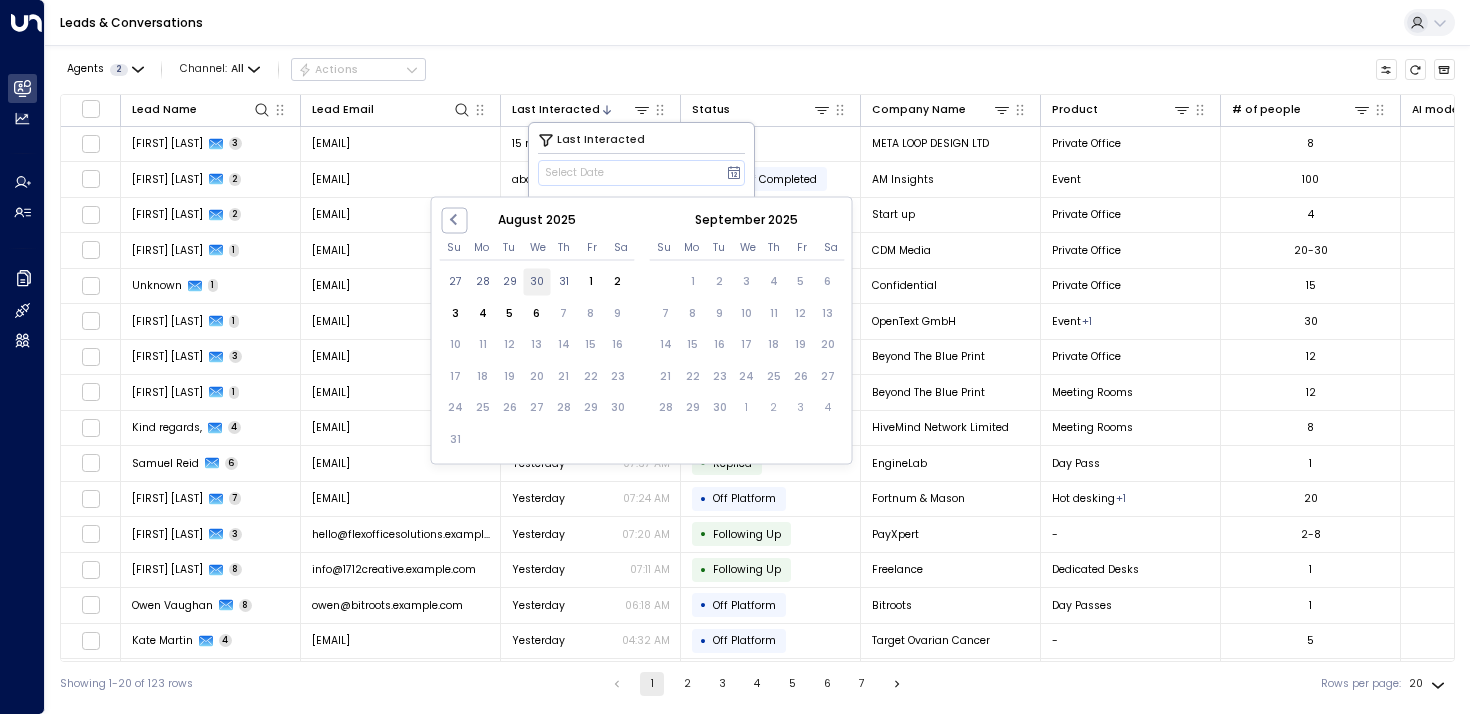 click on "30" at bounding box center [536, 281] 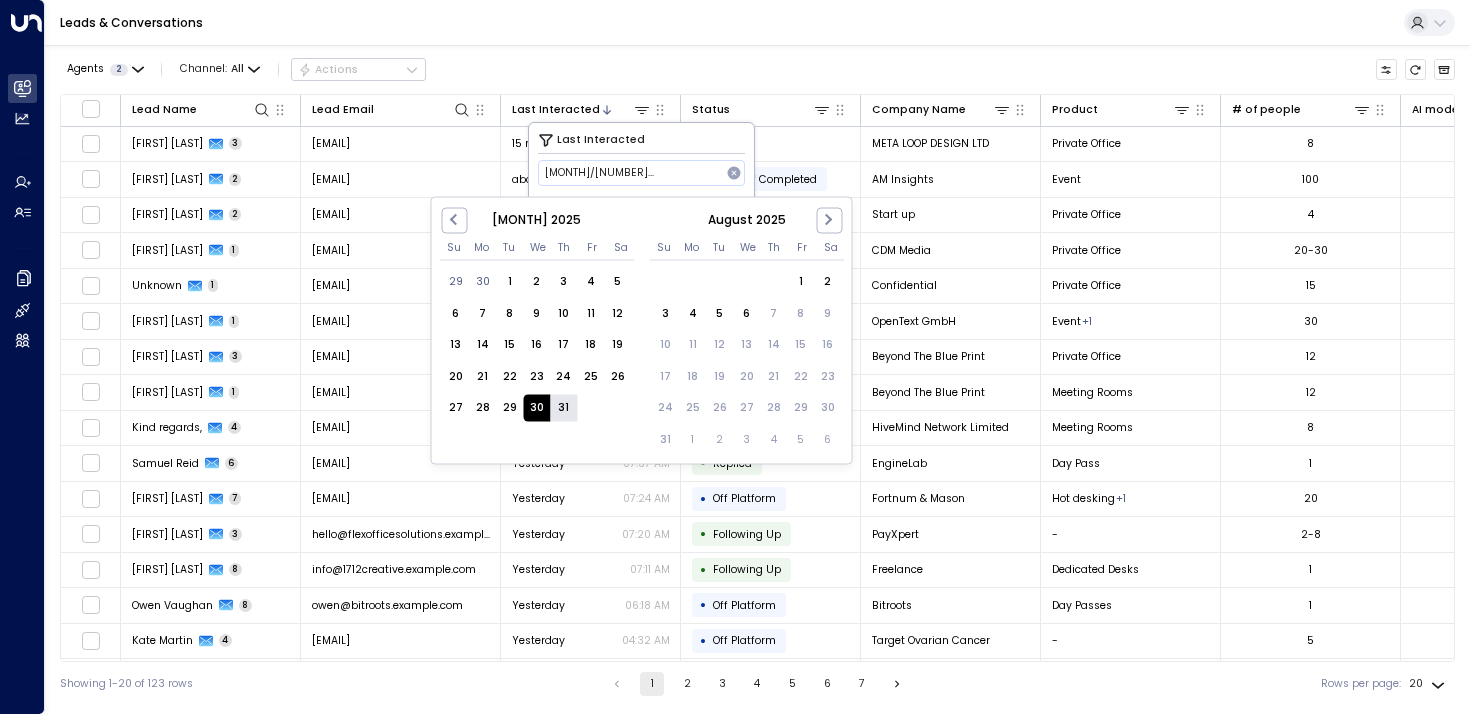 click on "31" at bounding box center (563, 407) 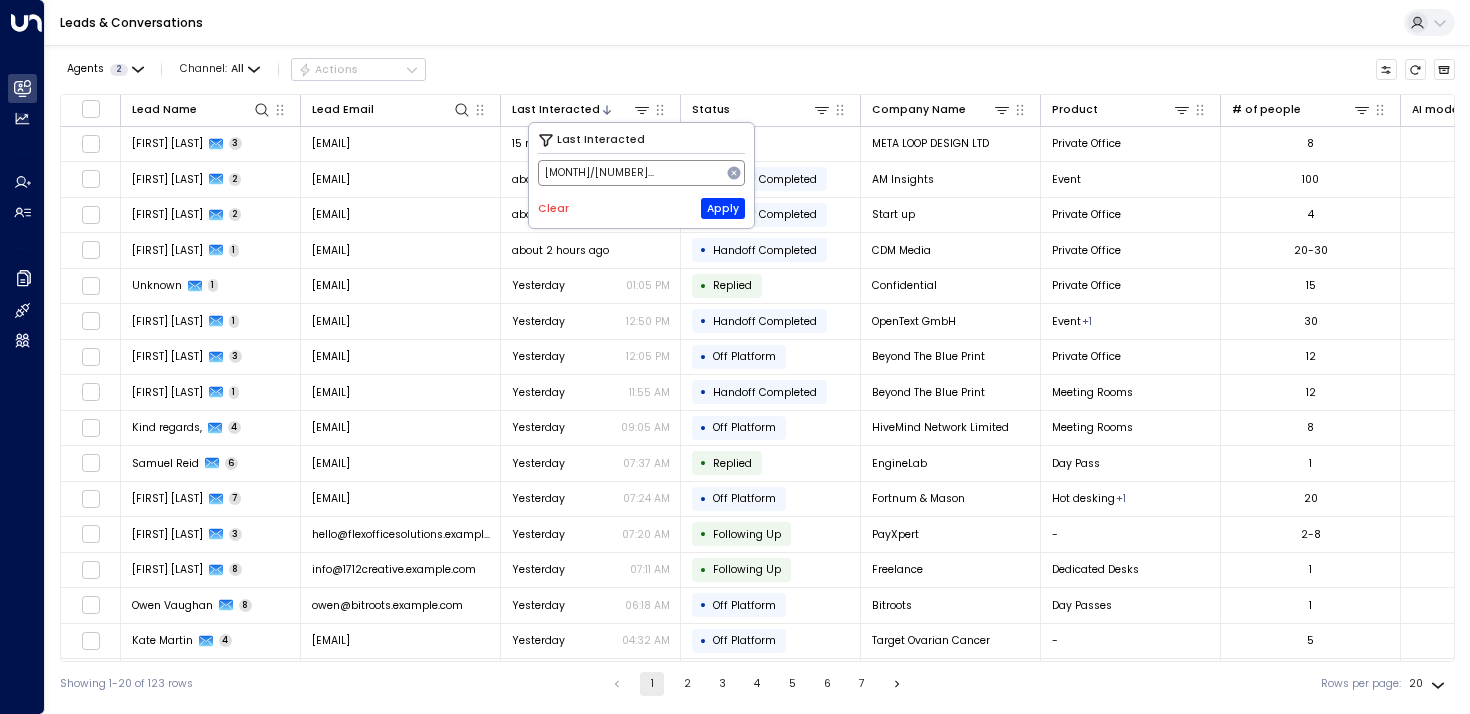 click on "[DATE] -[DATE]" at bounding box center (641, 173) 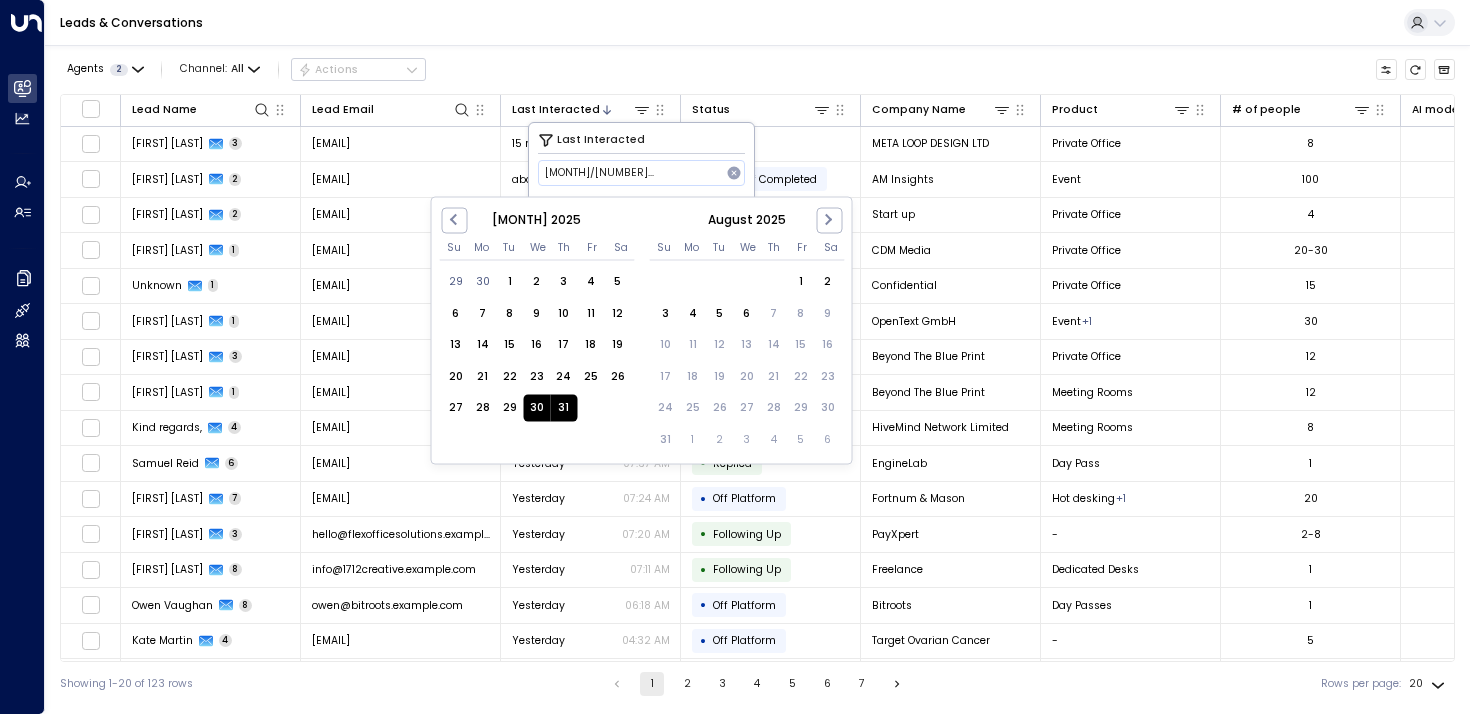 click on "31" at bounding box center (563, 407) 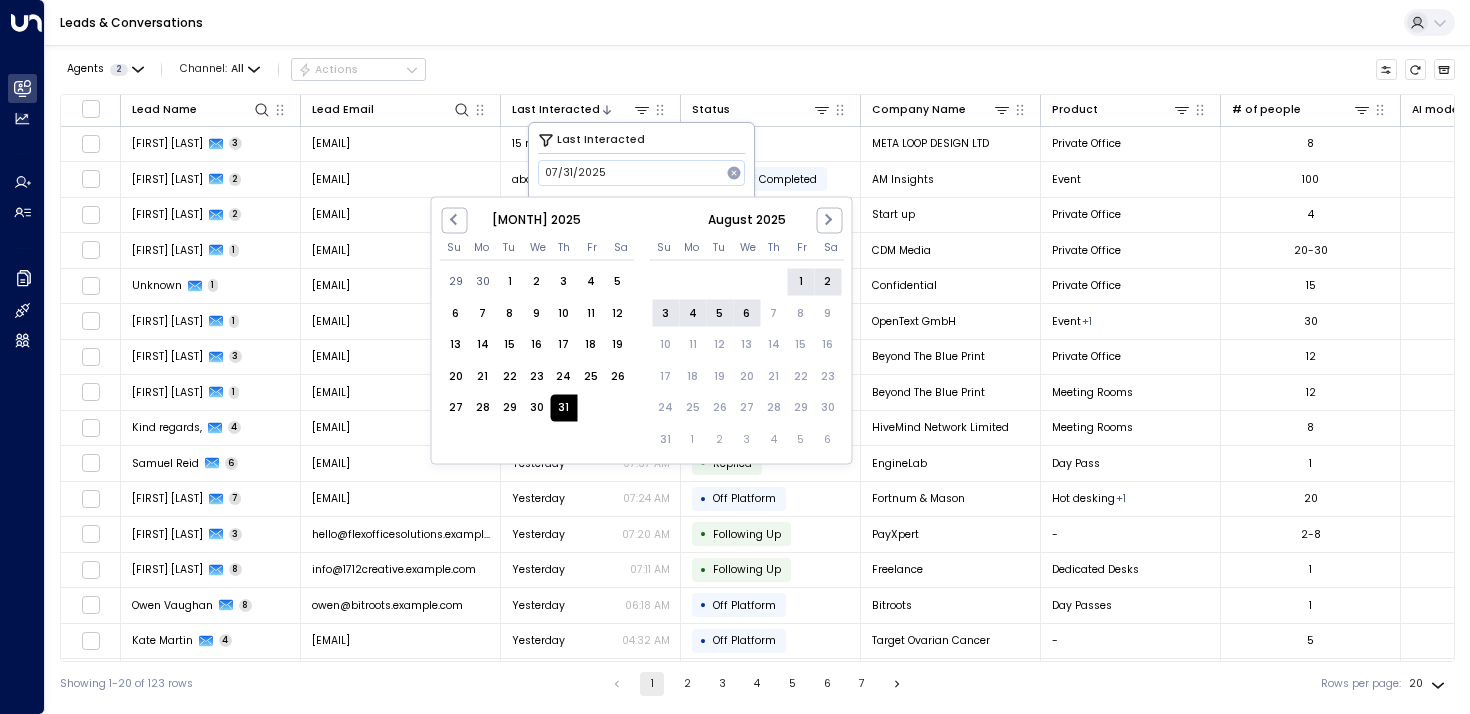 click on "6" at bounding box center (746, 313) 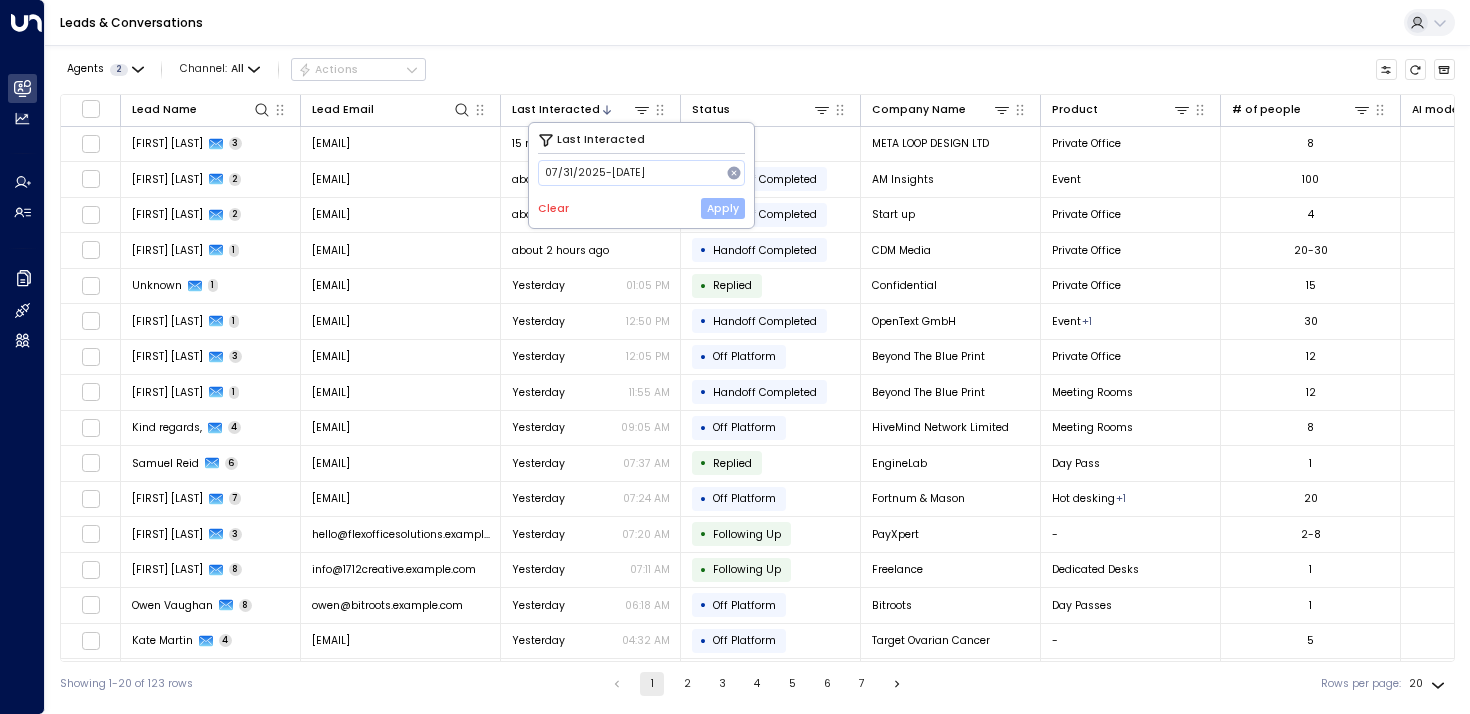 click on "Apply" at bounding box center [723, 208] 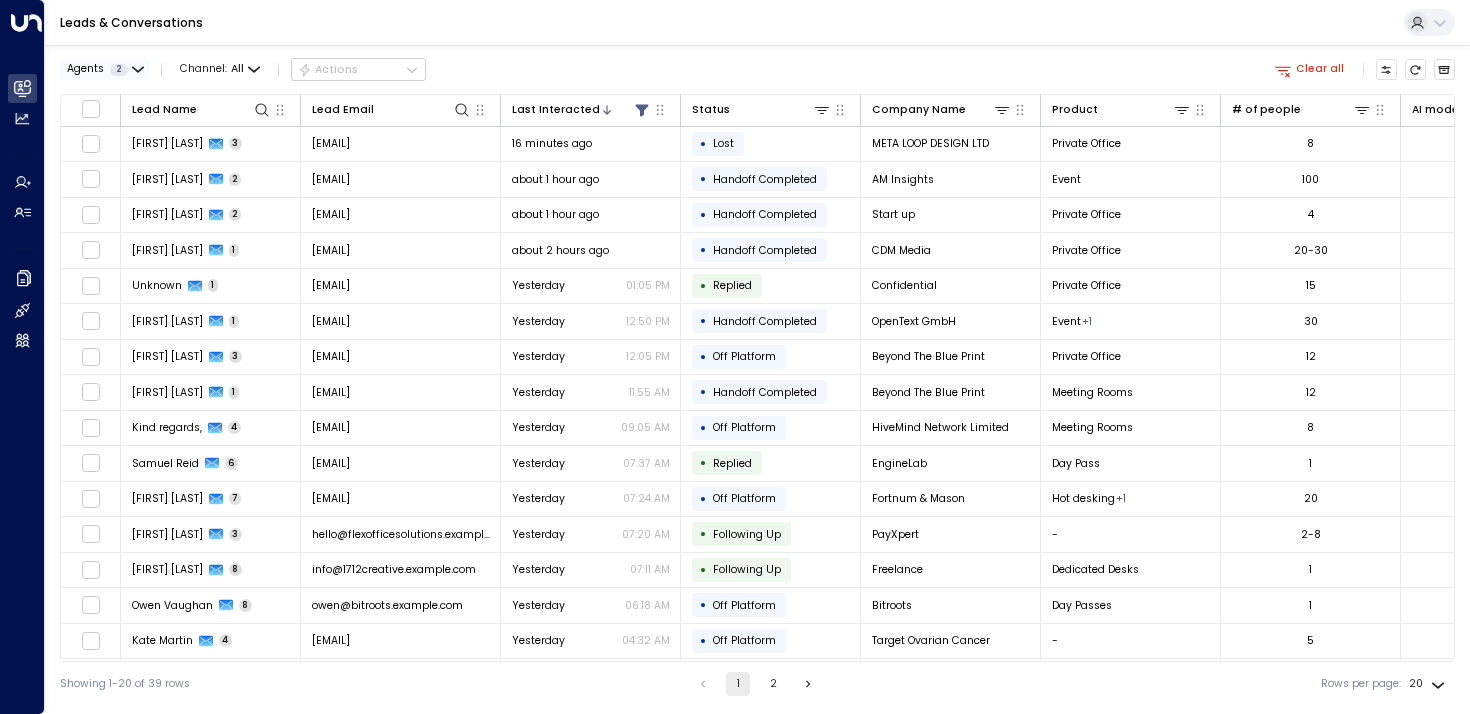 click on "Agents   2" at bounding box center (97, 70) 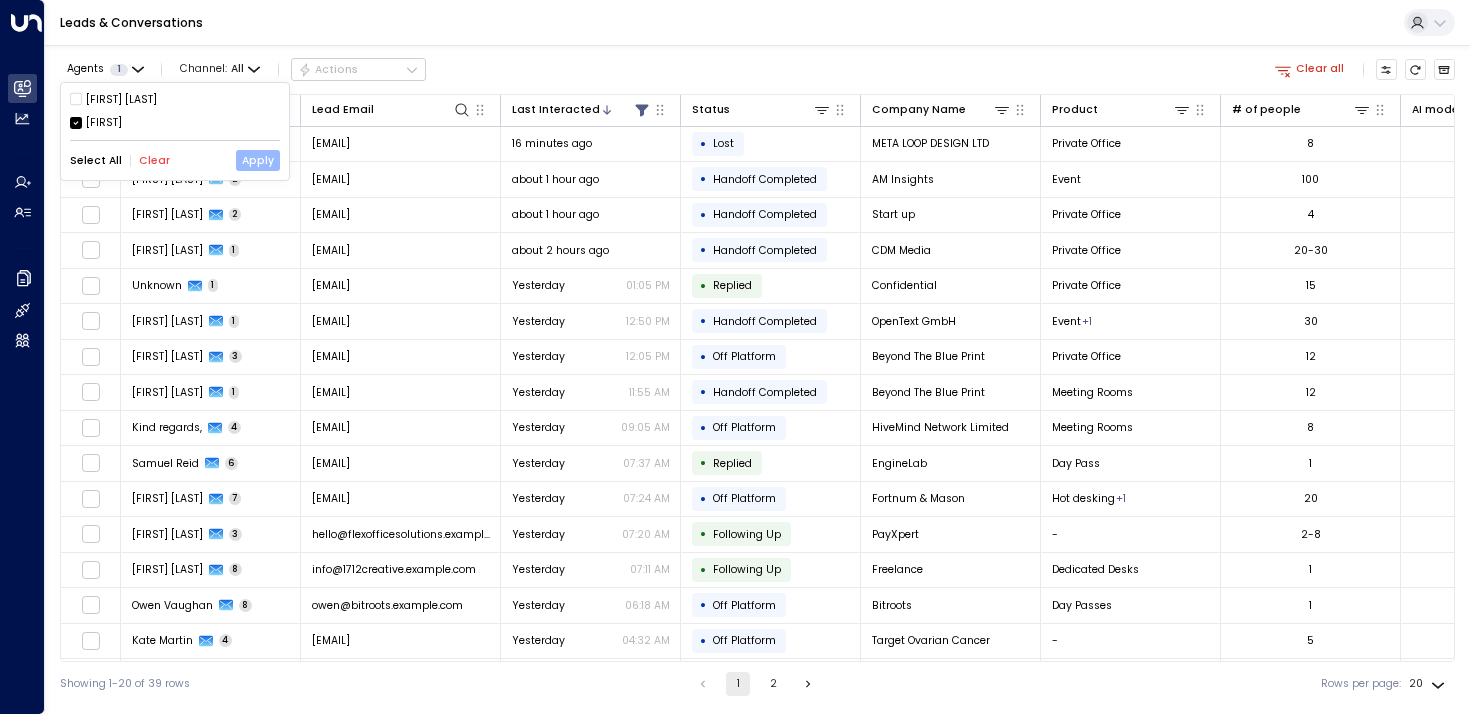 click on "Apply" at bounding box center (258, 160) 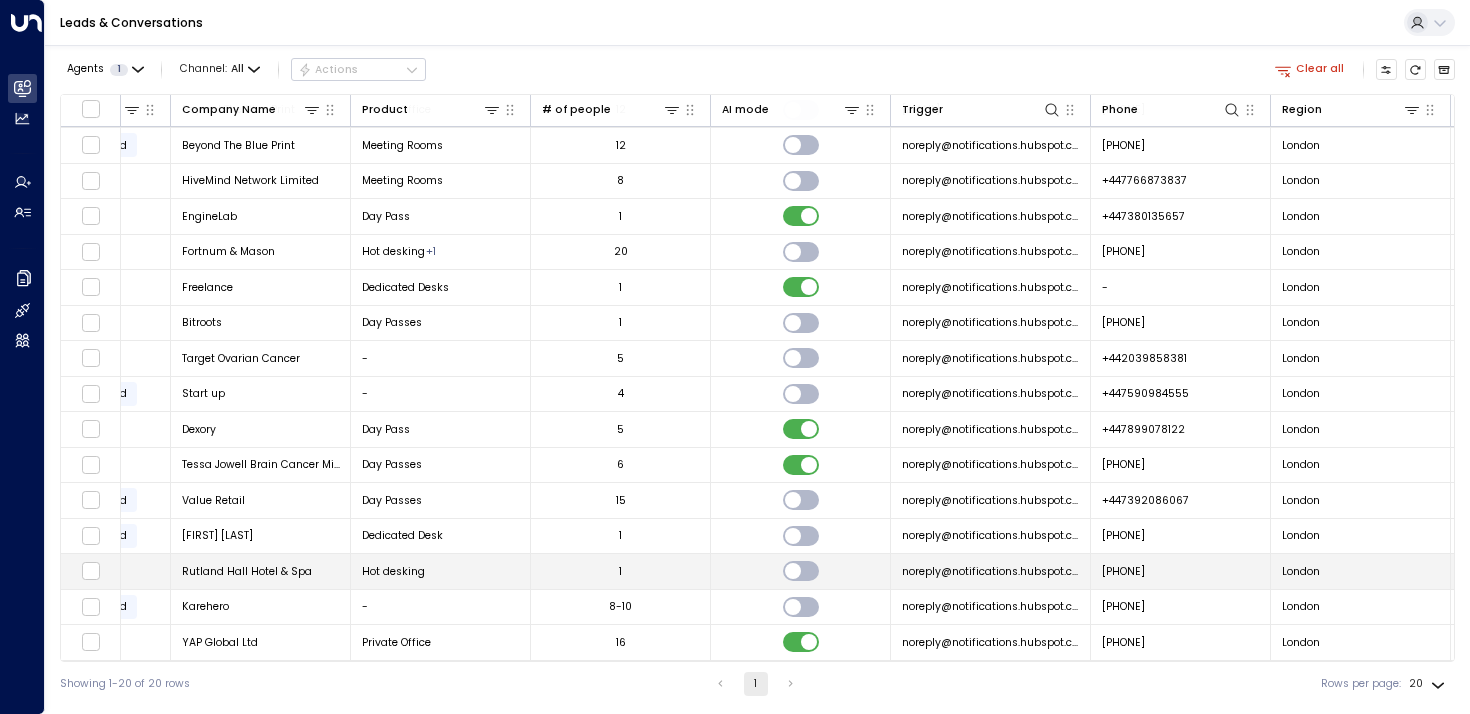 scroll, scrollTop: 180, scrollLeft: 877, axis: both 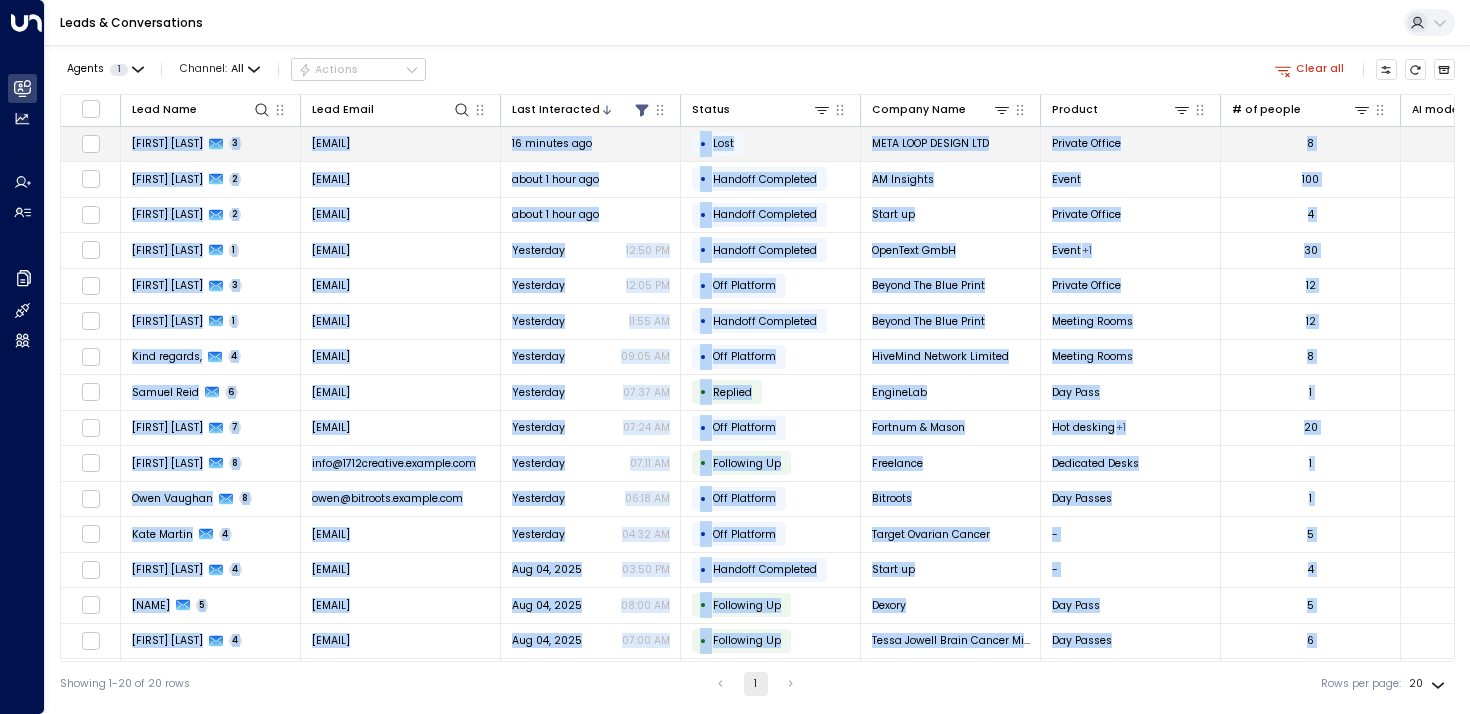 drag, startPoint x: 1431, startPoint y: 643, endPoint x: 135, endPoint y: 141, distance: 1389.8273 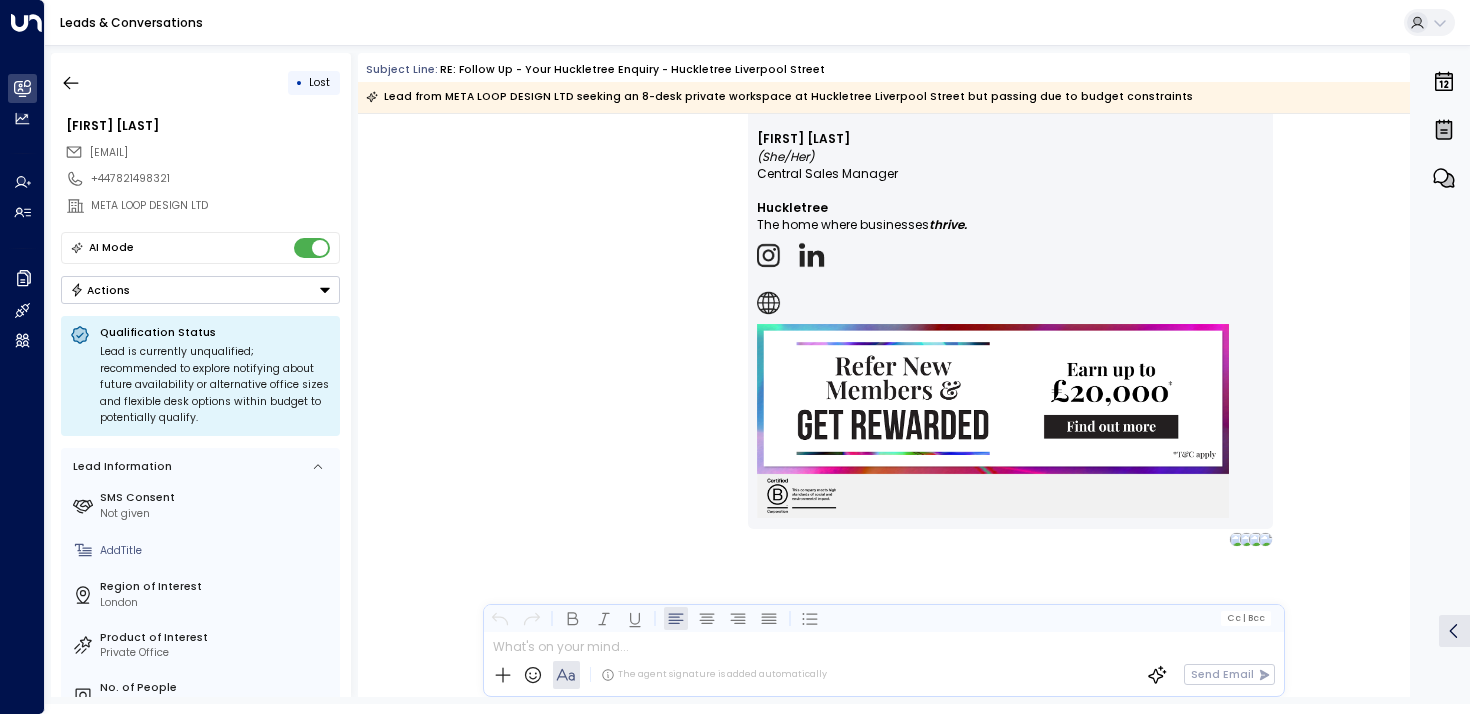 scroll, scrollTop: 2493, scrollLeft: 0, axis: vertical 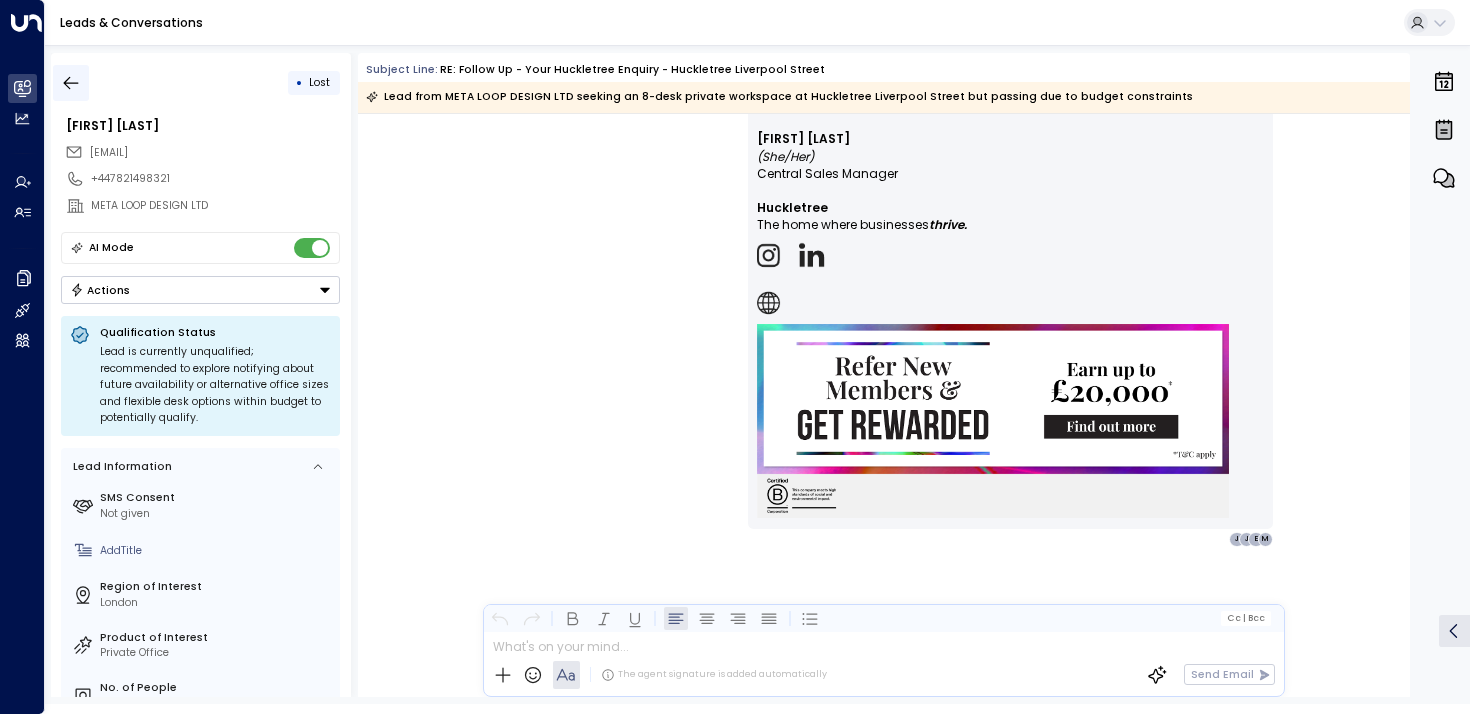 click 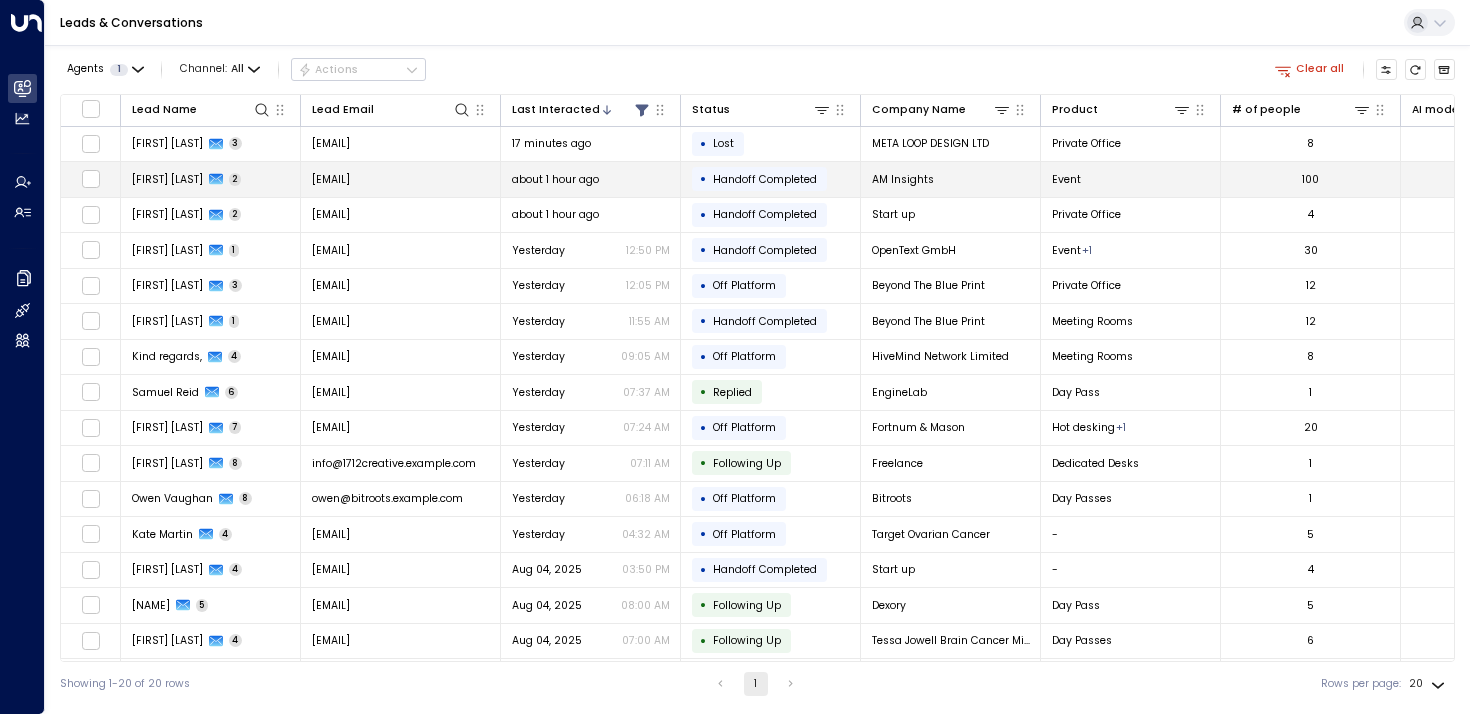 click on "[EMAIL]" at bounding box center (401, 179) 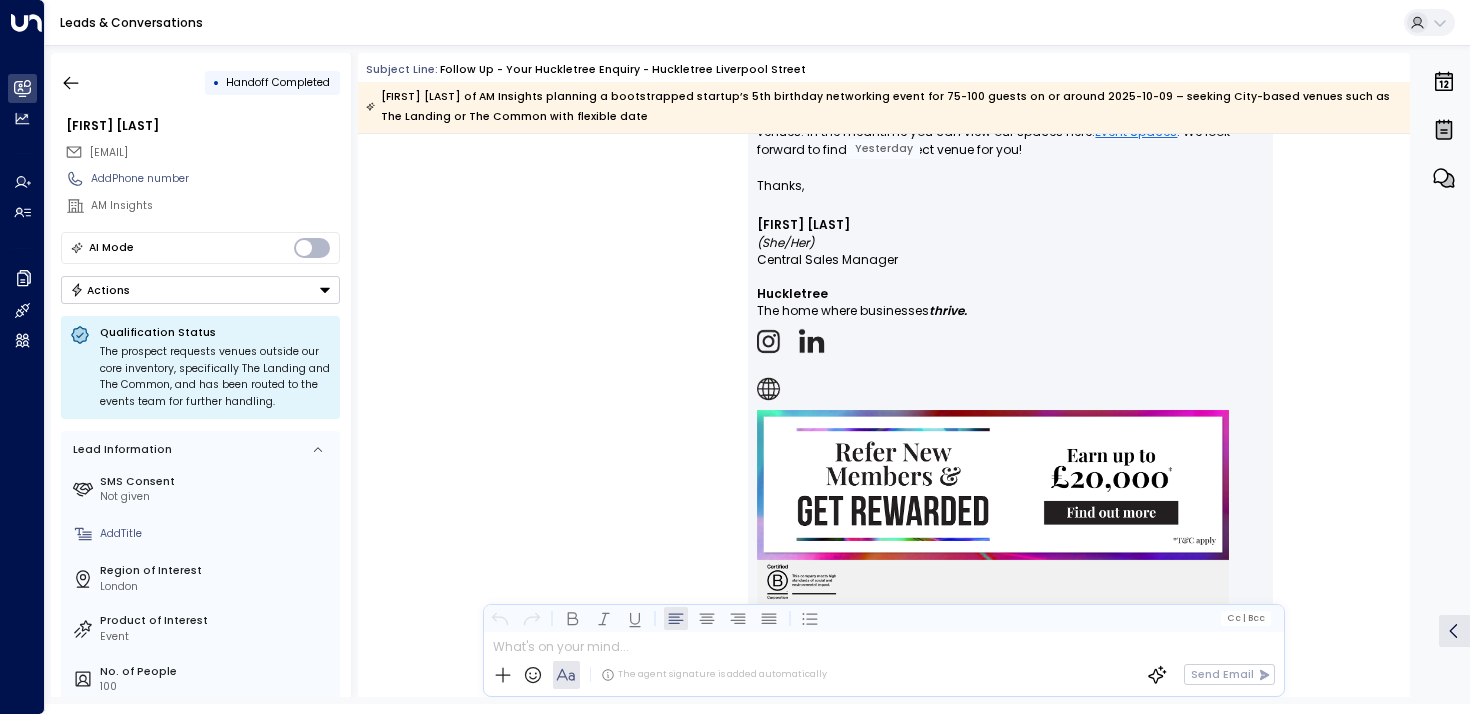 scroll, scrollTop: 1056, scrollLeft: 0, axis: vertical 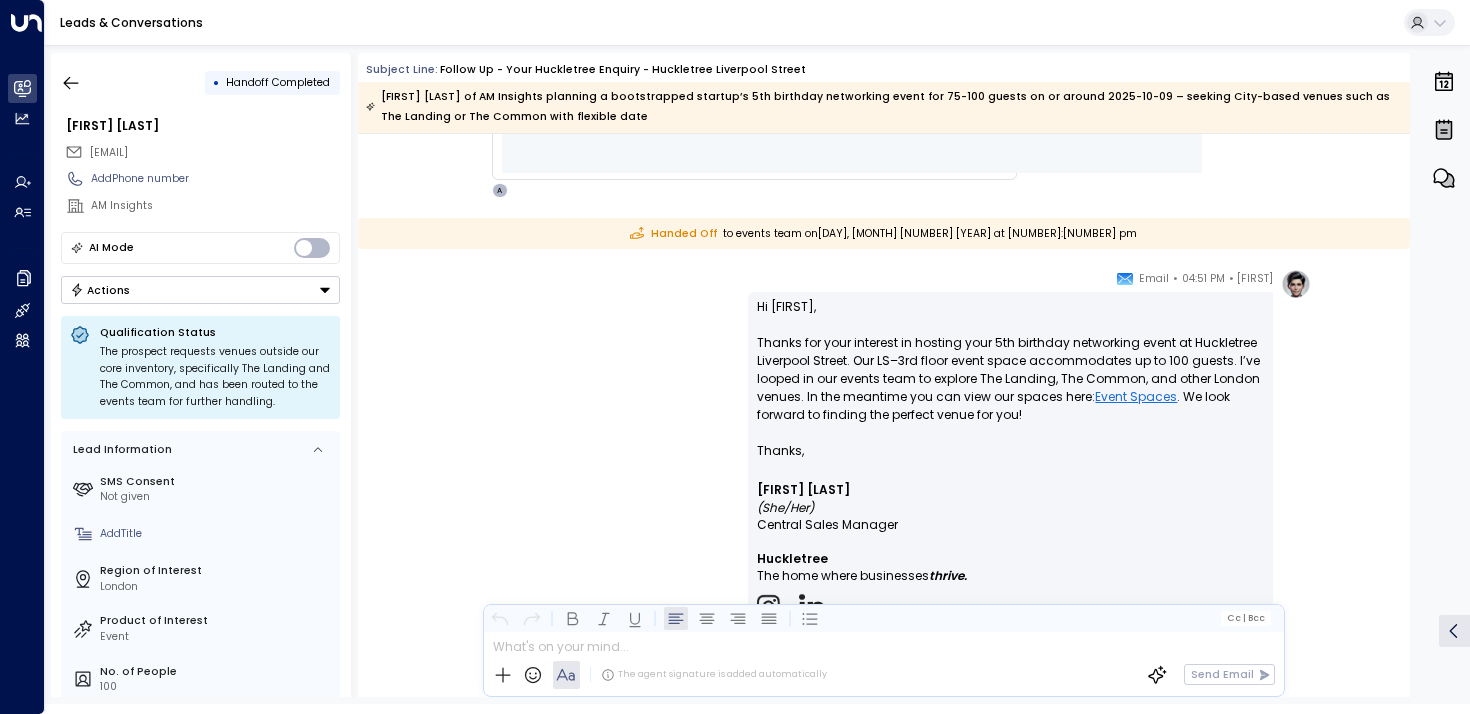 drag, startPoint x: 855, startPoint y: 381, endPoint x: 868, endPoint y: 415, distance: 36.40055 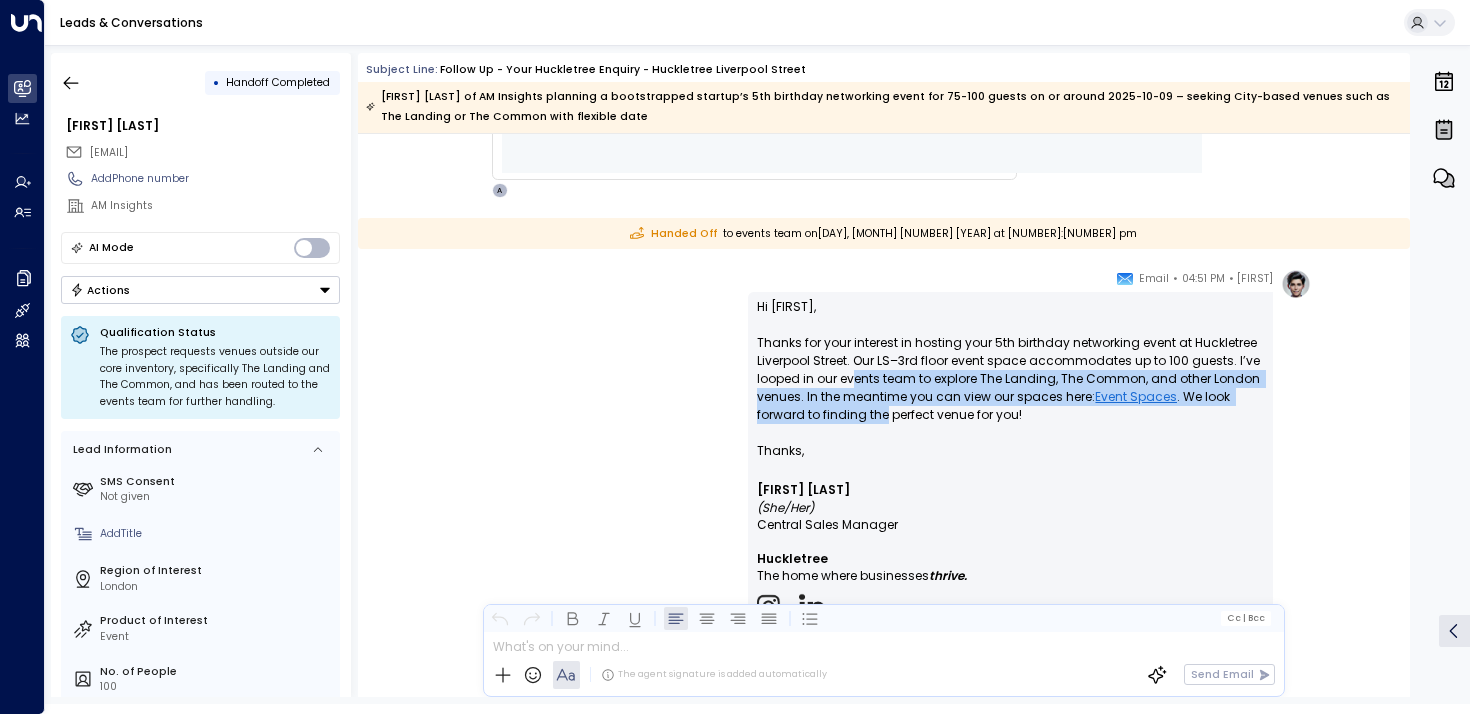 drag, startPoint x: 881, startPoint y: 415, endPoint x: 840, endPoint y: 373, distance: 58.694122 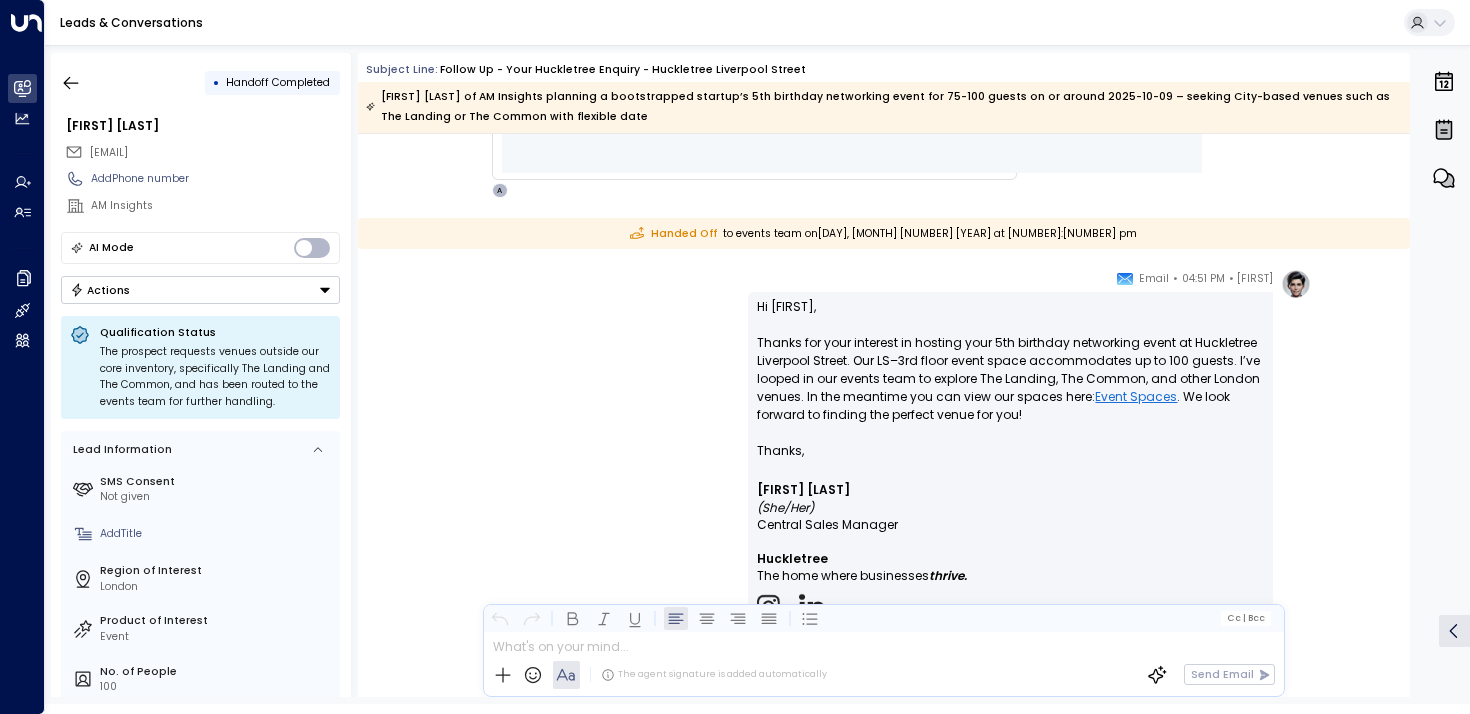 click on "Hi [NAME], Thanks for your interest in hosting your 5th birthday networking event at Huckletree Liverpool Street. Our LS–3rd floor event space accommodates up to 100 guests. I’ve looped in our events team to explore The Landing, The Common, and other London venues. In the meantime you can view our spaces here: Event Spaces . We look forward to finding the perfect venue for you!" at bounding box center [1010, 370] 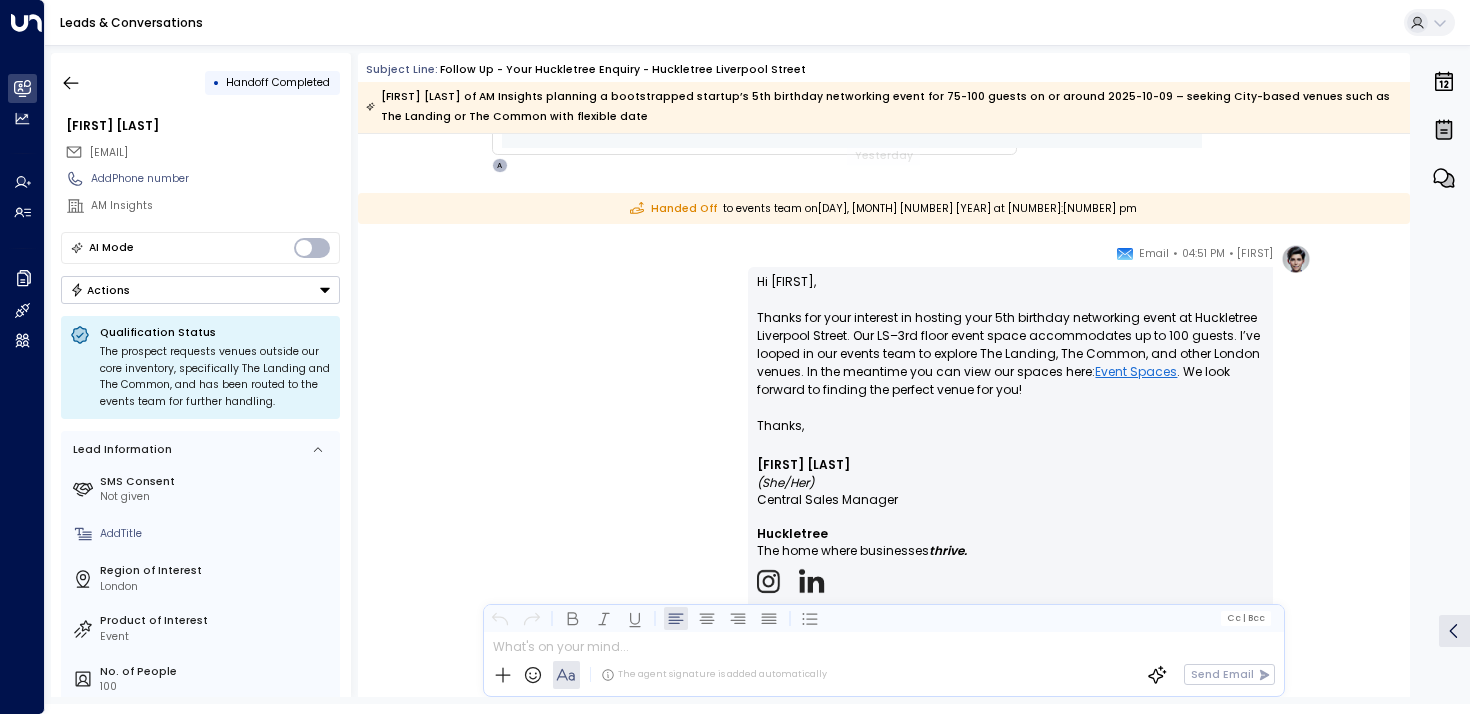scroll, scrollTop: 1191, scrollLeft: 0, axis: vertical 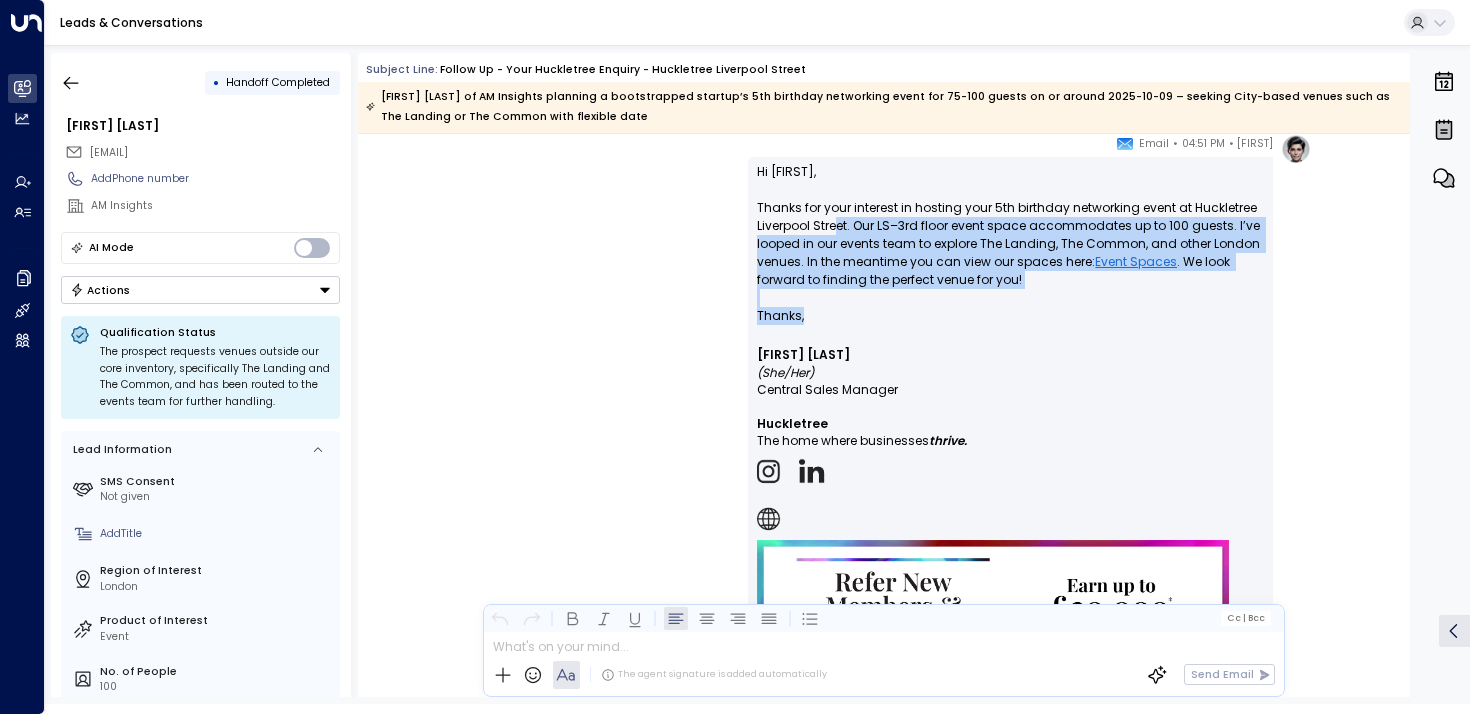 drag, startPoint x: 836, startPoint y: 234, endPoint x: 848, endPoint y: 308, distance: 74.96666 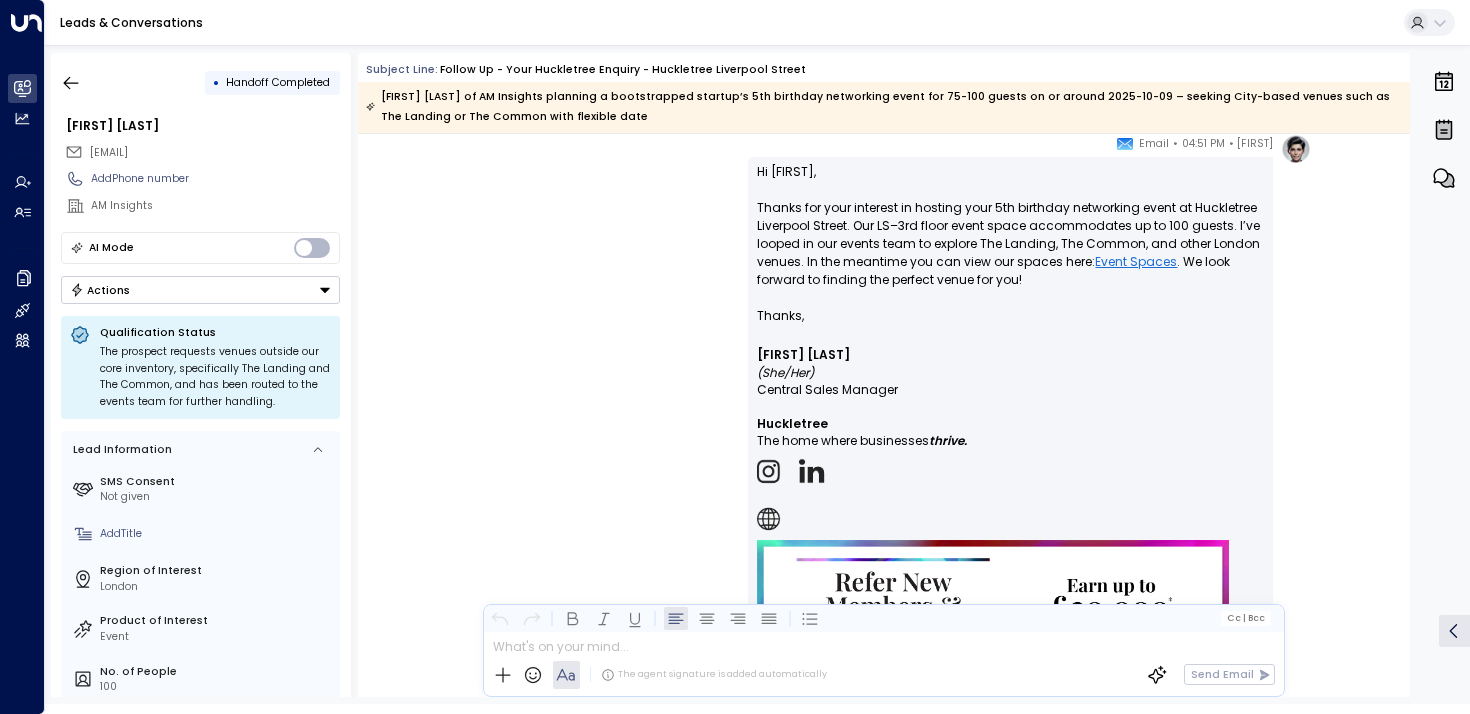 click on "Thanks," at bounding box center [1010, 316] 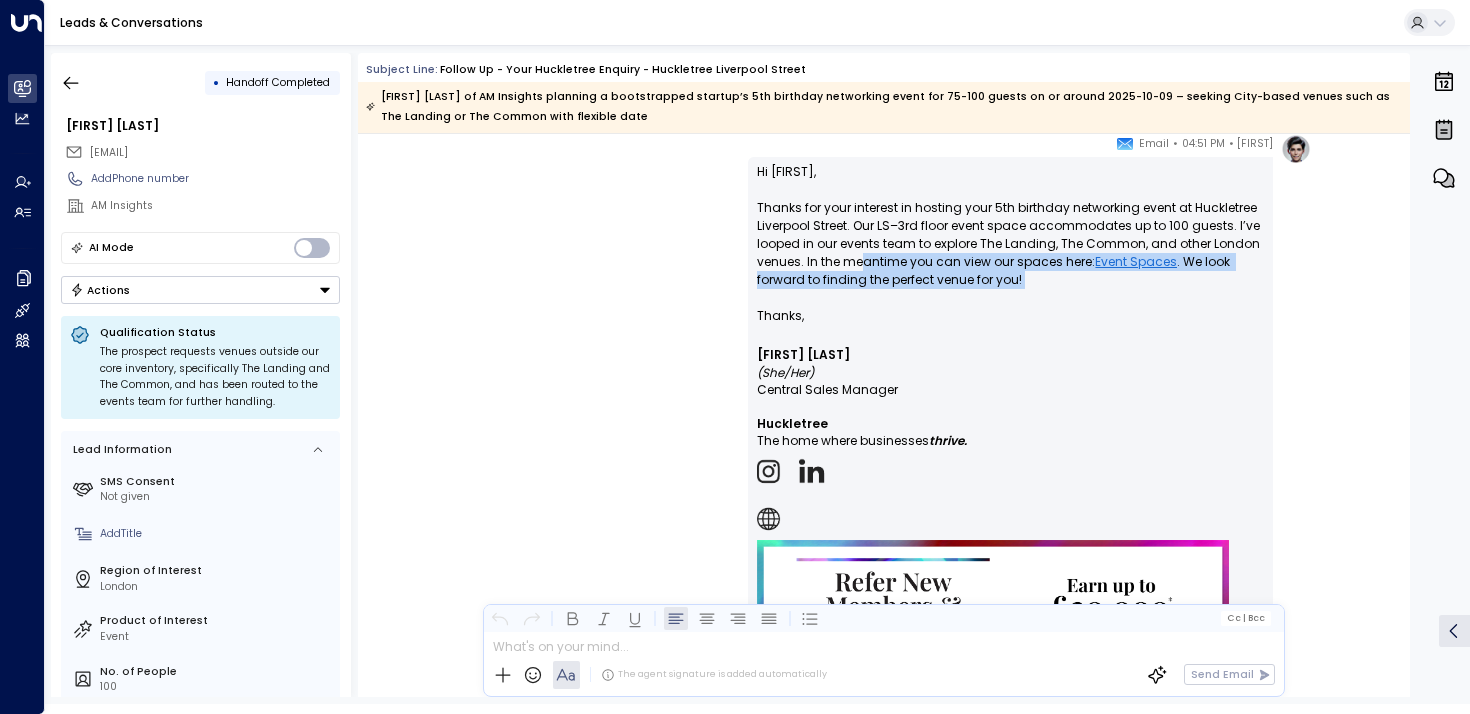 drag, startPoint x: 879, startPoint y: 290, endPoint x: 848, endPoint y: 233, distance: 64.884514 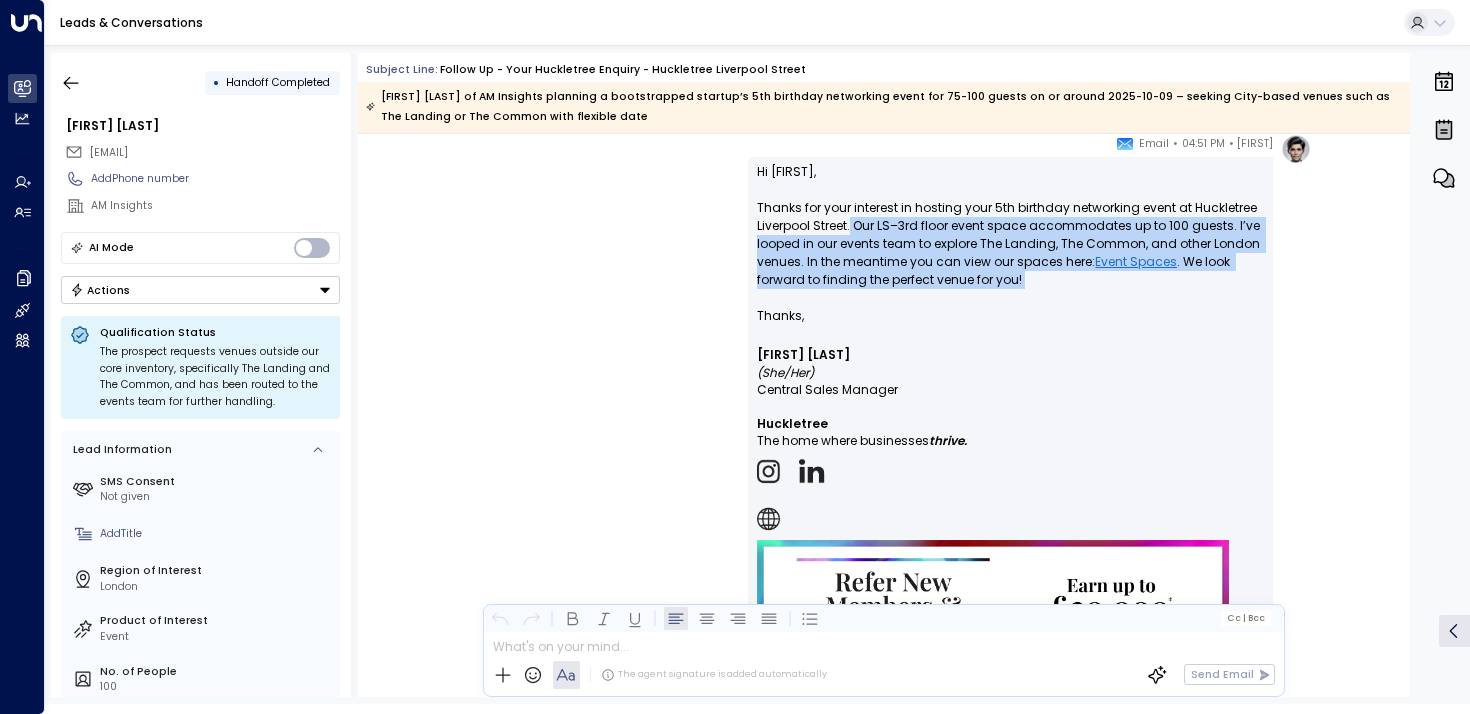 click on "Hi [NAME], Thanks for your interest in hosting your 5th birthday networking event at Huckletree Liverpool Street. Our LS–3rd floor event space accommodates up to 100 guests. I’ve looped in our events team to explore The Landing, The Common, and other London venues. In the meantime you can view our spaces here: Event Spaces . We look forward to finding the perfect venue for you!" at bounding box center [1010, 235] 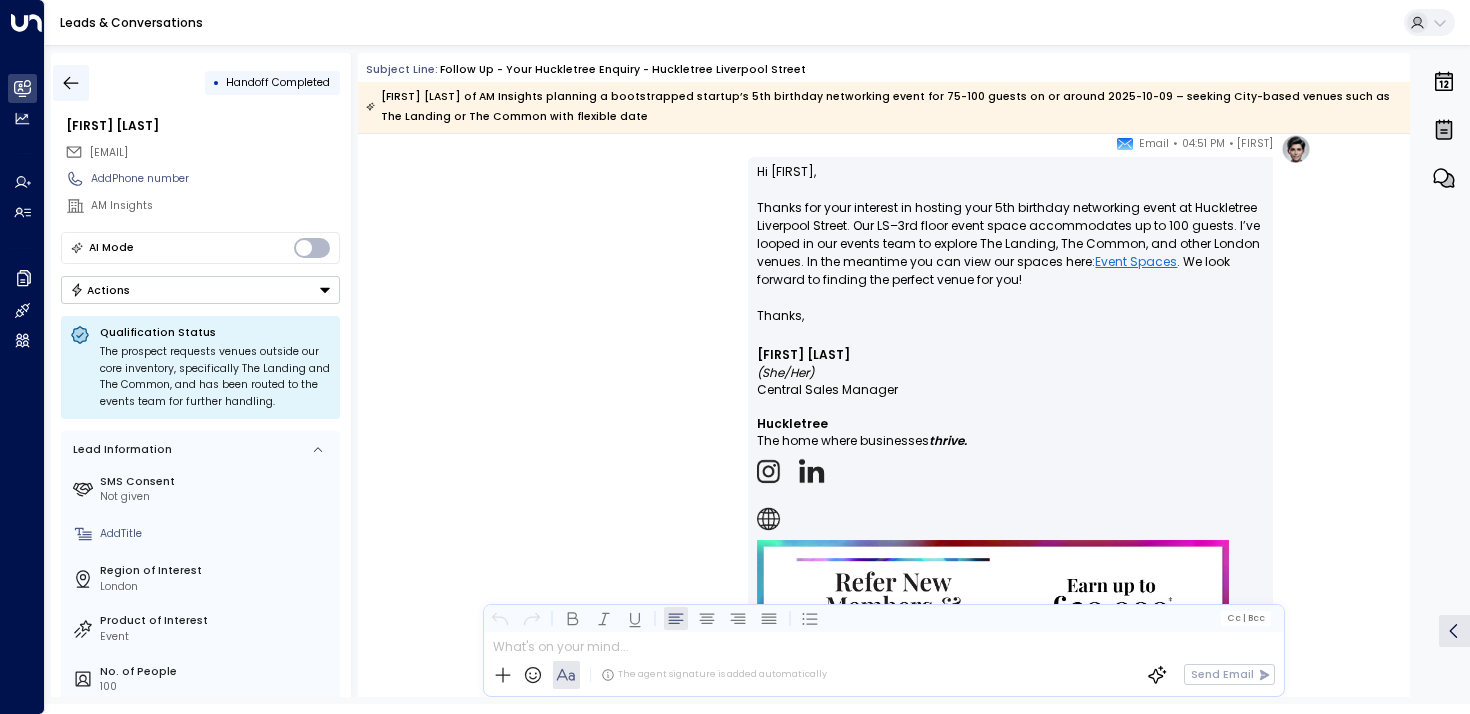 click at bounding box center [71, 83] 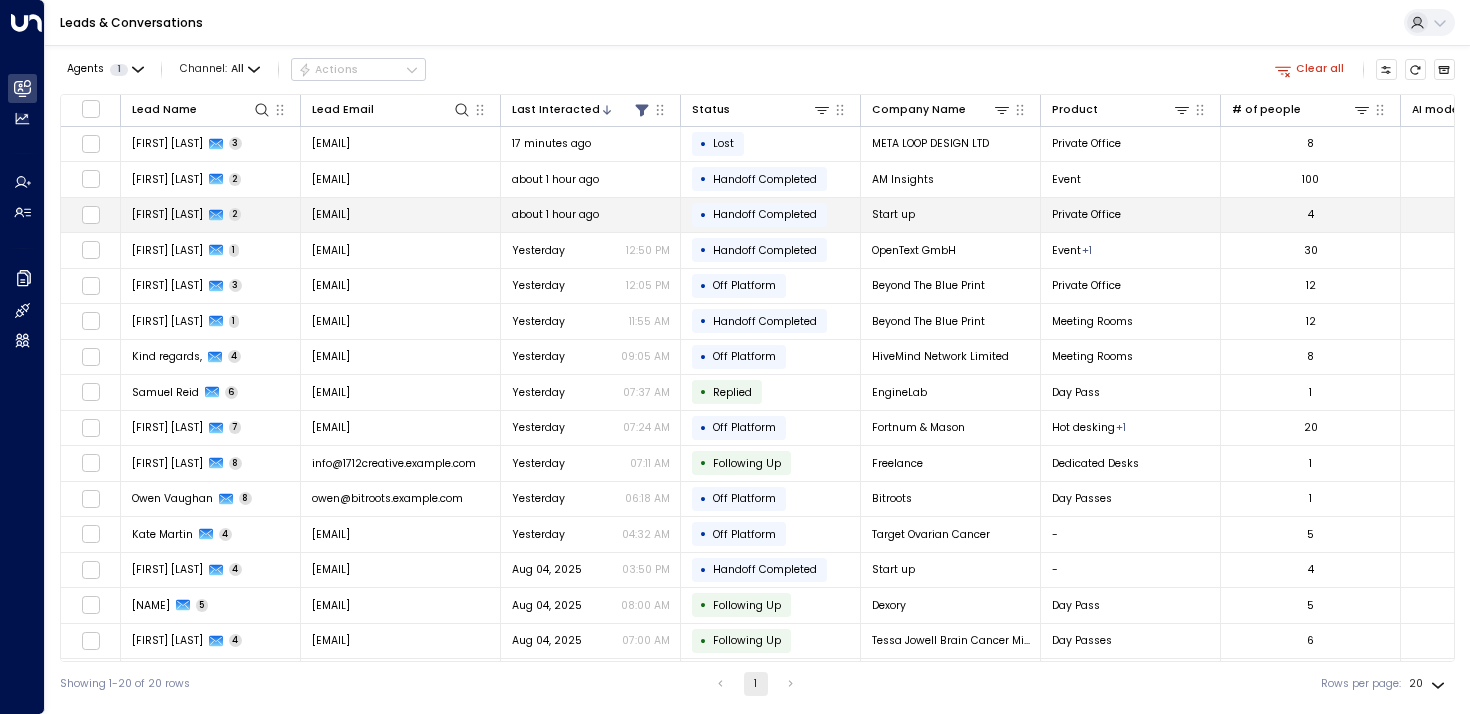 click on "[EMAIL]" at bounding box center (401, 215) 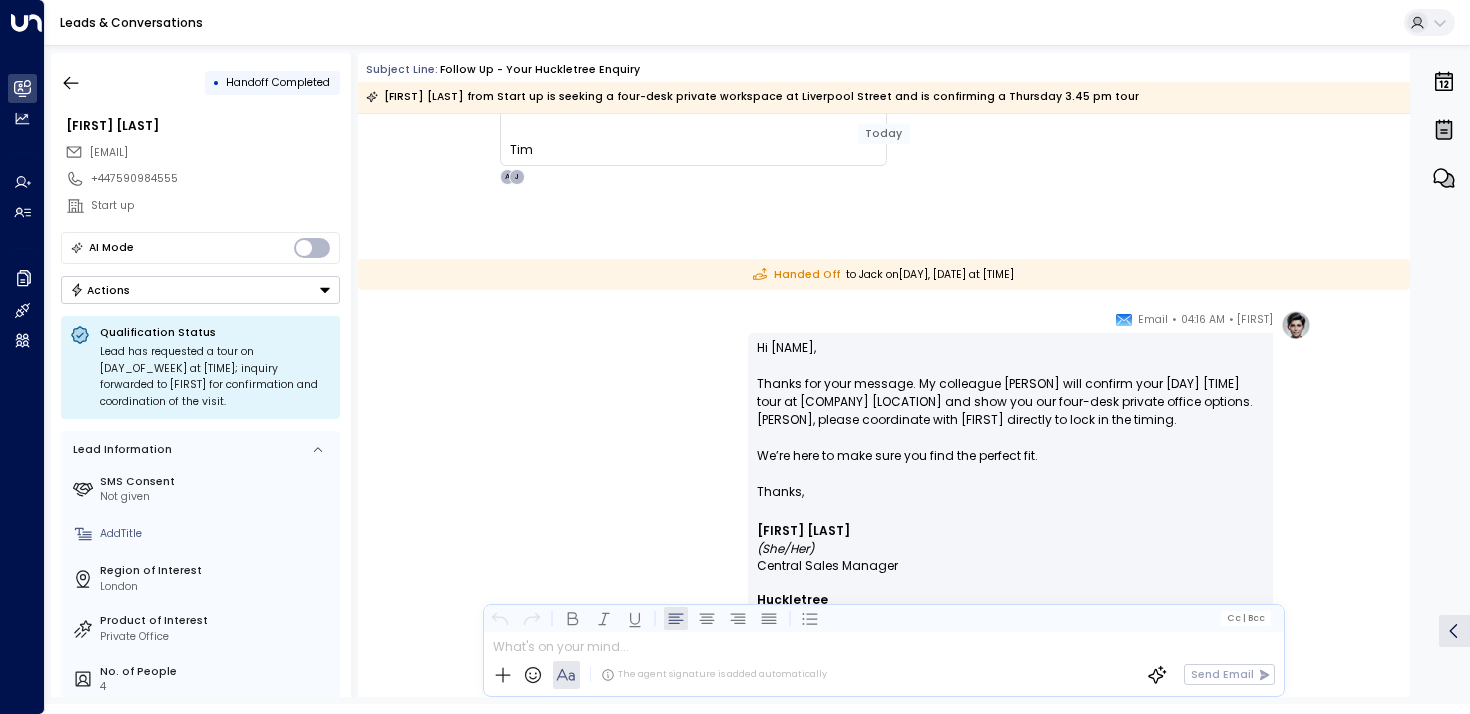 scroll, scrollTop: 0, scrollLeft: 0, axis: both 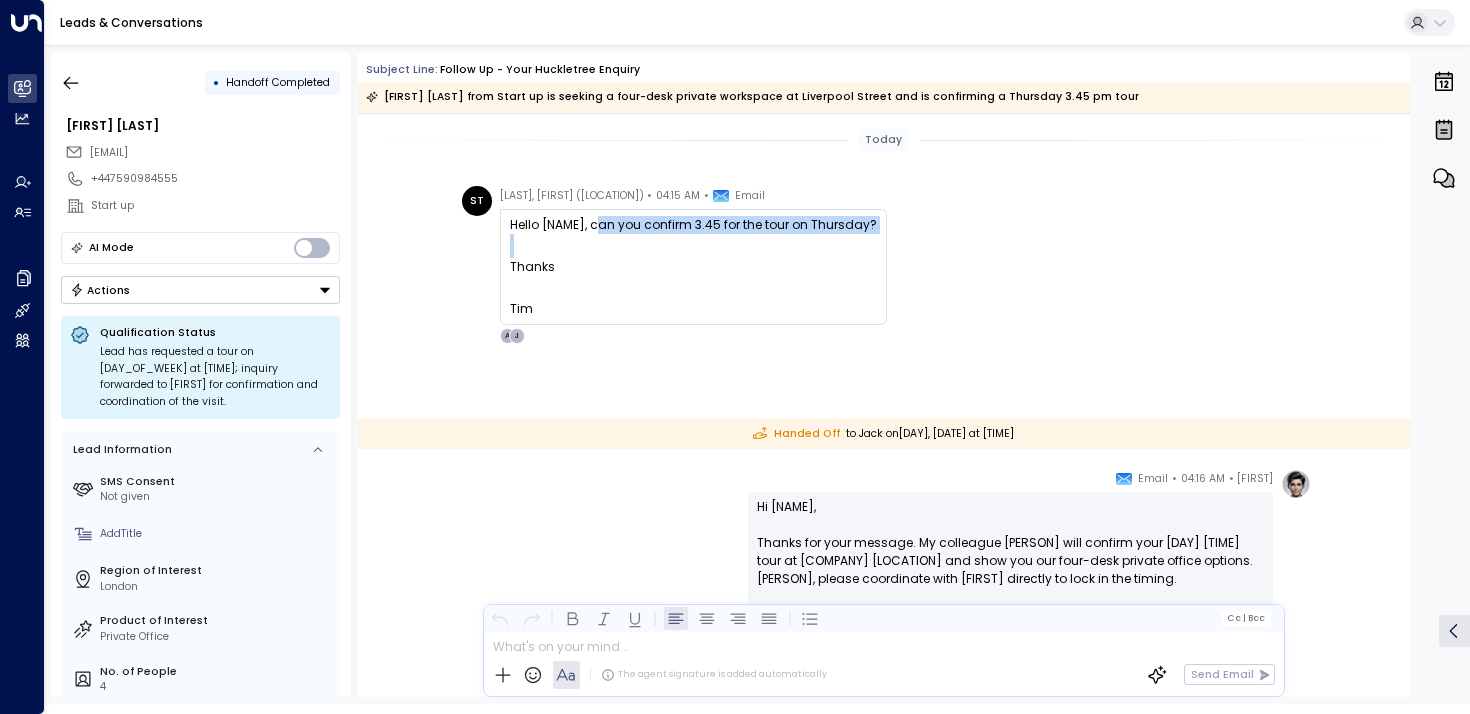 drag, startPoint x: 588, startPoint y: 245, endPoint x: 588, endPoint y: 319, distance: 74 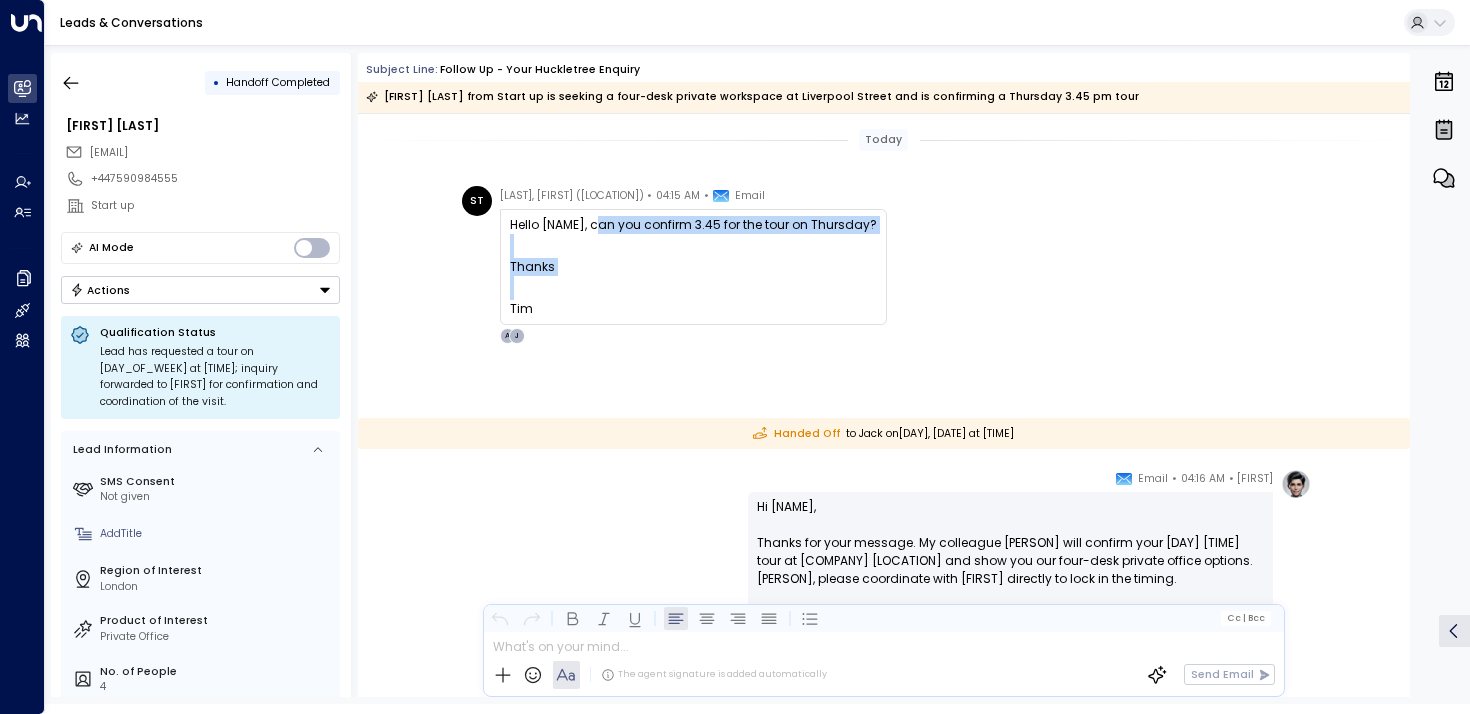click at bounding box center (693, 288) 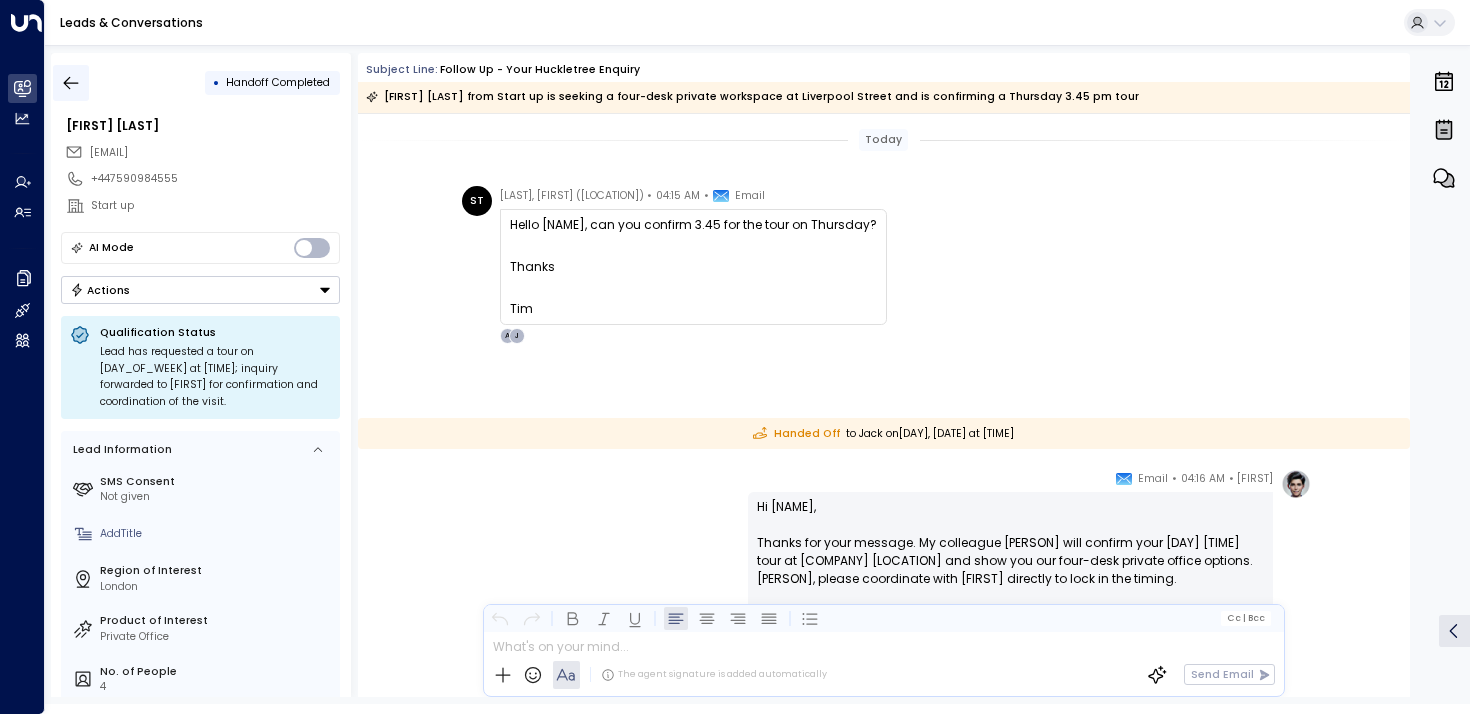 click at bounding box center [71, 83] 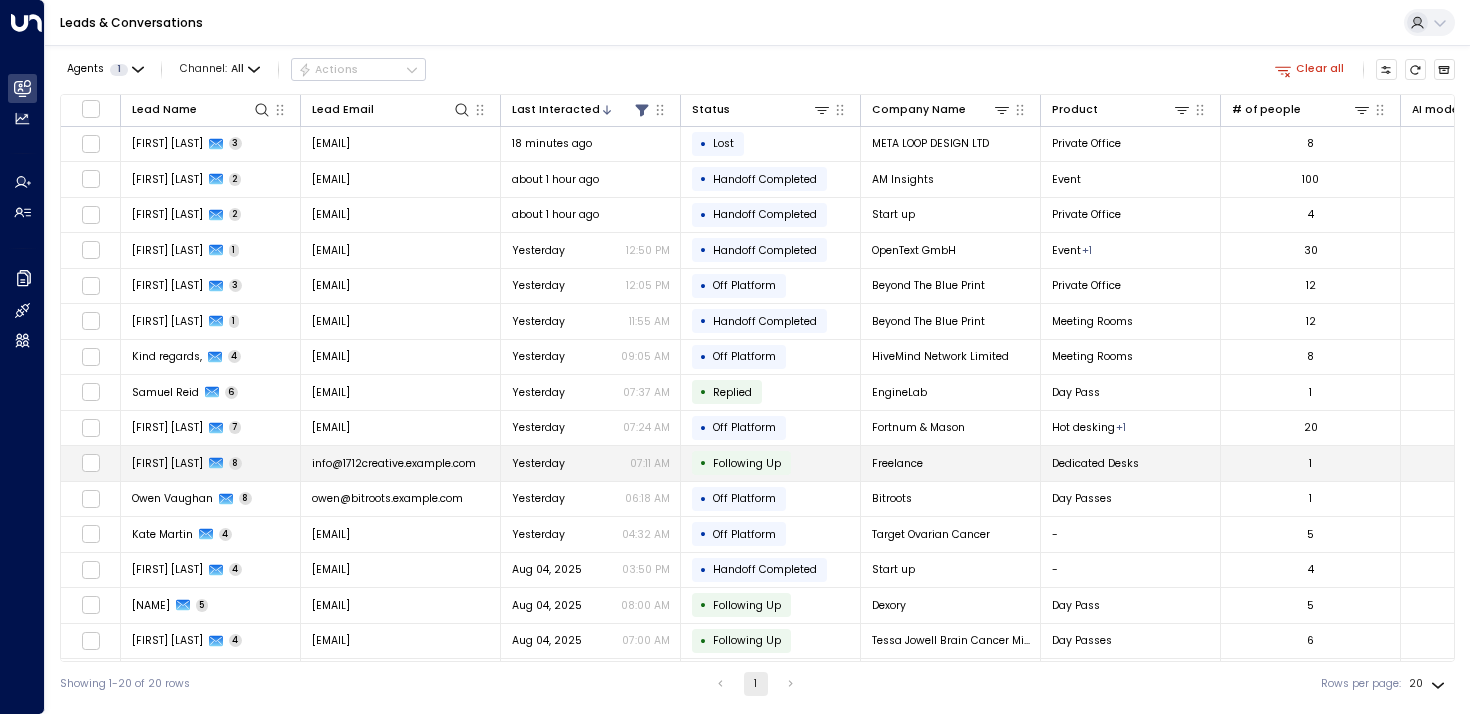 scroll, scrollTop: 180, scrollLeft: 0, axis: vertical 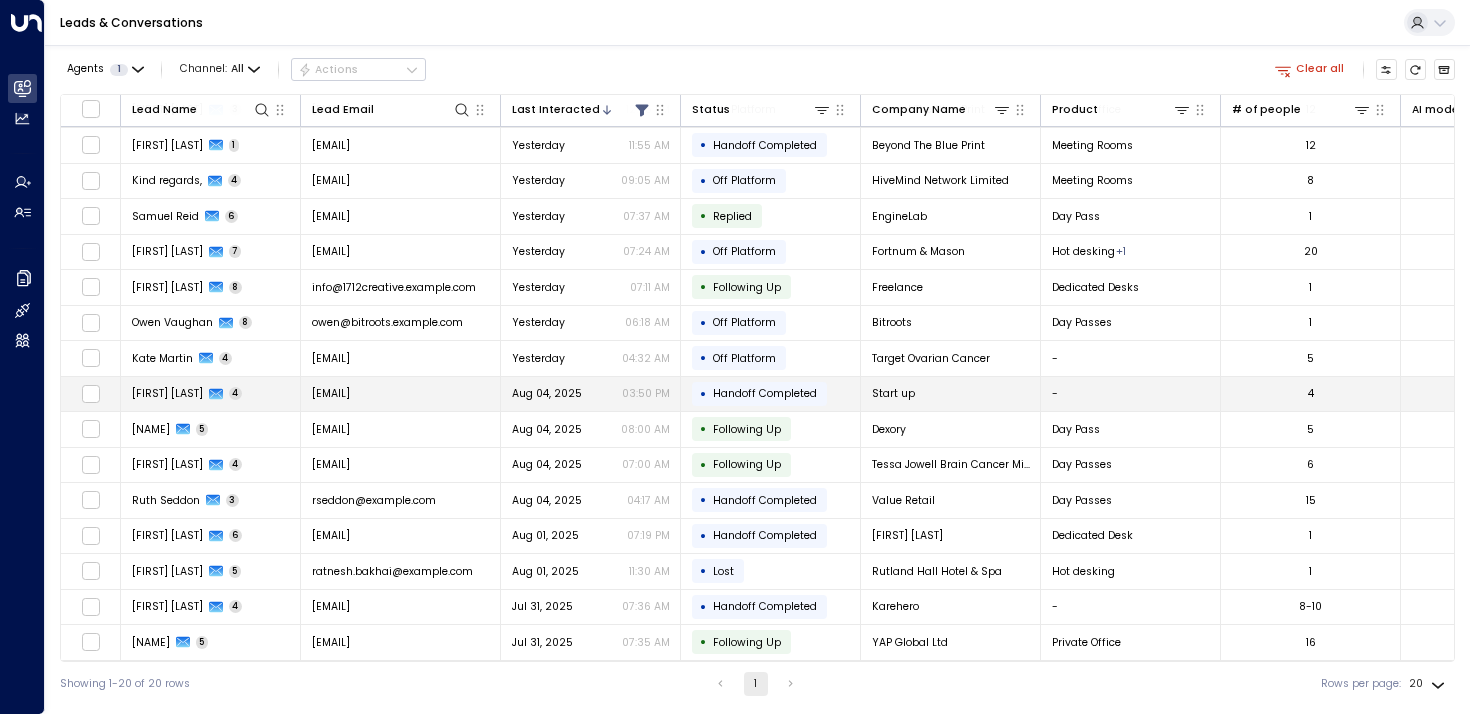 click on "[EMAIL]" at bounding box center [331, 393] 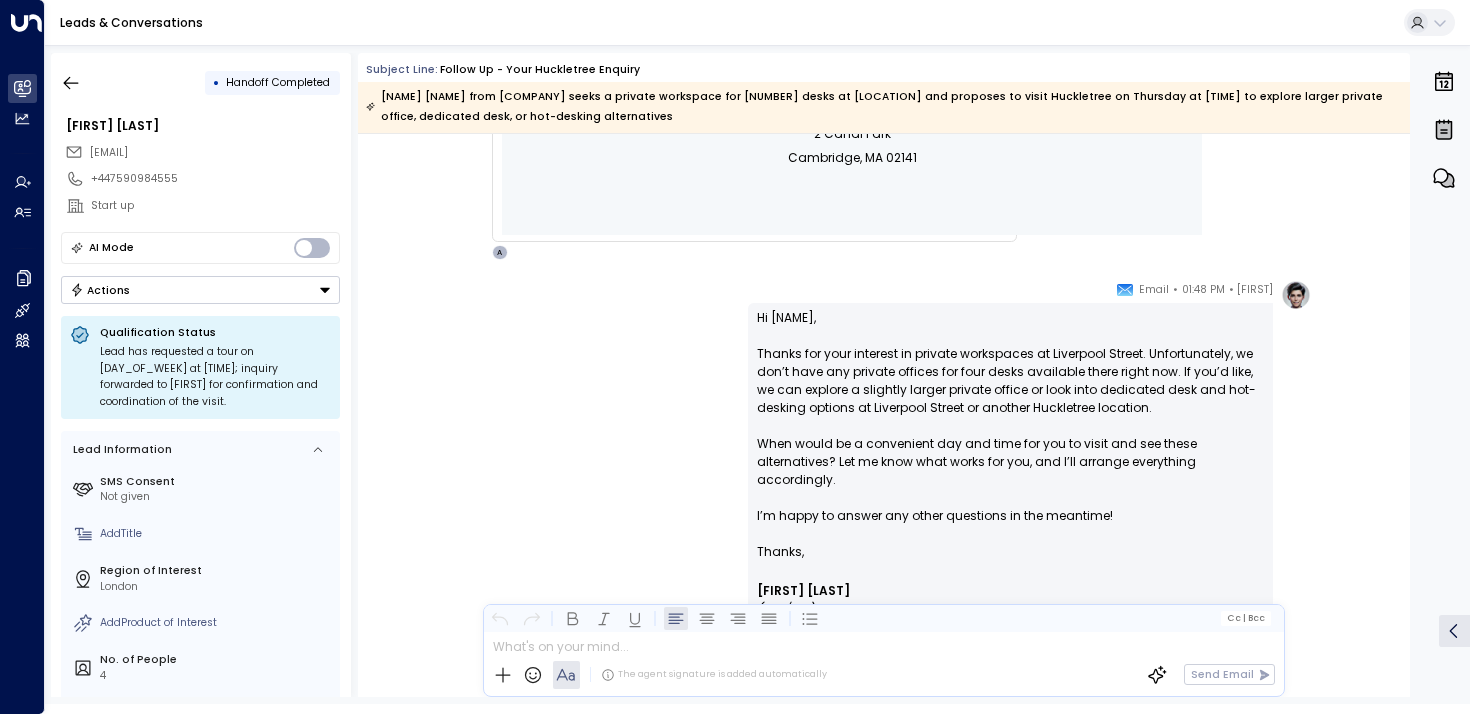 scroll, scrollTop: 916, scrollLeft: 0, axis: vertical 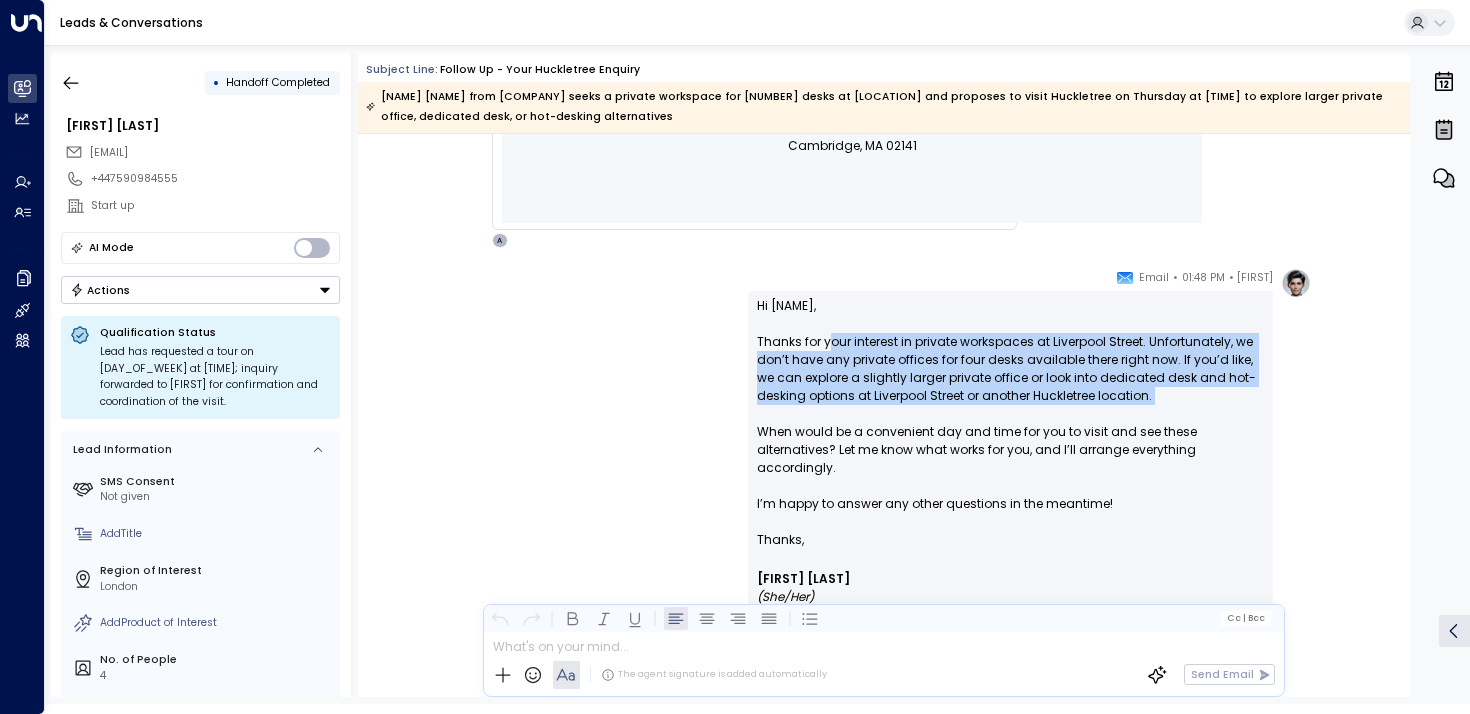 drag, startPoint x: 823, startPoint y: 344, endPoint x: 823, endPoint y: 416, distance: 72 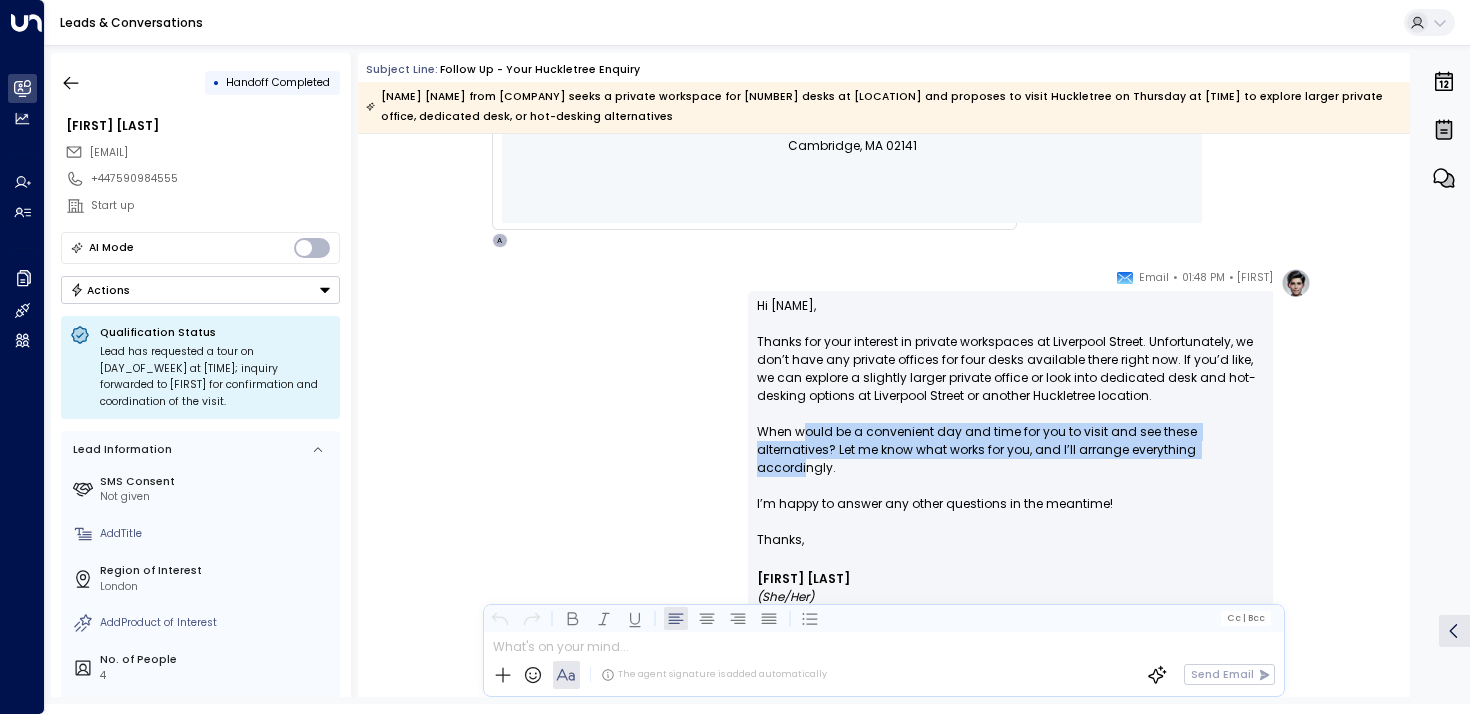 drag, startPoint x: 801, startPoint y: 433, endPoint x: 801, endPoint y: 482, distance: 49 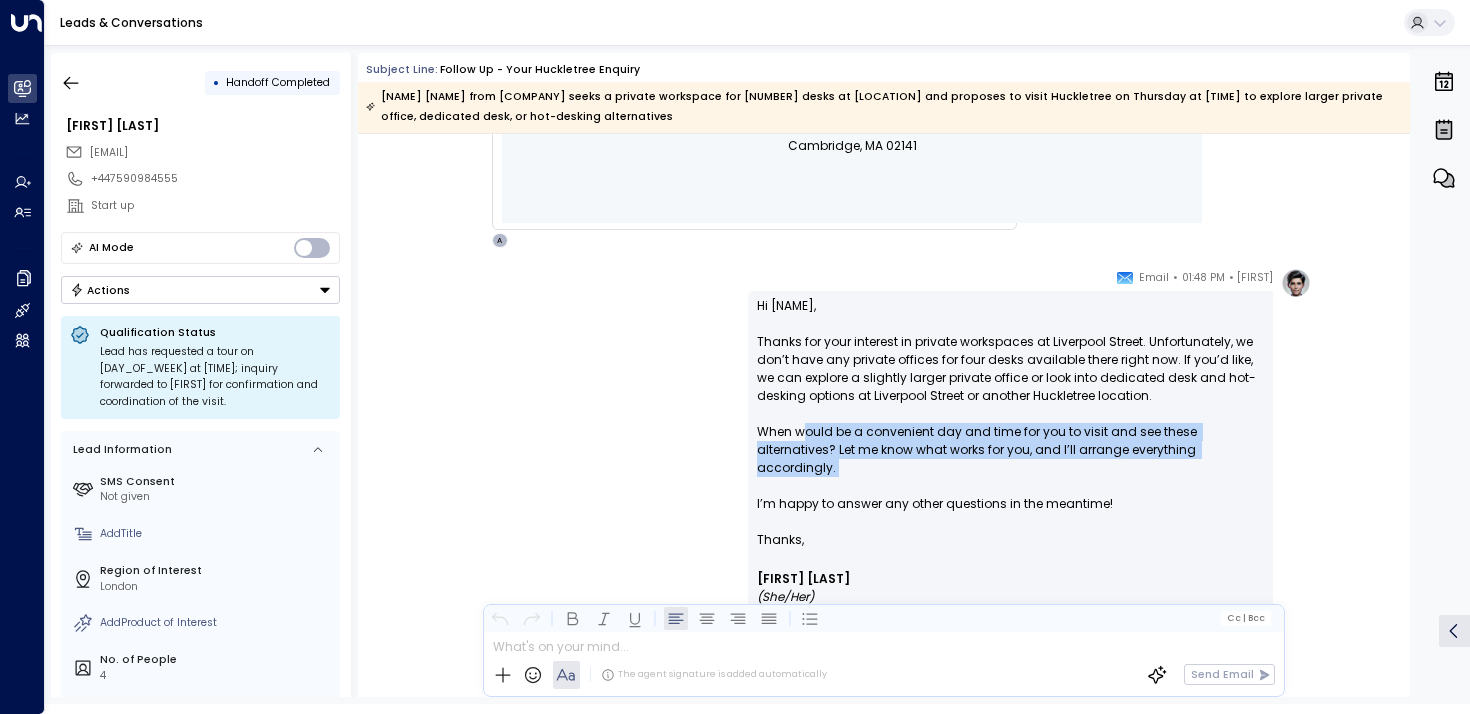 click on "Hi [NAME], Thanks for your interest in private workspaces at Liverpool Street. Unfortunately, we don’t have any private offices for four desks available there right now. If you’d like, we can explore a slightly larger private office or look into dedicated desk and hot-desking options at Liverpool Street or another Huckletree location. When would be a convenient day and time for you to visit and see these alternatives? Let me know what works for you, and I’ll arrange everything accordingly. I’m happy to answer any other questions in the meantime!" at bounding box center [1010, 414] 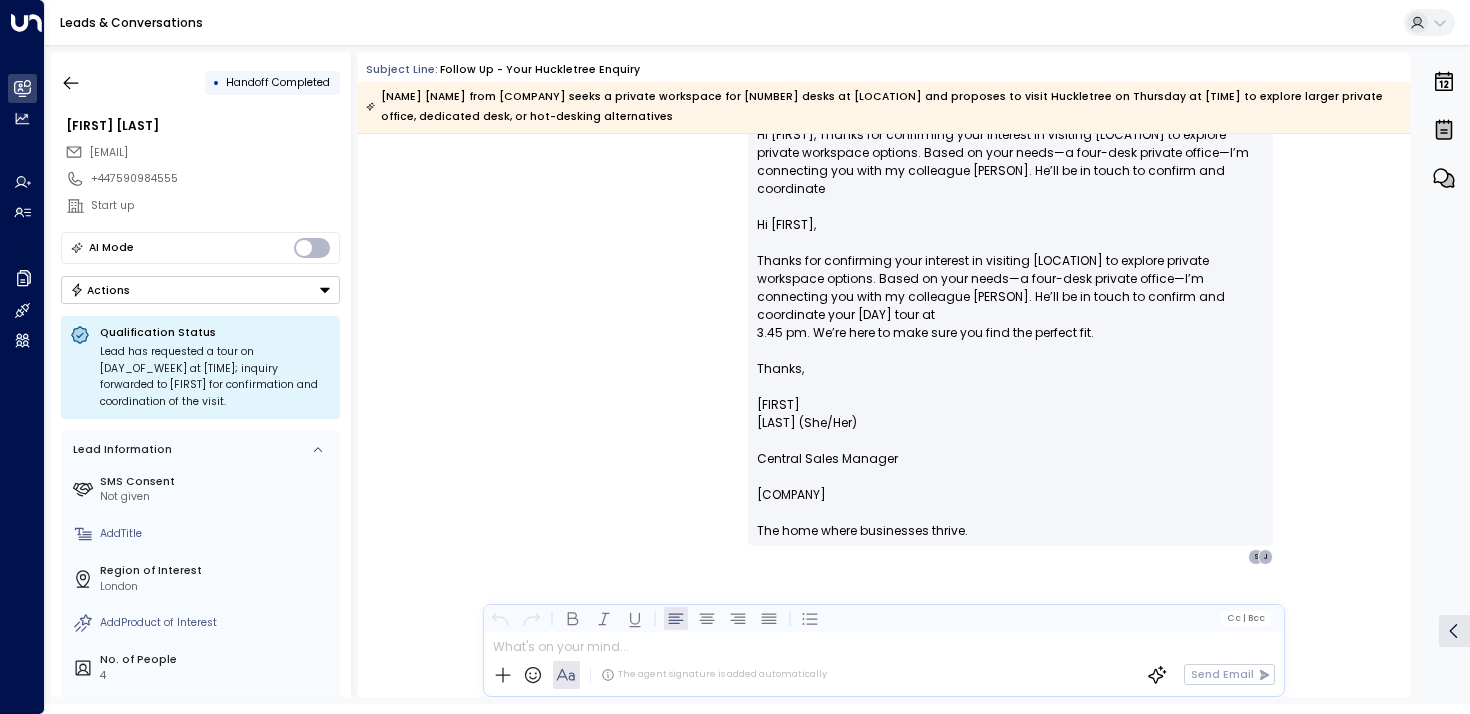 scroll, scrollTop: 3327, scrollLeft: 0, axis: vertical 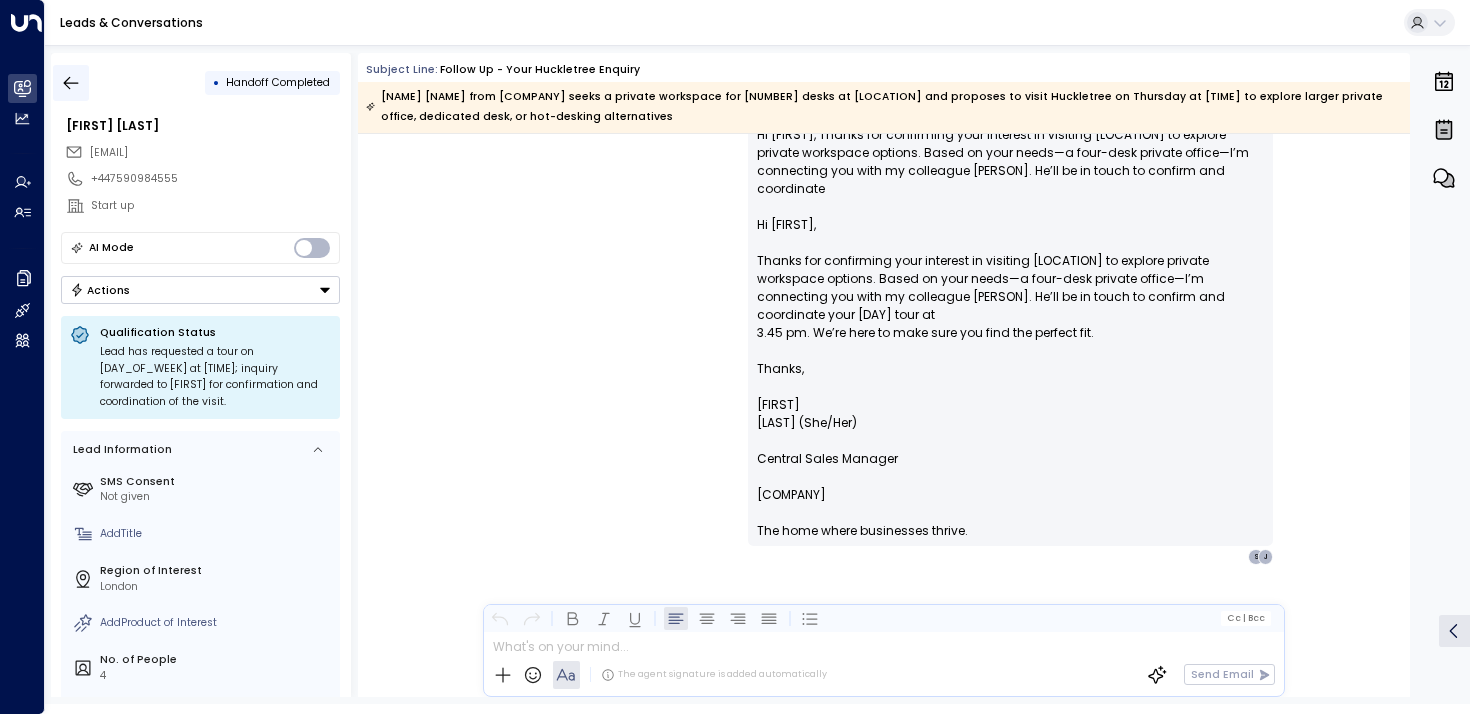 click at bounding box center (71, 83) 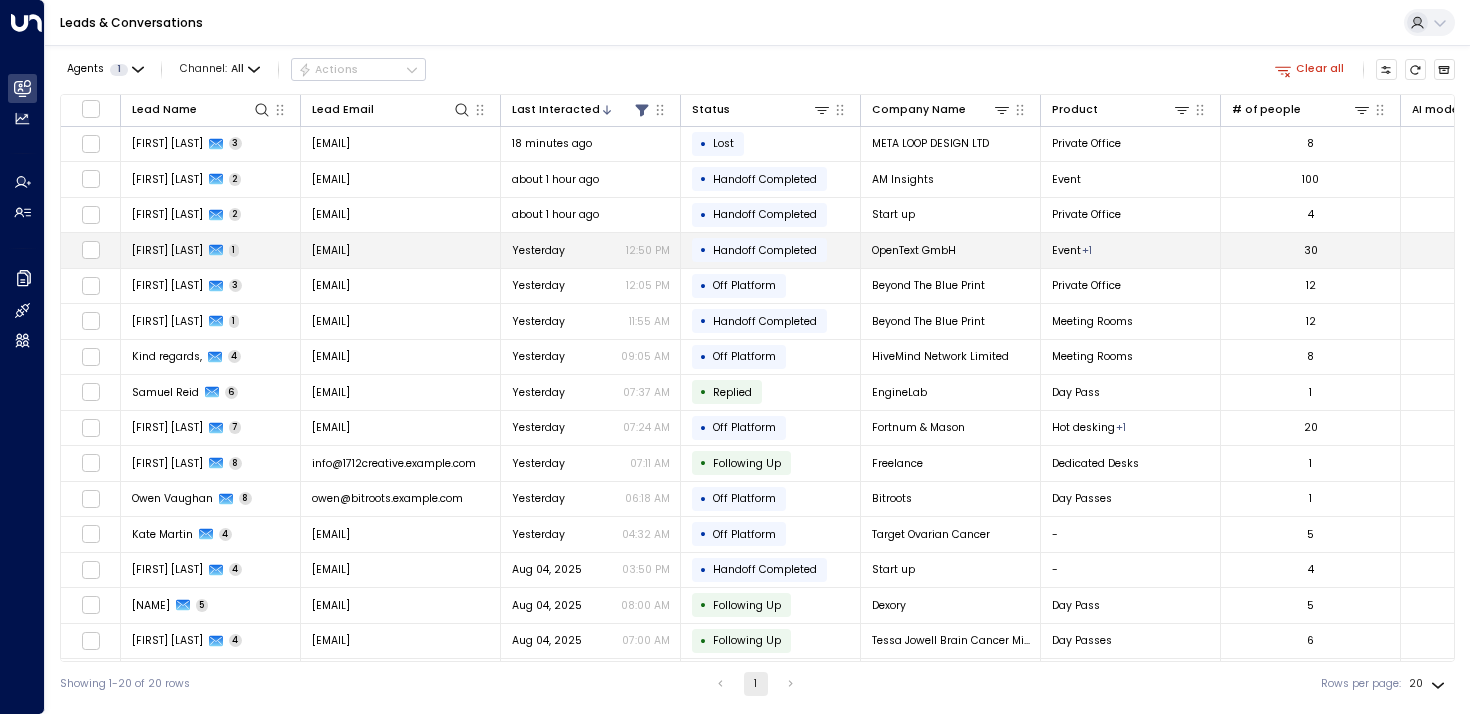 click on "[FIRST] [LAST]" at bounding box center (167, 250) 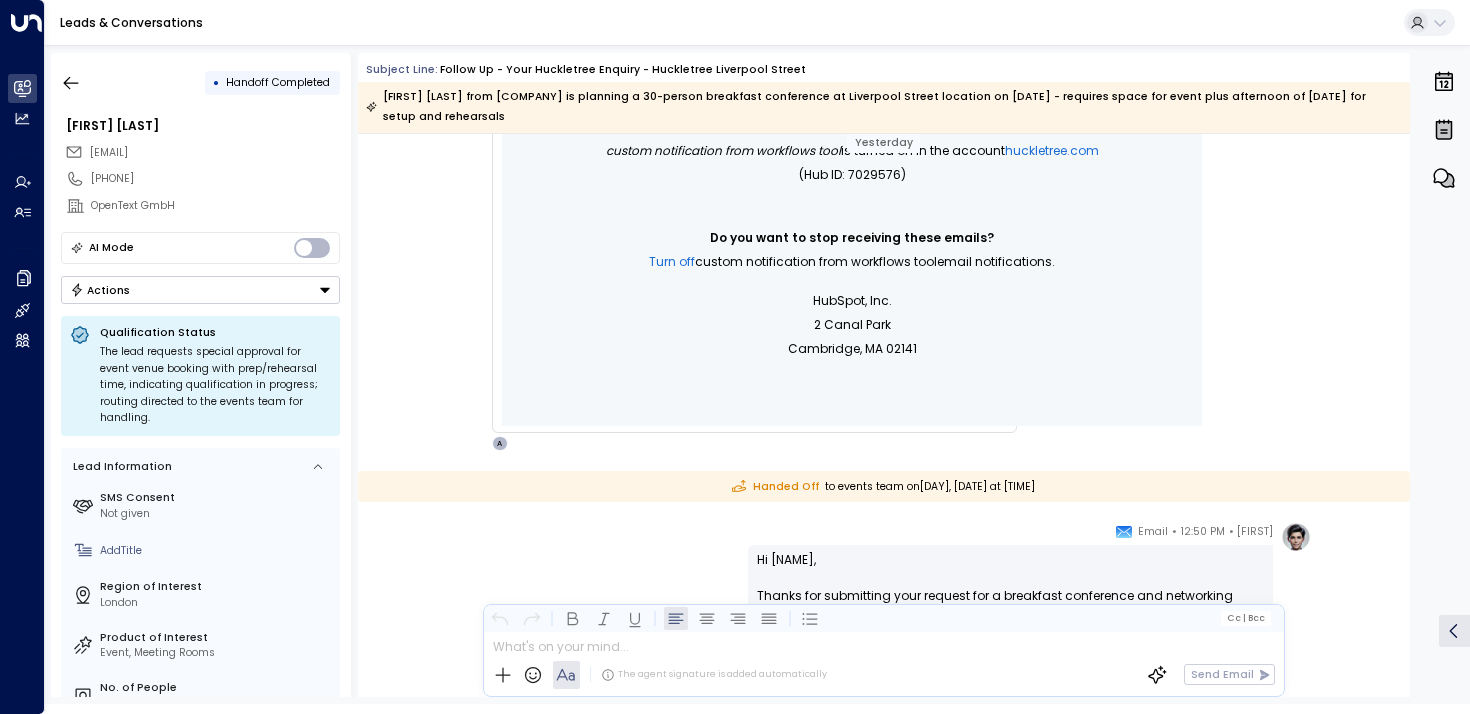 scroll, scrollTop: 1087, scrollLeft: 0, axis: vertical 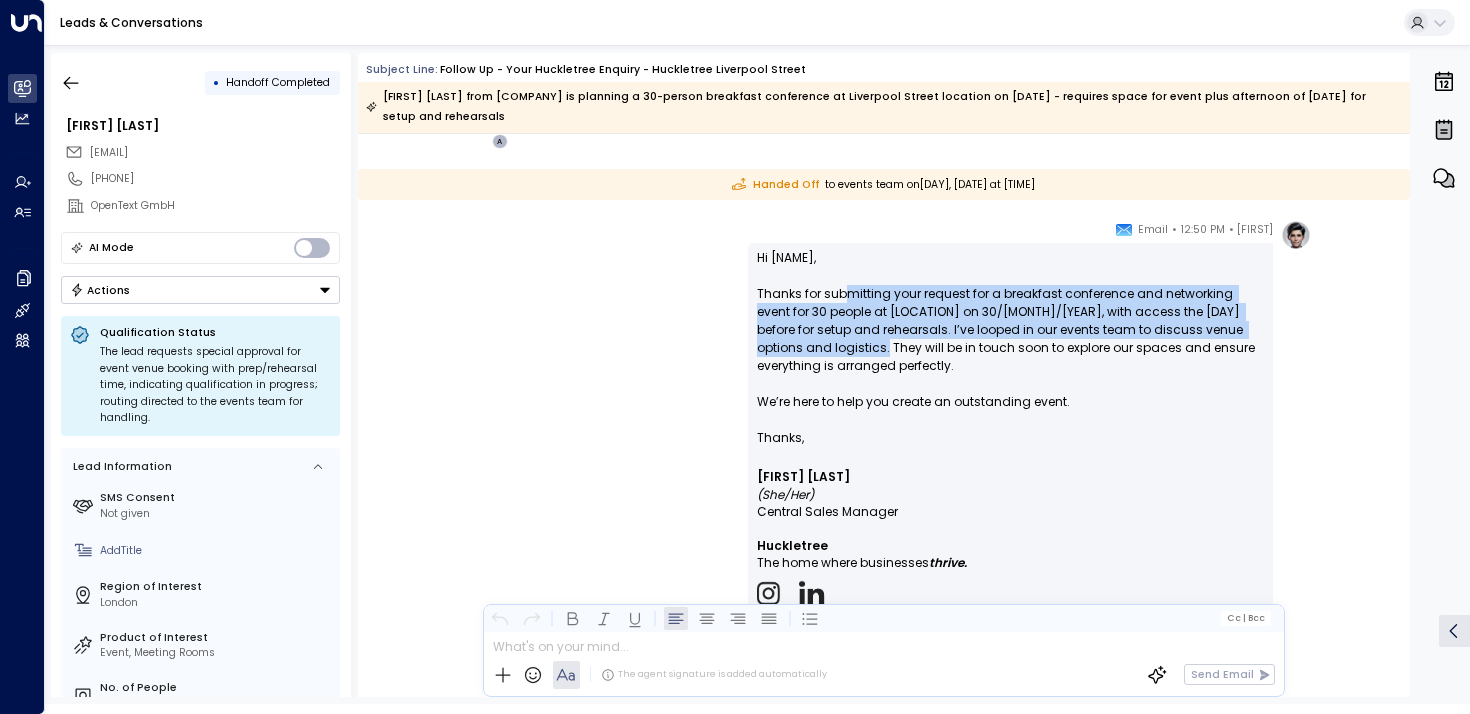 drag, startPoint x: 842, startPoint y: 302, endPoint x: 842, endPoint y: 371, distance: 69 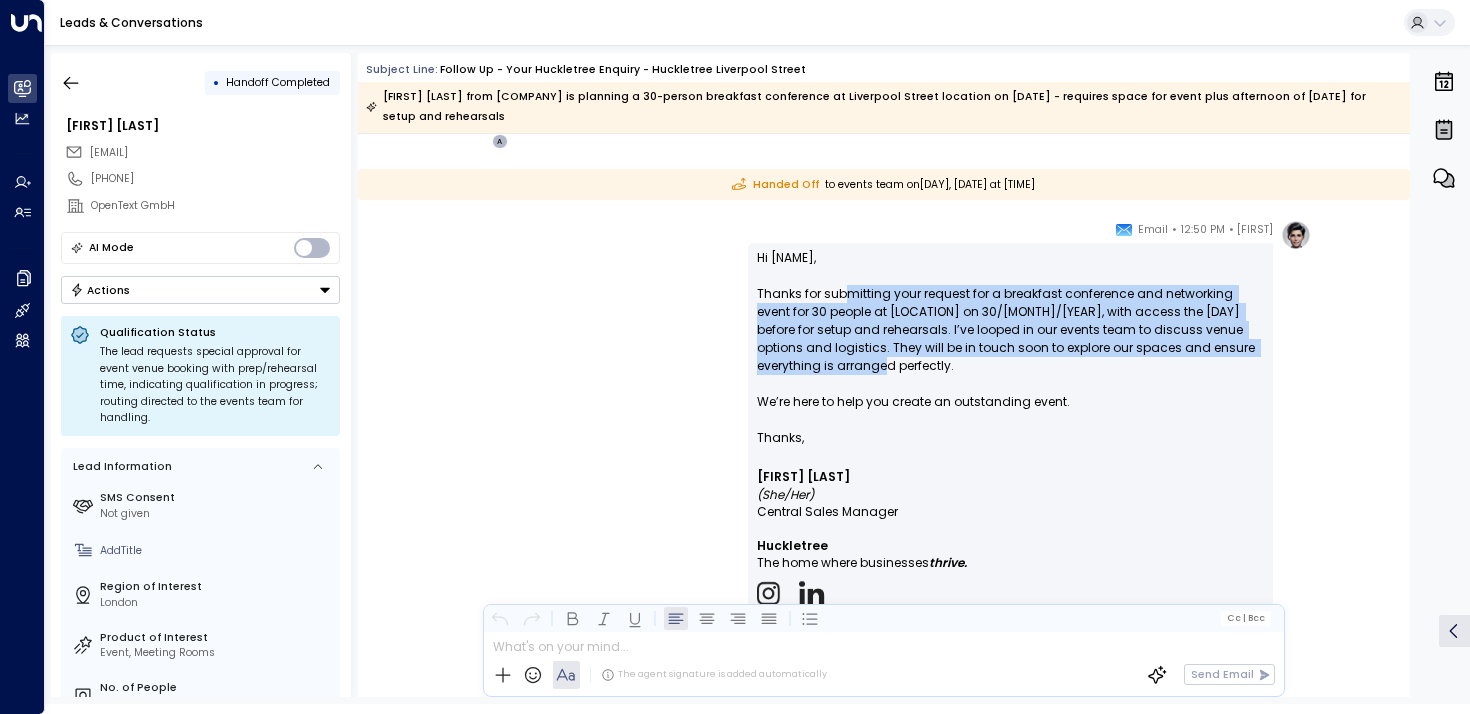 click on "Hi [NAME], Thanks for submitting your request for a breakfast conference and networking event for 30 people at Huckletree Liverpool Street on [DATE], with access the afternoon before for setup and rehearsals. I’ve looped in our events team to discuss venue options and logistics. They will be in touch soon to explore our spaces and ensure everything is arranged perfectly. We’re here to help you create an outstanding event." at bounding box center [1010, 339] 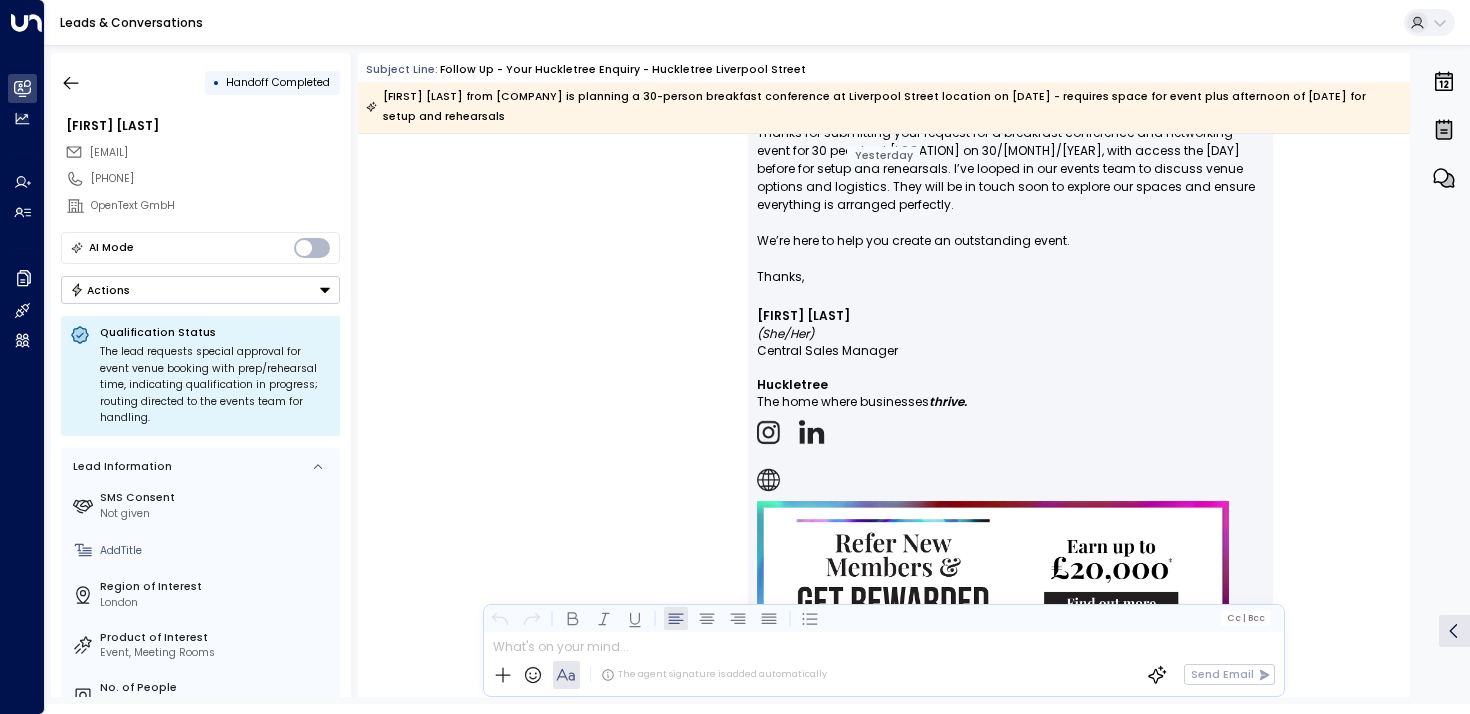 scroll, scrollTop: 1247, scrollLeft: 0, axis: vertical 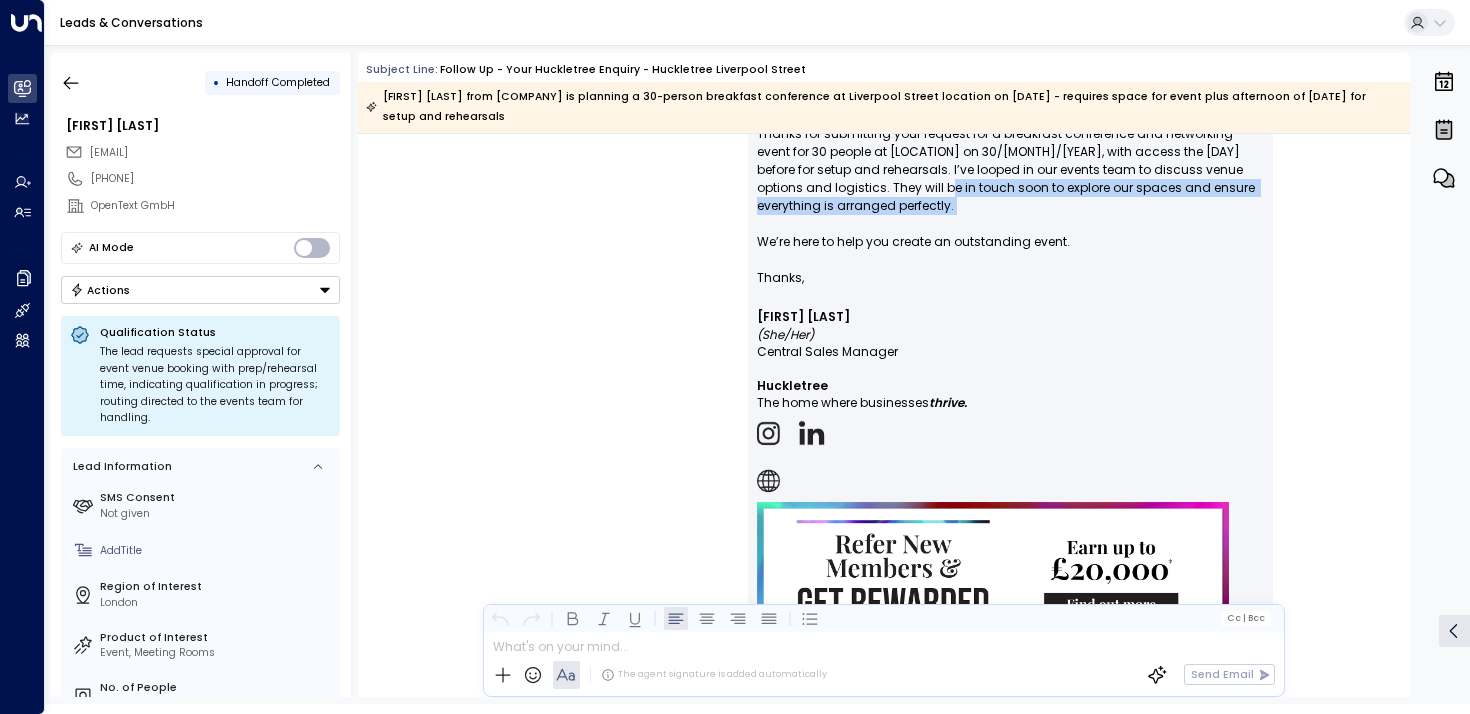 drag, startPoint x: 912, startPoint y: 193, endPoint x: 921, endPoint y: 237, distance: 44.911022 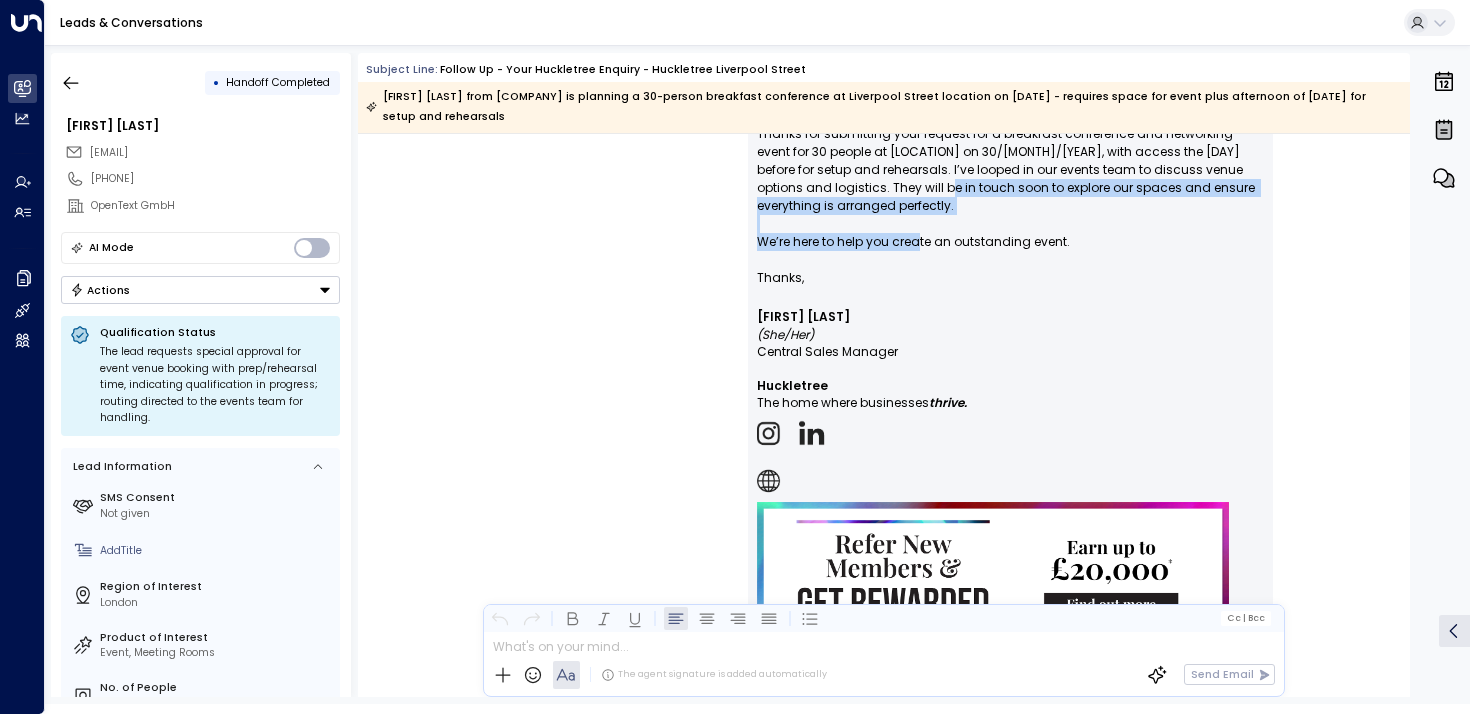 click on "Hi [NAME], Thanks for submitting your request for a breakfast conference and networking event for 30 people at Huckletree Liverpool Street on [DATE], with access the afternoon before for setup and rehearsals. I’ve looped in our events team to discuss venue options and logistics. They will be in touch soon to explore our spaces and ensure everything is arranged perfectly. We’re here to help you create an outstanding event." at bounding box center (1010, 179) 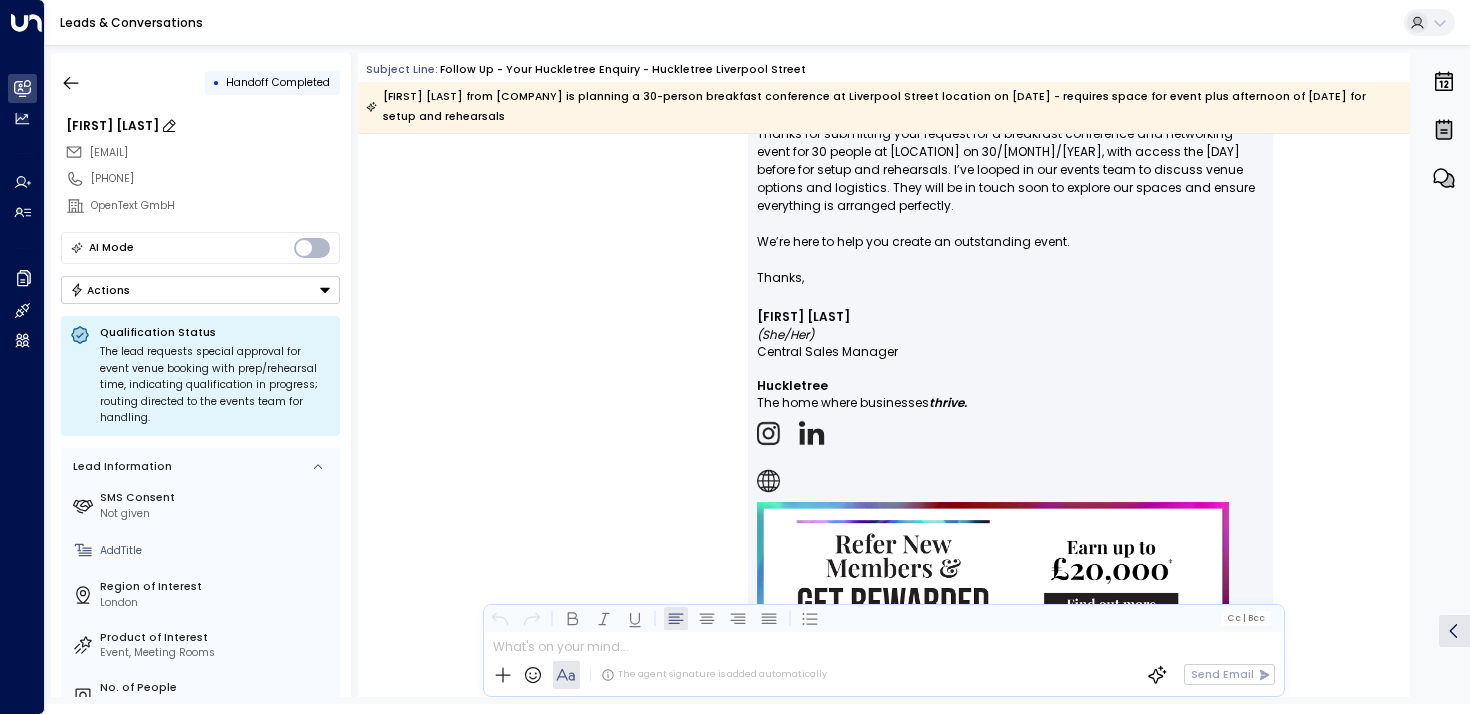 click on "[FIRST] [LAST]" at bounding box center [203, 126] 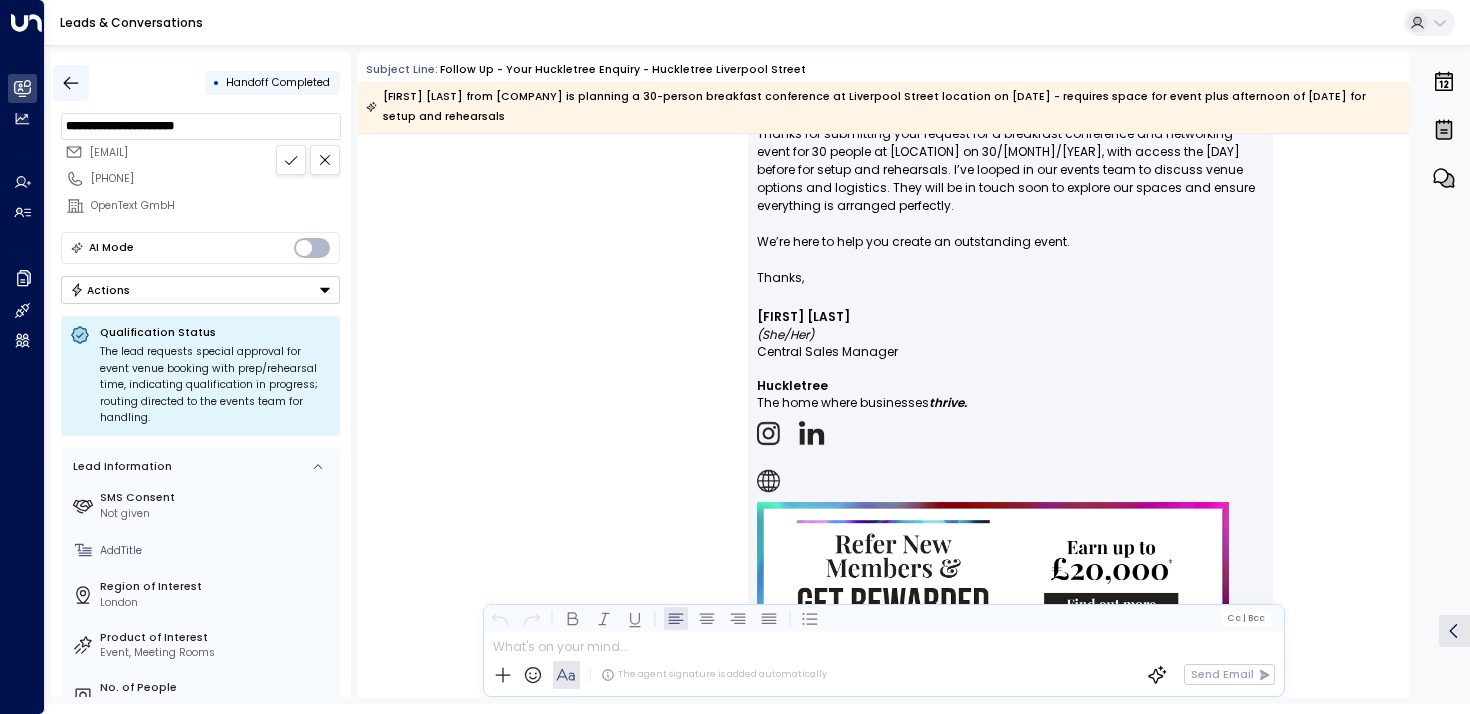 click 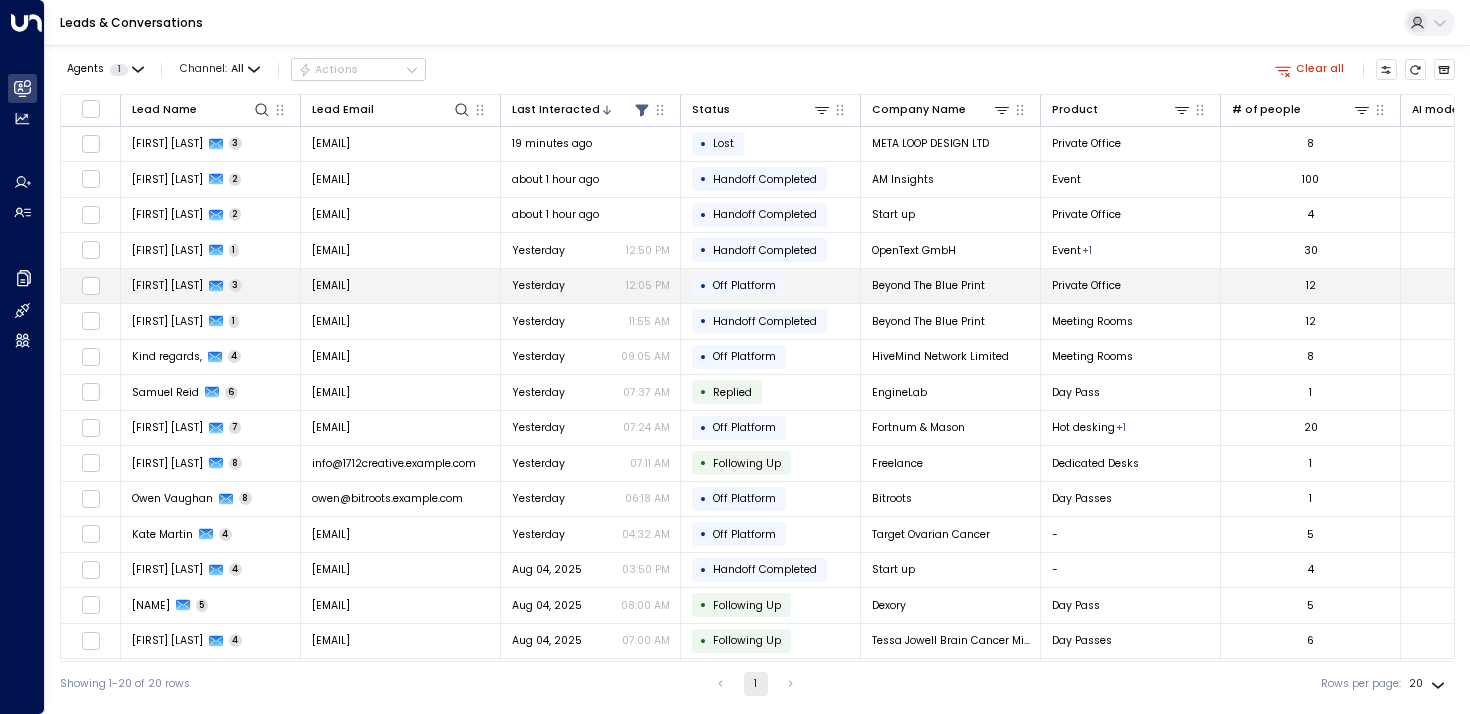 click on "[FIRST] [LAST] 3" at bounding box center (211, 286) 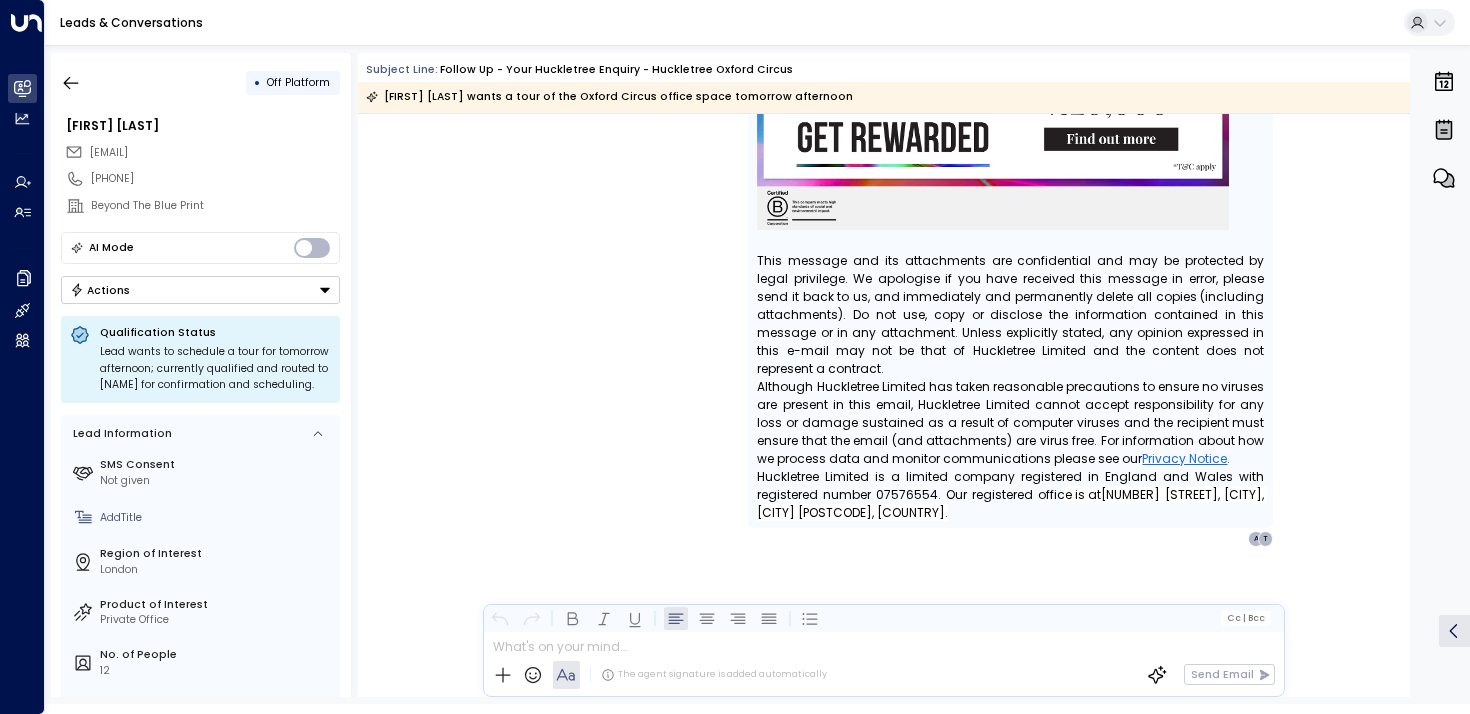 scroll, scrollTop: 1653, scrollLeft: 0, axis: vertical 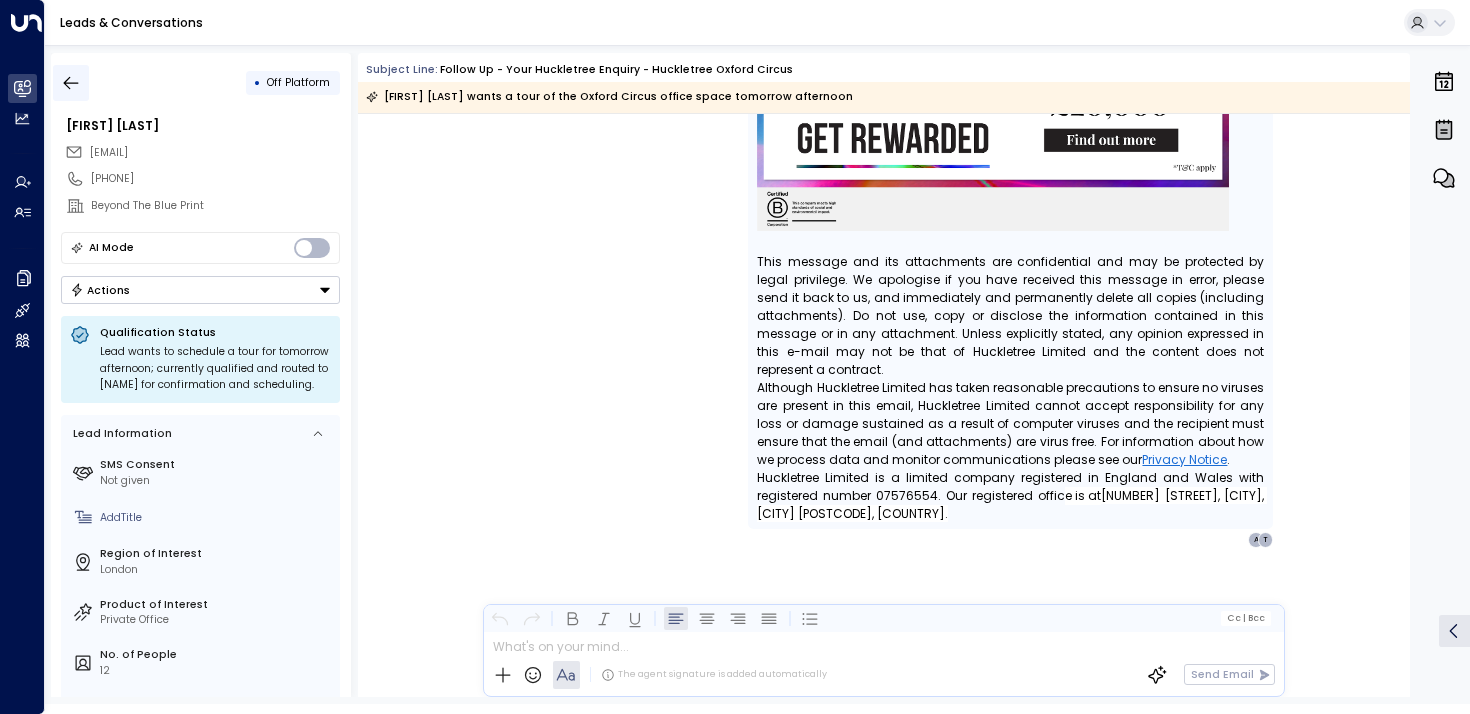 click 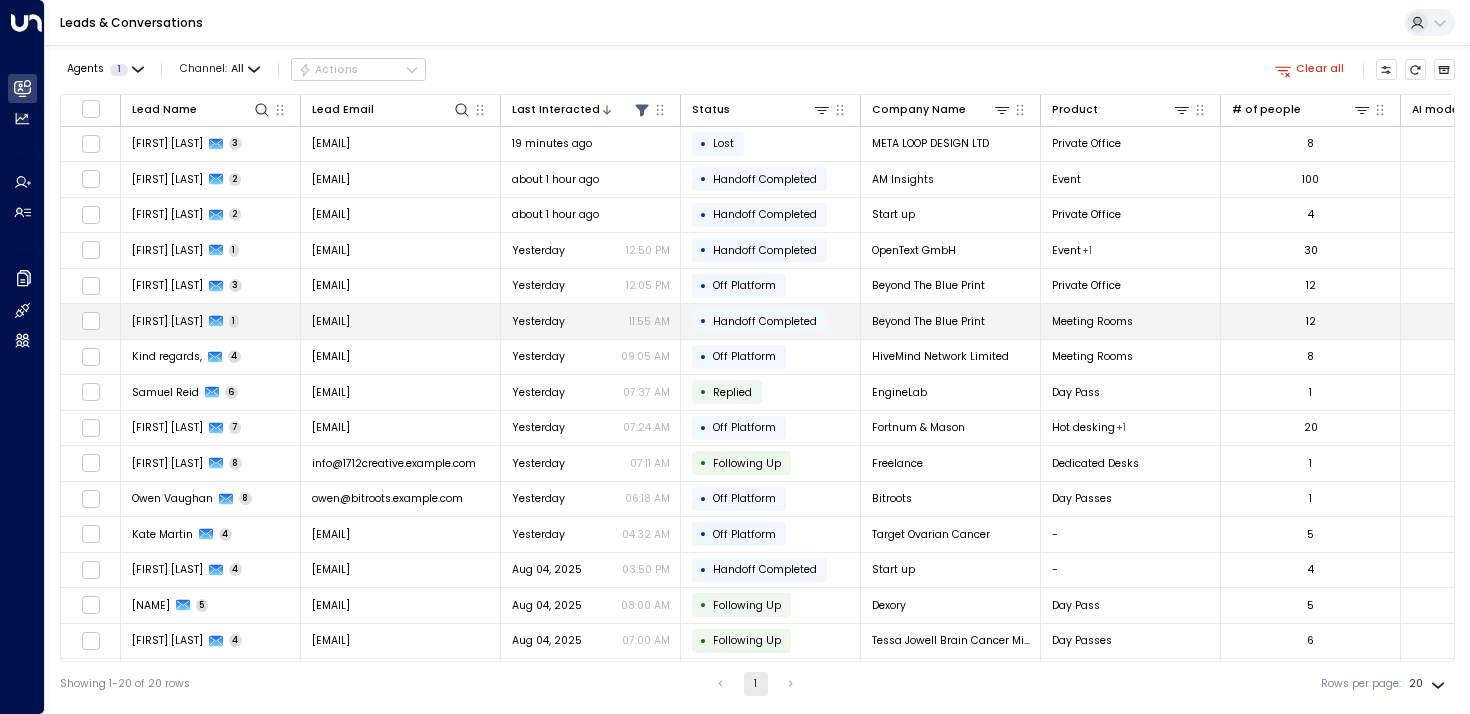 click on "[FIRST] [LAST]" at bounding box center [167, 321] 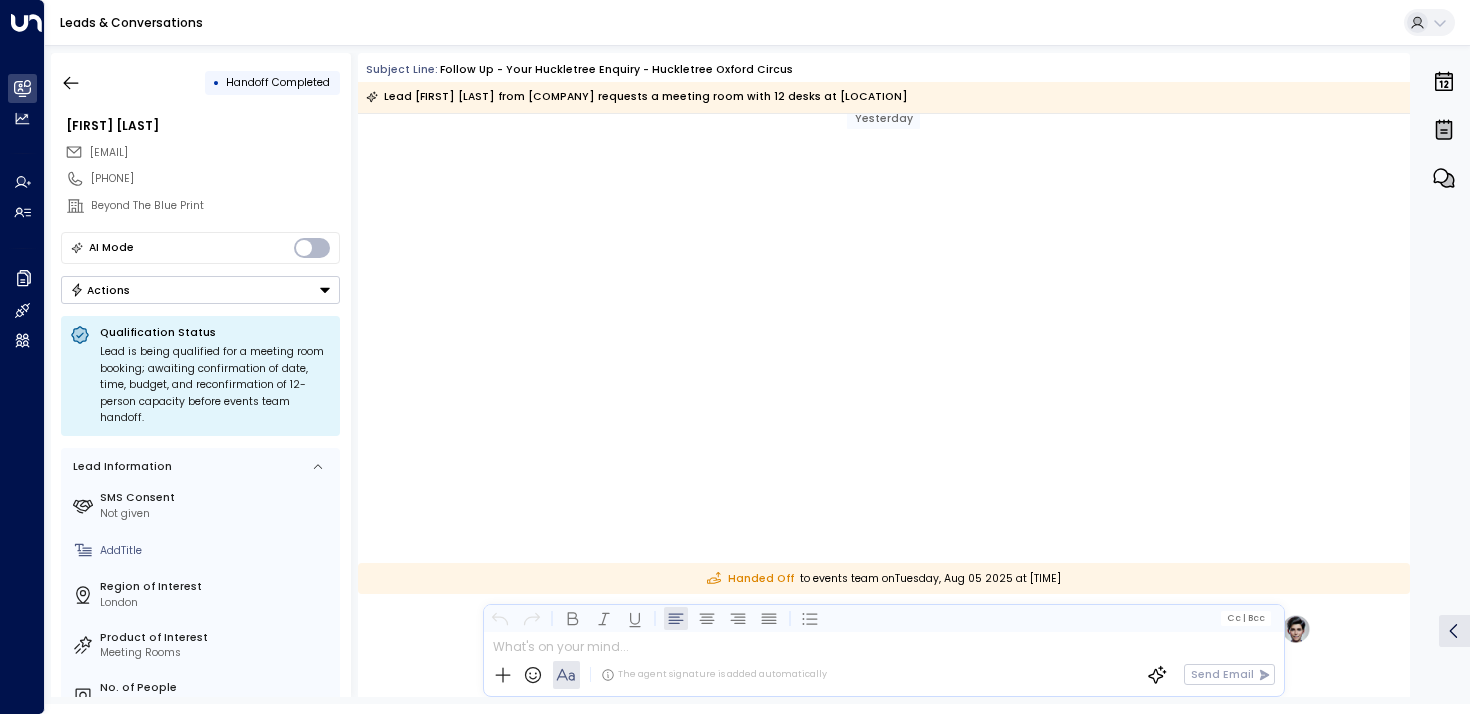 scroll, scrollTop: 0, scrollLeft: 0, axis: both 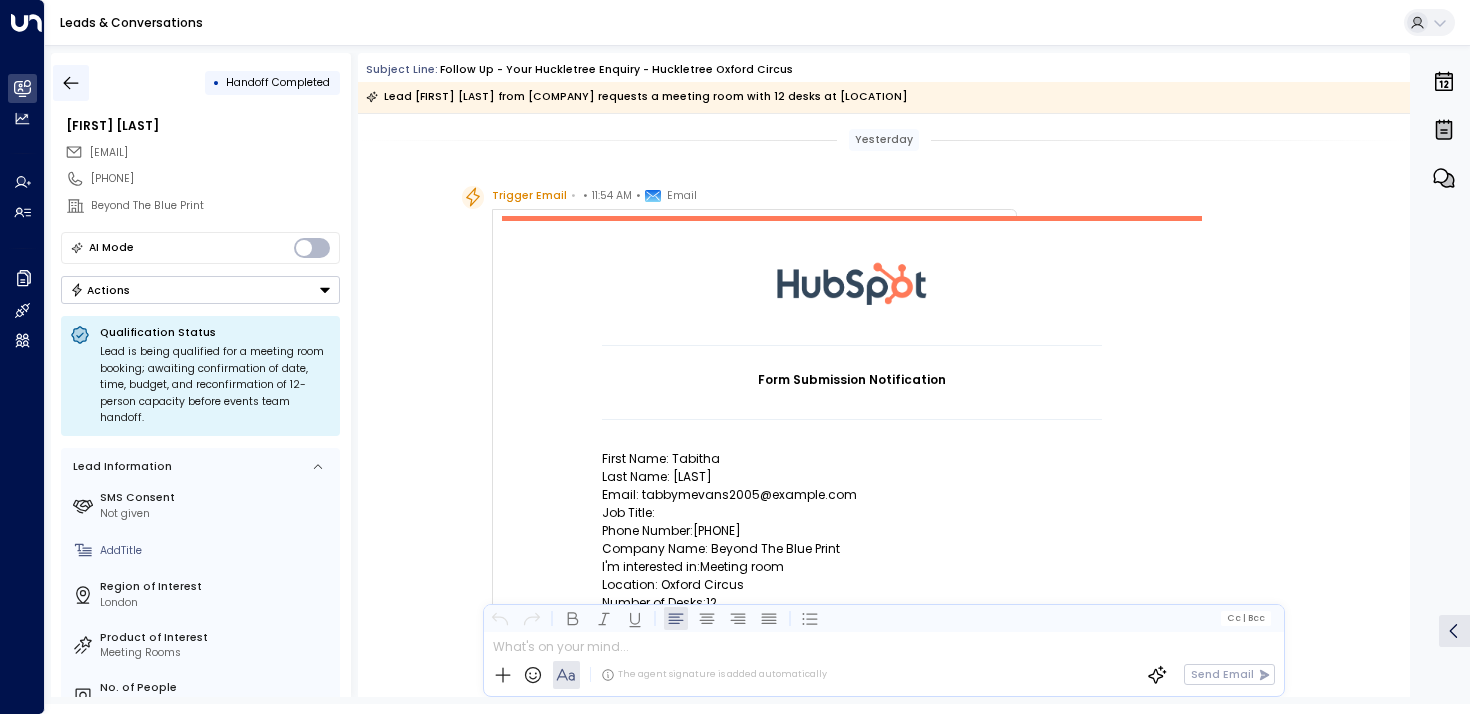 click 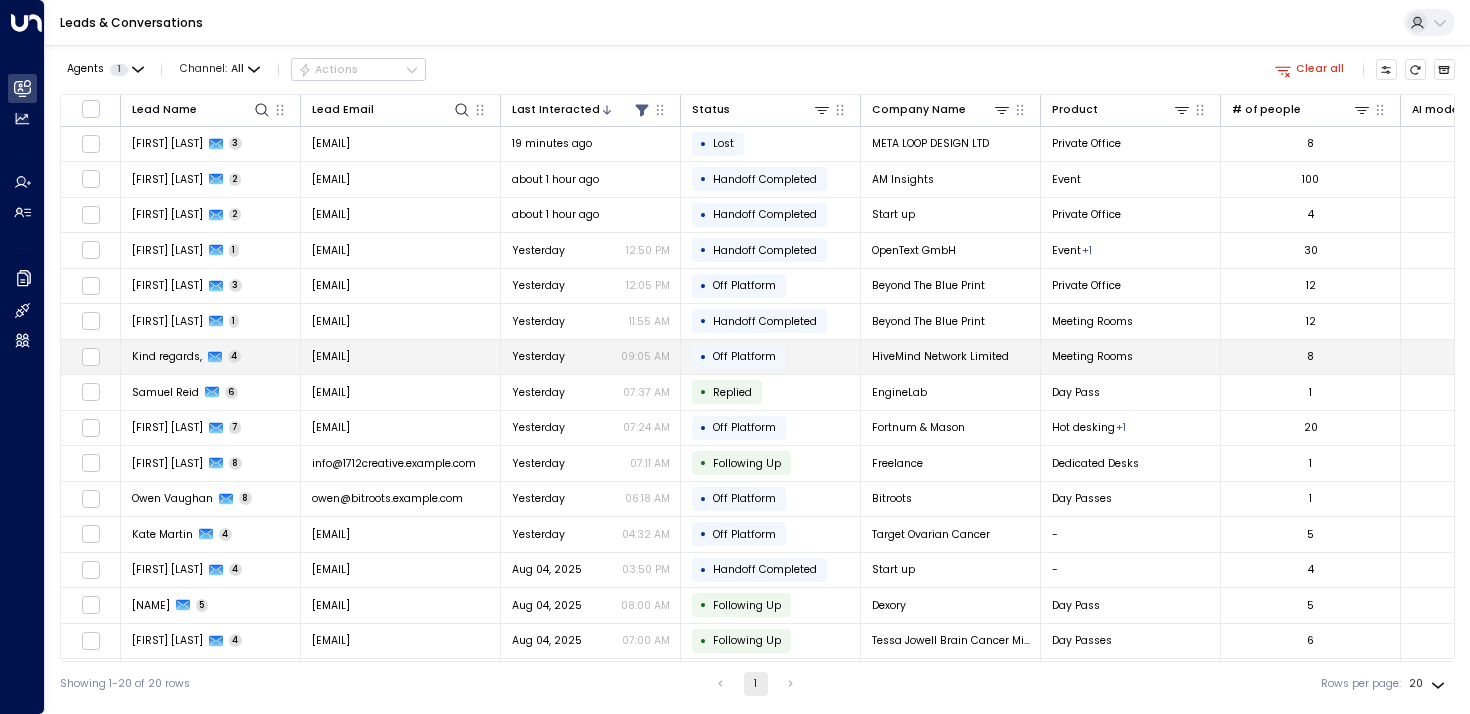 click on "Kind regards," at bounding box center [167, 356] 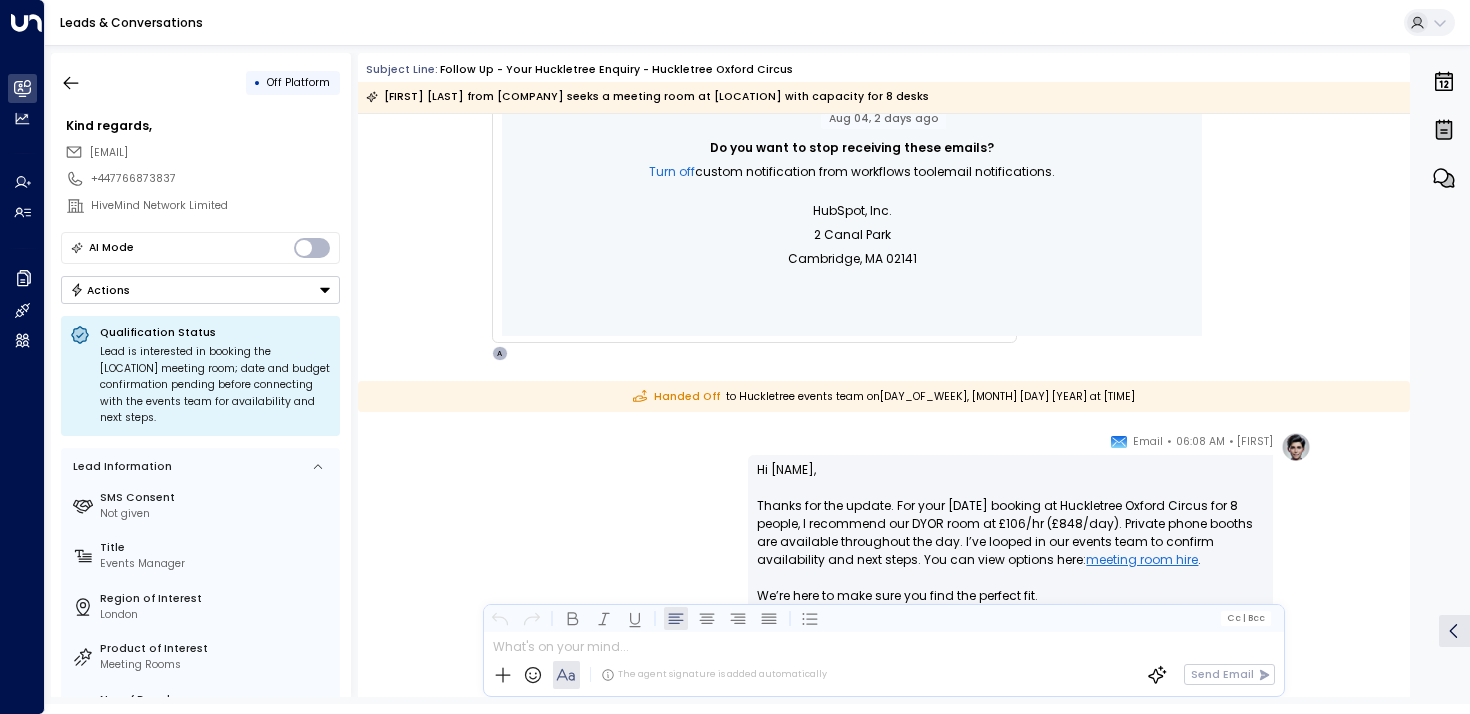 scroll, scrollTop: 965, scrollLeft: 0, axis: vertical 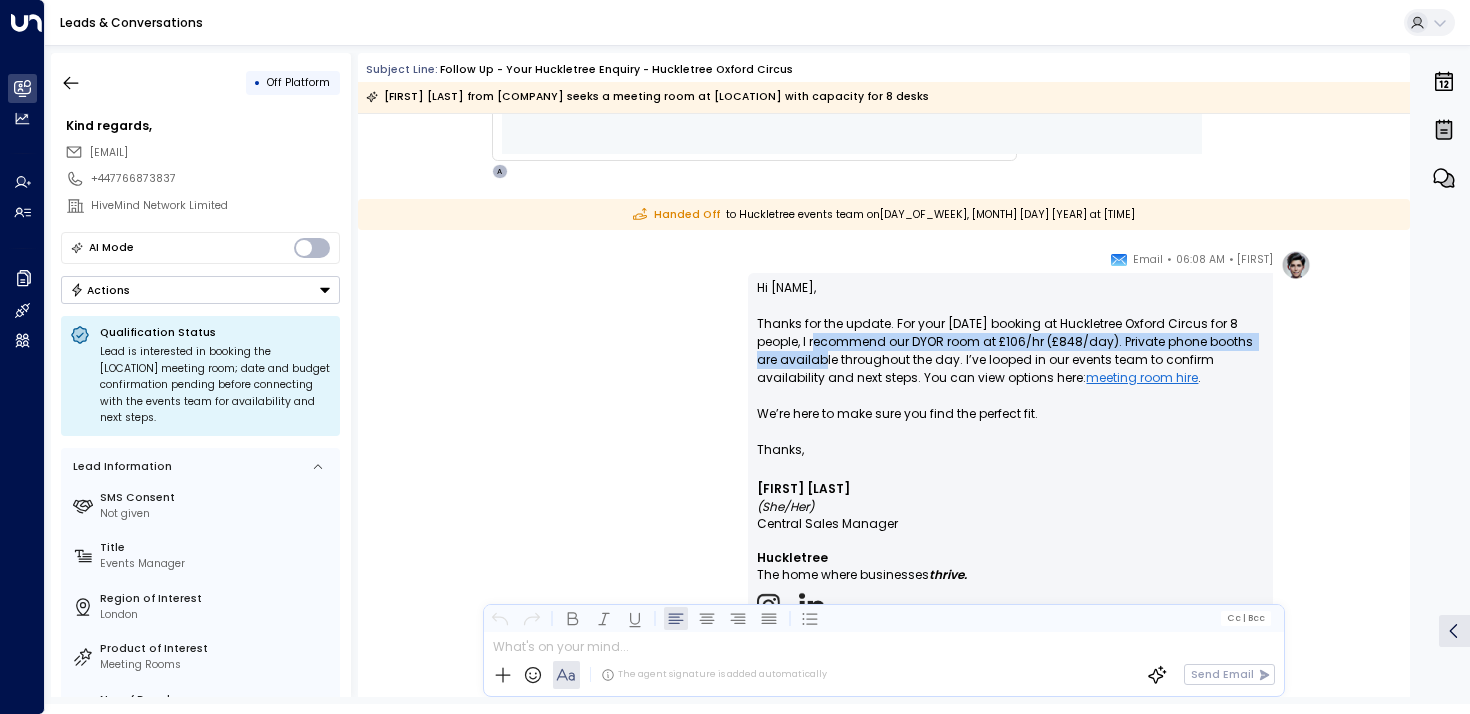 drag, startPoint x: 800, startPoint y: 335, endPoint x: 800, endPoint y: 366, distance: 31 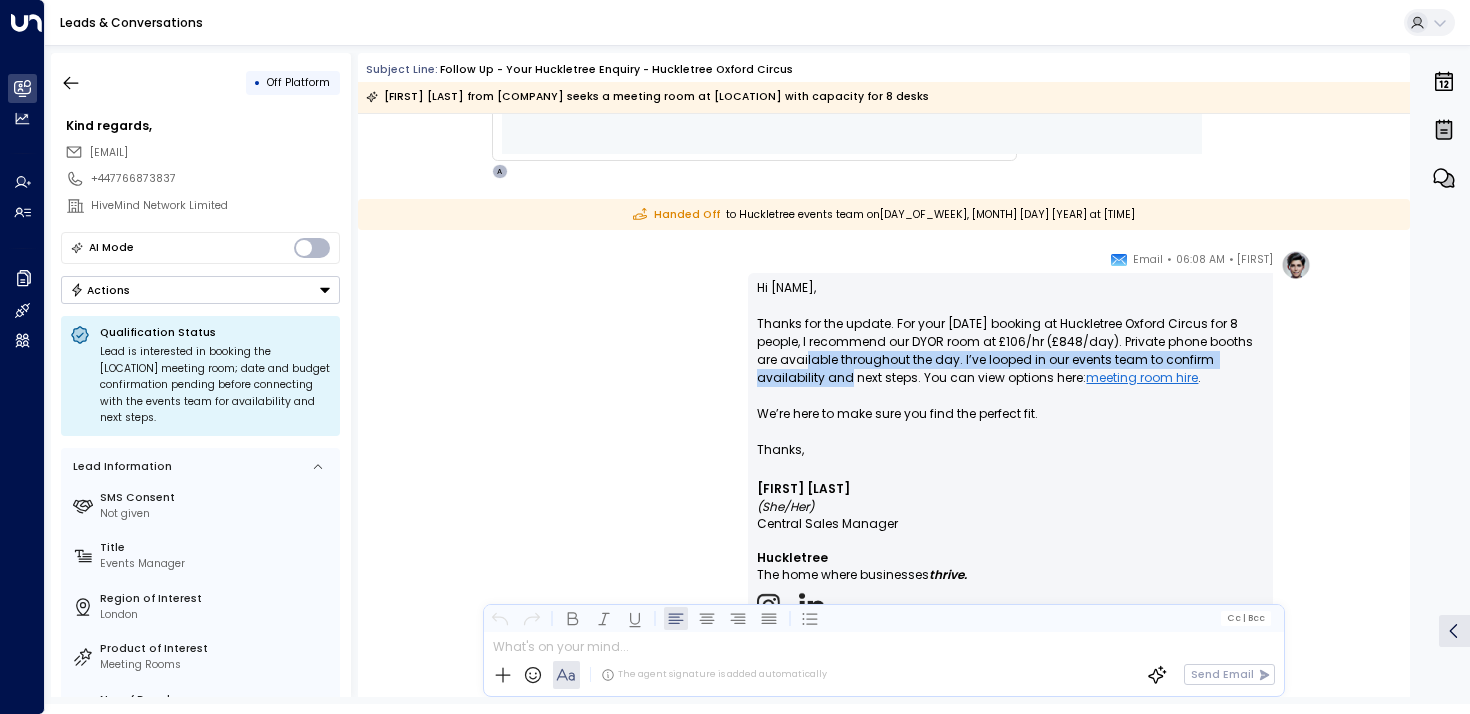 drag, startPoint x: 800, startPoint y: 366, endPoint x: 800, endPoint y: 389, distance: 23 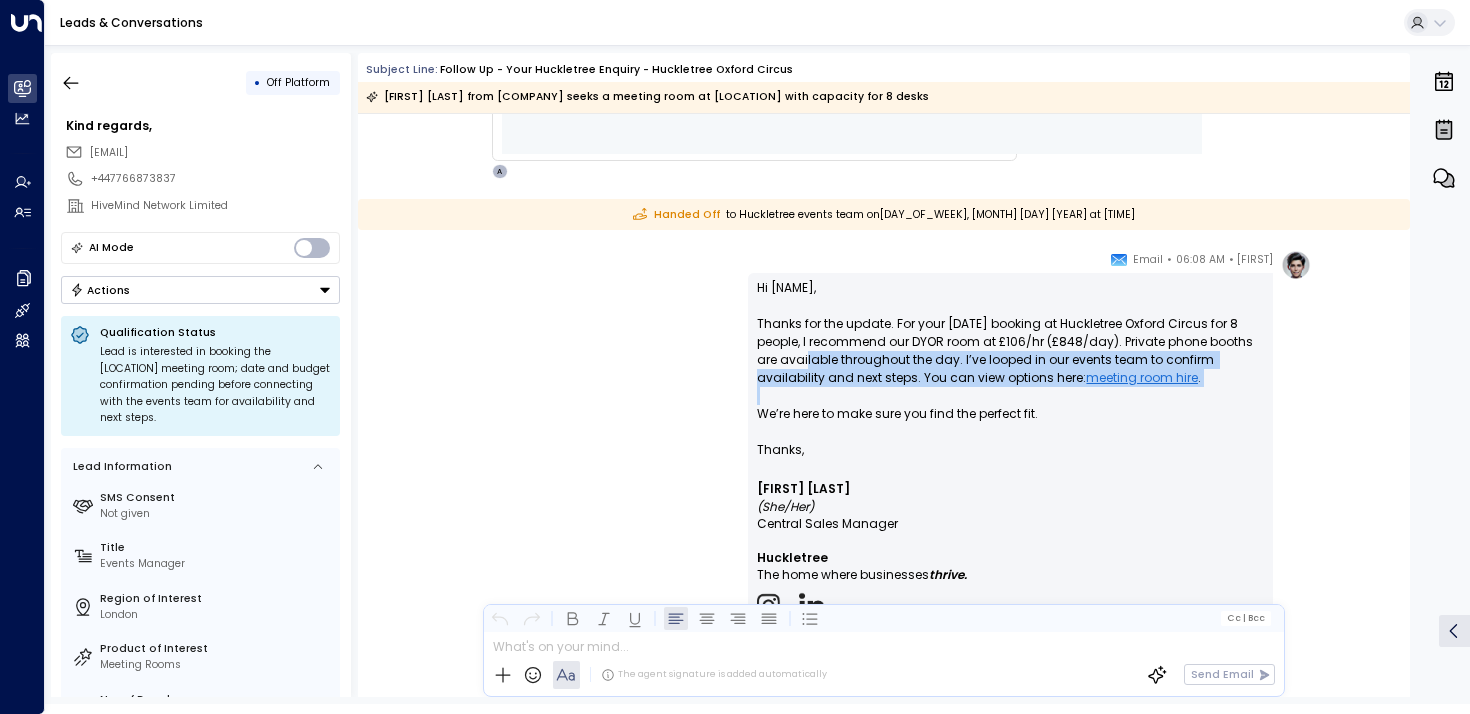 click on "Hi [NAME], Thanks for the update. For your [DATE] booking at Huckletree [LOCATION] for [NUMBER] people, I recommend our [ROOM NAME] room at £[NUMBER]/hr (£[NUMBER]/day). Private phone booths are available throughout the day. I’ve looped in our events team to confirm availability and next steps. You can view options here: meeting room hire . We’re here to make sure you find the perfect fit." at bounding box center (1010, 360) 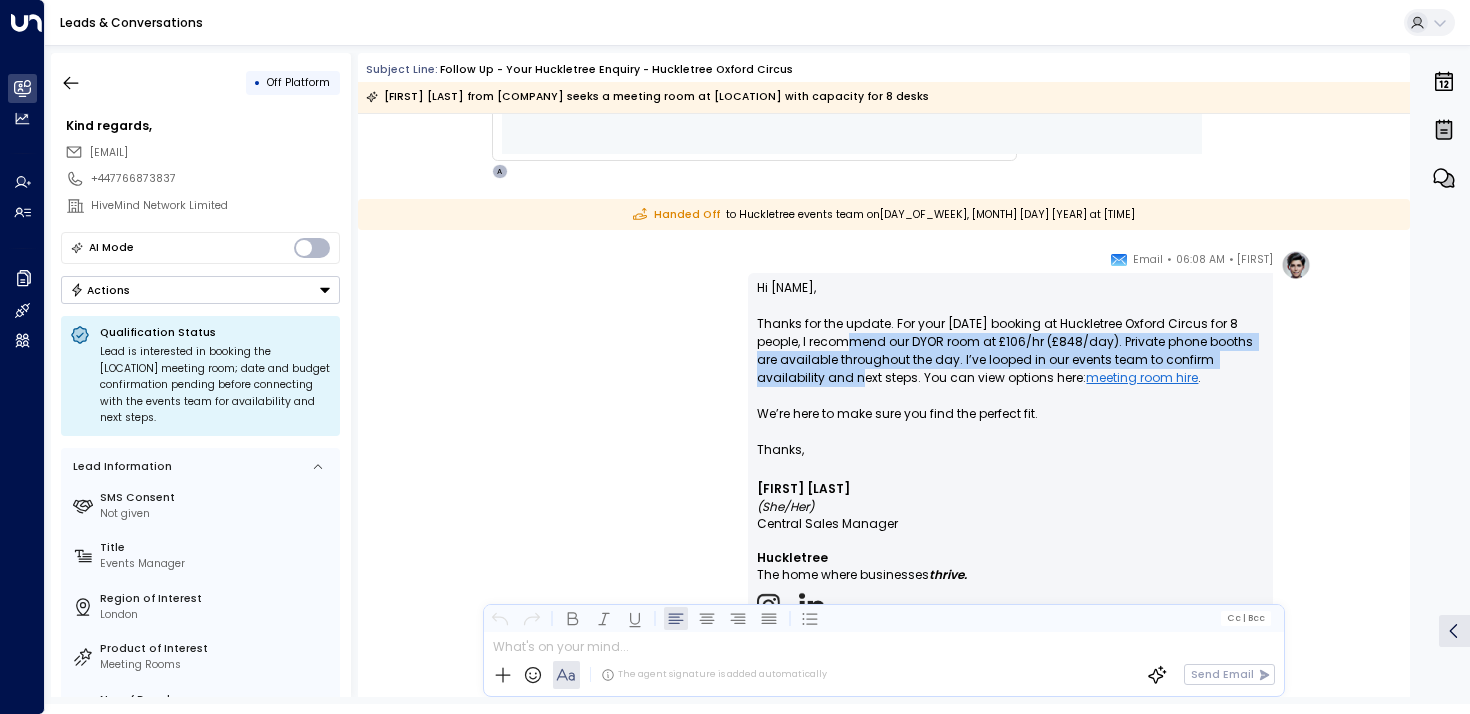 drag, startPoint x: 832, startPoint y: 381, endPoint x: 812, endPoint y: 341, distance: 44.72136 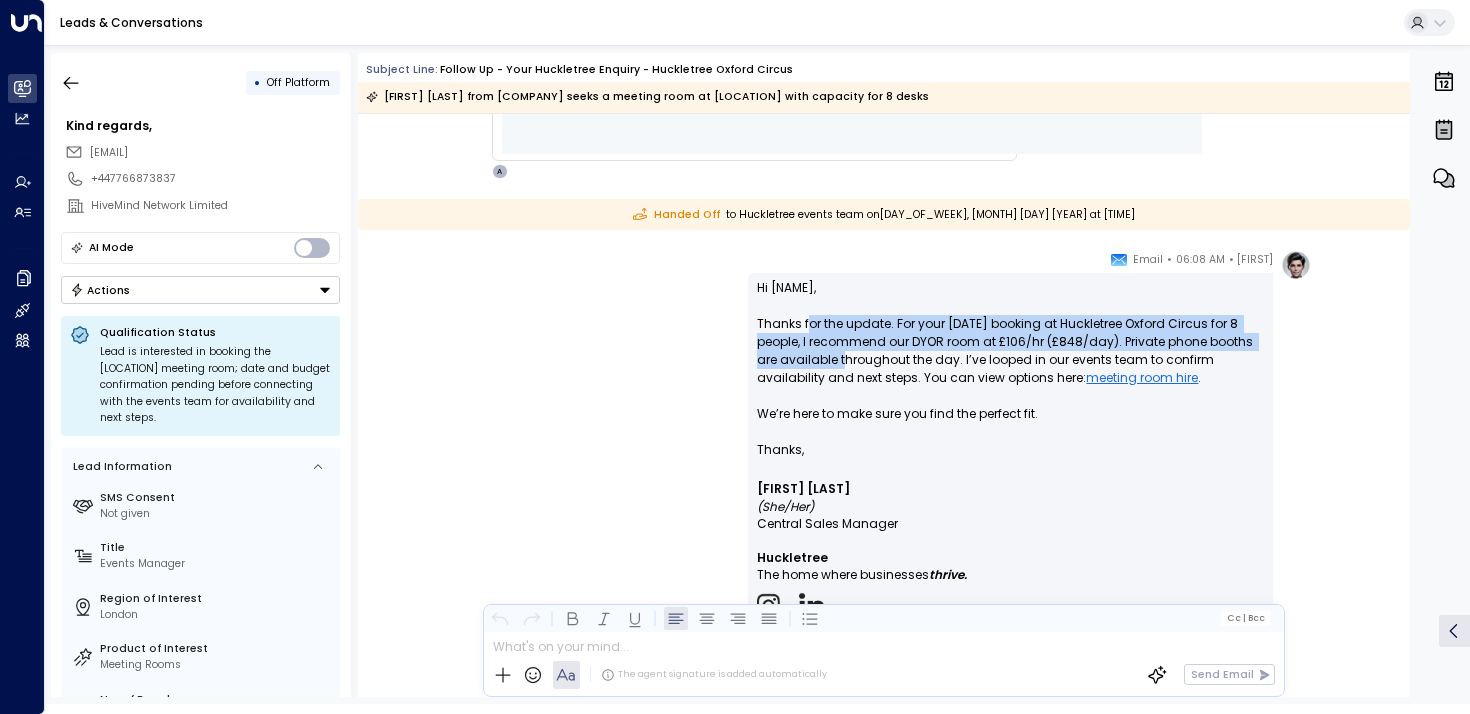 drag, startPoint x: 805, startPoint y: 321, endPoint x: 826, endPoint y: 361, distance: 45.17743 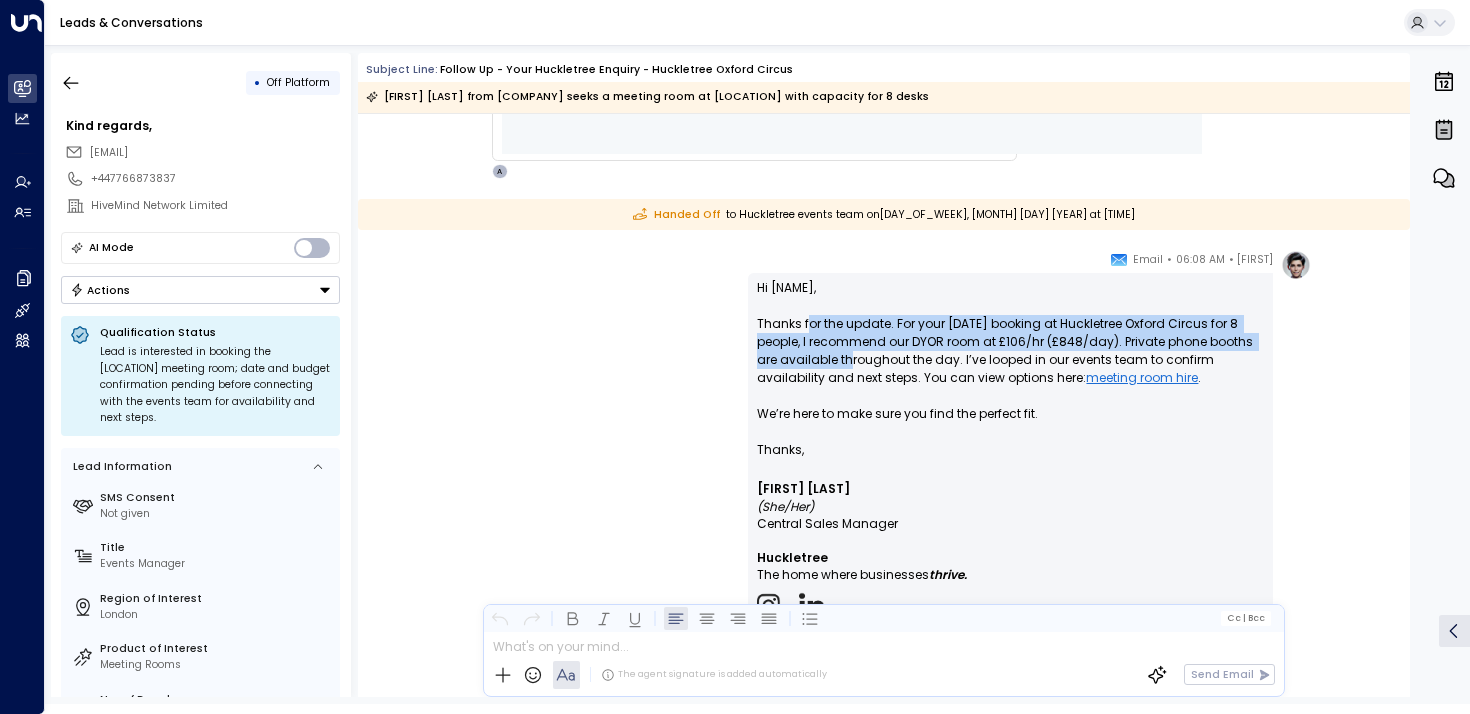 click on "Hi [NAME], Thanks for the update. For your [DATE] booking at Huckletree [LOCATION] for [NUMBER] people, I recommend our [ROOM NAME] room at £[NUMBER]/hr (£[NUMBER]/day). Private phone booths are available throughout the day. I’ve looped in our events team to confirm availability and next steps. You can view options here: meeting room hire . We’re here to make sure you find the perfect fit." at bounding box center (1010, 360) 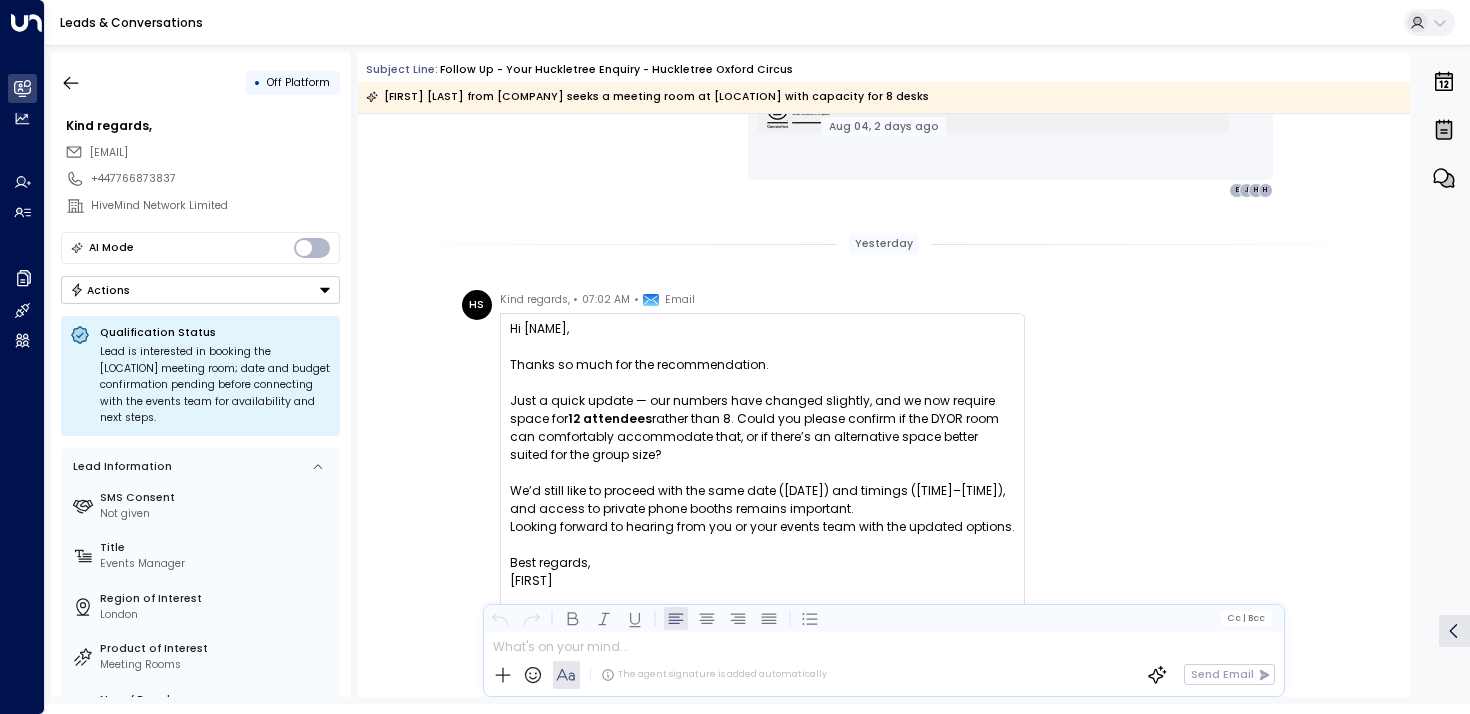 scroll, scrollTop: 1750, scrollLeft: 0, axis: vertical 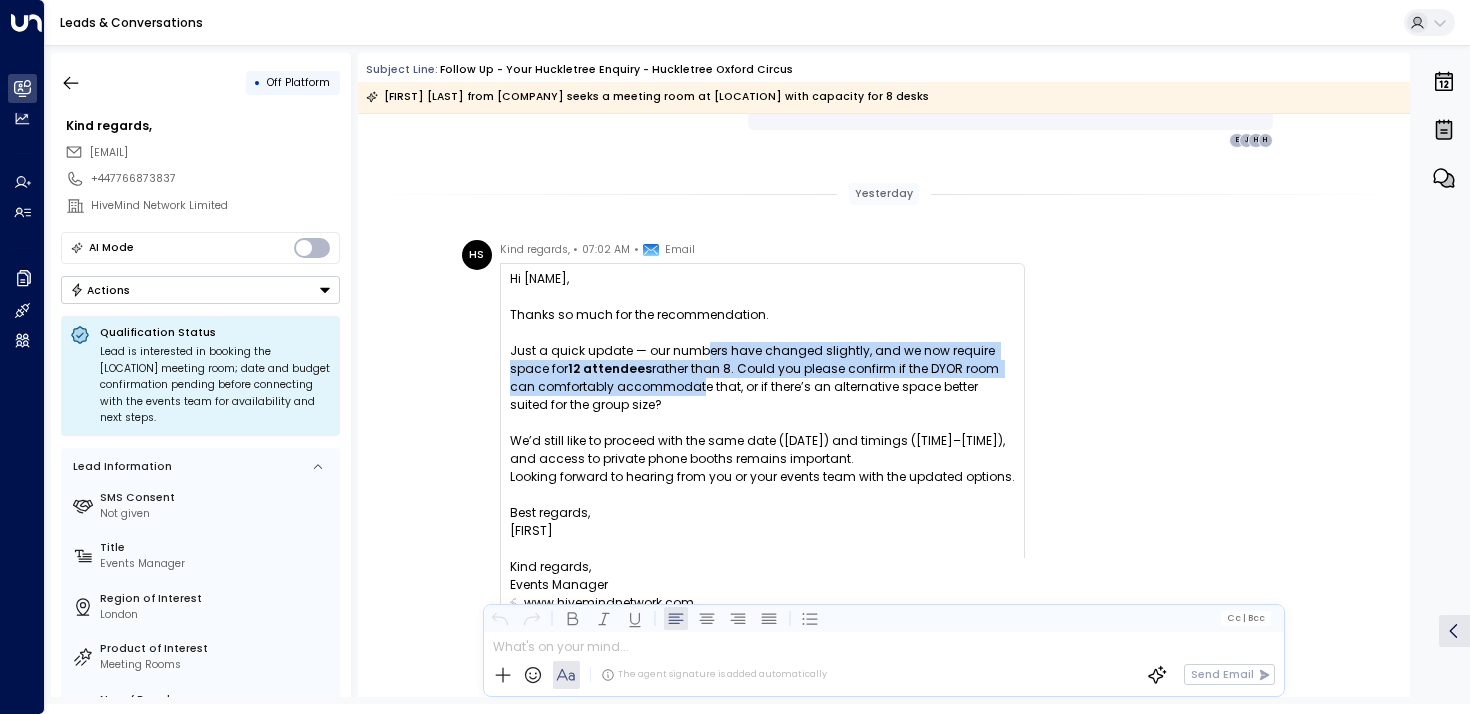 drag, startPoint x: 688, startPoint y: 388, endPoint x: 688, endPoint y: 426, distance: 38 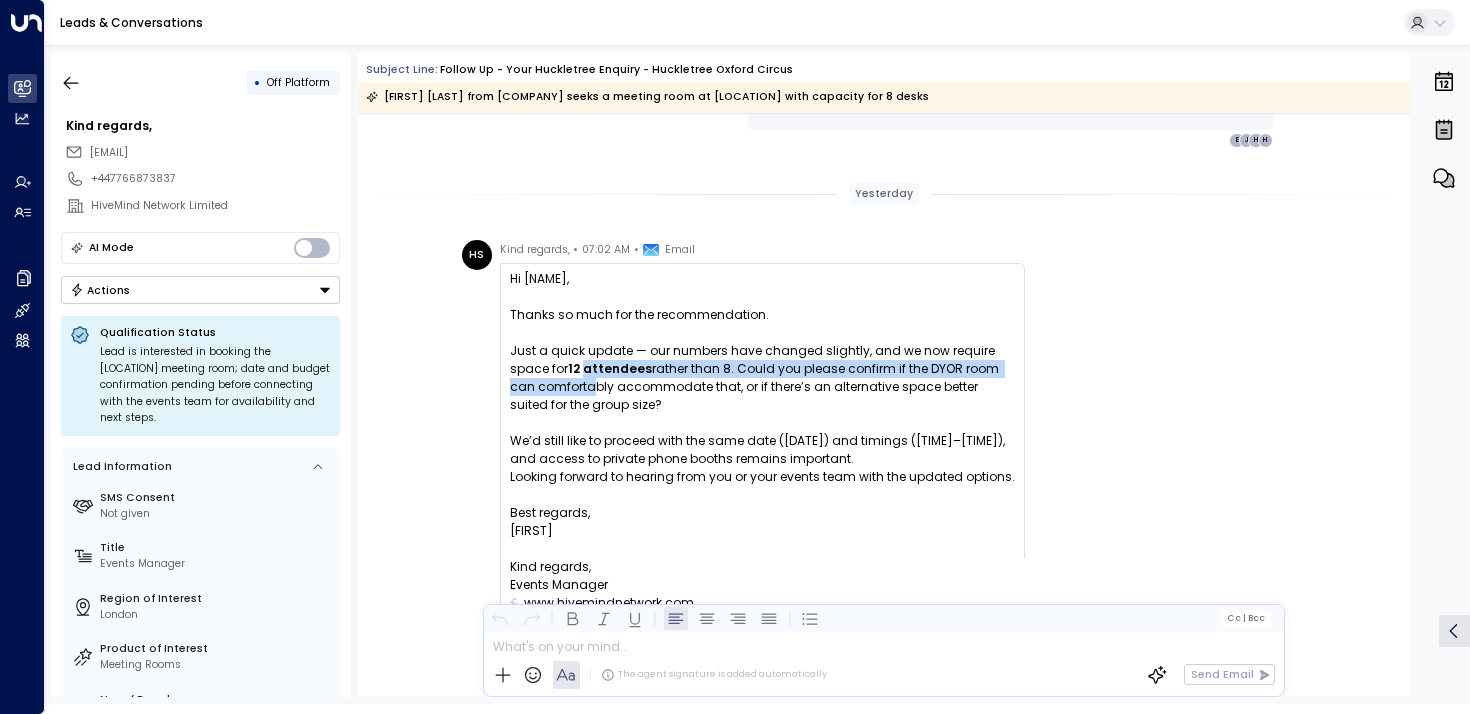 drag, startPoint x: 581, startPoint y: 397, endPoint x: 581, endPoint y: 441, distance: 44 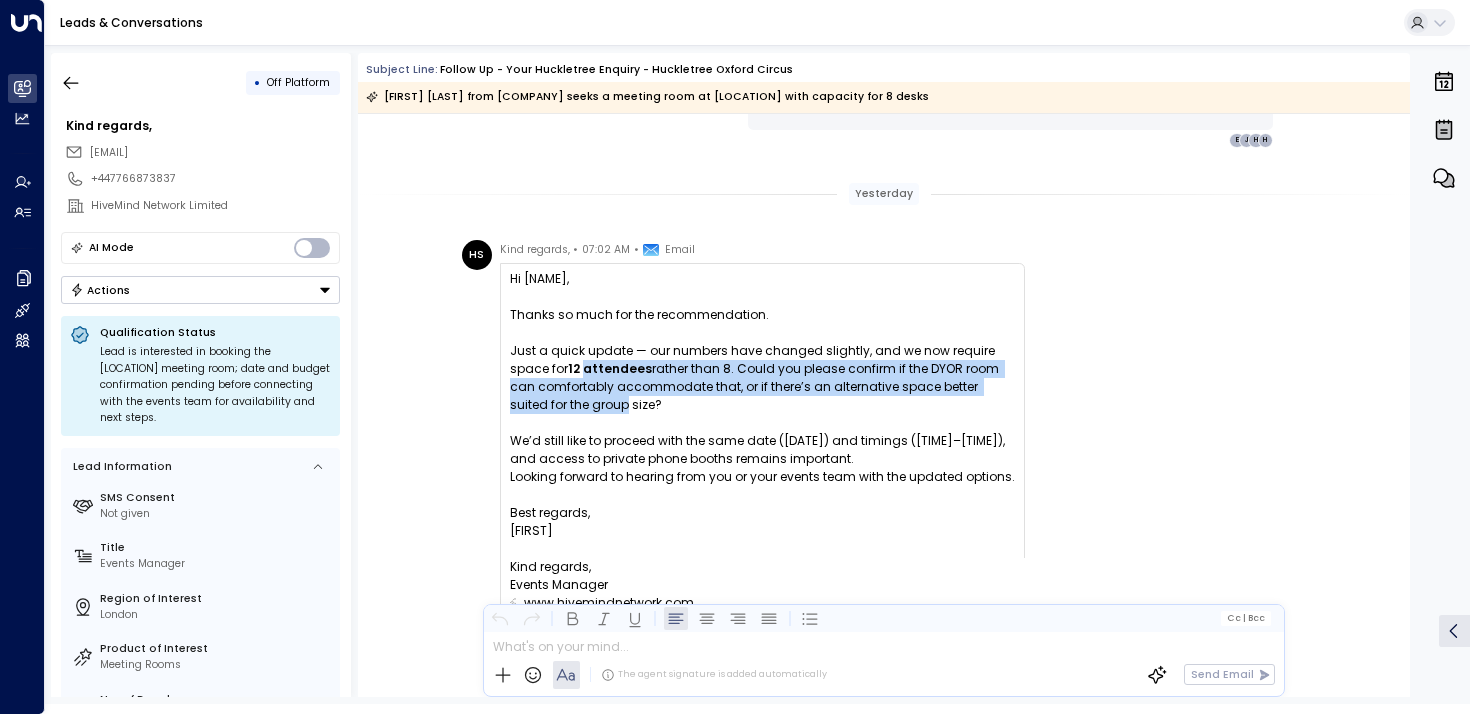 click on "Hi Alice
Thanks so much for the recommendation.
Just a quick update — our numbers have changed slightly, and we now require space for  12 attendees  rather than 8. Could you please confirm if the DYOR room can comfortably accommodate that, or if there’s an alternative space better suited for the group size?
We’d still like to proceed with the same date (10/09/2025) and timings (09:00–17:30), and access to private phone booths remains important.
Looking forward to hearing from you or your events team with the updated options.
Best regards,
Holly" at bounding box center [762, 405] 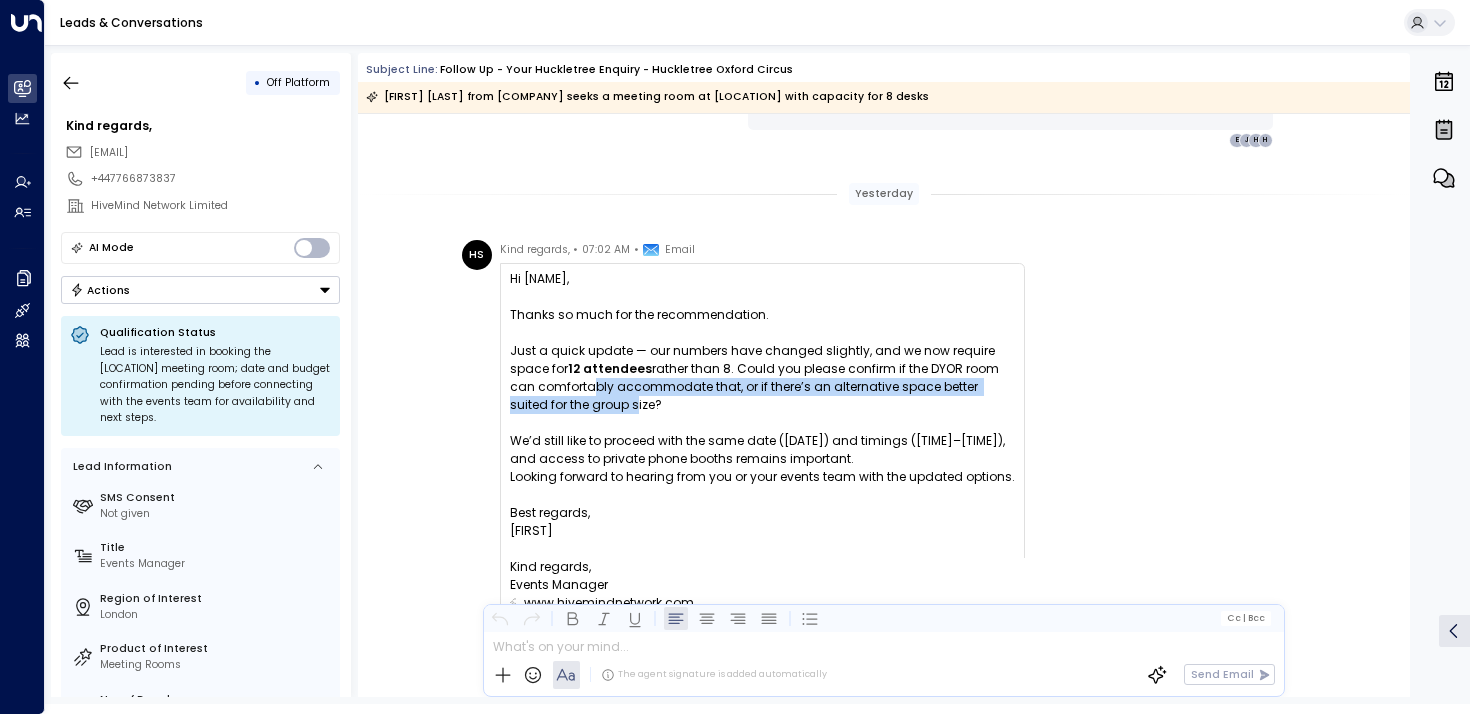 drag, startPoint x: 587, startPoint y: 442, endPoint x: 583, endPoint y: 416, distance: 26.305893 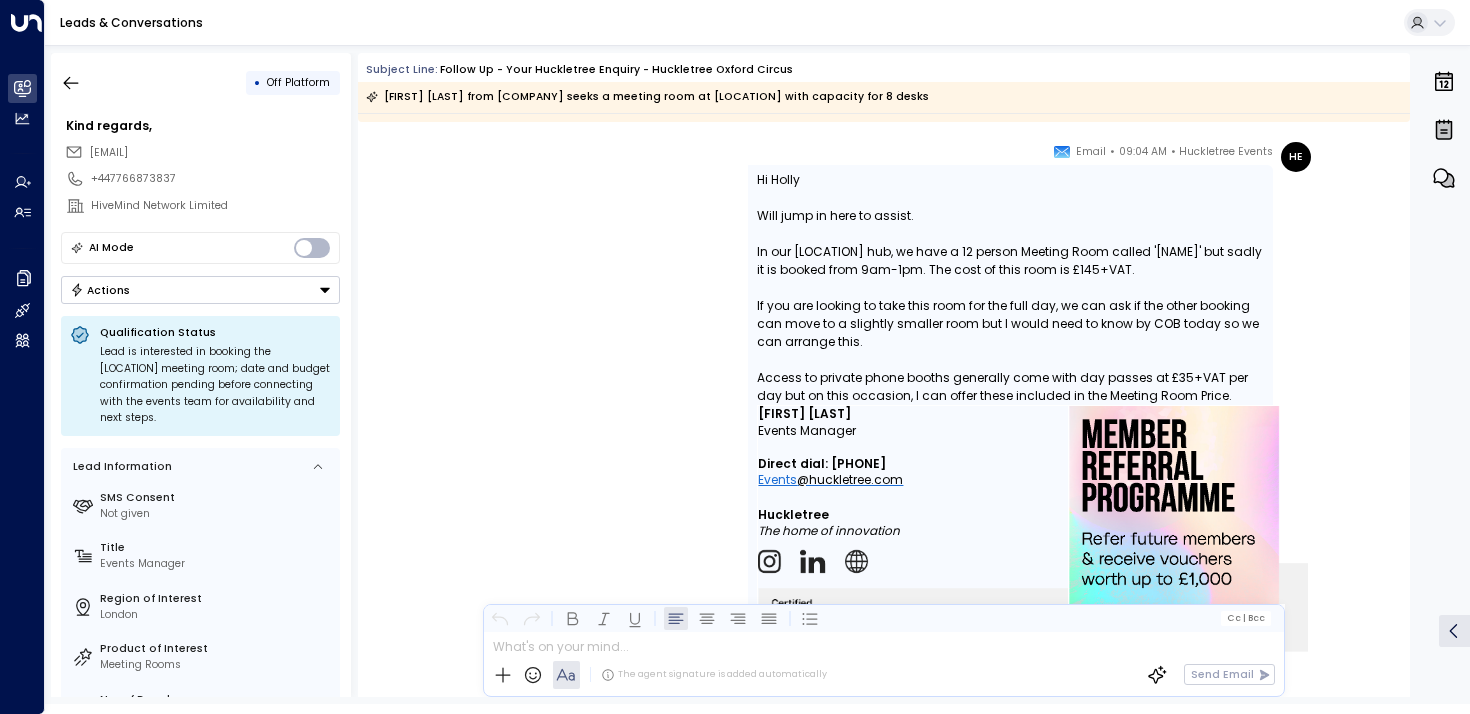 scroll, scrollTop: 2532, scrollLeft: 0, axis: vertical 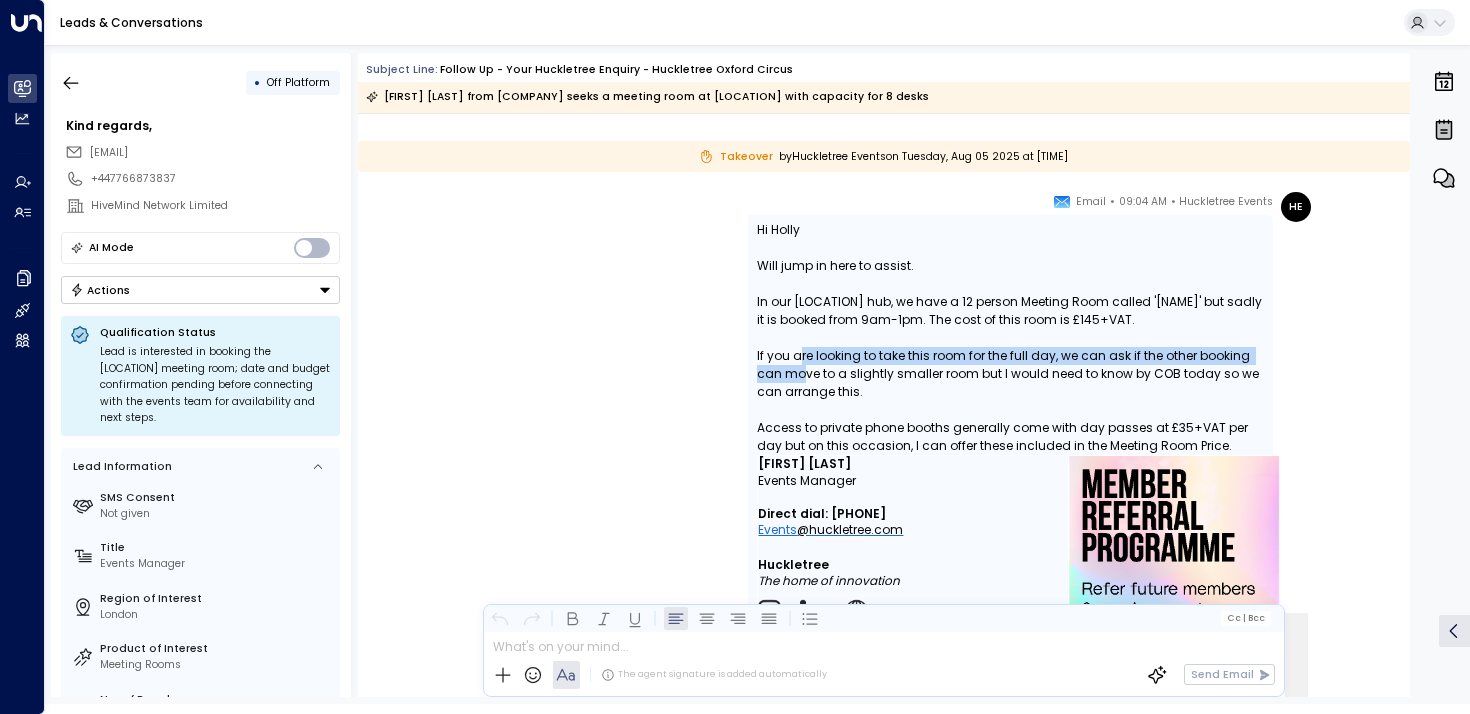 drag, startPoint x: 797, startPoint y: 348, endPoint x: 799, endPoint y: 380, distance: 32.06244 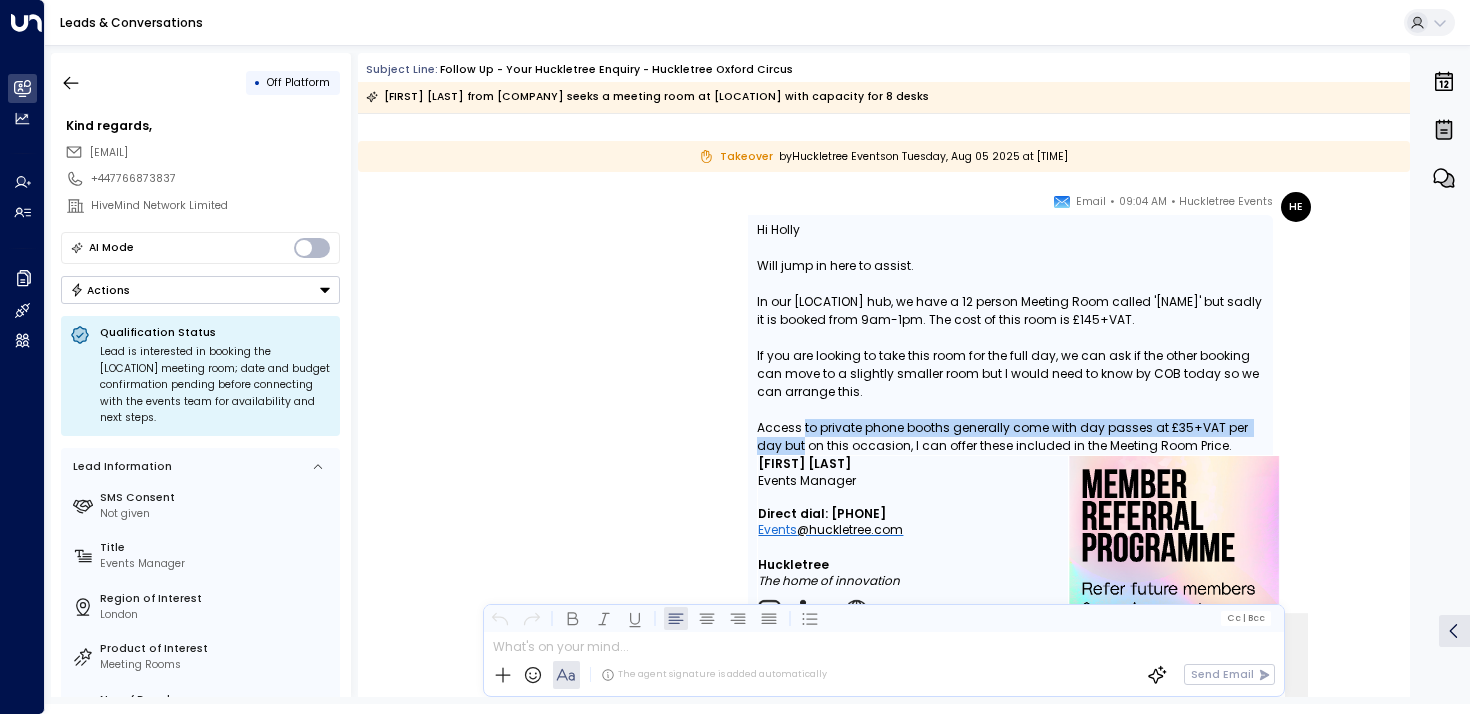 drag, startPoint x: 802, startPoint y: 449, endPoint x: 800, endPoint y: 421, distance: 28.071337 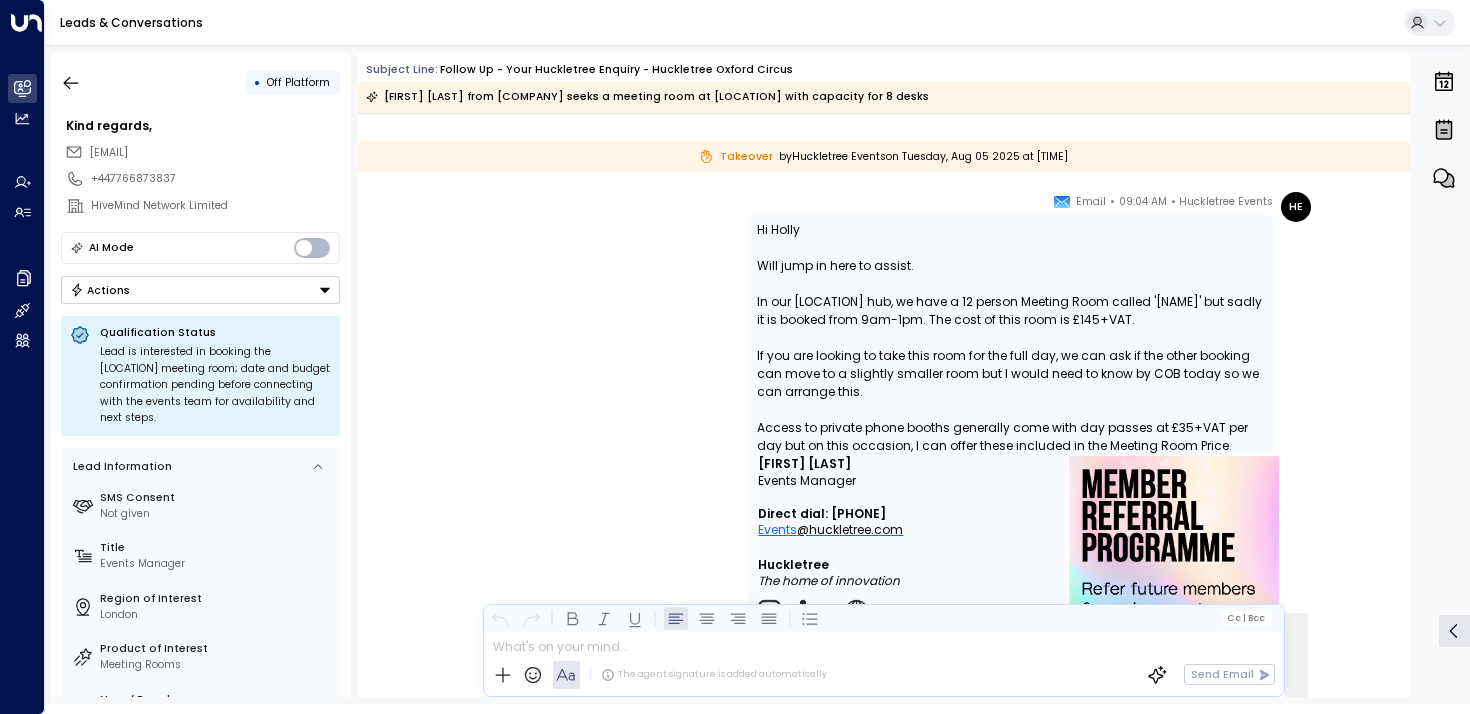 drag, startPoint x: 800, startPoint y: 365, endPoint x: 800, endPoint y: 388, distance: 23 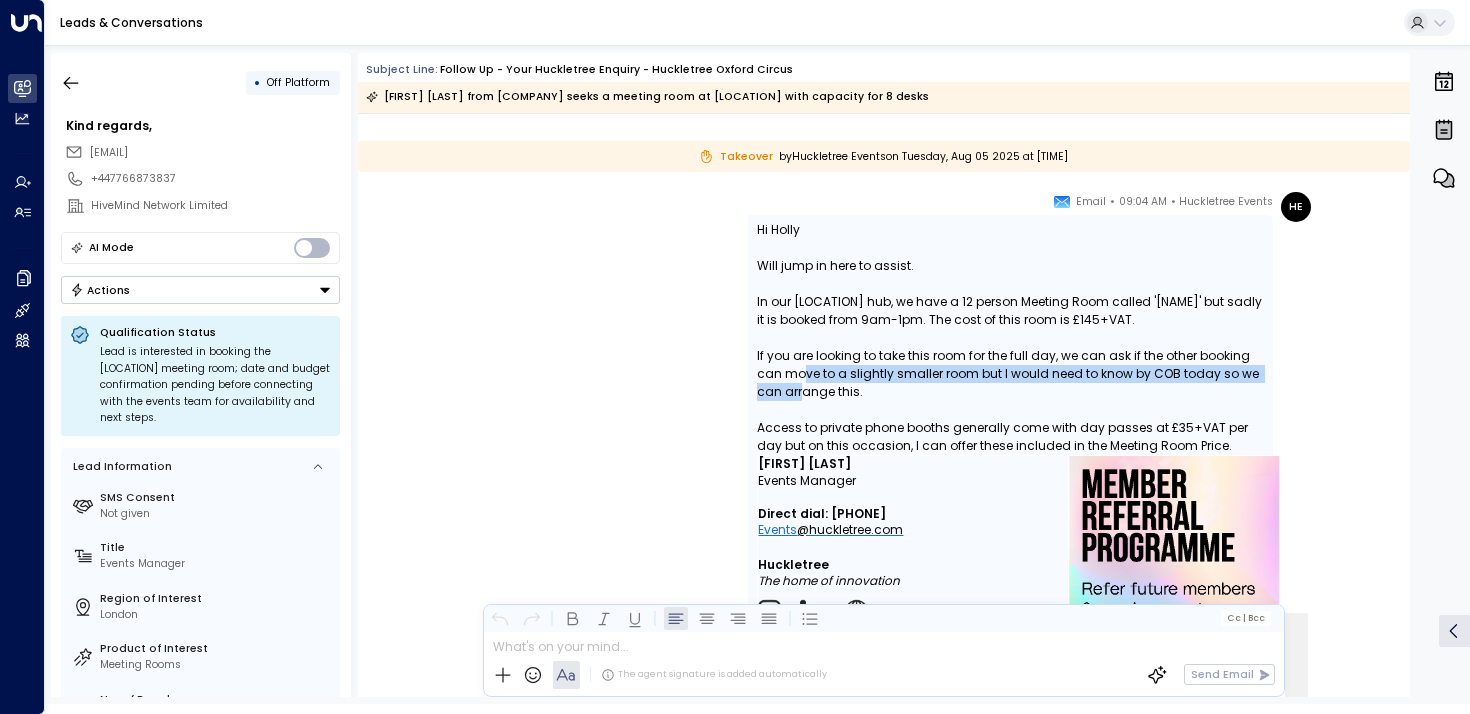 click on "If you are looking to take this room for the full day, we can ask if the other booking can move to a slightly smaller room but I would need to know by COB today so we can arrange this." at bounding box center (1010, 374) 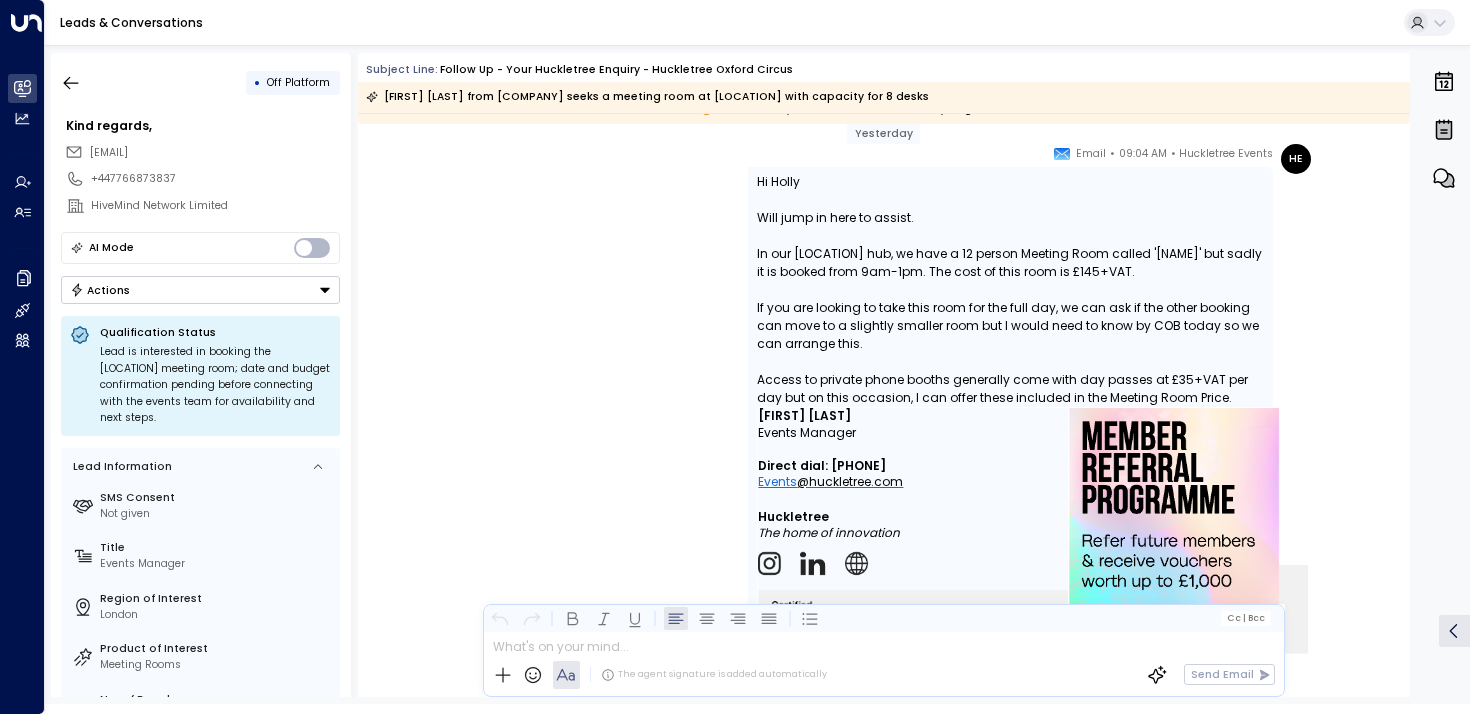 scroll, scrollTop: 2581, scrollLeft: 0, axis: vertical 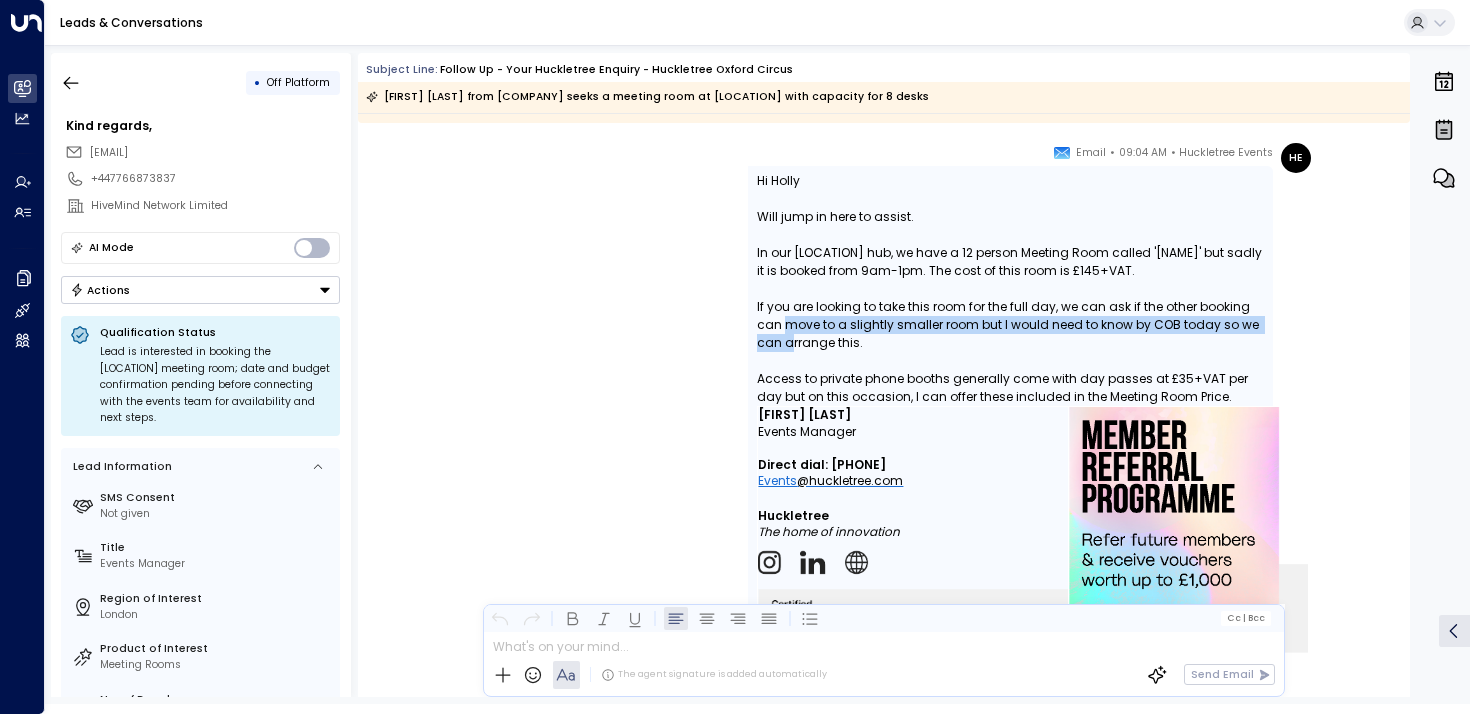 drag, startPoint x: 787, startPoint y: 315, endPoint x: 788, endPoint y: 347, distance: 32.01562 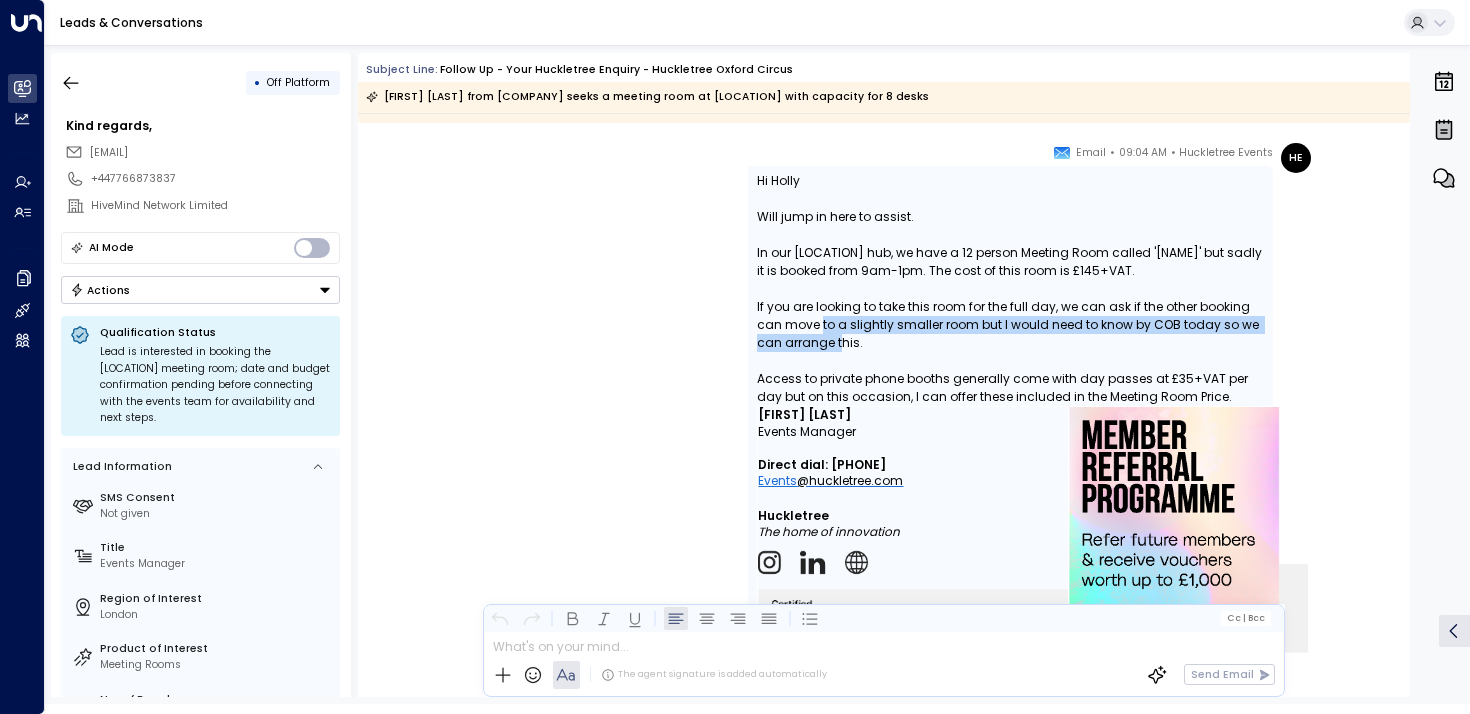 drag, startPoint x: 837, startPoint y: 347, endPoint x: 809, endPoint y: 301, distance: 53.851646 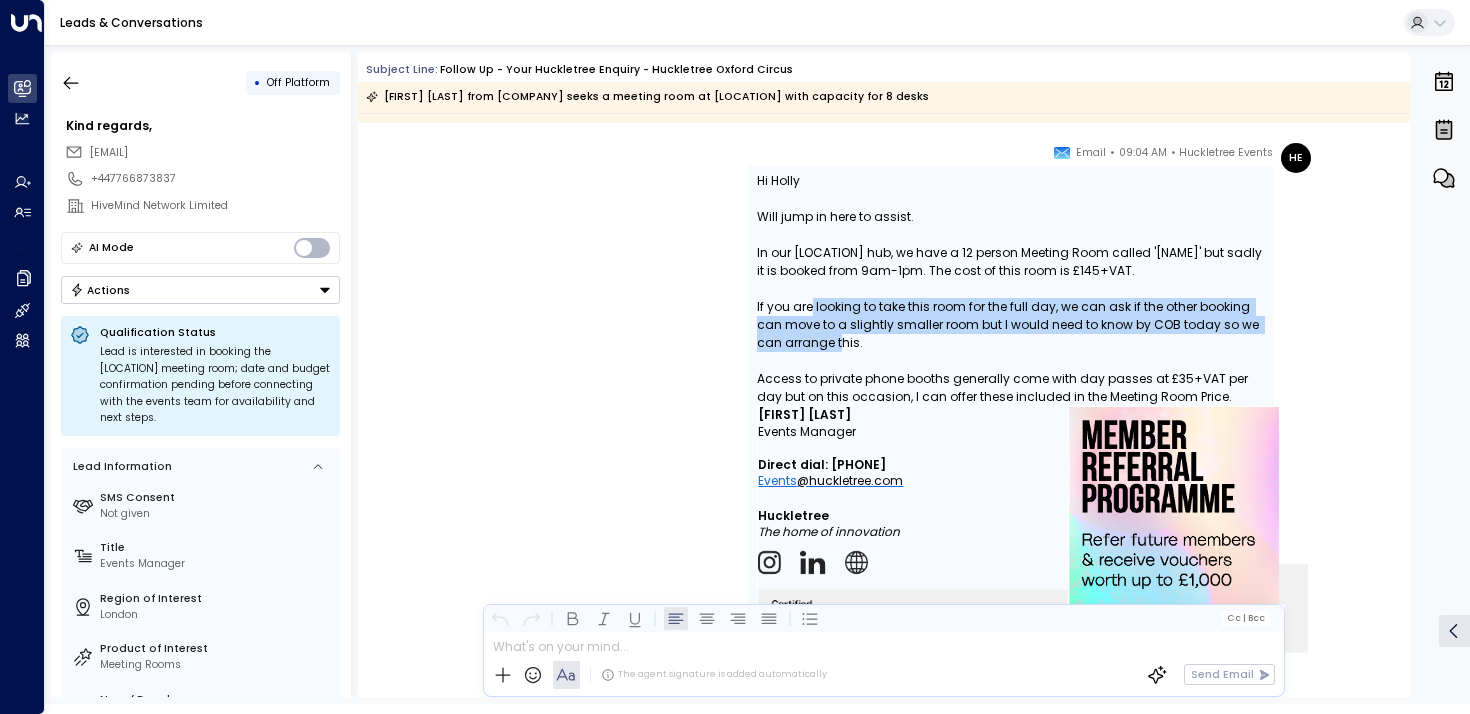 click on "If you are looking to take this room for the full day, we can ask if the other booking can move to a slightly smaller room but I would need to know by COB today so we can arrange this." at bounding box center (1010, 325) 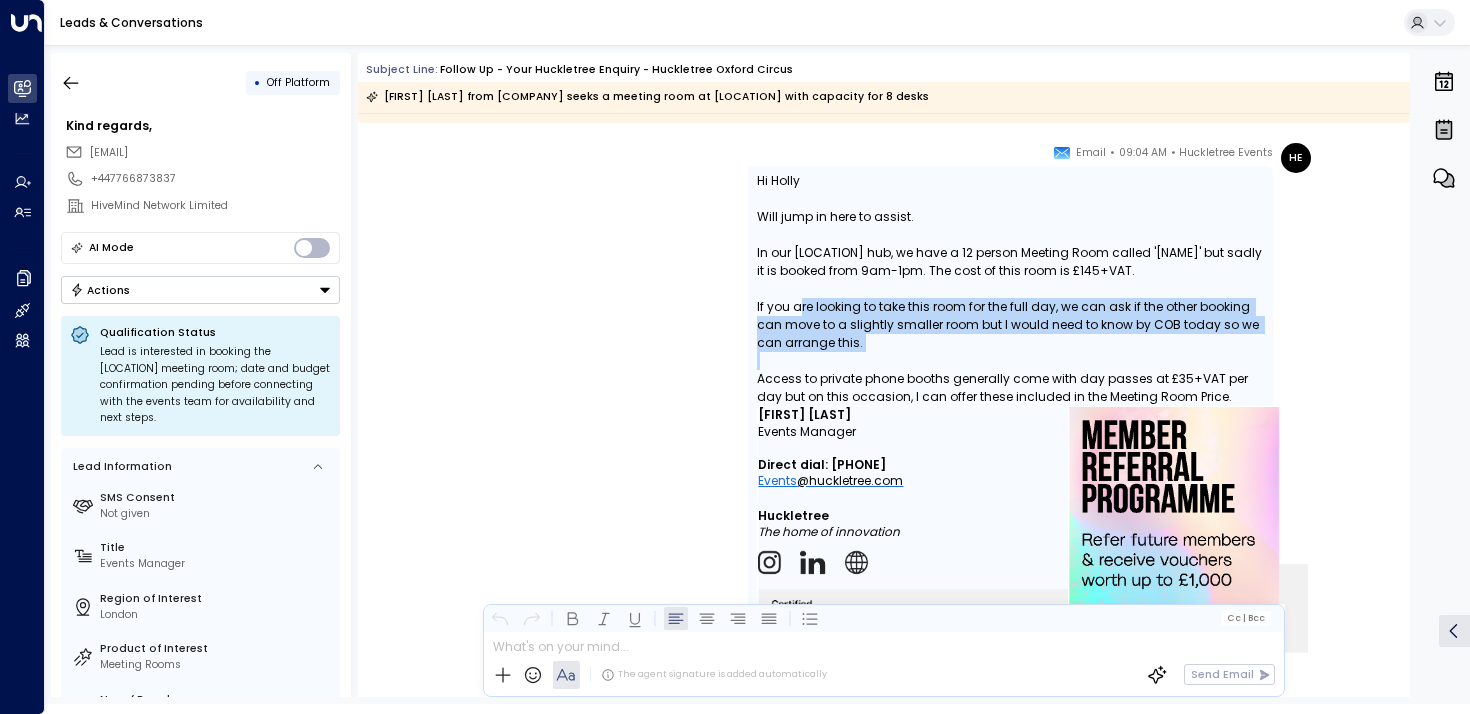 drag, startPoint x: 796, startPoint y: 303, endPoint x: 814, endPoint y: 364, distance: 63.600315 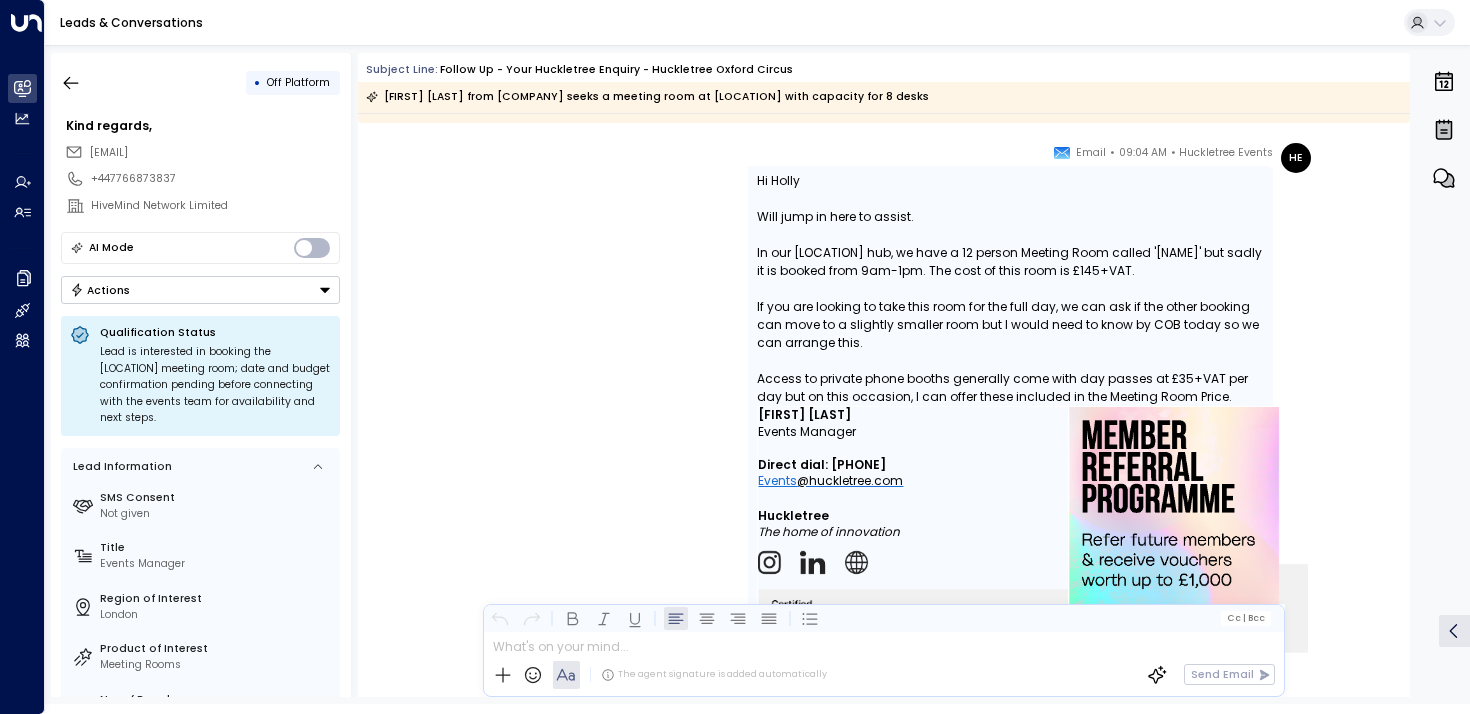click on "• Off Platform [FIRST] [LAST] [EMAIL] [PHONE] [COMPANY] AI Mode   Actions Qualification Status Lead is interested in booking the [LOCATION] meeting room; date and budget confirmation pending before connecting with the events team for availability and next steps. Lead Information SMS Consent Not given Title Events Manager Region of Interest [LOCATION] Product of Interest Meeting Rooms No. of People [NUMBER] Add  Area Add  Start Date Add  Term Length Add  Budget Source [EMAIL] Lead created on   [MONTH] [DAY] [YEAR] at [TIME]" at bounding box center (201, 375) 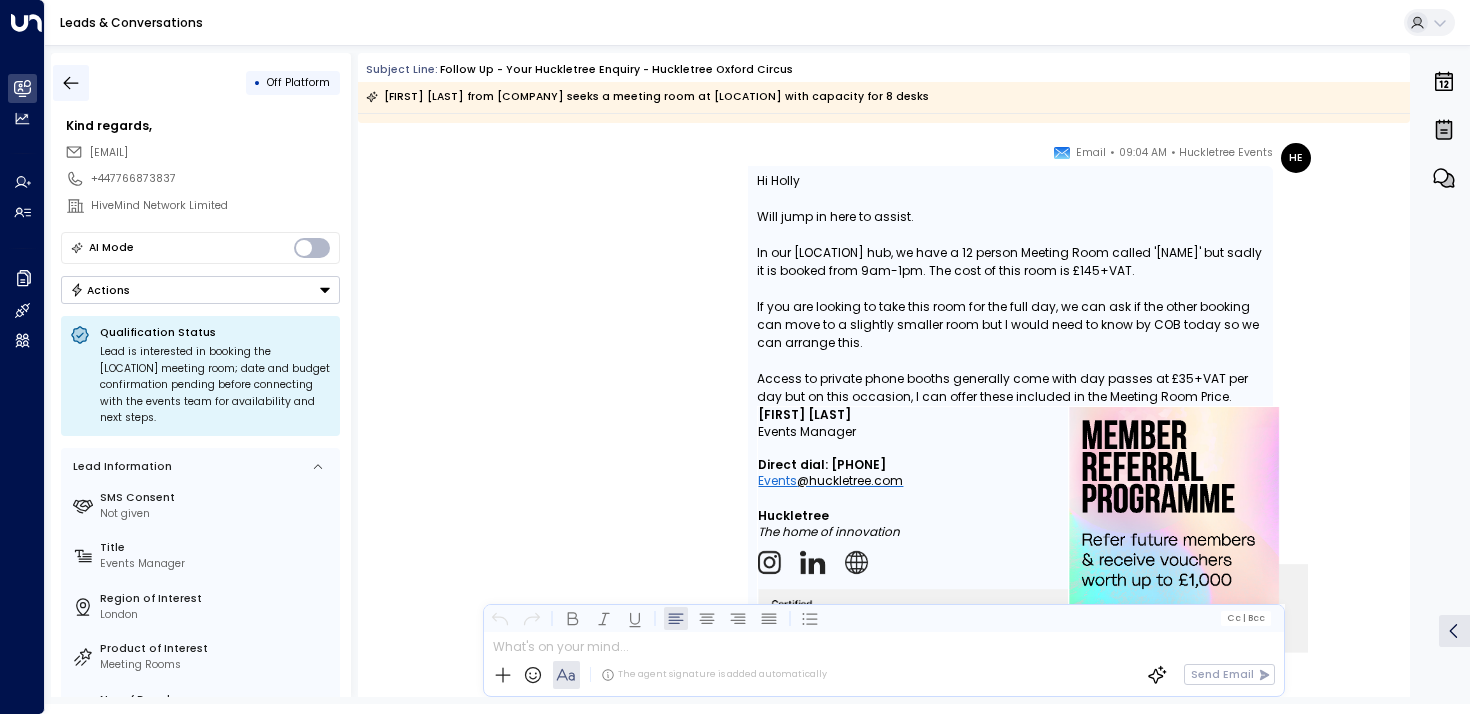 click 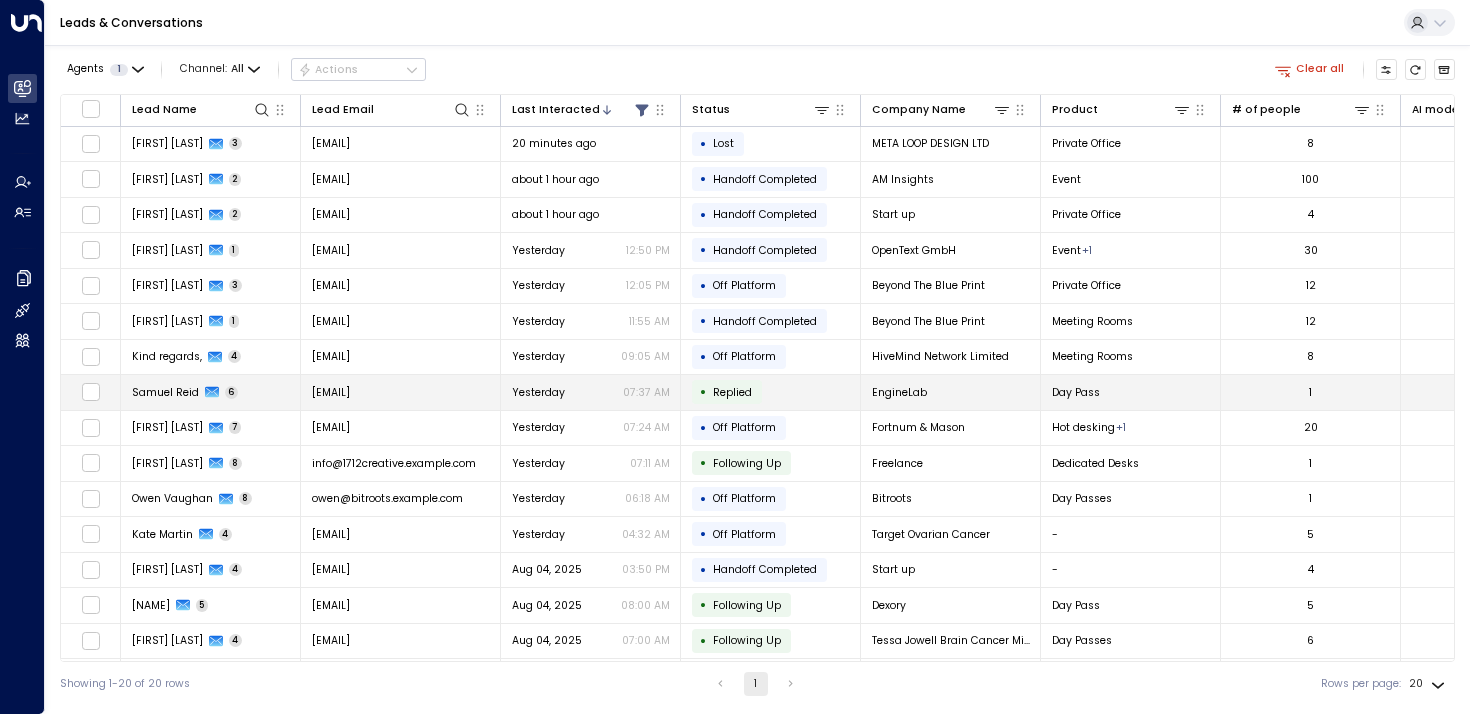 click on "Samuel Reid" at bounding box center (165, 392) 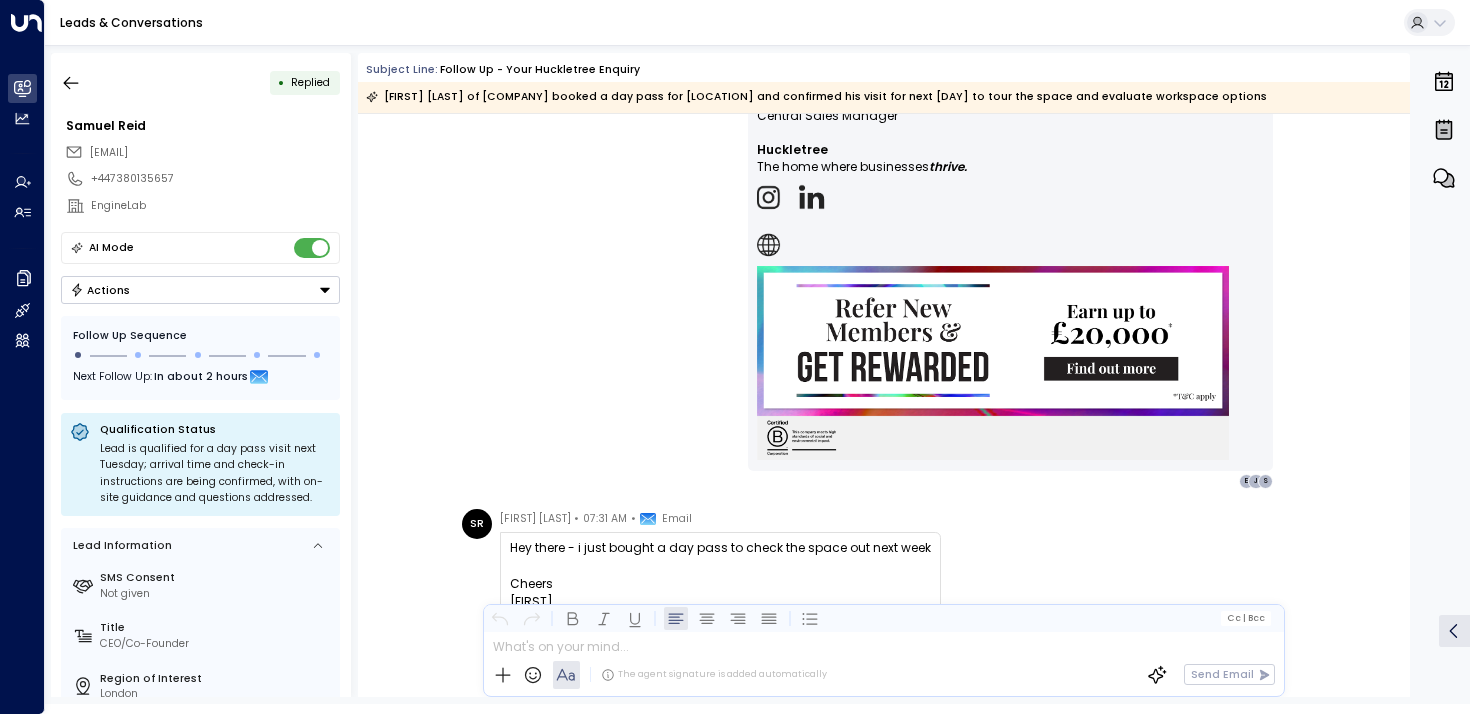 scroll, scrollTop: 2494, scrollLeft: 0, axis: vertical 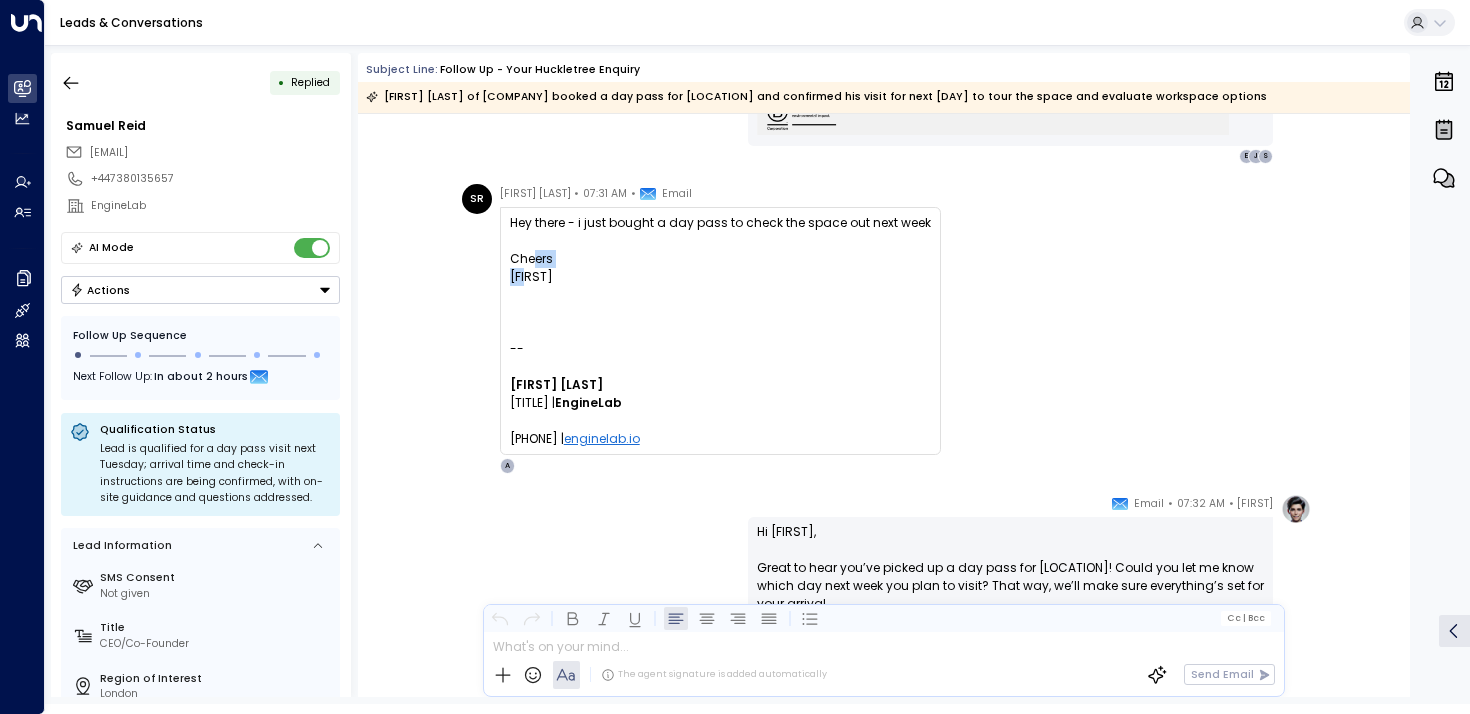 drag, startPoint x: 533, startPoint y: 251, endPoint x: 533, endPoint y: 286, distance: 35 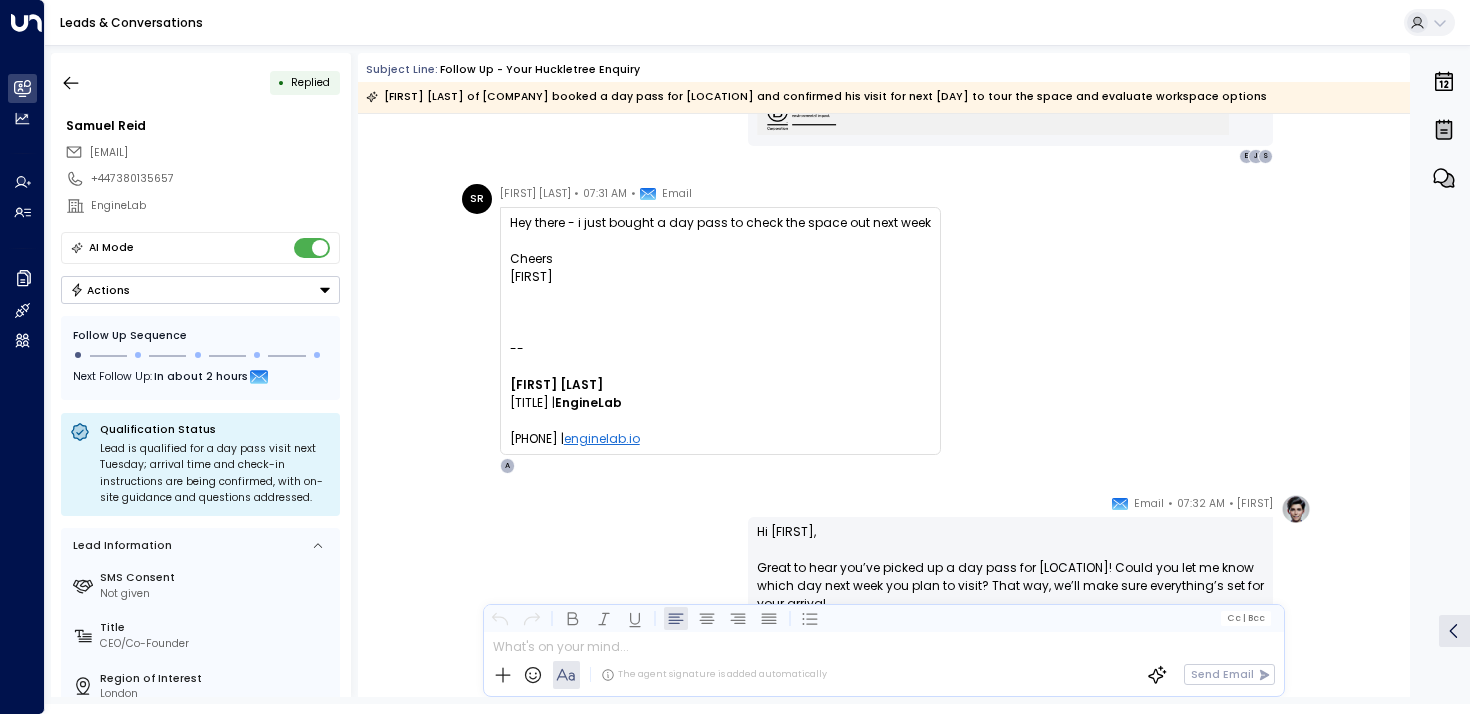 click on "Hey there - i just bought a day pass to check the space out next week Cheers Sam -- Sam Reid CEO/Co-Founder | EngineLab [PHONE] | enginelab.io" at bounding box center (720, 331) 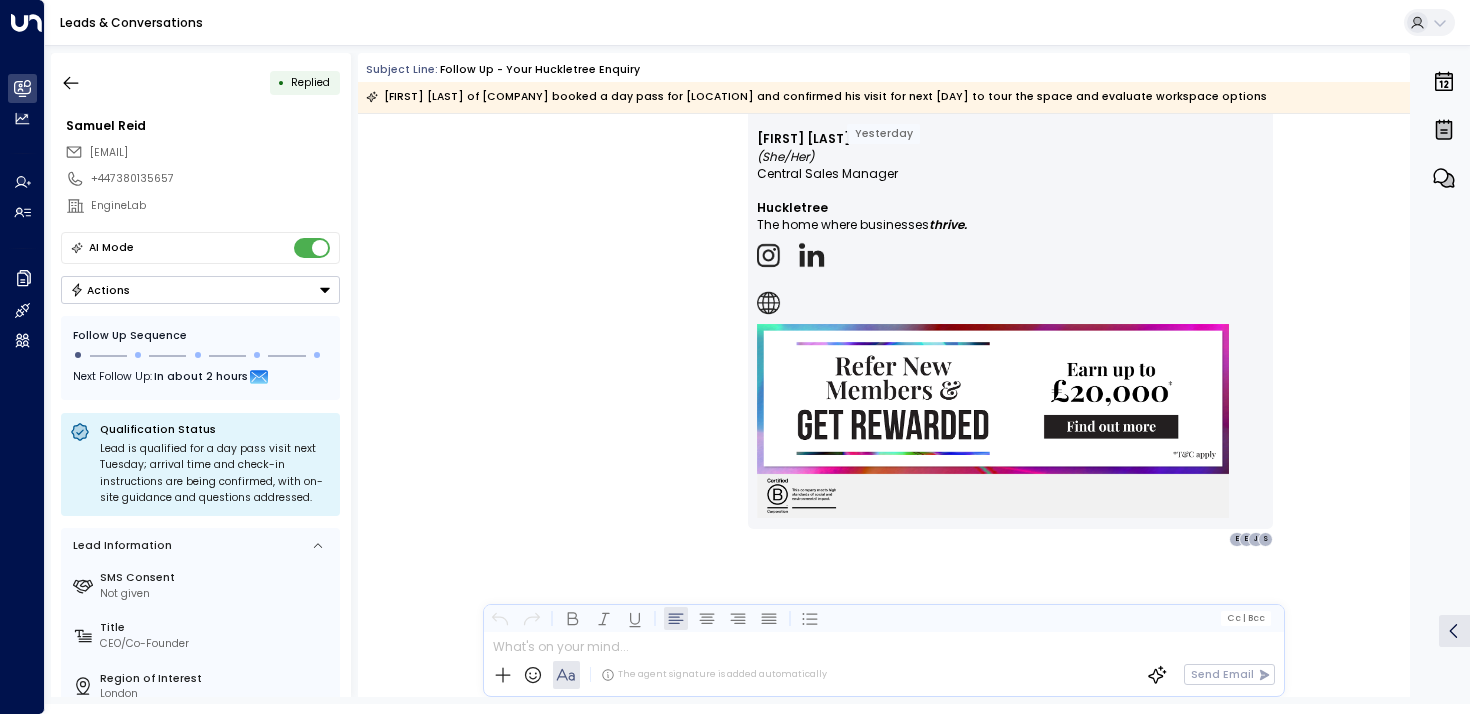 scroll, scrollTop: 4083, scrollLeft: 0, axis: vertical 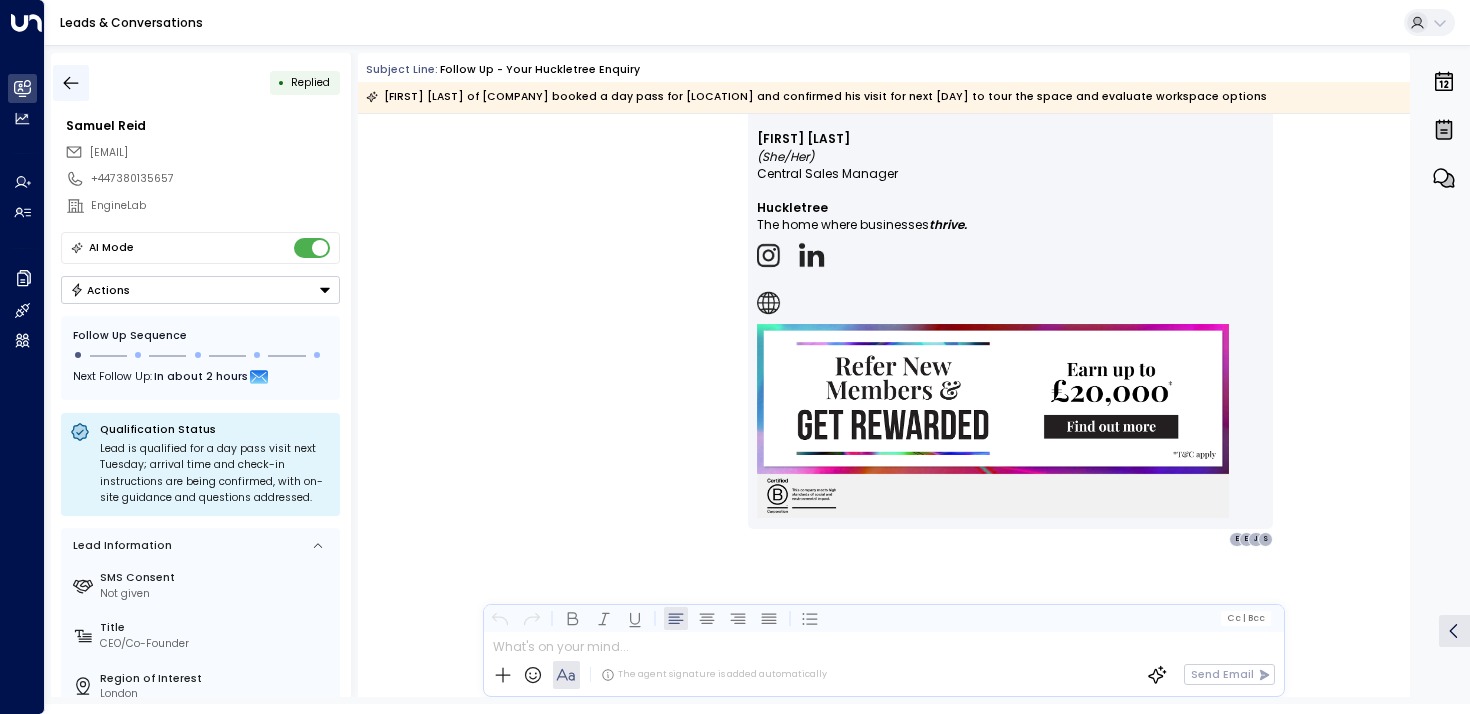 click 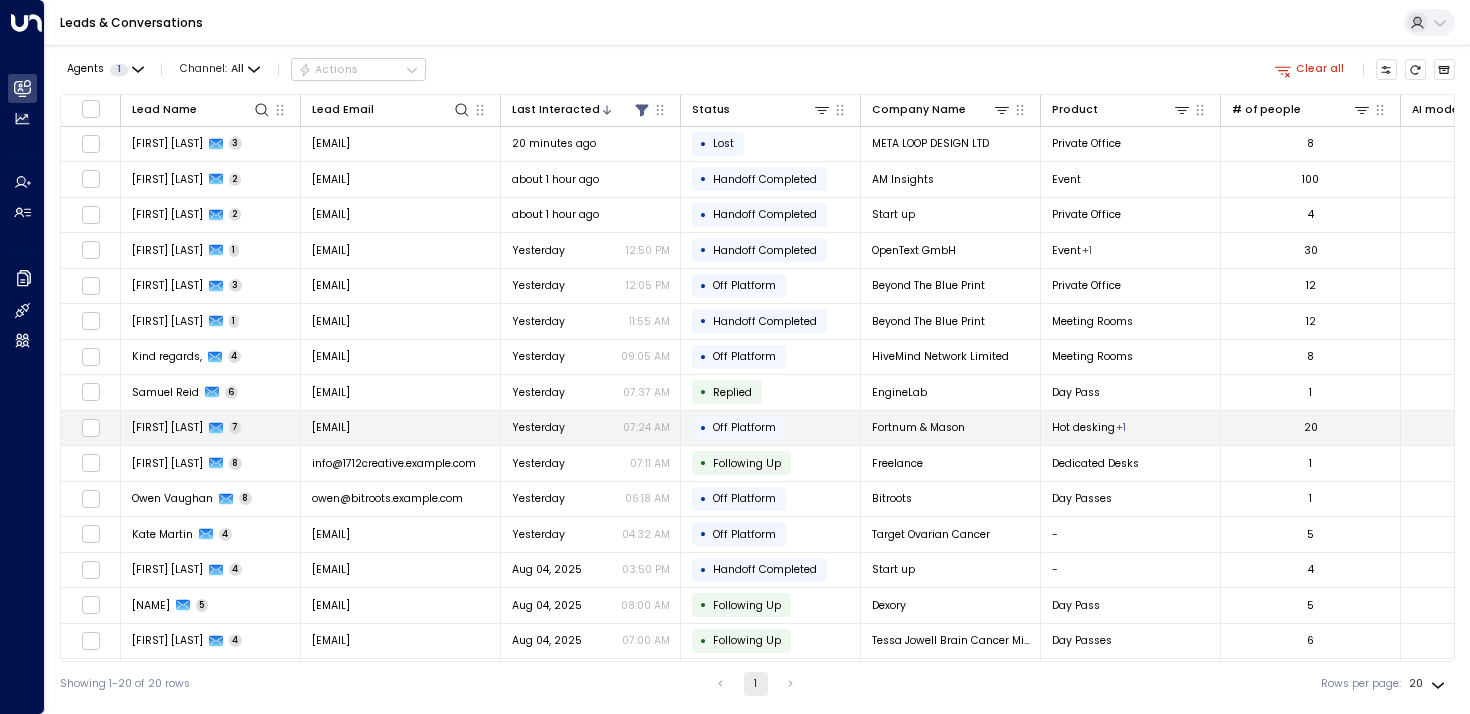 click on "[FIRST] [LAST]" at bounding box center [167, 427] 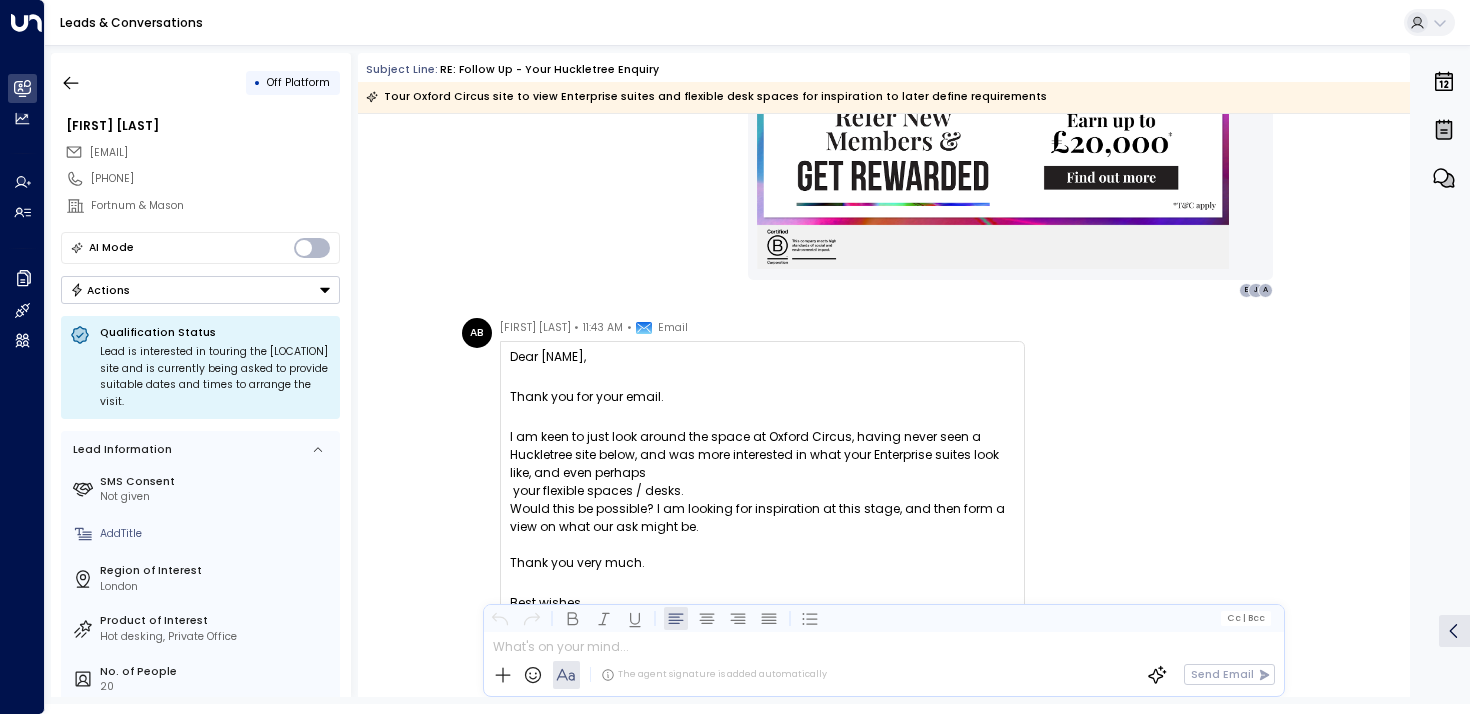 scroll, scrollTop: 1800, scrollLeft: 0, axis: vertical 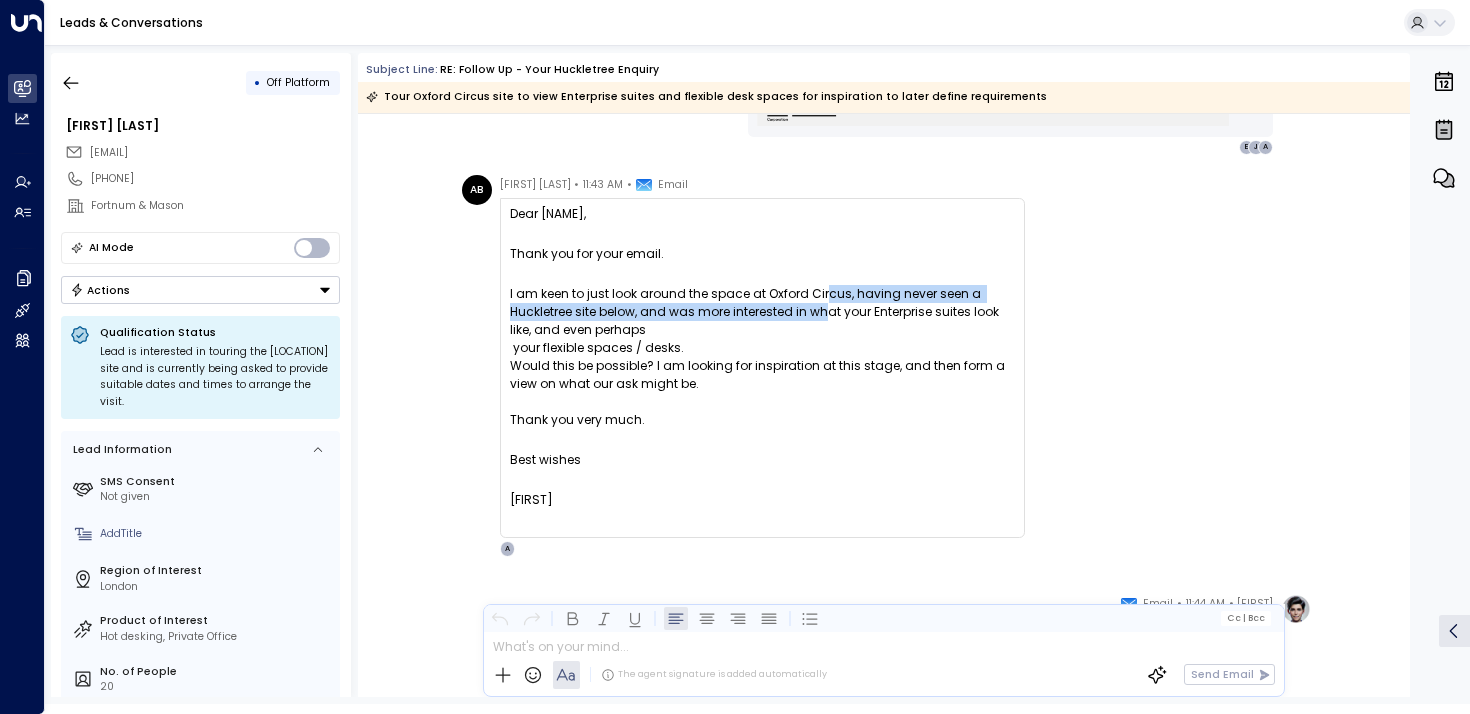 drag, startPoint x: 824, startPoint y: 294, endPoint x: 824, endPoint y: 315, distance: 21 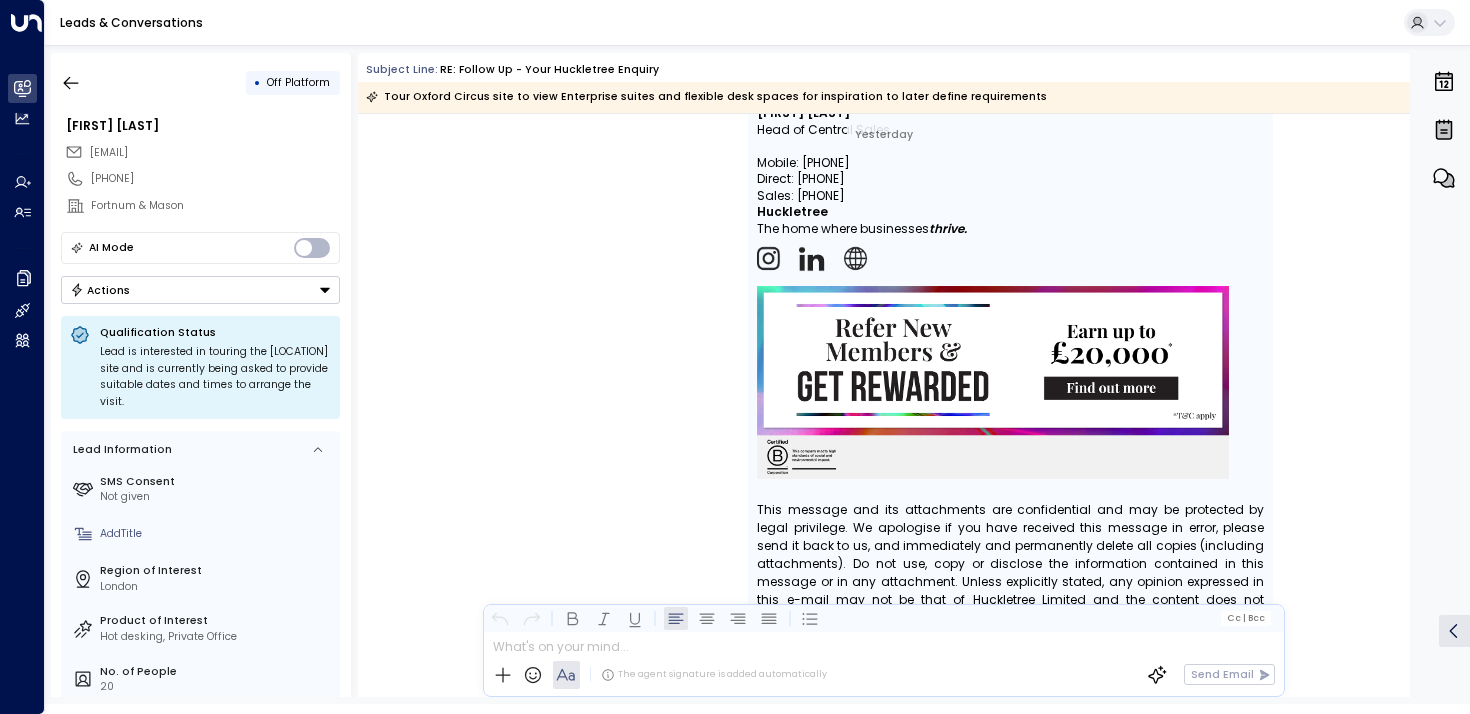 scroll, scrollTop: 4828, scrollLeft: 0, axis: vertical 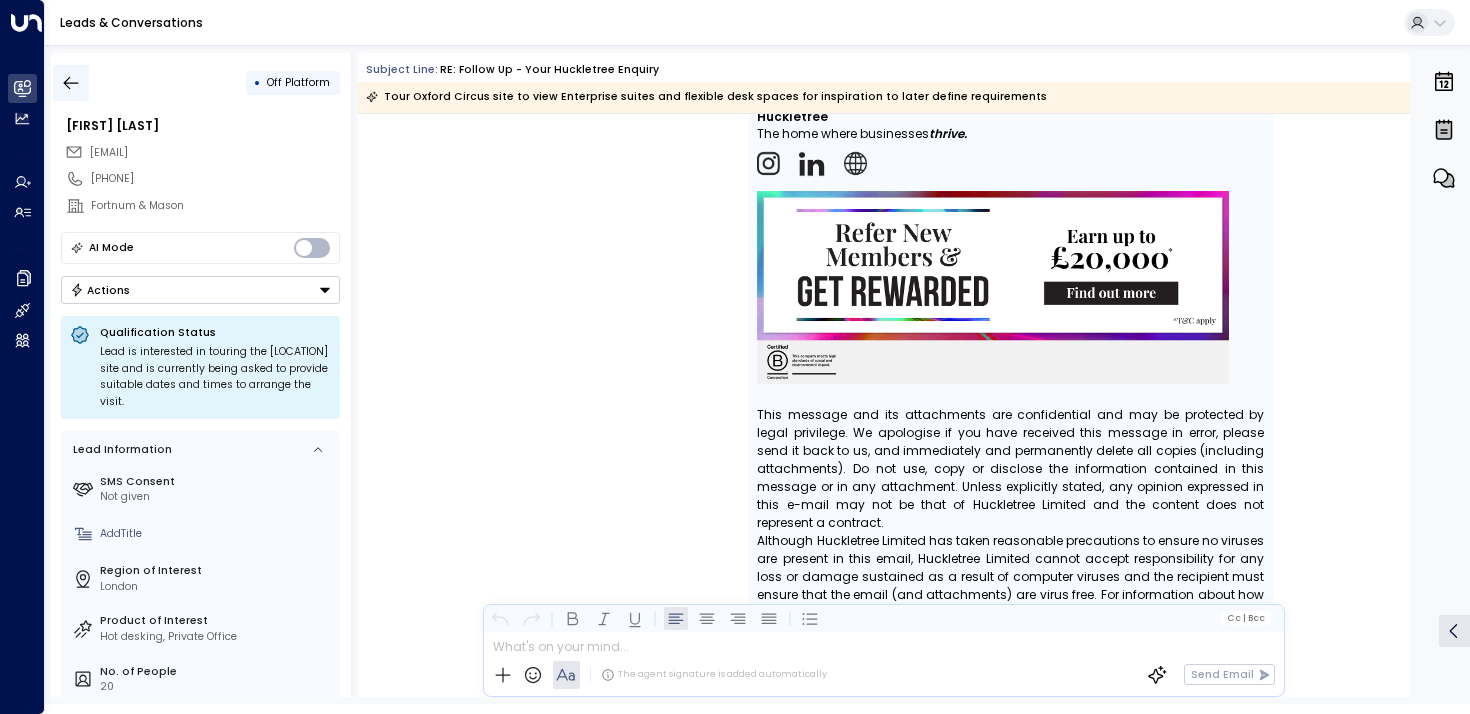 click 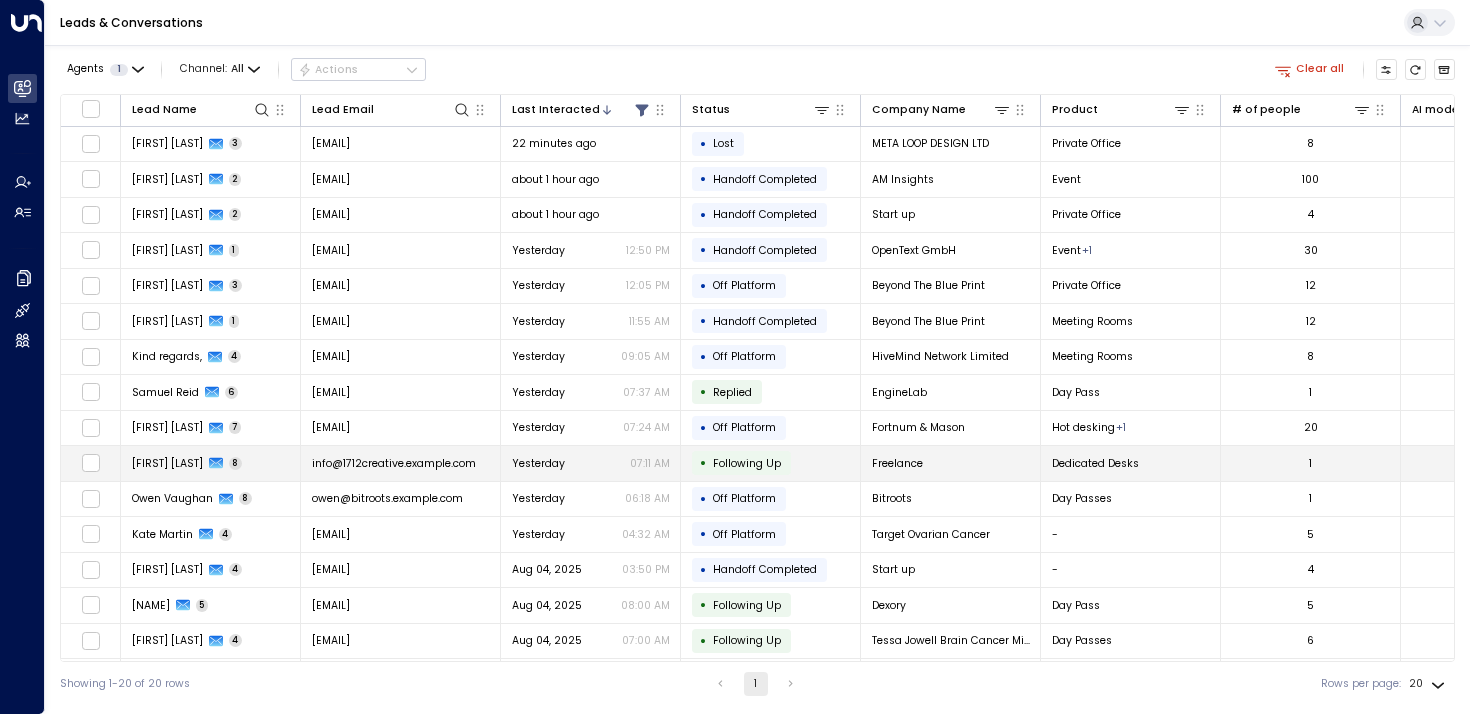 click on "[FIRST] [LAST]" at bounding box center (167, 463) 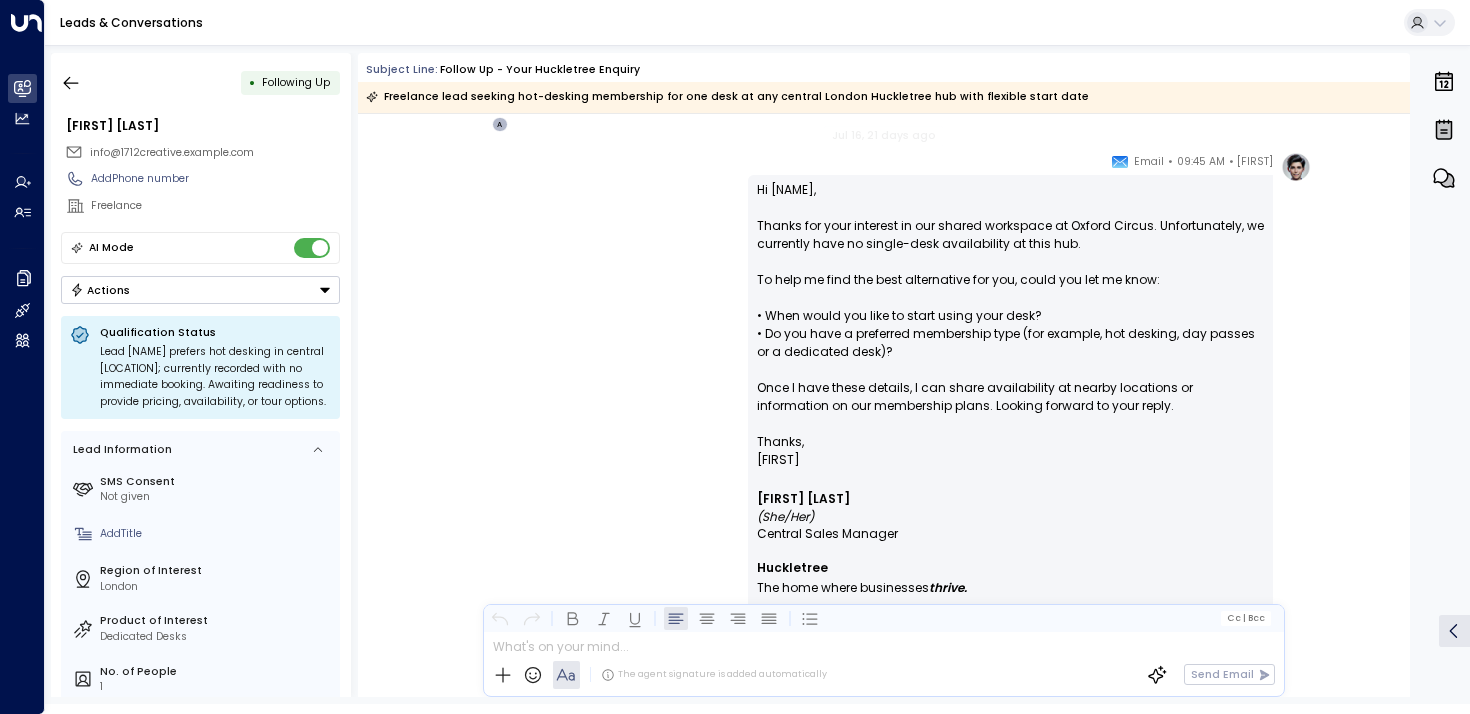 scroll, scrollTop: 1023, scrollLeft: 0, axis: vertical 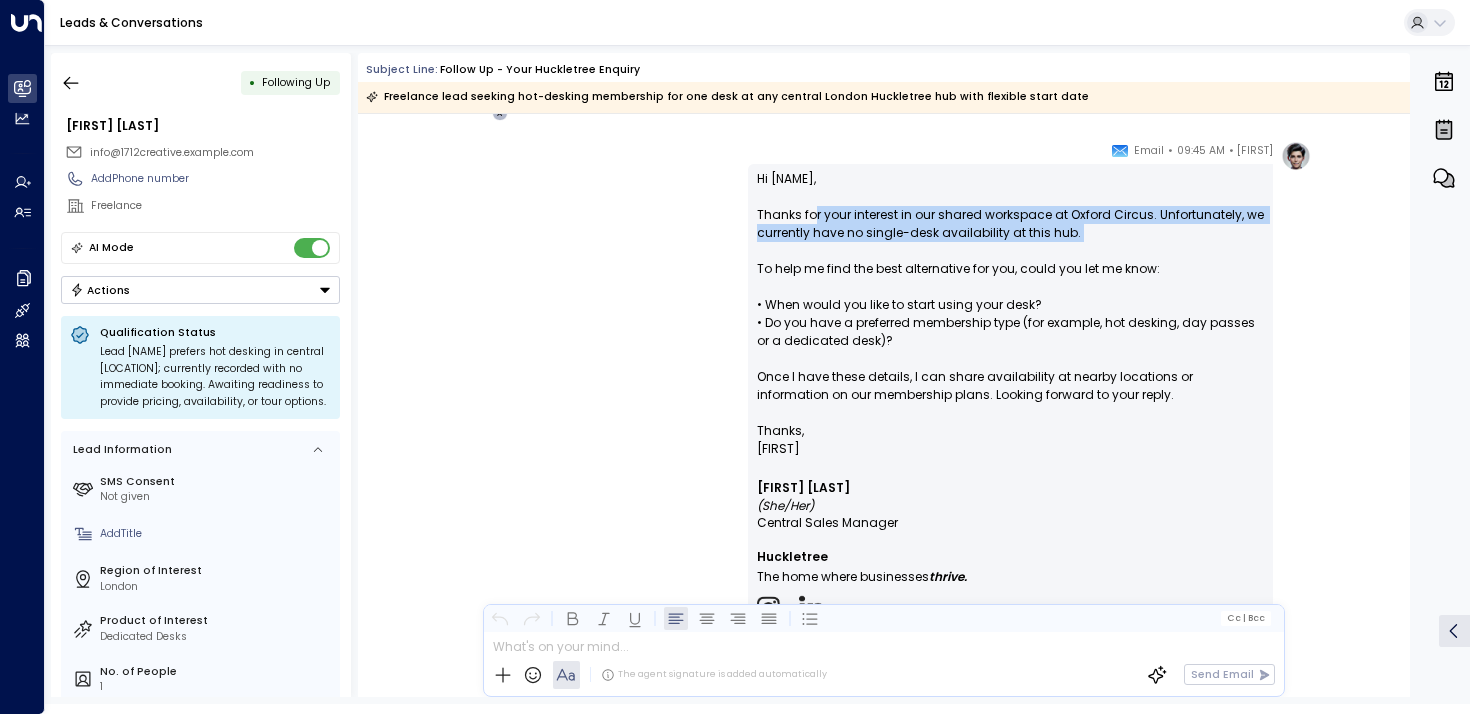 drag, startPoint x: 814, startPoint y: 214, endPoint x: 817, endPoint y: 244, distance: 30.149628 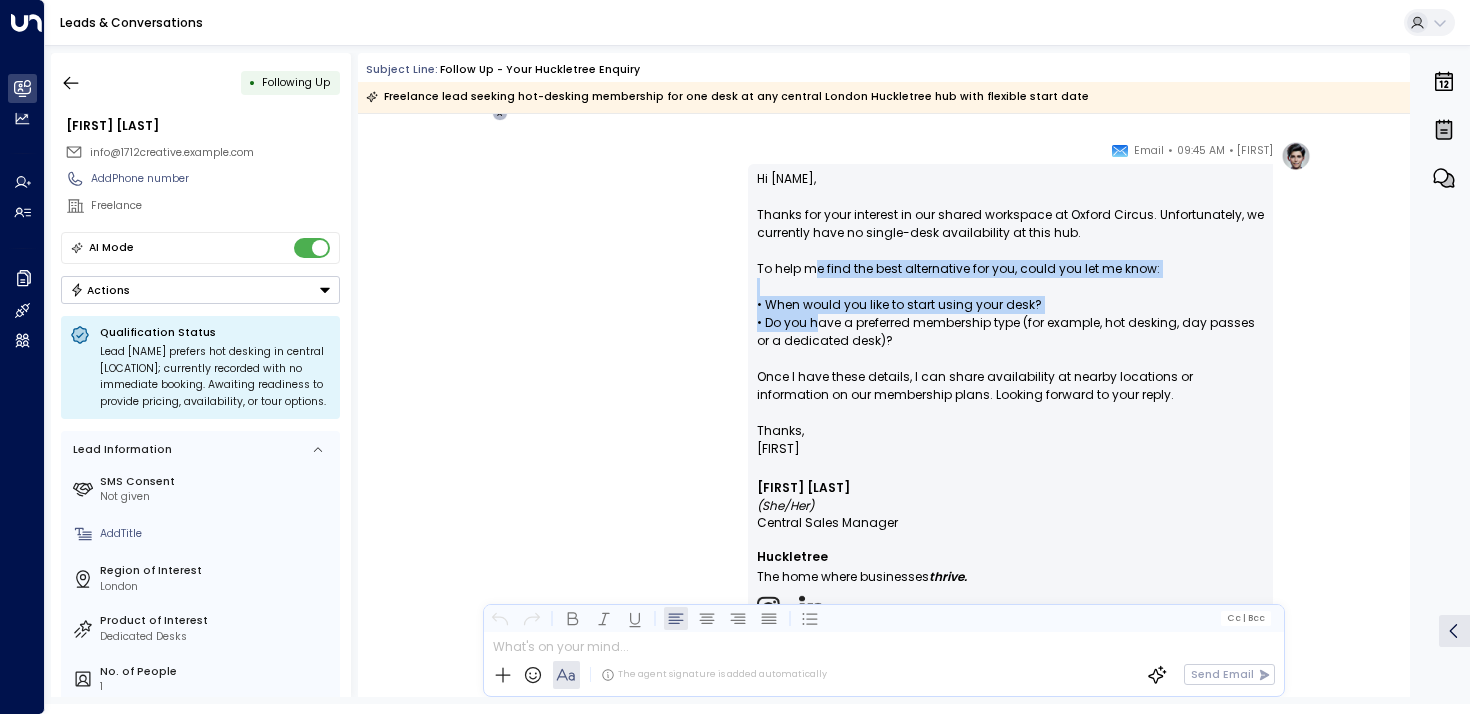 drag, startPoint x: 817, startPoint y: 271, endPoint x: 822, endPoint y: 353, distance: 82.1523 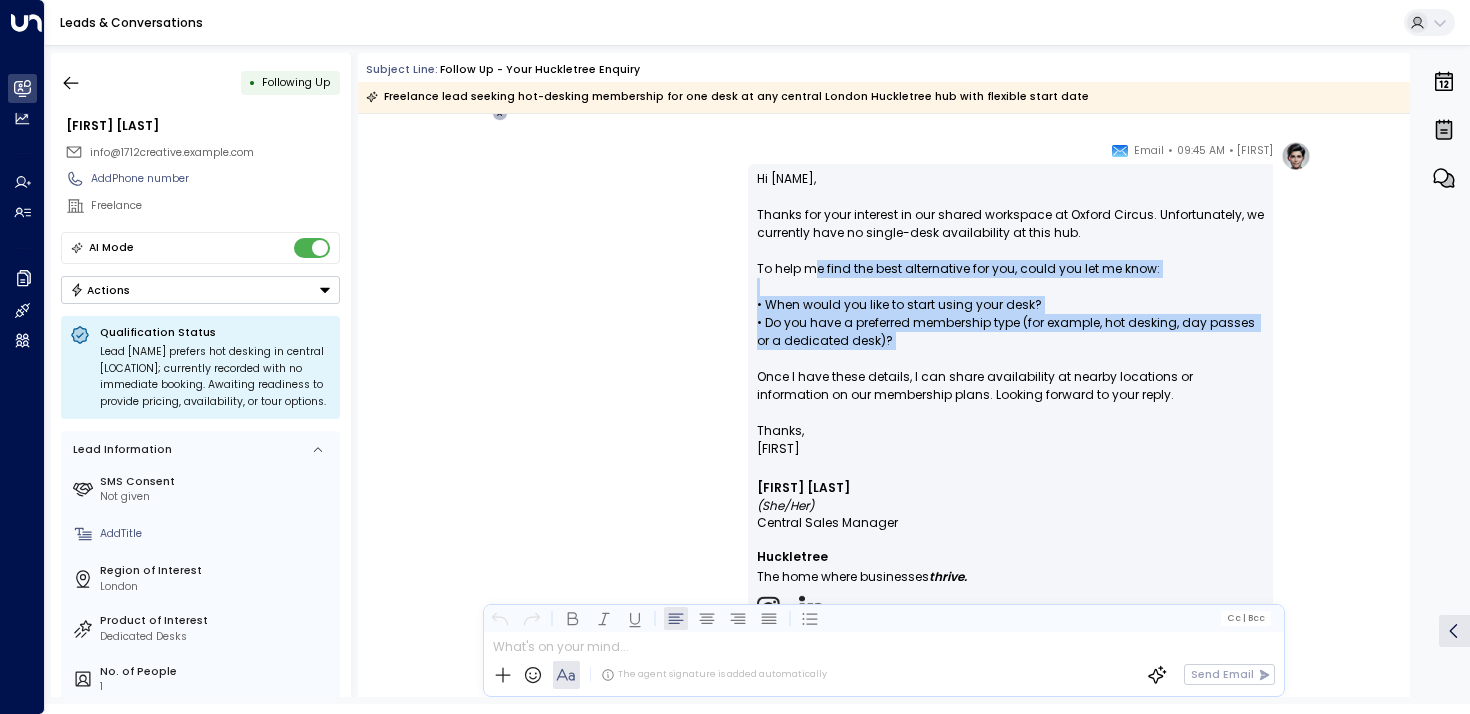 click on "Hi [NAME], Thanks for your interest in our shared workspace at Oxford Circus. Unfortunately, we currently have no single-desk availability at this hub. To help me find the best alternative for you, could you let me know: • When would you like to start using your desk? • Do you have a preferred membership type (for example, hot desking, day passes or a dedicated desk)? Once I have these details, I can share availability at nearby locations or information on our membership plans. Looking forward to your reply." at bounding box center (1010, 296) 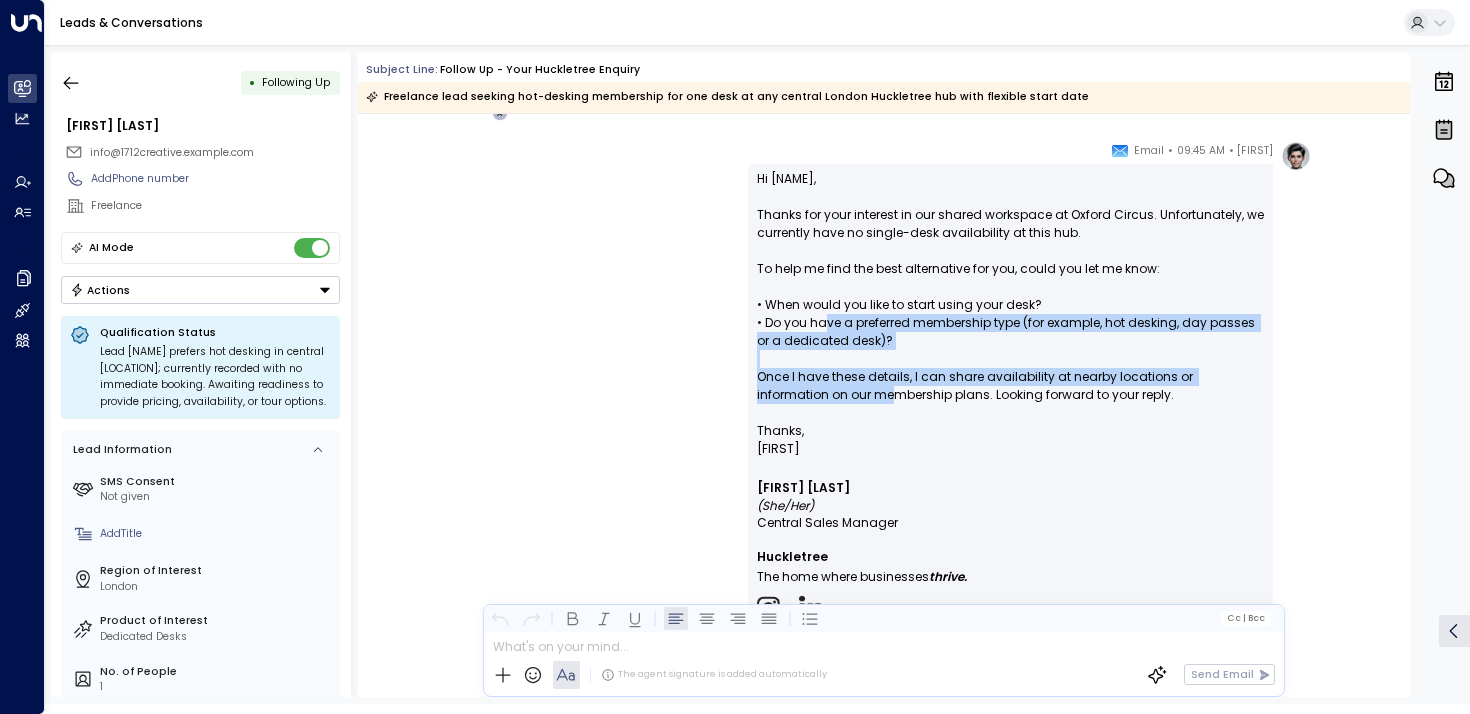 drag, startPoint x: 822, startPoint y: 318, endPoint x: 822, endPoint y: 404, distance: 86 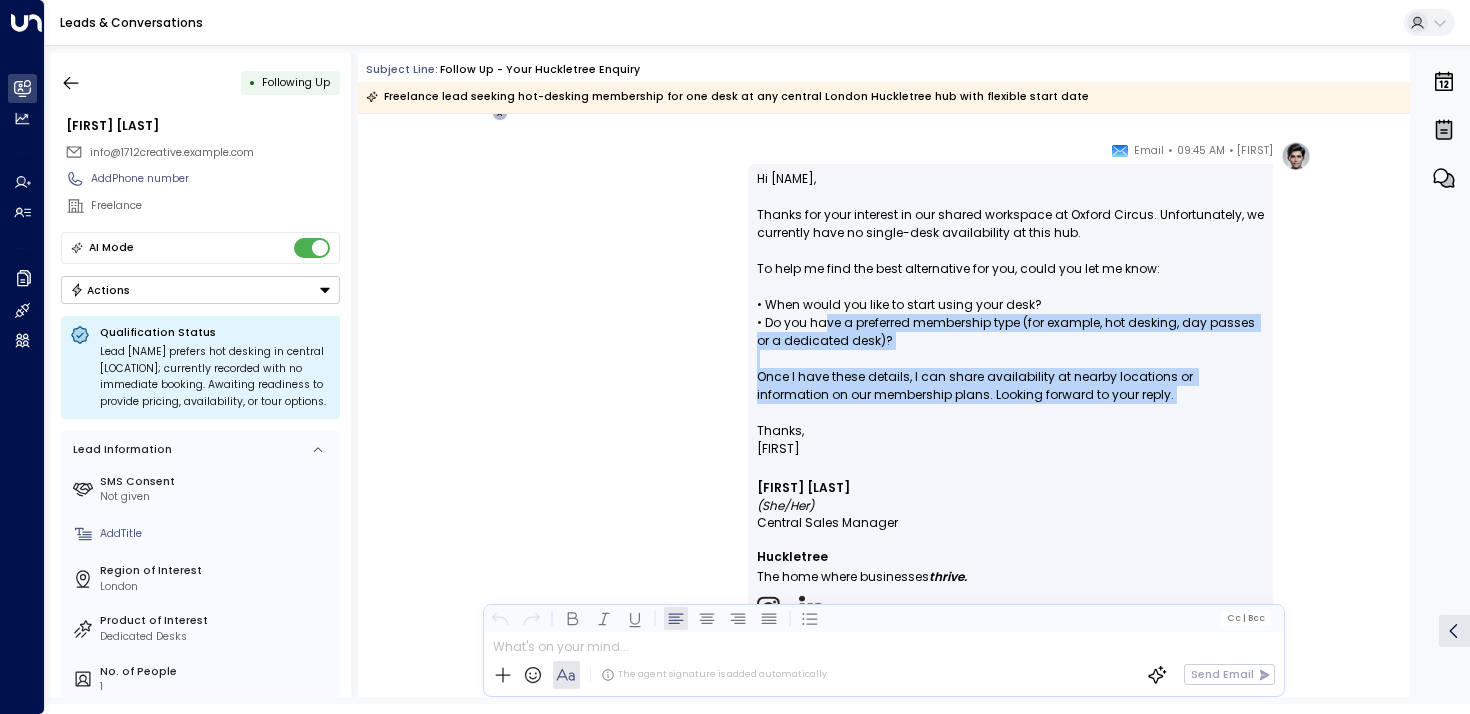 click on "Hi [NAME], Thanks for your interest in our shared workspace at Oxford Circus. Unfortunately, we currently have no single-desk availability at this hub. To help me find the best alternative for you, could you let me know: • When would you like to start using your desk? • Do you have a preferred membership type (for example, hot desking, day passes or a dedicated desk)? Once I have these details, I can share availability at nearby locations or information on our membership plans. Looking forward to your reply." at bounding box center (1010, 296) 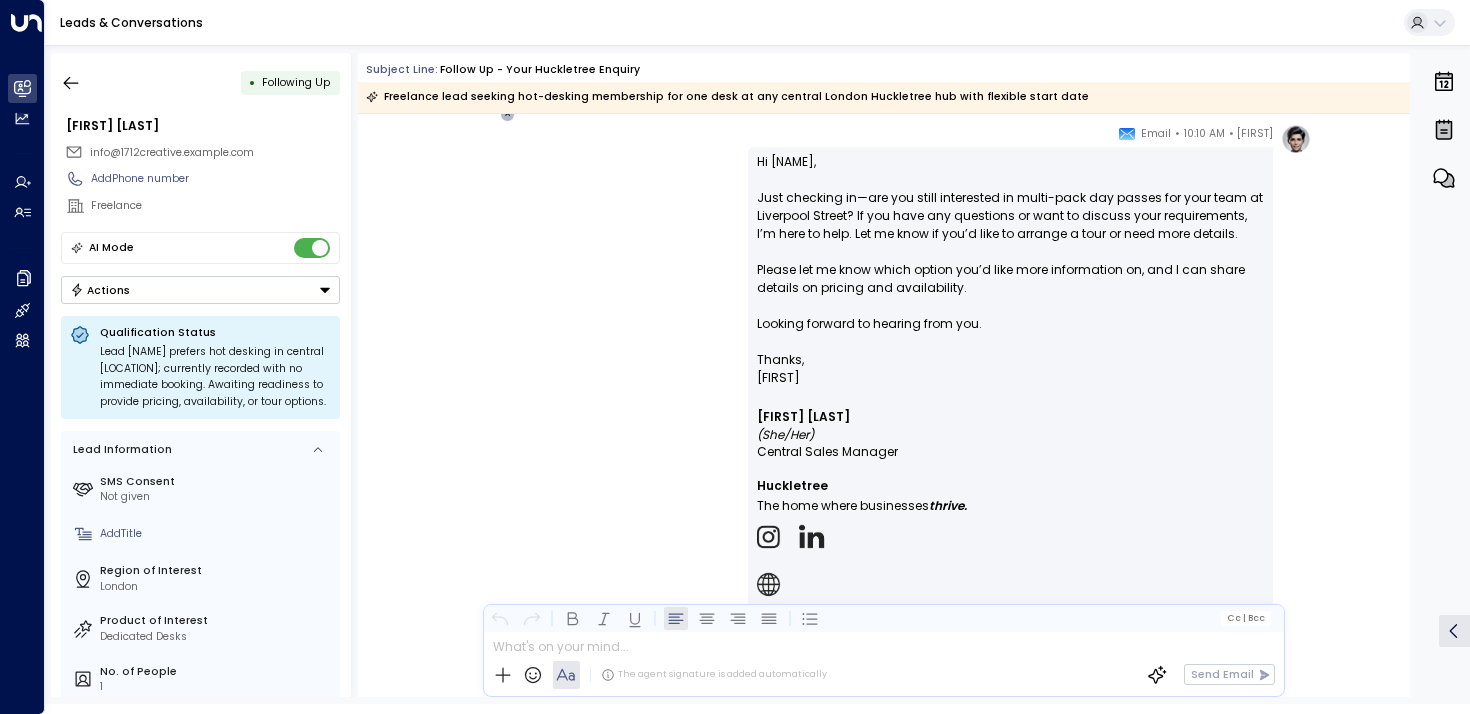 scroll, scrollTop: 3192, scrollLeft: 0, axis: vertical 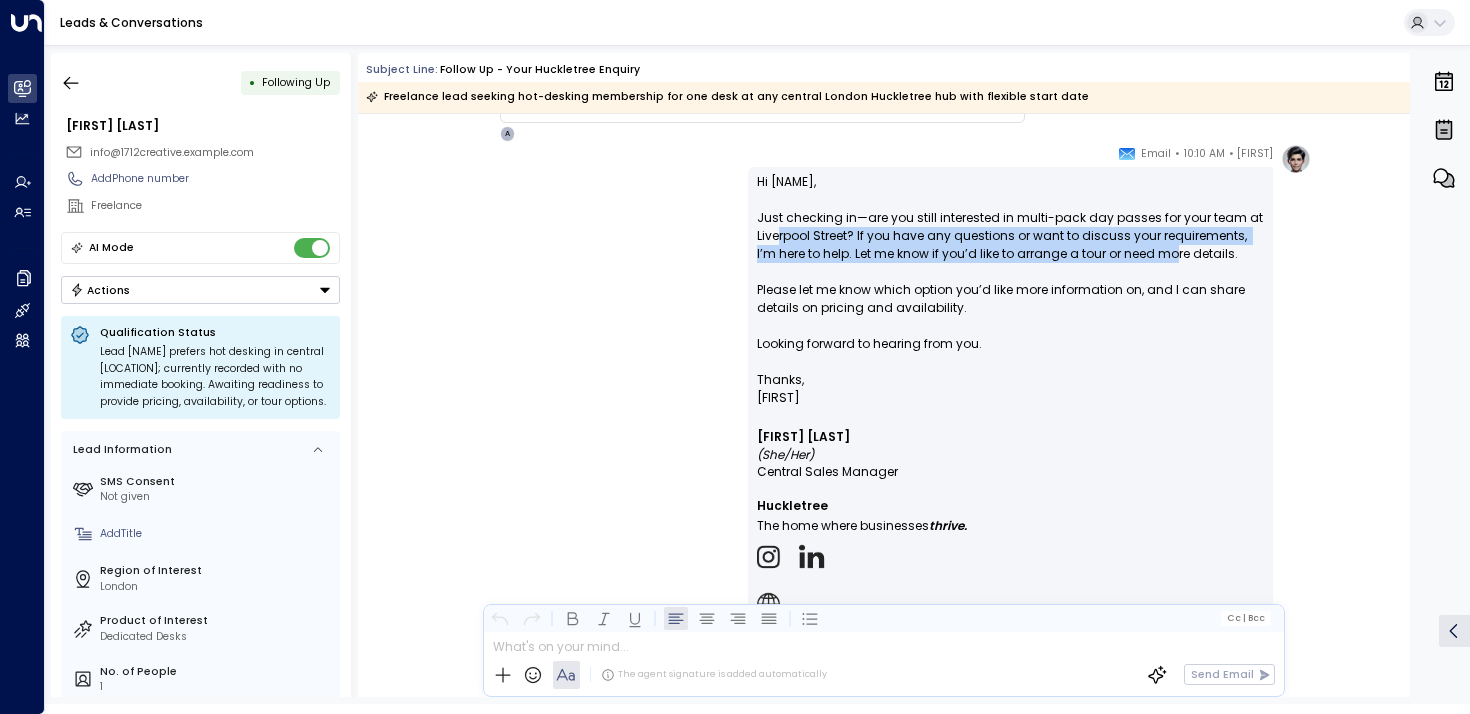 drag, startPoint x: 786, startPoint y: 231, endPoint x: 786, endPoint y: 273, distance: 42 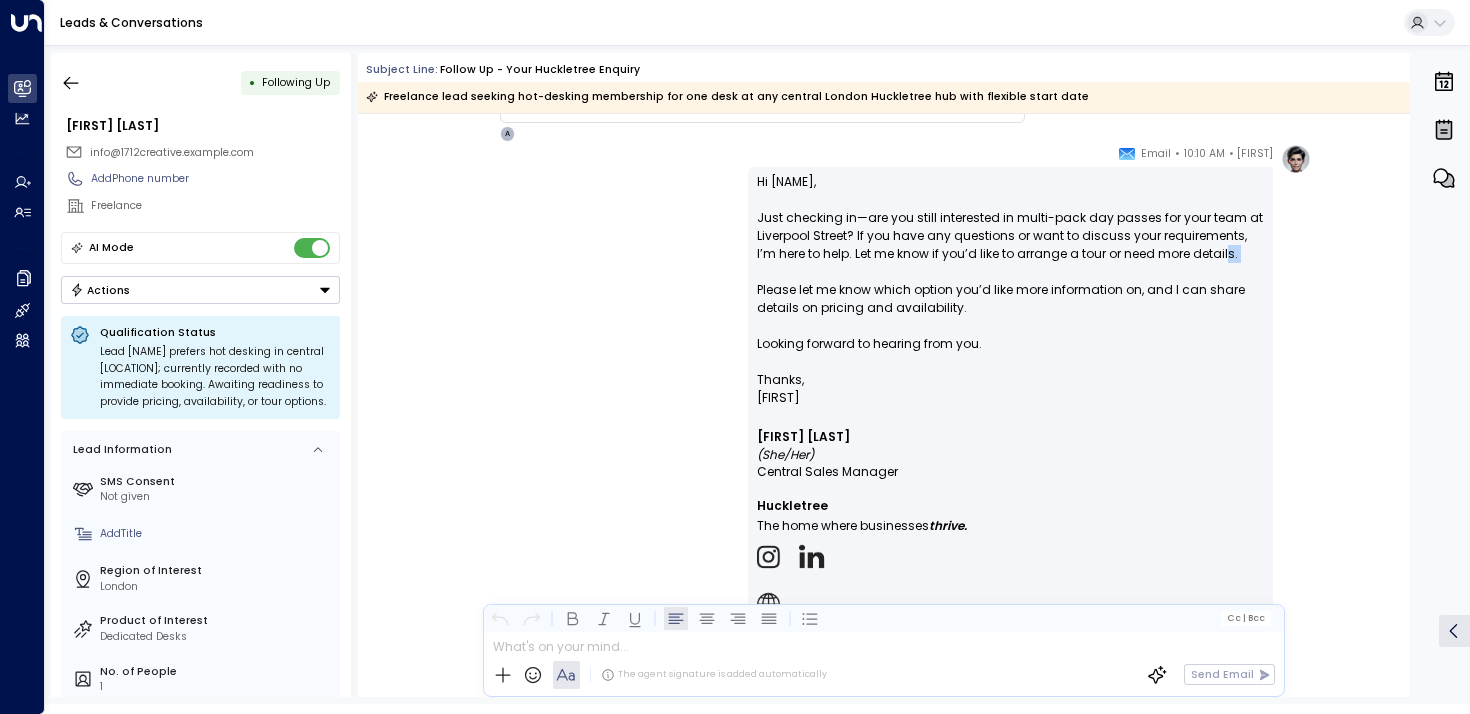 drag, startPoint x: 835, startPoint y: 273, endPoint x: 835, endPoint y: 319, distance: 46 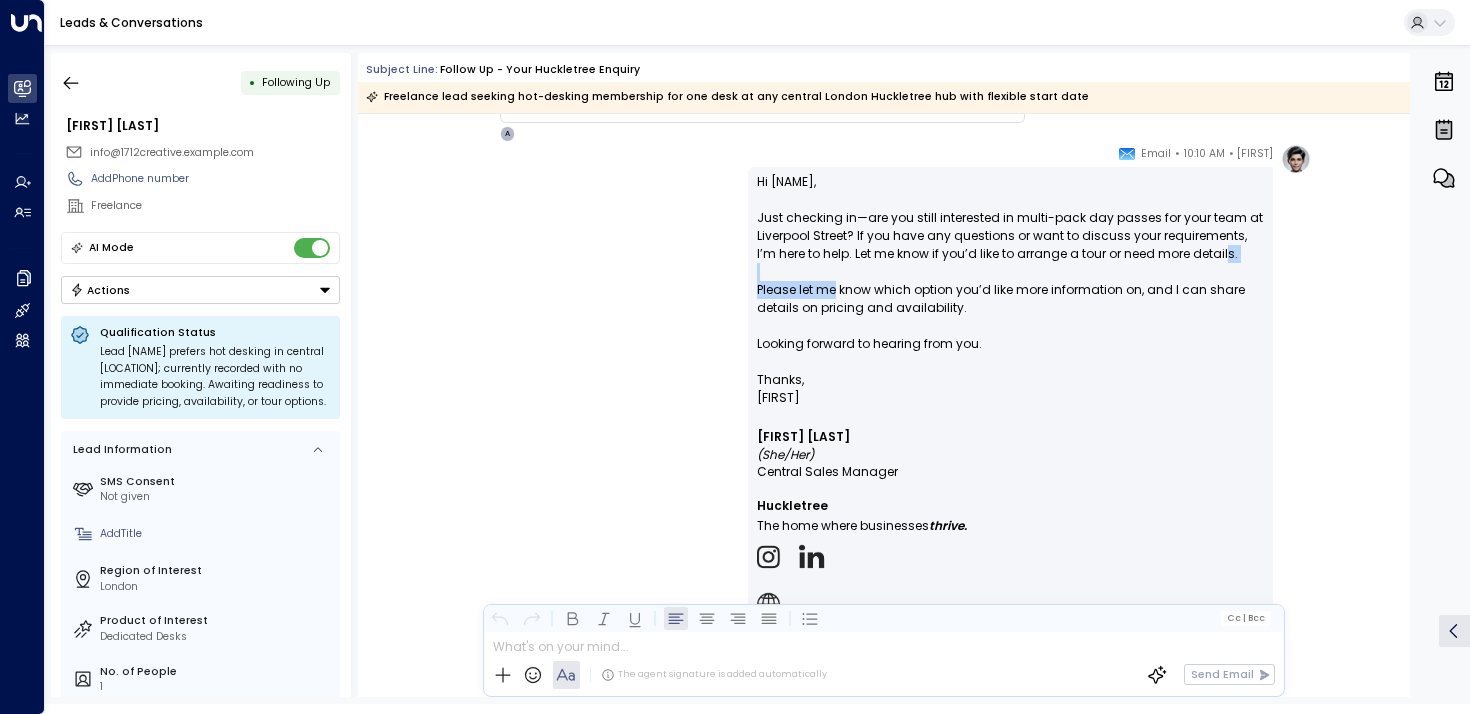 click on "Hi [NAME], Thanks for the update. For your [DATE] booking at Huckletree [LOCATION] for [NUMBER] people, I recommend our [ROOM NAME] room at £[NUMBER]/hr (£[NUMBER]/day). Private phone booths are available throughout the day. I’ve looped in our events team to confirm availability and next steps. You can view options here: meeting room hire . We’re here to make sure you find the perfect fit." at bounding box center (1010, 272) 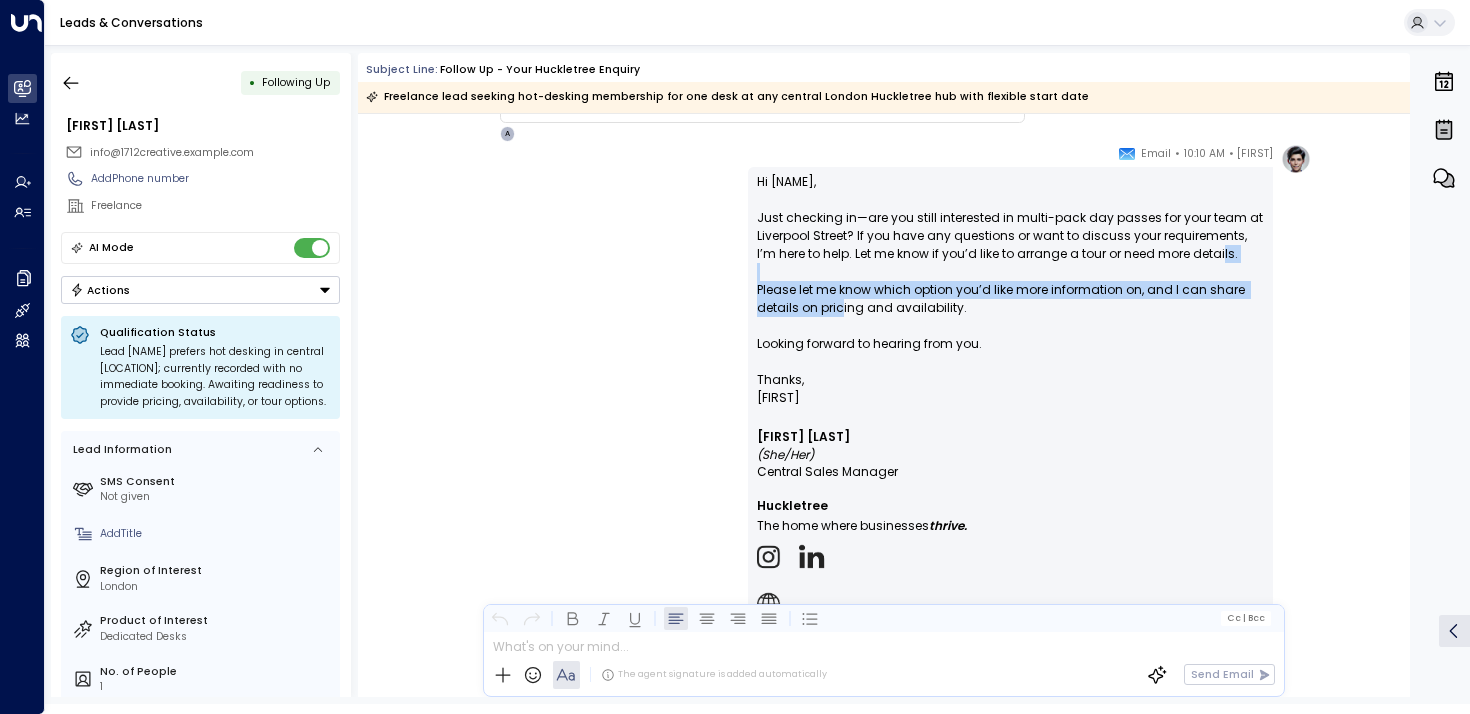 drag, startPoint x: 839, startPoint y: 338, endPoint x: 830, endPoint y: 263, distance: 75.53807 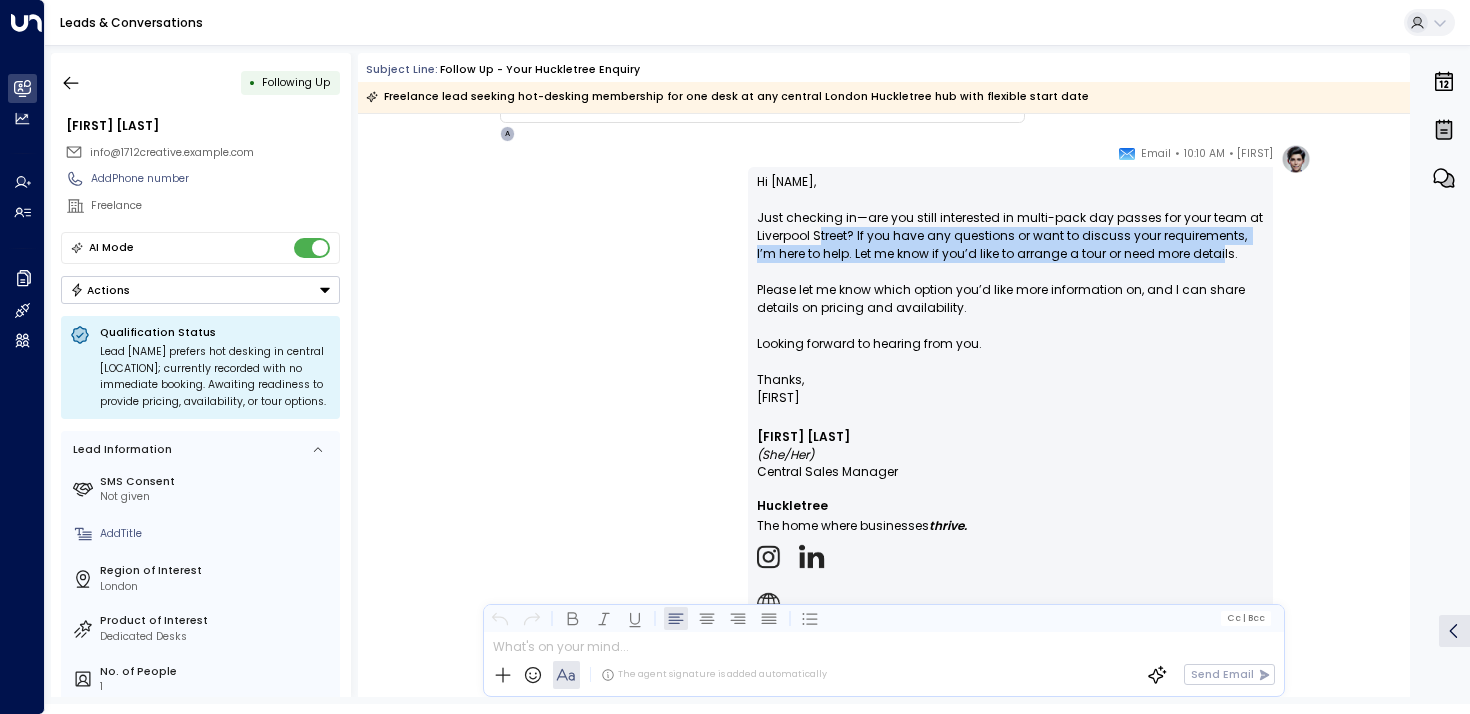 drag, startPoint x: 823, startPoint y: 234, endPoint x: 825, endPoint y: 270, distance: 36.05551 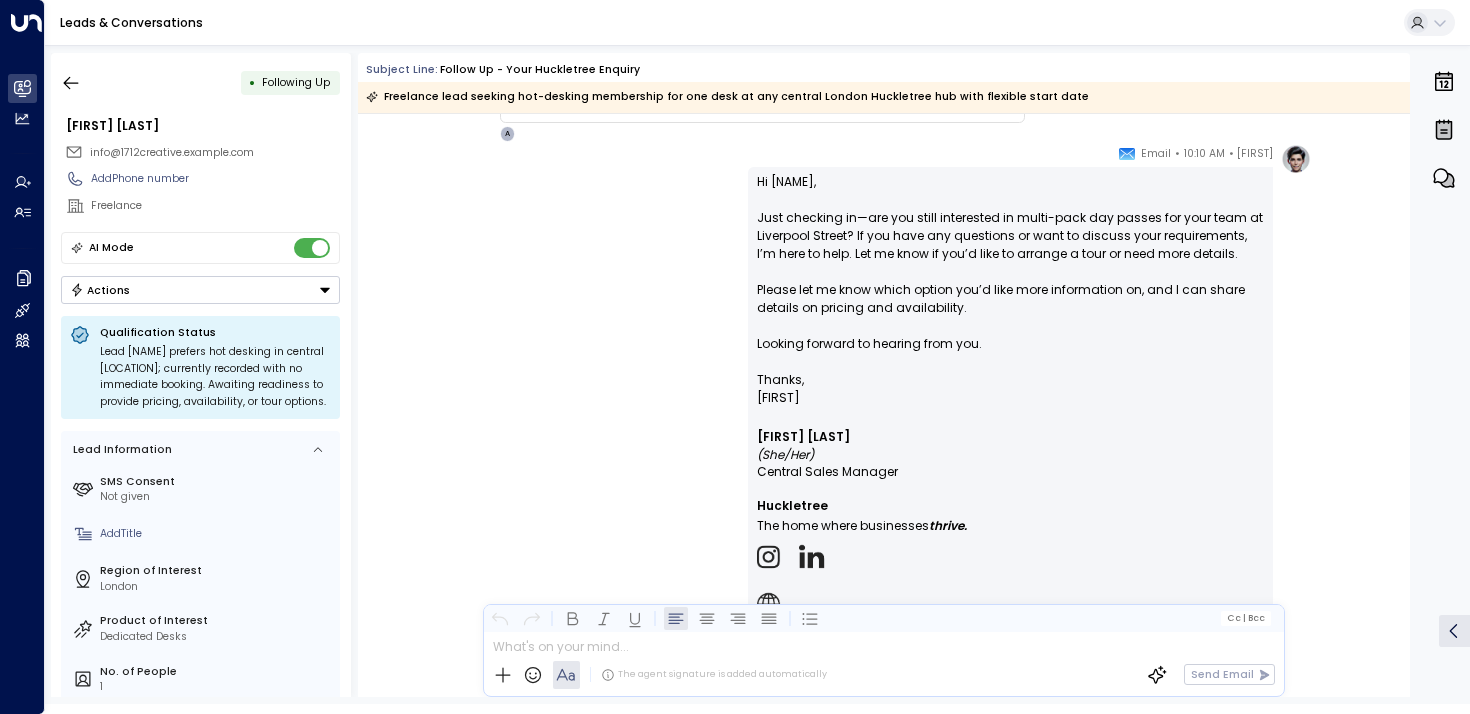 drag, startPoint x: 825, startPoint y: 270, endPoint x: 847, endPoint y: 270, distance: 22 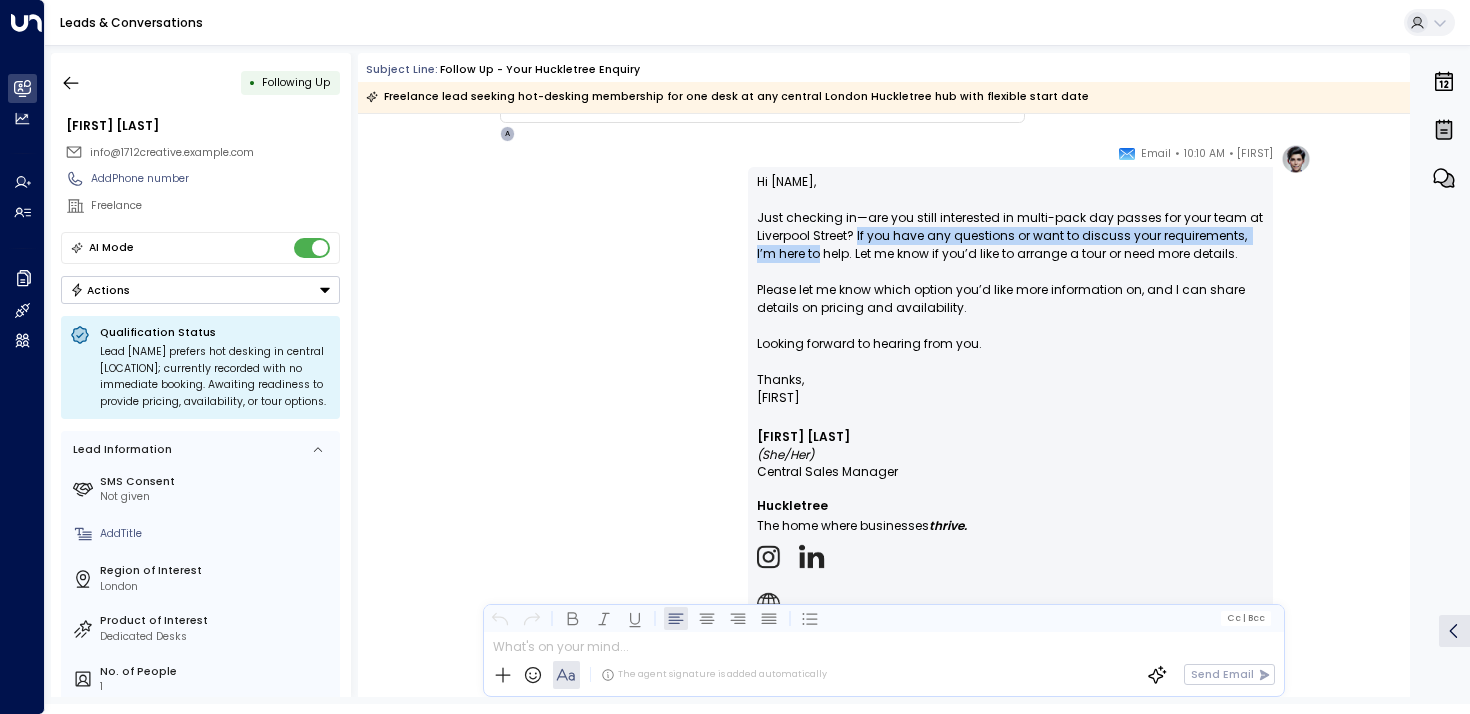 drag, startPoint x: 872, startPoint y: 231, endPoint x: 874, endPoint y: 250, distance: 19.104973 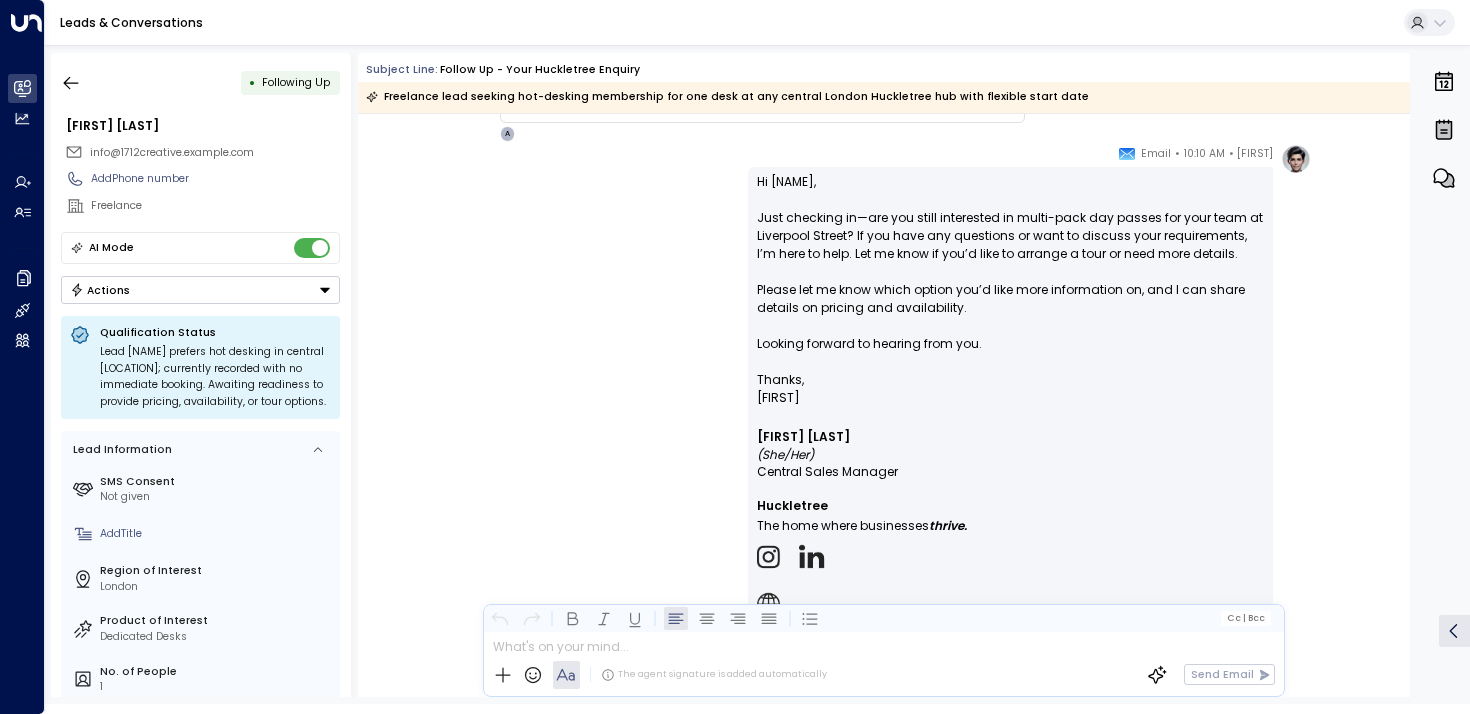 click on "Hi [NAME], Thanks for the update. For your [DATE] booking at Huckletree [LOCATION] for [NUMBER] people, I recommend our [ROOM NAME] room at £[NUMBER]/hr (£[NUMBER]/day). Private phone booths are available throughout the day. I’ve looped in our events team to confirm availability and next steps. You can view options here: meeting room hire . We’re here to make sure you find the perfect fit." at bounding box center [1010, 272] 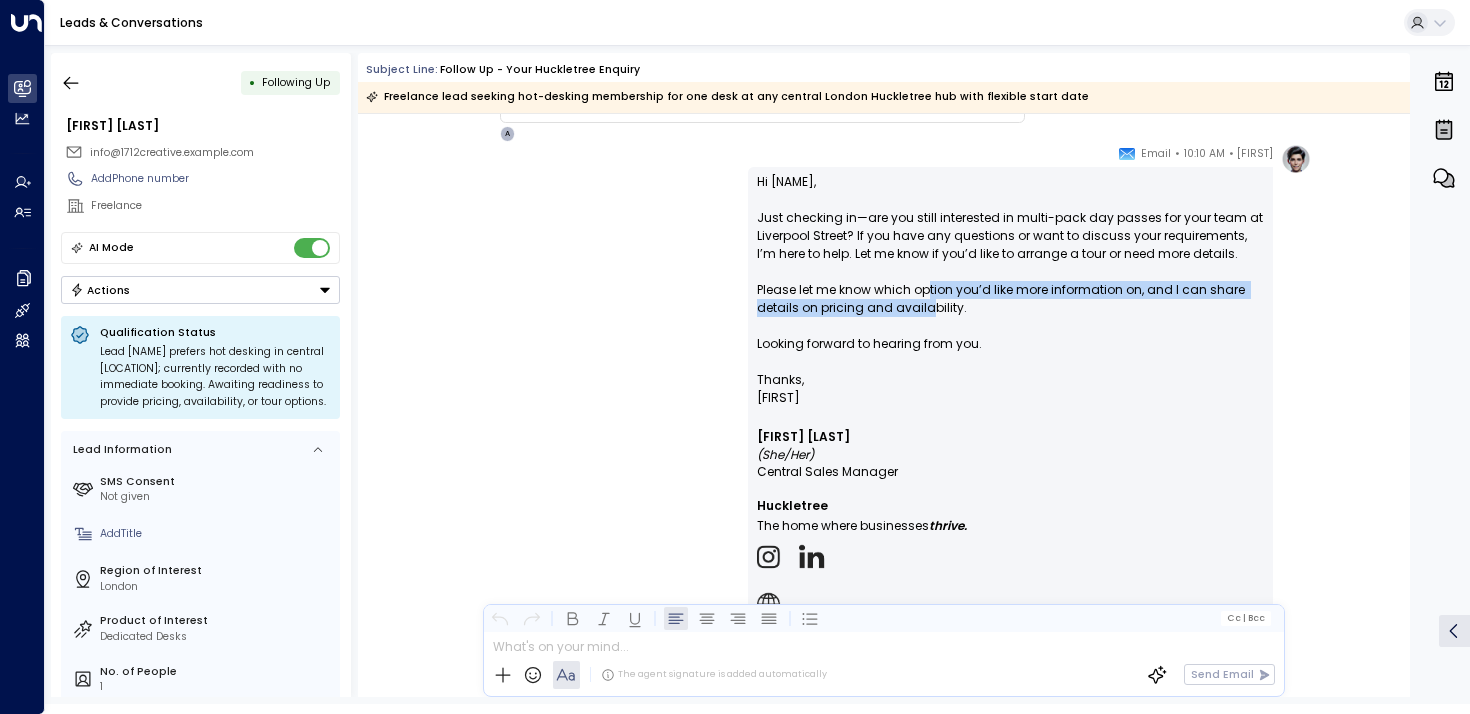 drag, startPoint x: 925, startPoint y: 329, endPoint x: 925, endPoint y: 349, distance: 20 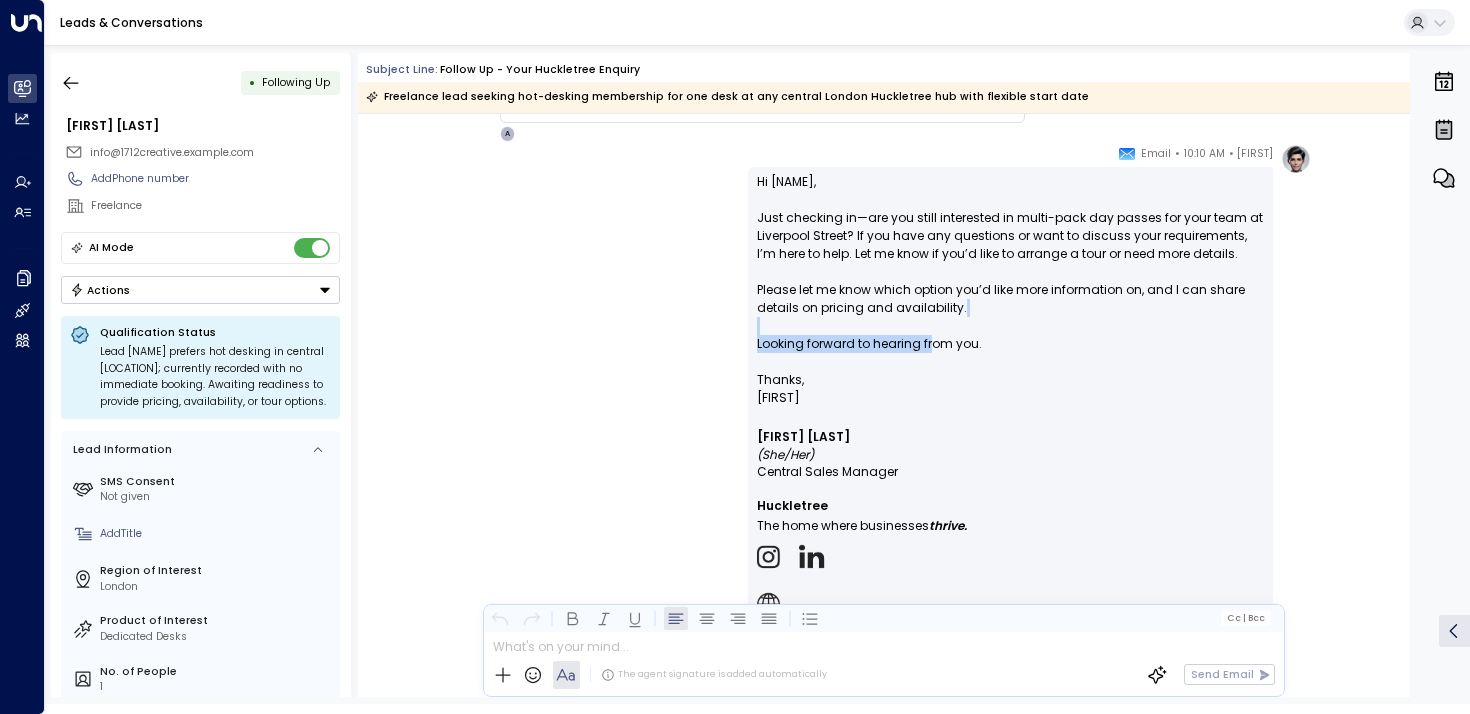 drag, startPoint x: 925, startPoint y: 372, endPoint x: 918, endPoint y: 343, distance: 29.832869 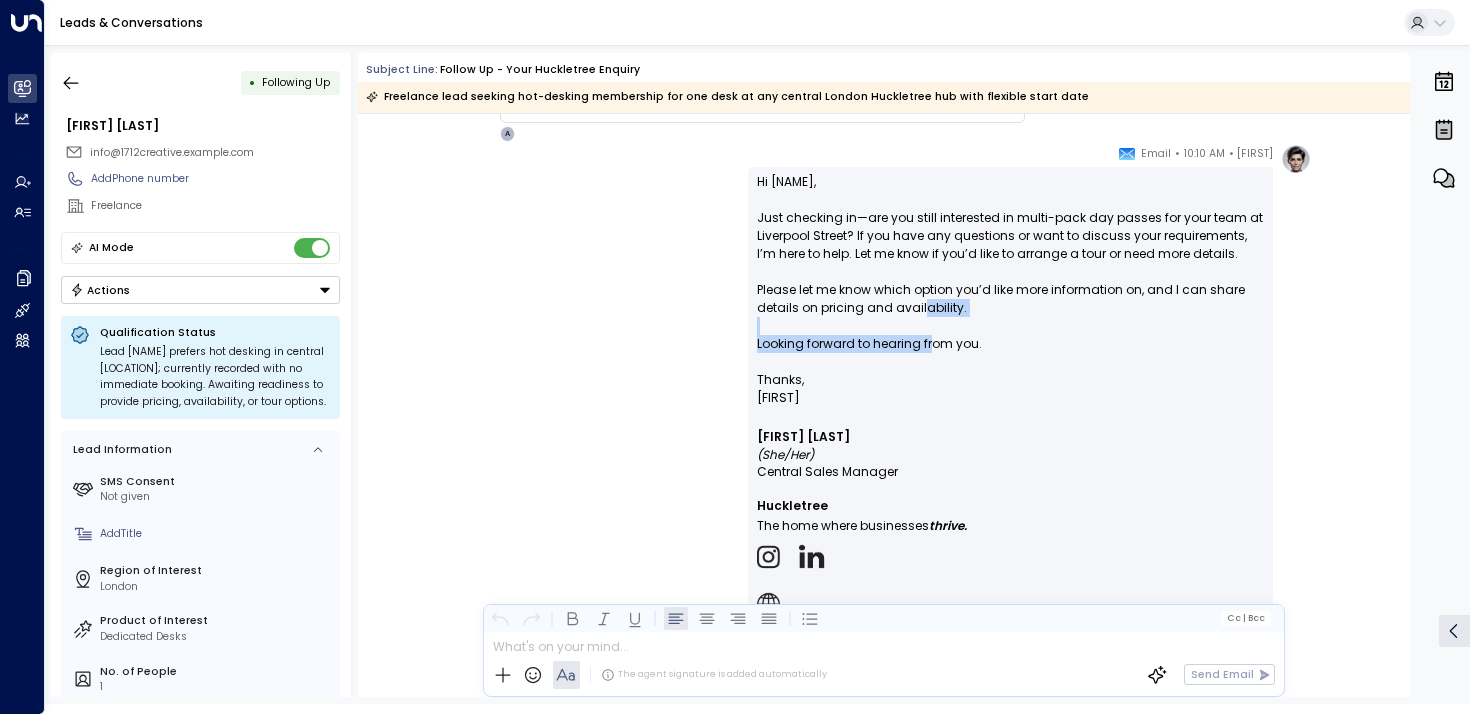 click on "Hi [NAME], Thanks for the update. For your [DATE] booking at Huckletree [LOCATION] for [NUMBER] people, I recommend our [ROOM NAME] room at £[NUMBER]/hr (£[NUMBER]/day). Private phone booths are available throughout the day. I’ve looped in our events team to confirm availability and next steps. You can view options here: meeting room hire . We’re here to make sure you find the perfect fit." at bounding box center (1010, 272) 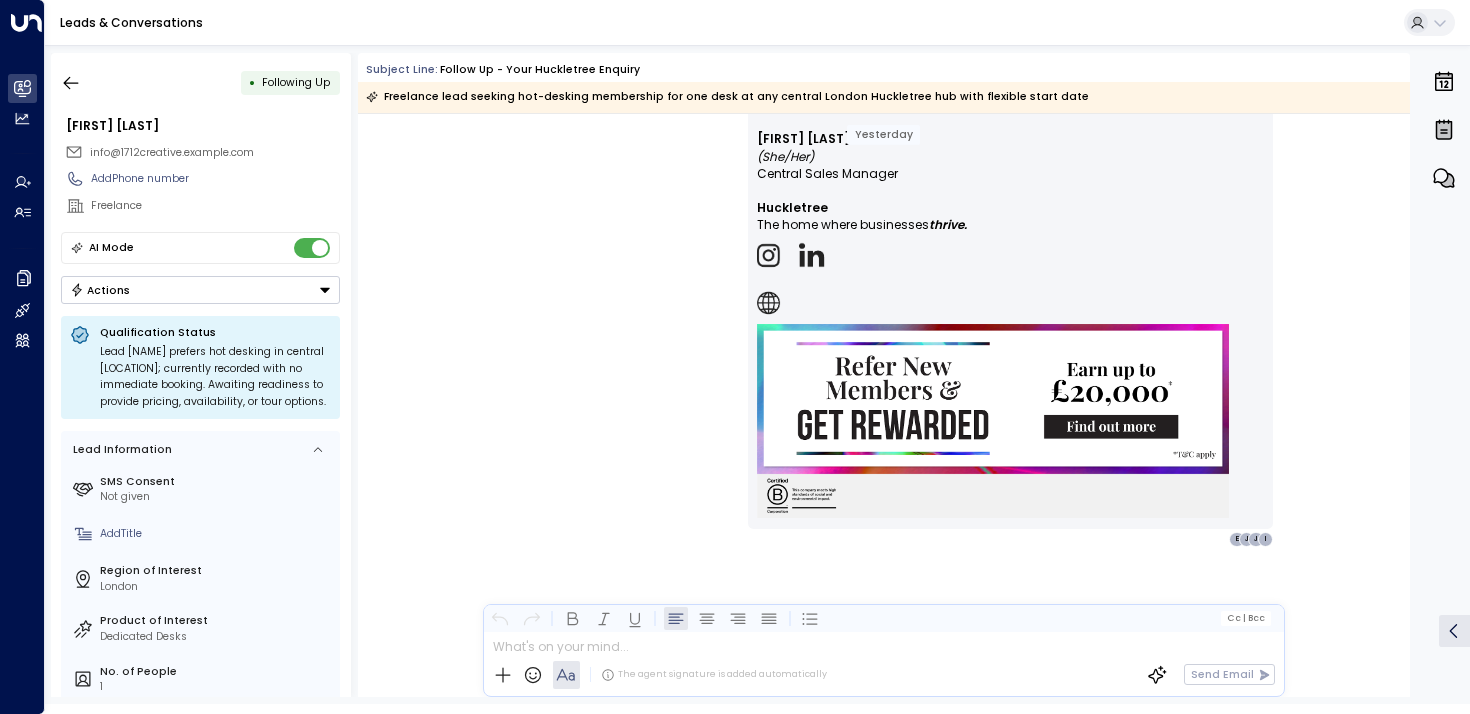 scroll, scrollTop: 6754, scrollLeft: 0, axis: vertical 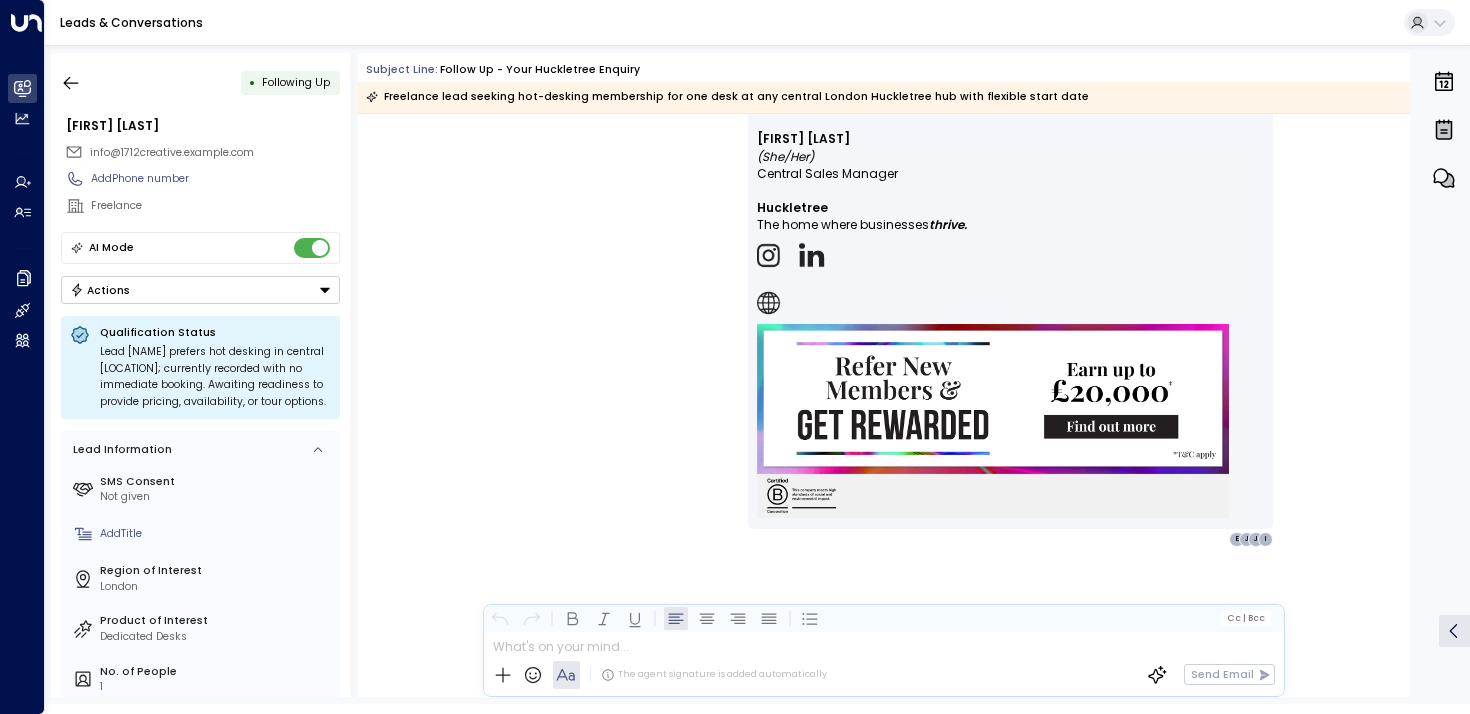 click on "• Following Up [FIRST] [LAST] [EMAIL] Add Phone number Freelance AI Mode Actions Qualification Status Lead [FIRST] prefers hot desking in central London; currently recorded with no immediate booking. Awaiting readiness to provide pricing, availability, or tour options. Lead Information SMS Consent Not given Add Title Region of Interest London Product of Interest Dedicated Desks No. of People 1 Add Area Add Start Date Add Term Length Add Budget Source [EMAIL] Lead created on [MONTH] [DAY] [YEAR] at [TIME] Subject Line: Follow up - Your Huckletree Enquiry Freelance lead seeking hot-desking membership for one desk at any central London Huckletree hub with flexible start date Yesterday [NAME] • [TIME] • Email Hi [NAME], Hope all’s well! Thanks, [FIRST] [LAST] (She/Her) Central Sales Manager Huckletree The home where businesses thrive. I J J E Cc | Bcc What's on your mind... The agent signature is added automatically Send Email 0" at bounding box center (757, 374) 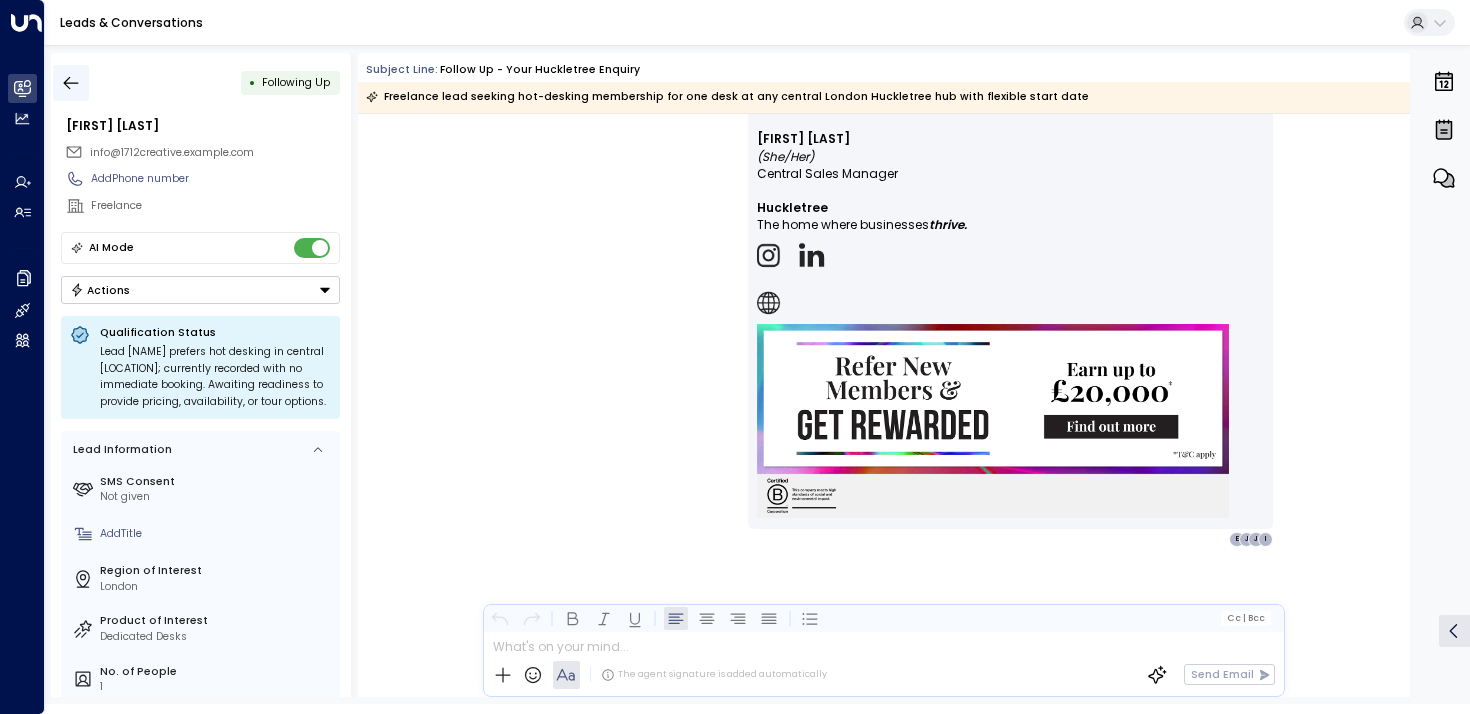 click at bounding box center (71, 83) 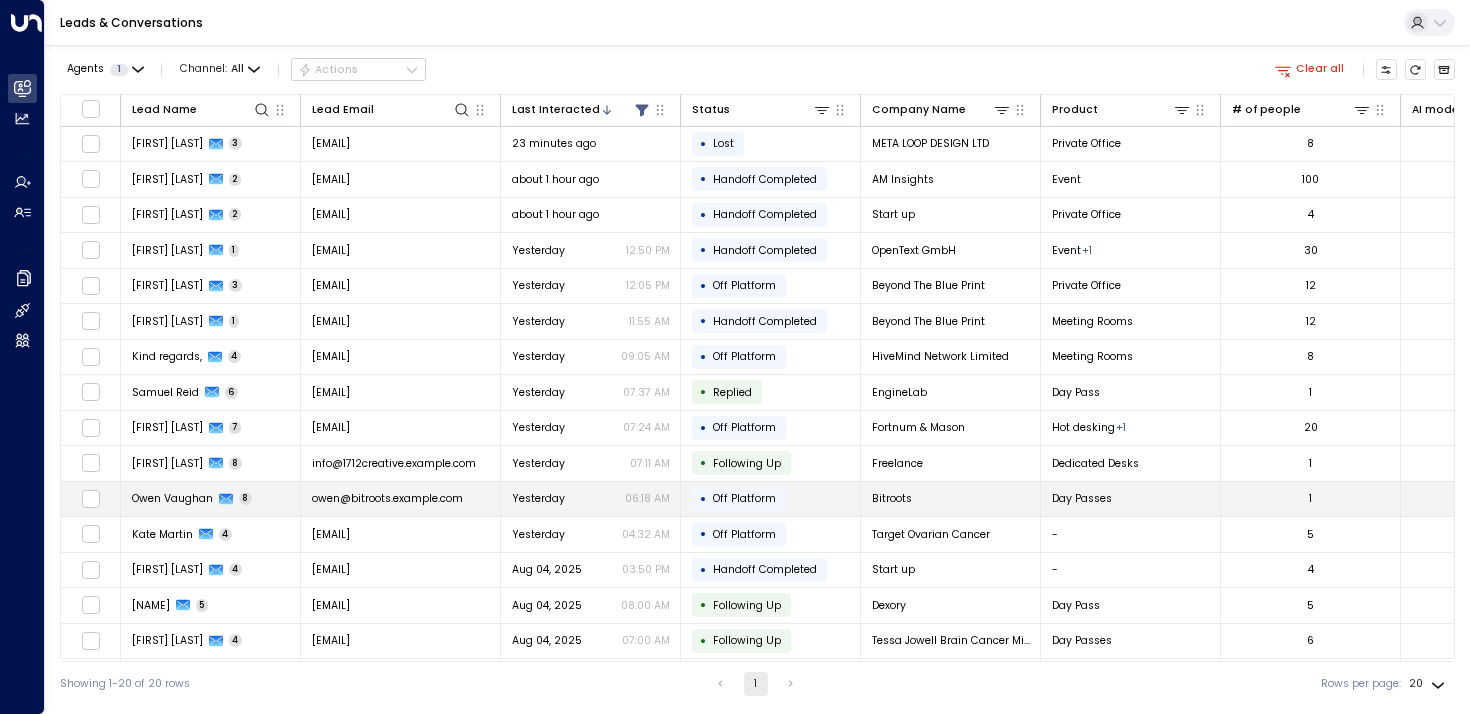 click on "owen@bitroots.example.com" at bounding box center (387, 498) 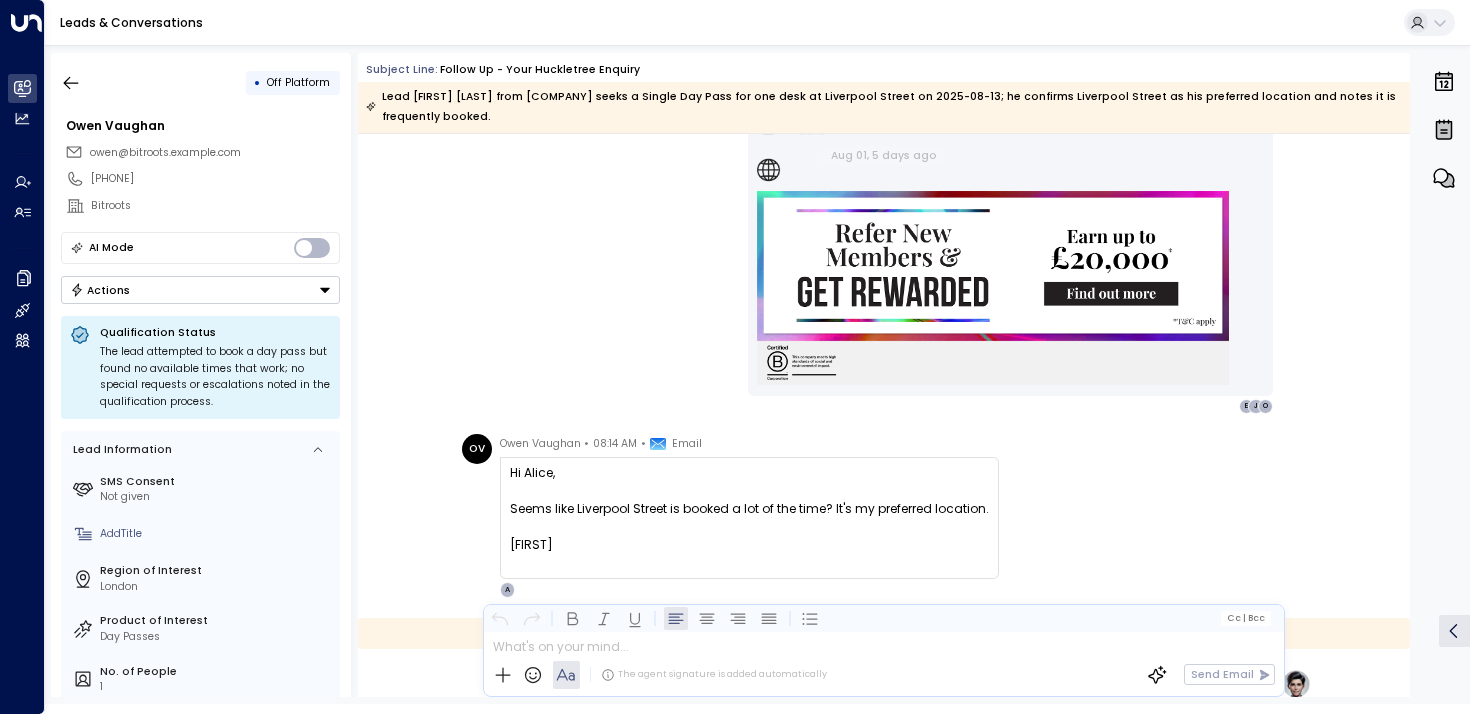 scroll, scrollTop: 3885, scrollLeft: 0, axis: vertical 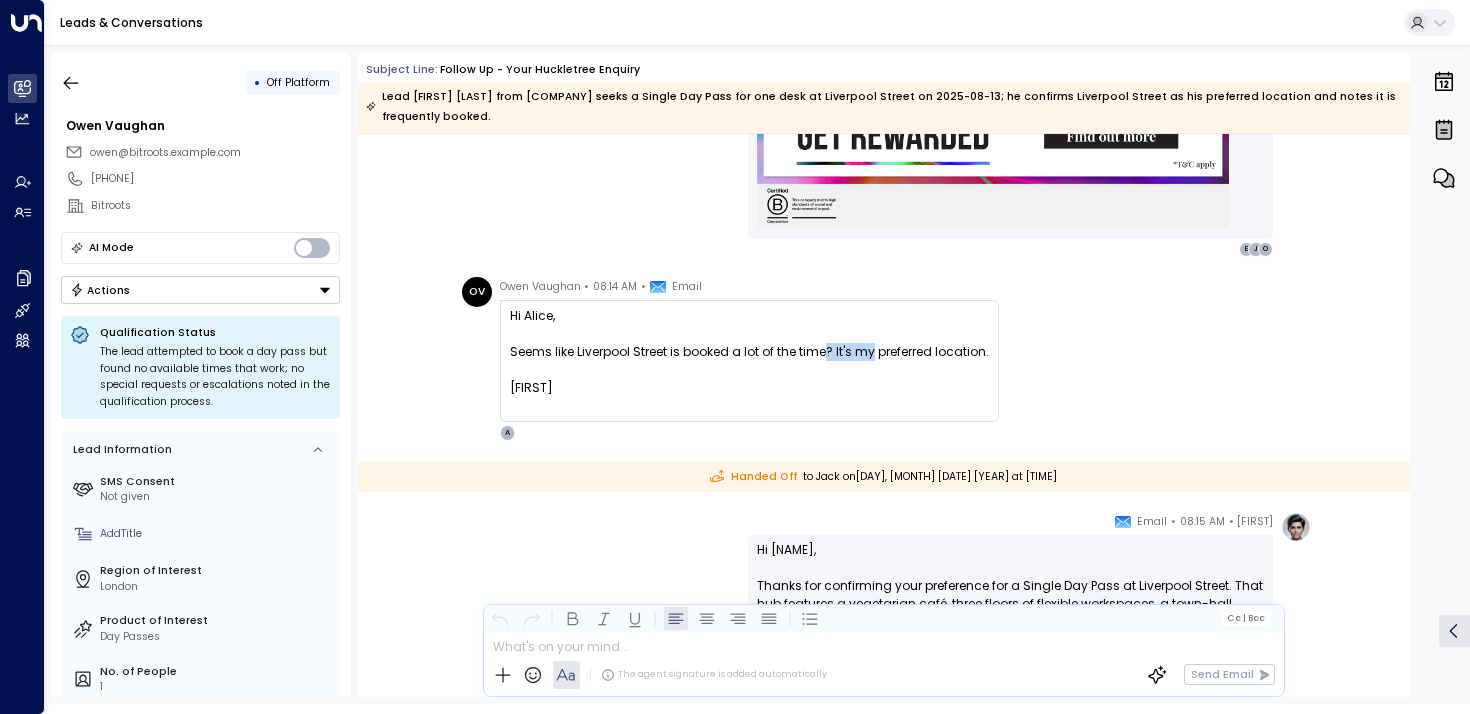 drag, startPoint x: 825, startPoint y: 327, endPoint x: 893, endPoint y: 327, distance: 68 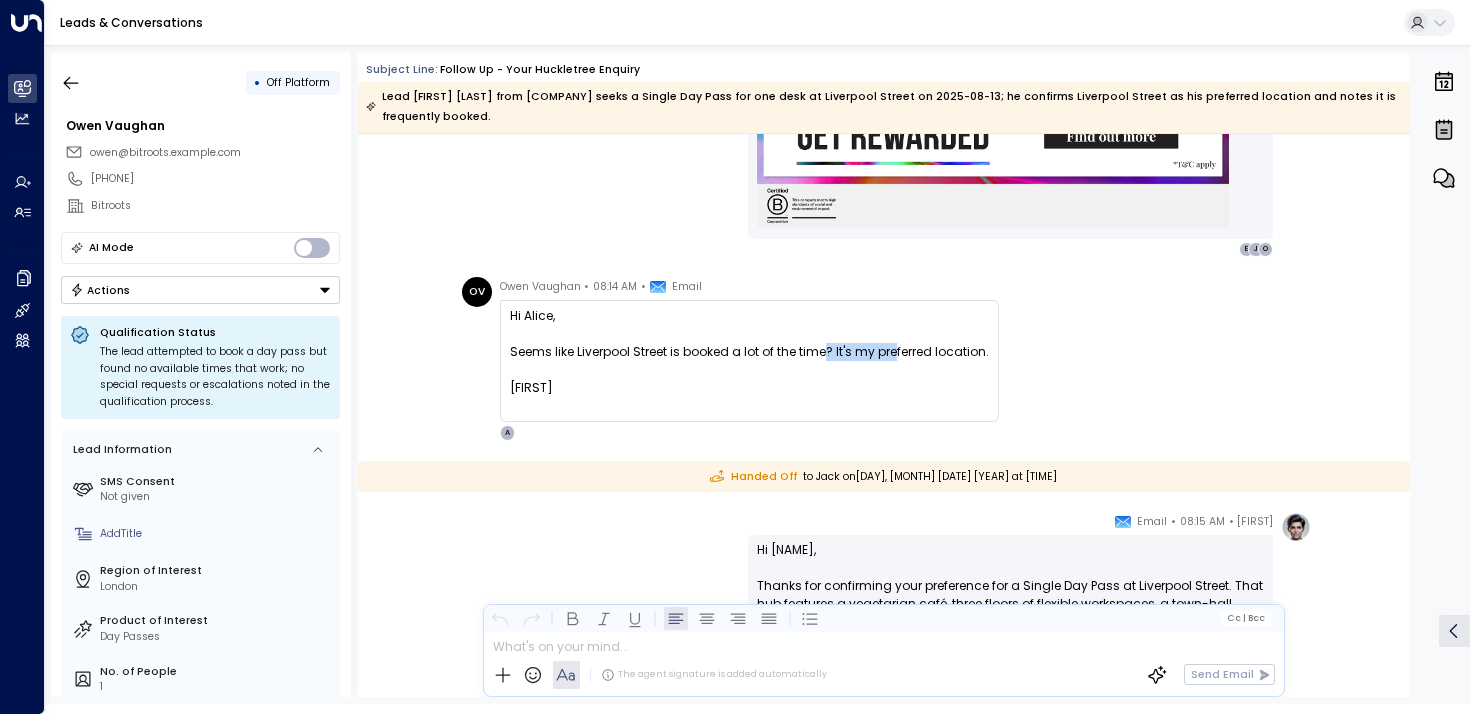 click on "Seems like Liverpool Street is booked a lot of the time? It's my preferred location." at bounding box center (749, 352) 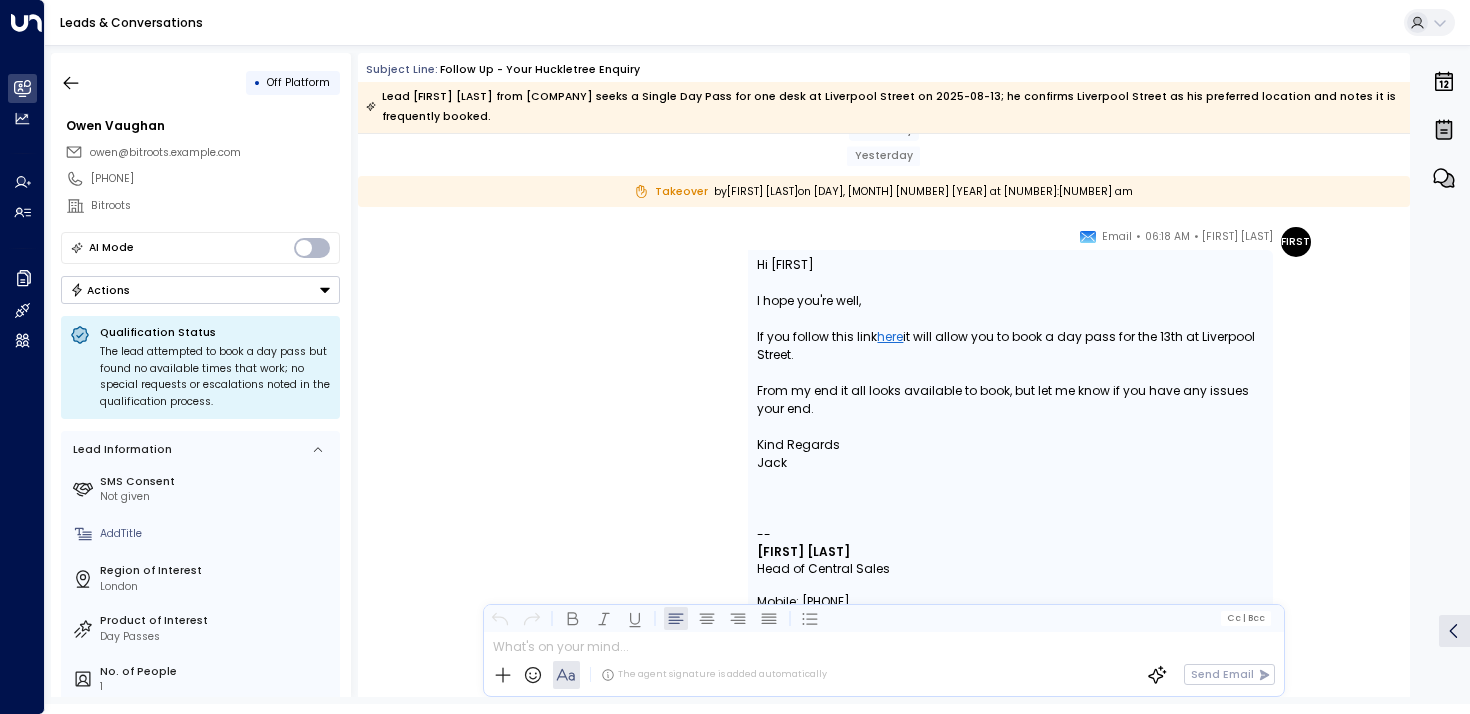 scroll, scrollTop: 5014, scrollLeft: 0, axis: vertical 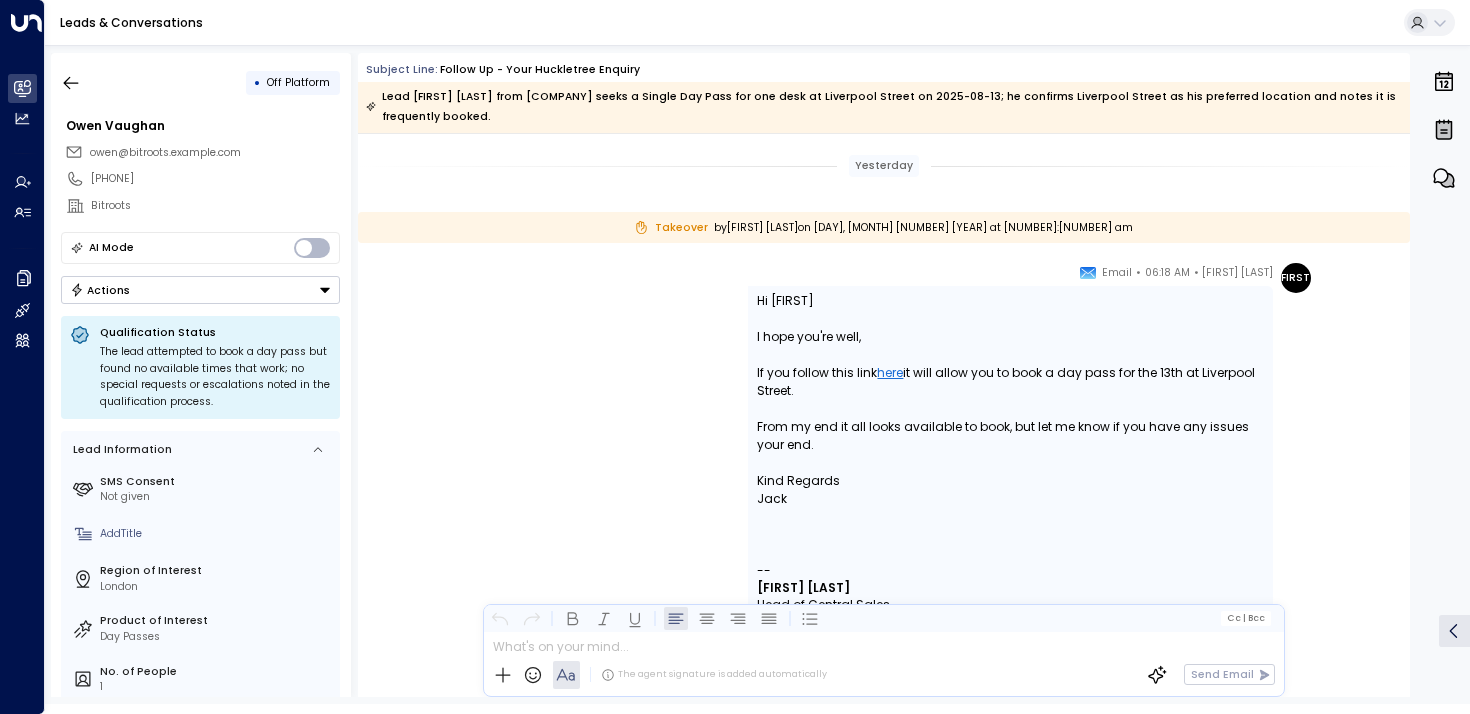 drag, startPoint x: 803, startPoint y: 355, endPoint x: 803, endPoint y: 382, distance: 27 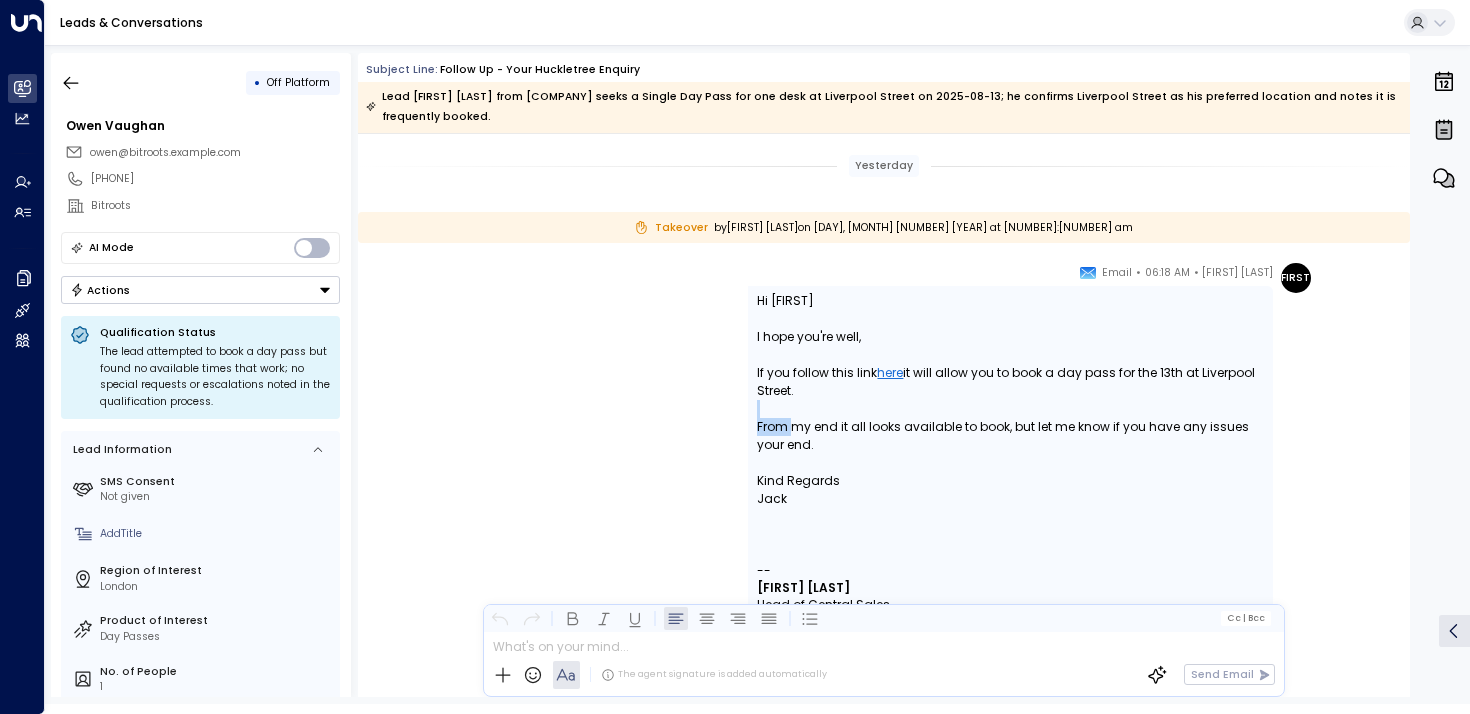 drag, startPoint x: 794, startPoint y: 415, endPoint x: 787, endPoint y: 394, distance: 22.135944 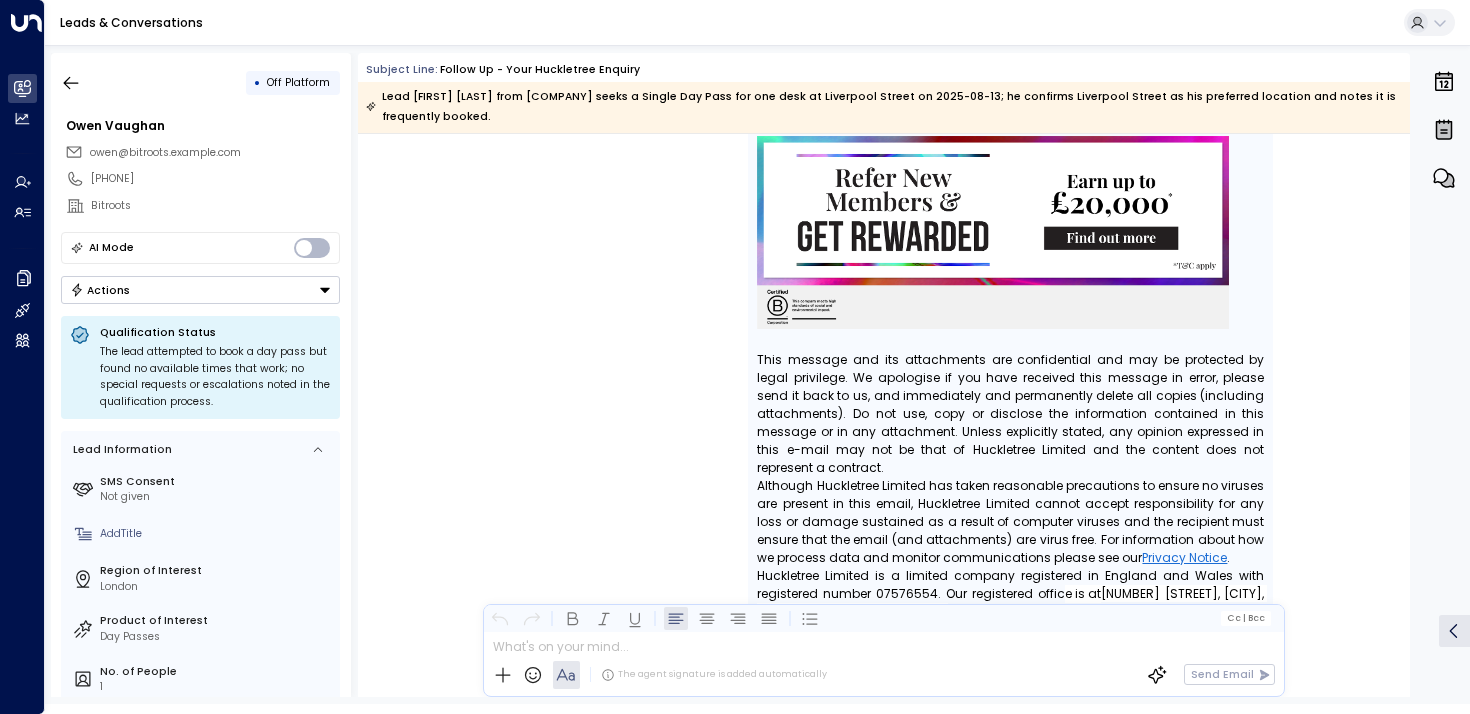 scroll, scrollTop: 5718, scrollLeft: 0, axis: vertical 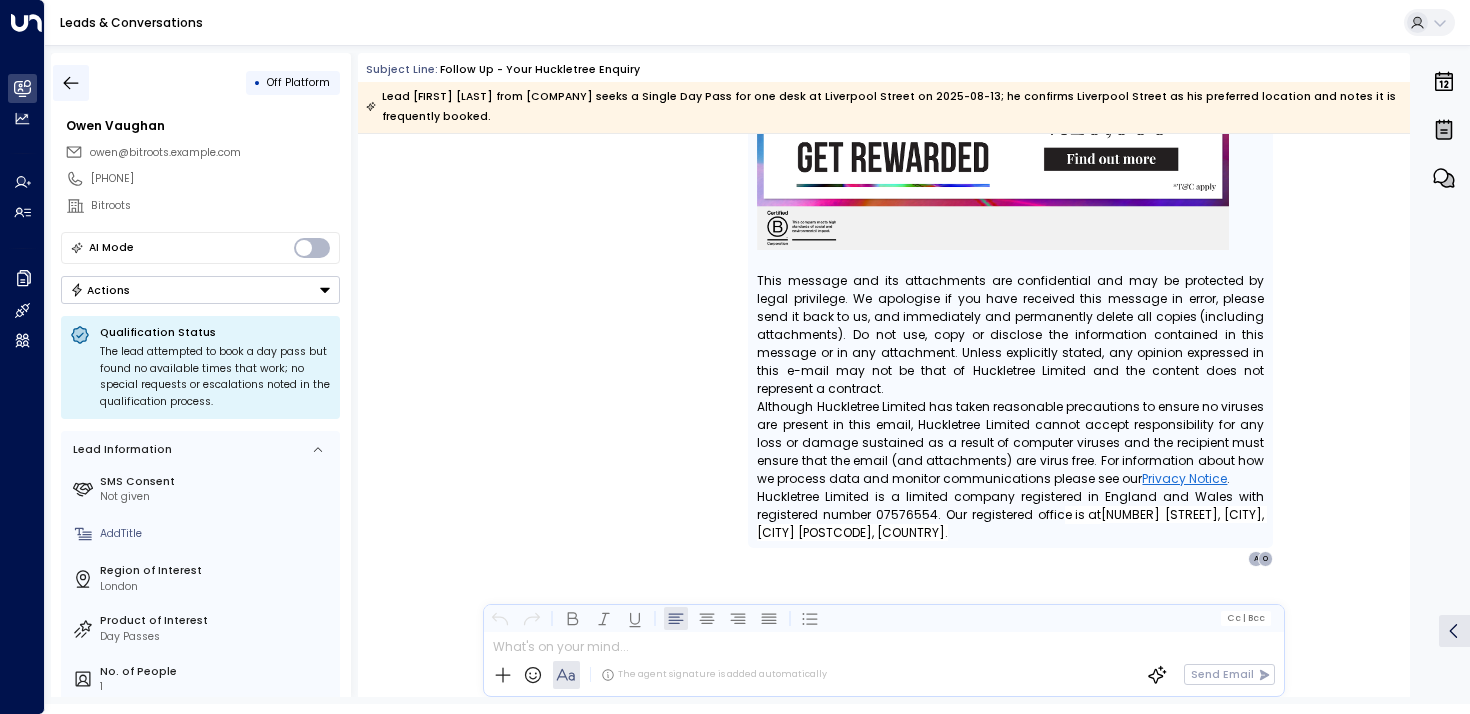 click 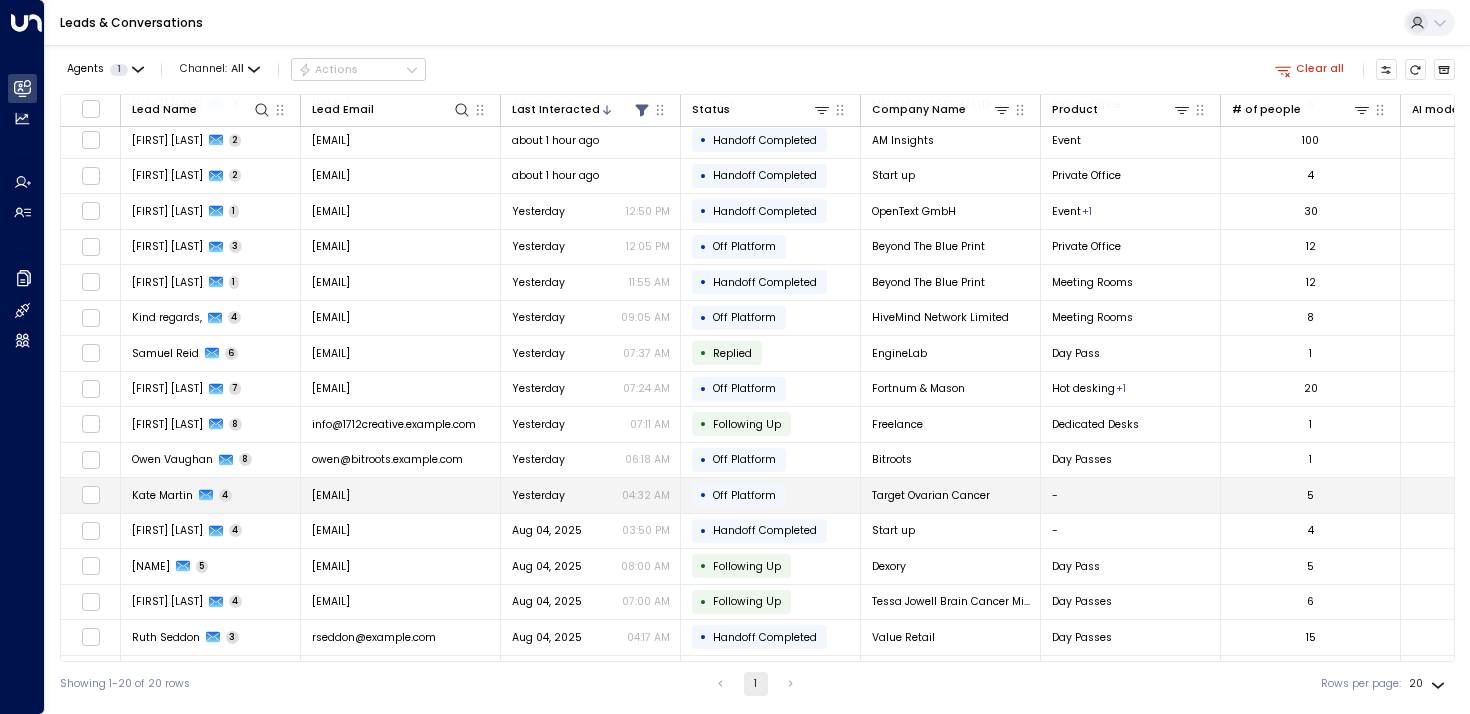 scroll, scrollTop: 51, scrollLeft: 0, axis: vertical 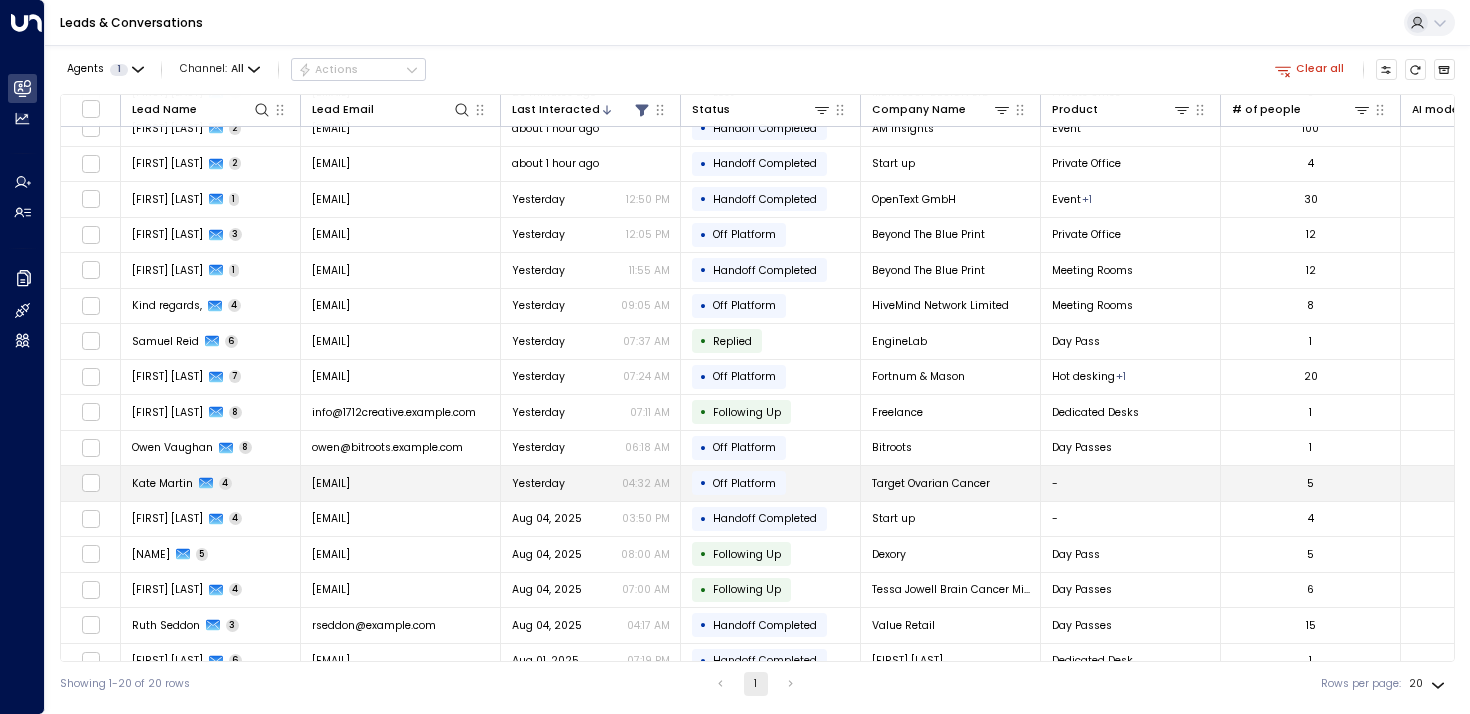 click on "Kate Martin" at bounding box center (162, 483) 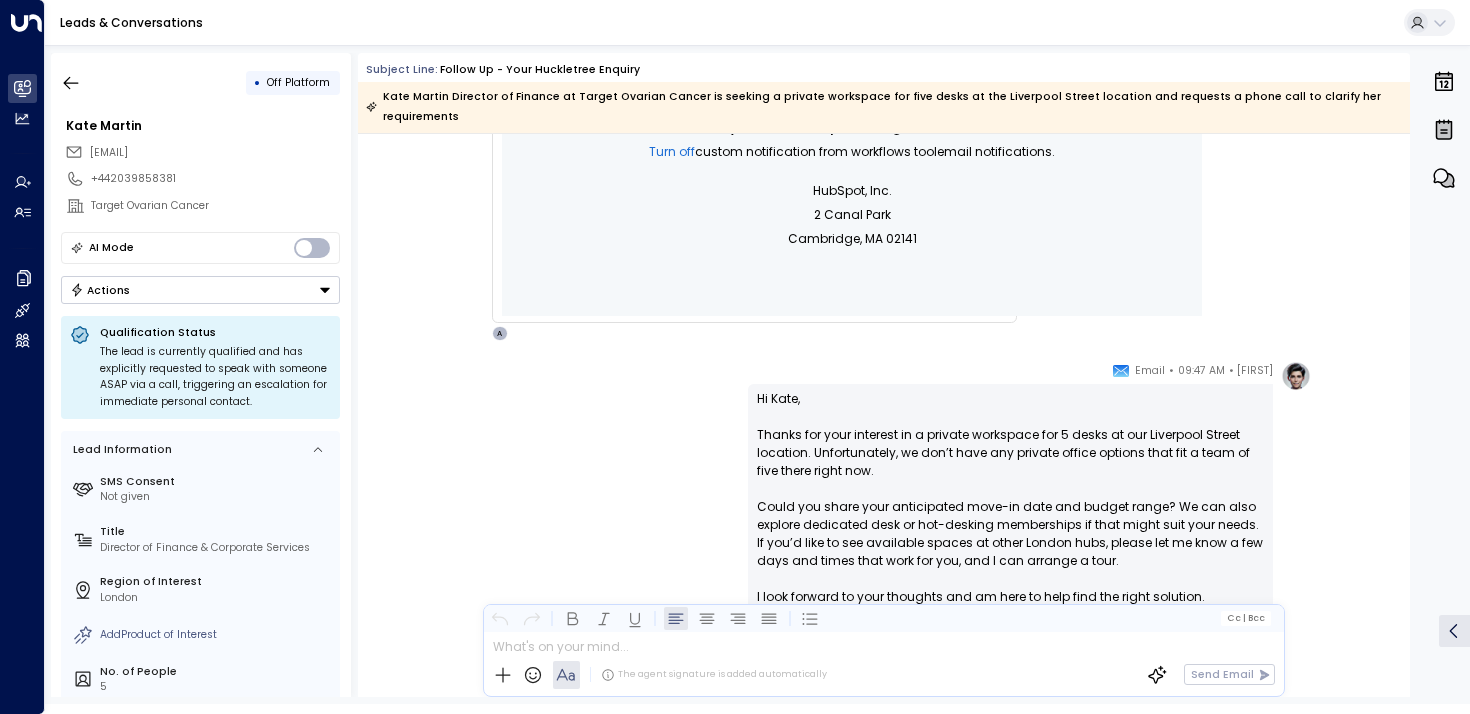 scroll, scrollTop: 856, scrollLeft: 0, axis: vertical 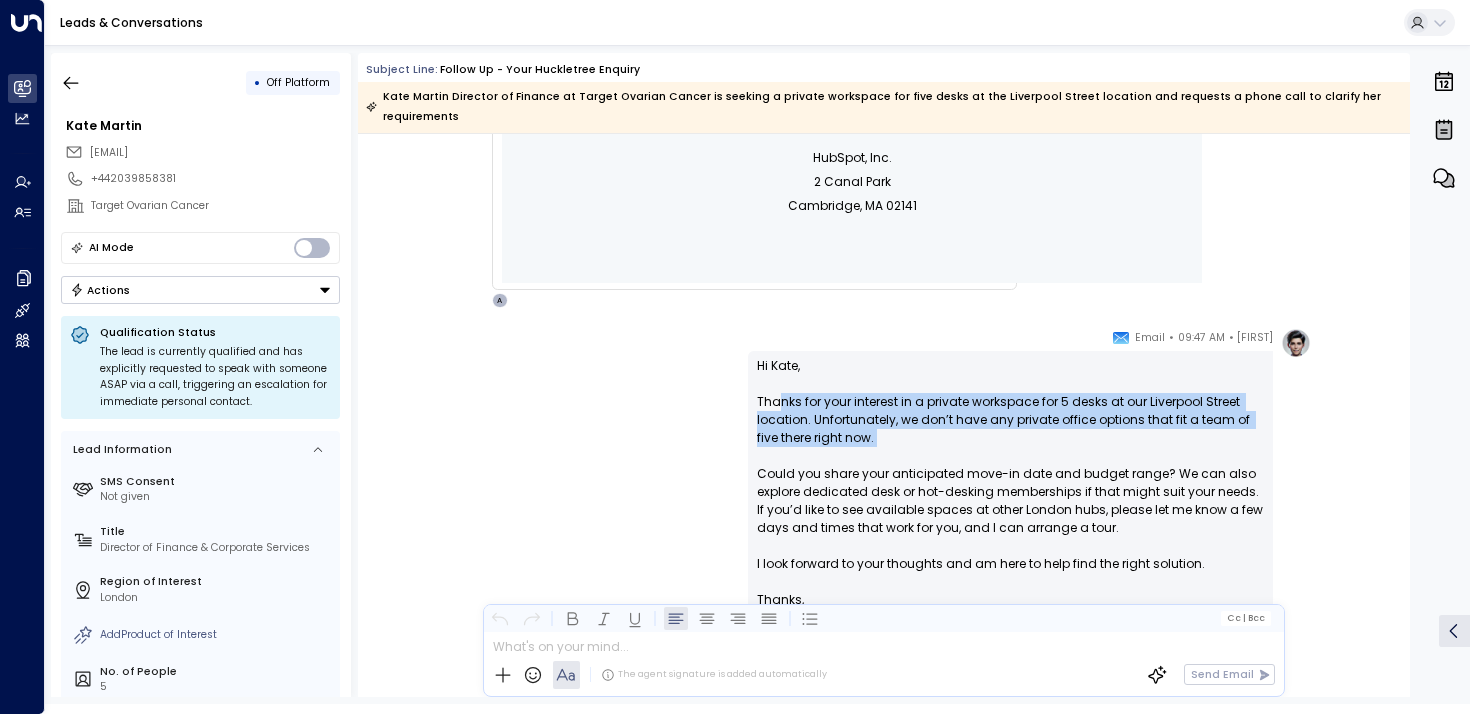 drag, startPoint x: 774, startPoint y: 379, endPoint x: 775, endPoint y: 433, distance: 54.00926 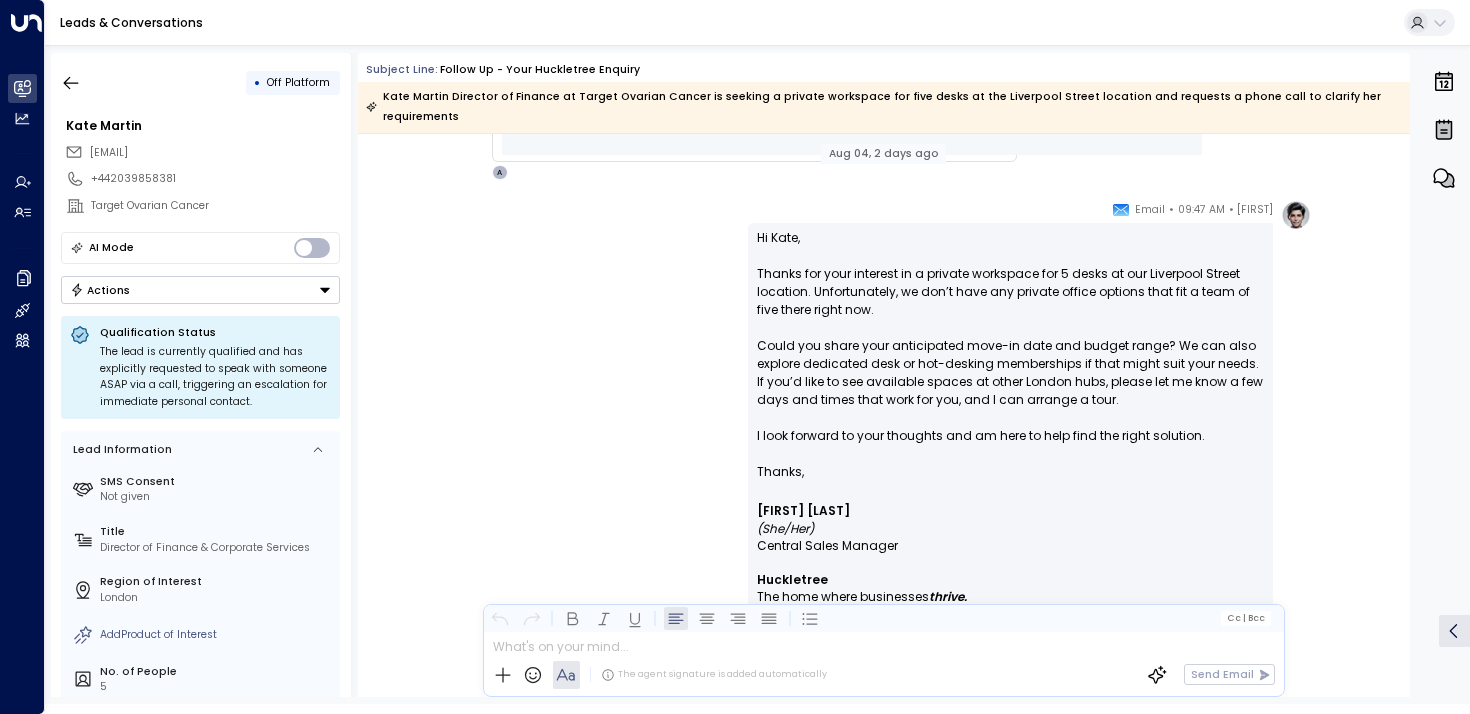scroll, scrollTop: 983, scrollLeft: 0, axis: vertical 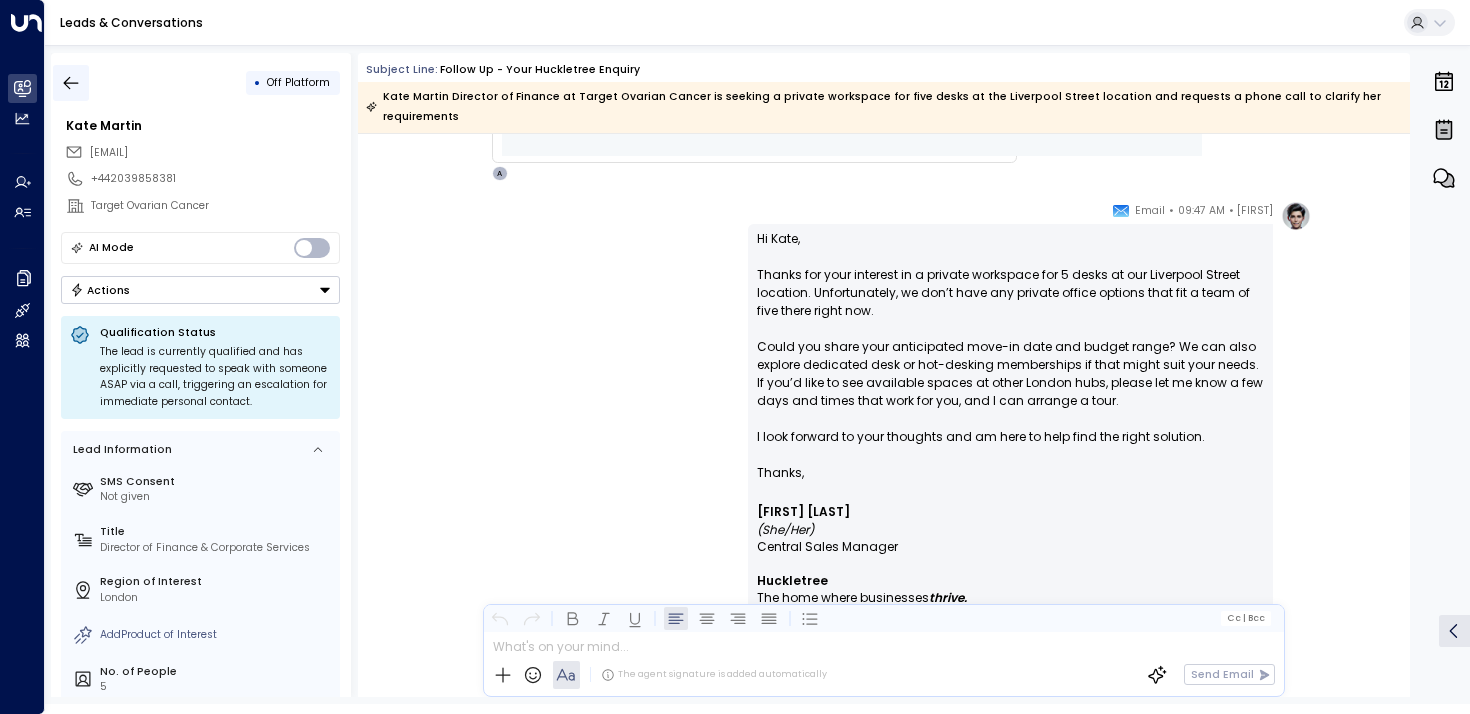 click 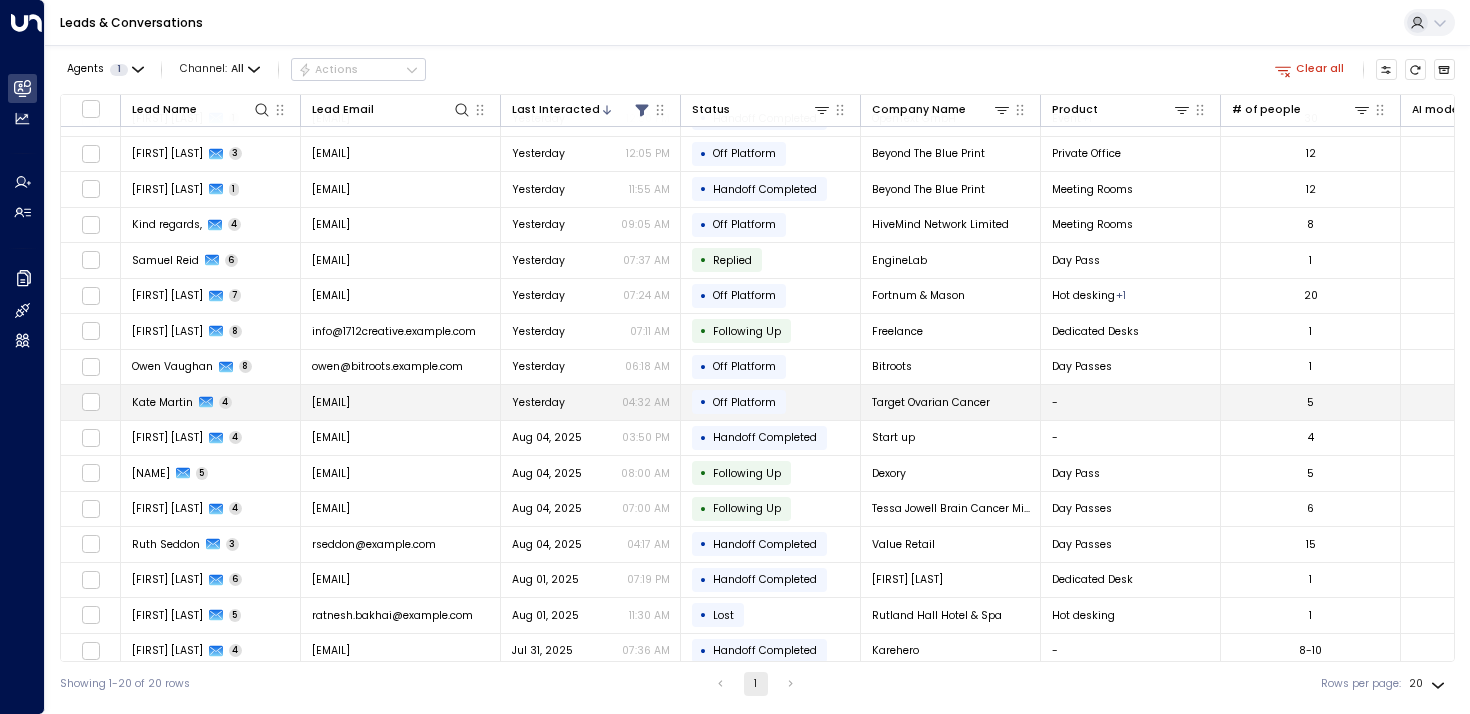 scroll, scrollTop: 132, scrollLeft: 0, axis: vertical 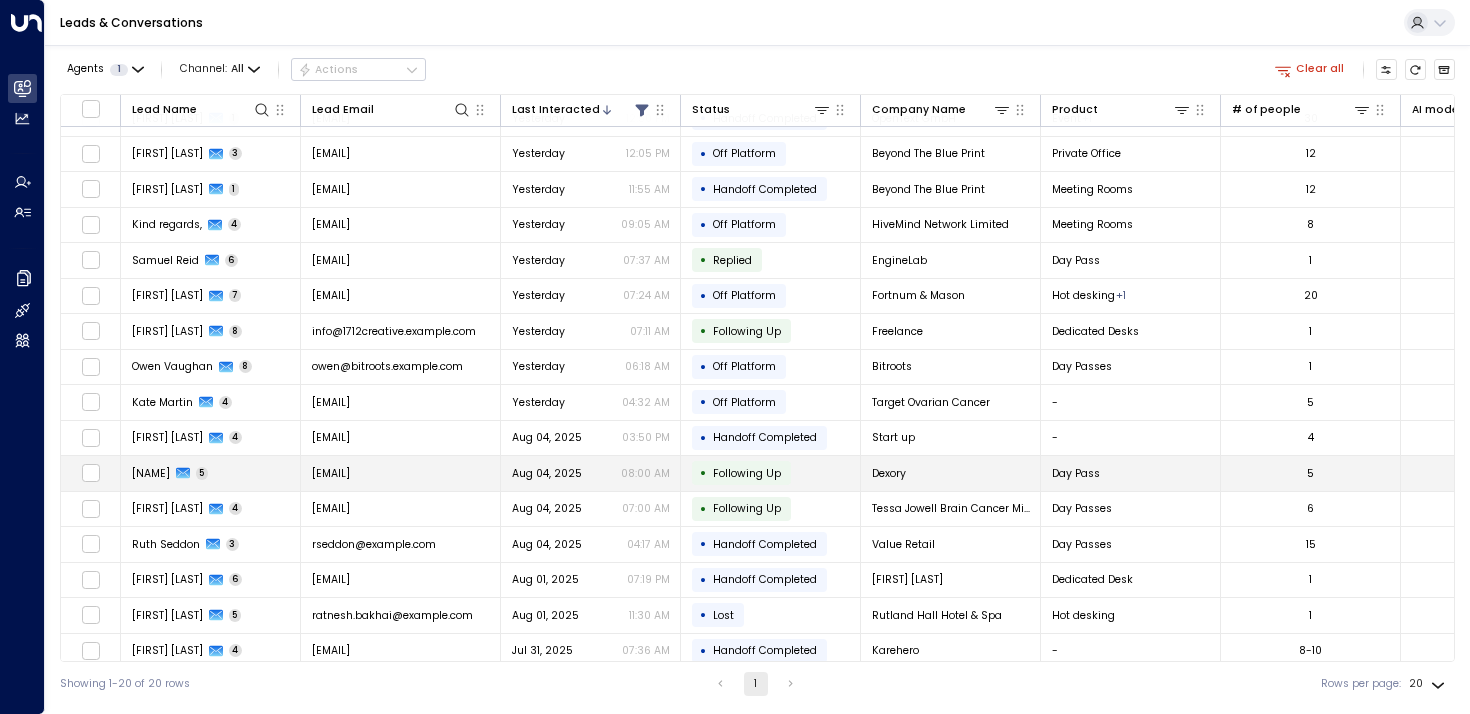 click on "[NAME]" at bounding box center [151, 473] 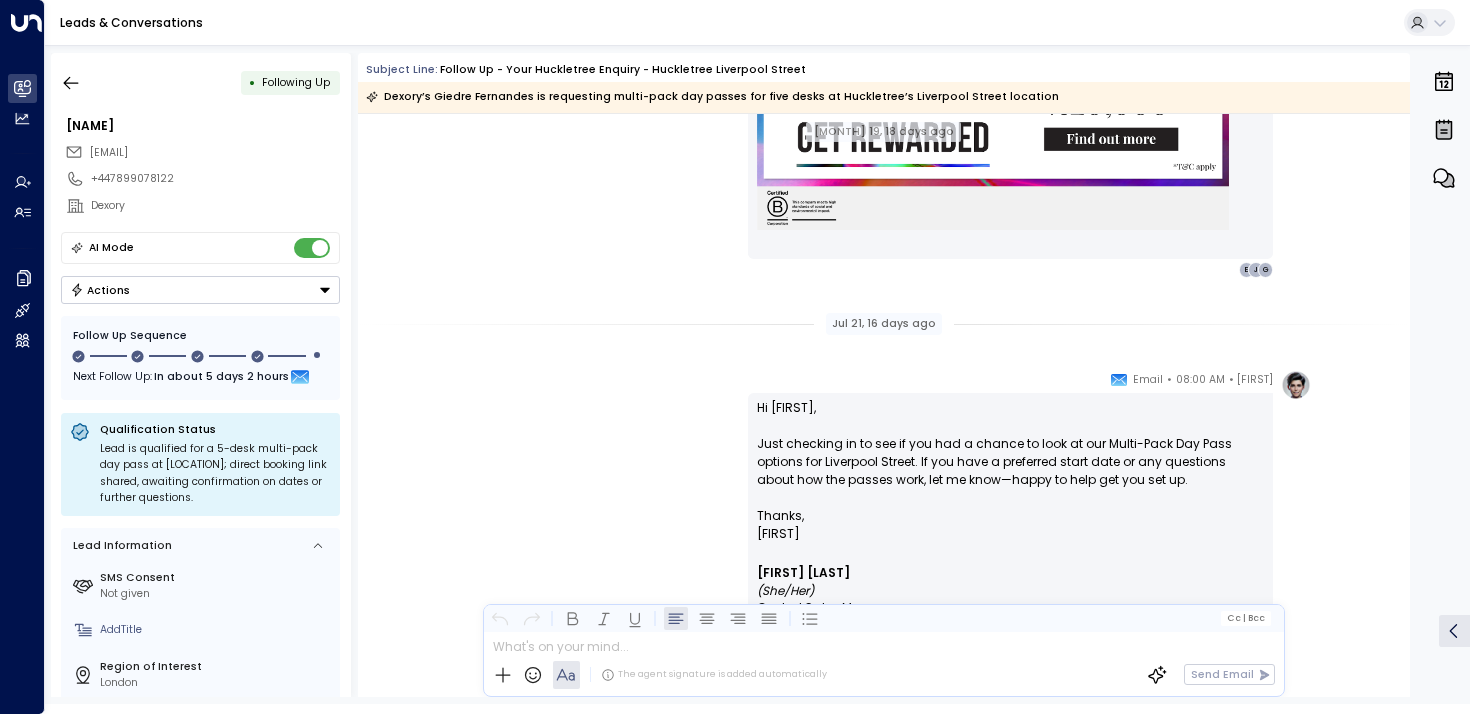 scroll, scrollTop: 1738, scrollLeft: 0, axis: vertical 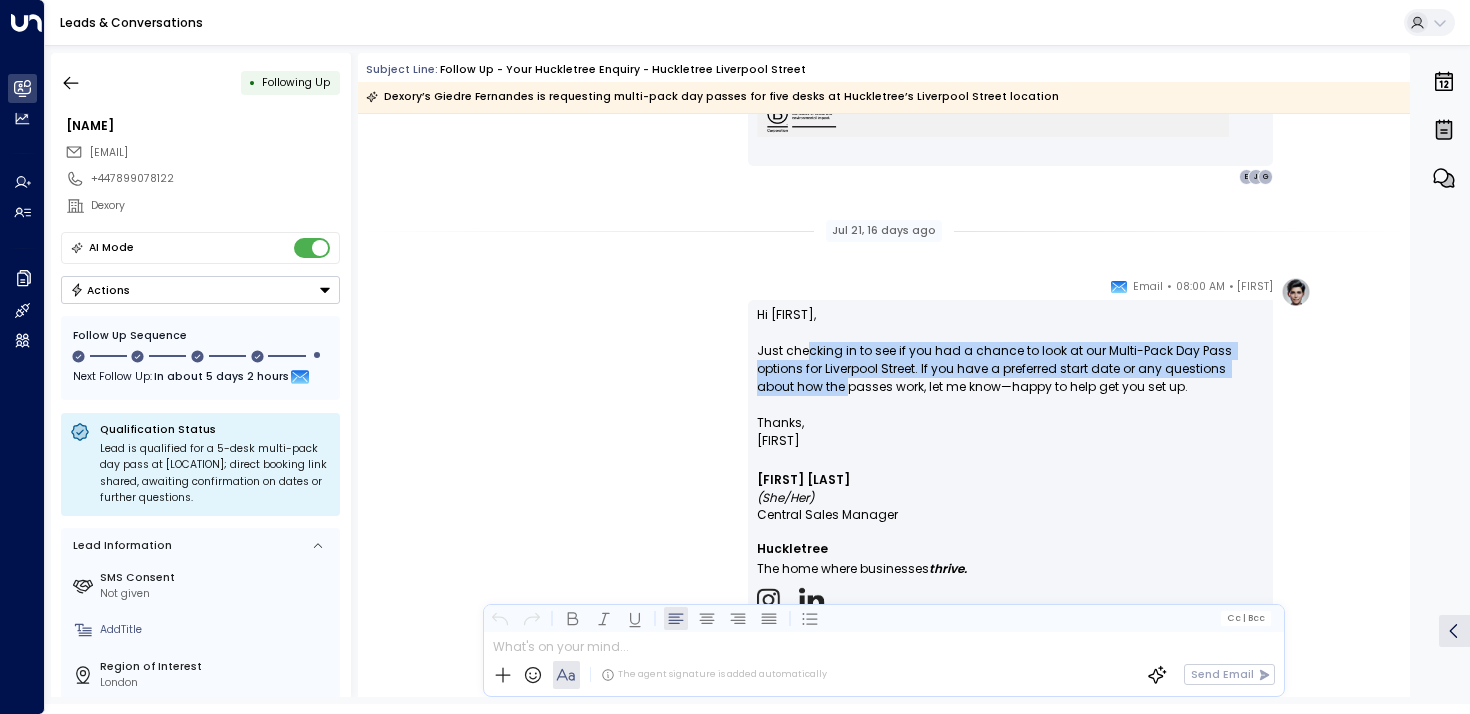 drag, startPoint x: 803, startPoint y: 354, endPoint x: 807, endPoint y: 382, distance: 28.284271 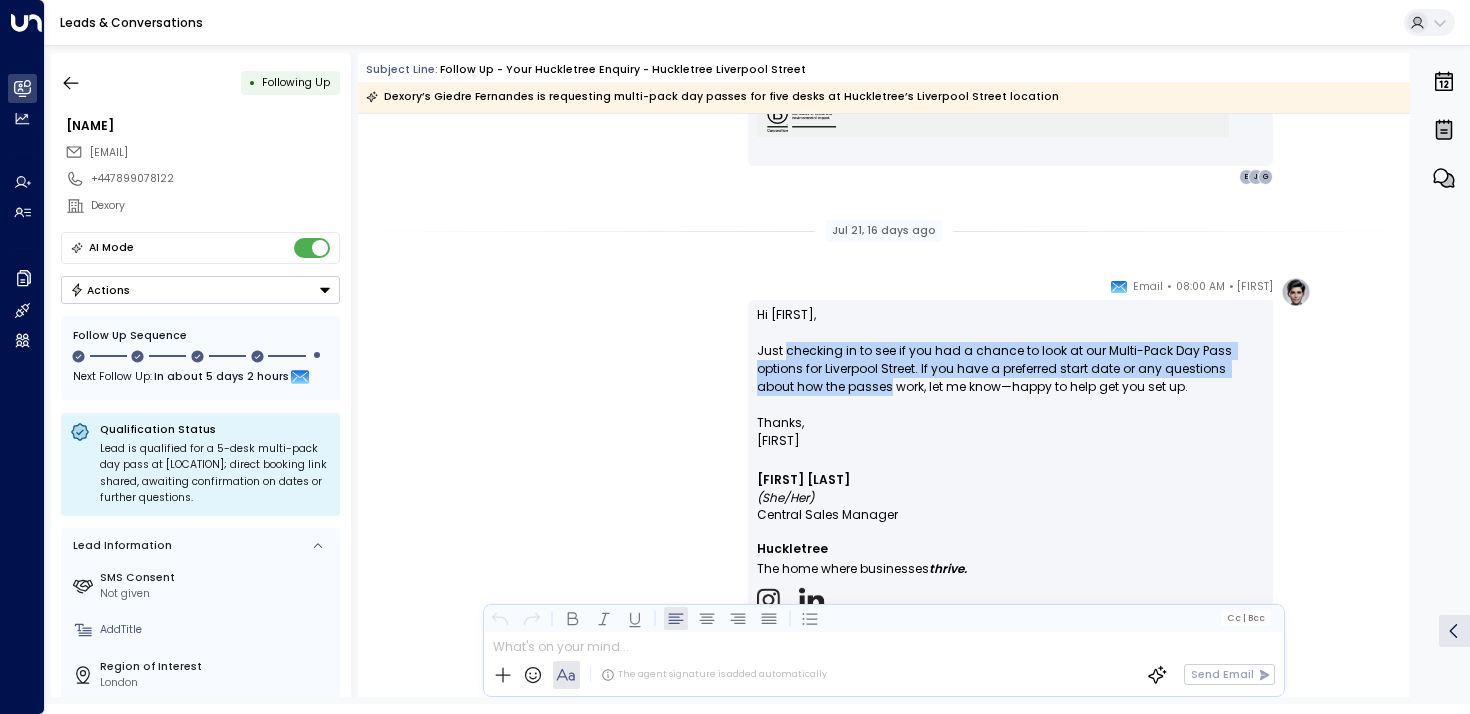 drag, startPoint x: 807, startPoint y: 382, endPoint x: 800, endPoint y: 352, distance: 30.805843 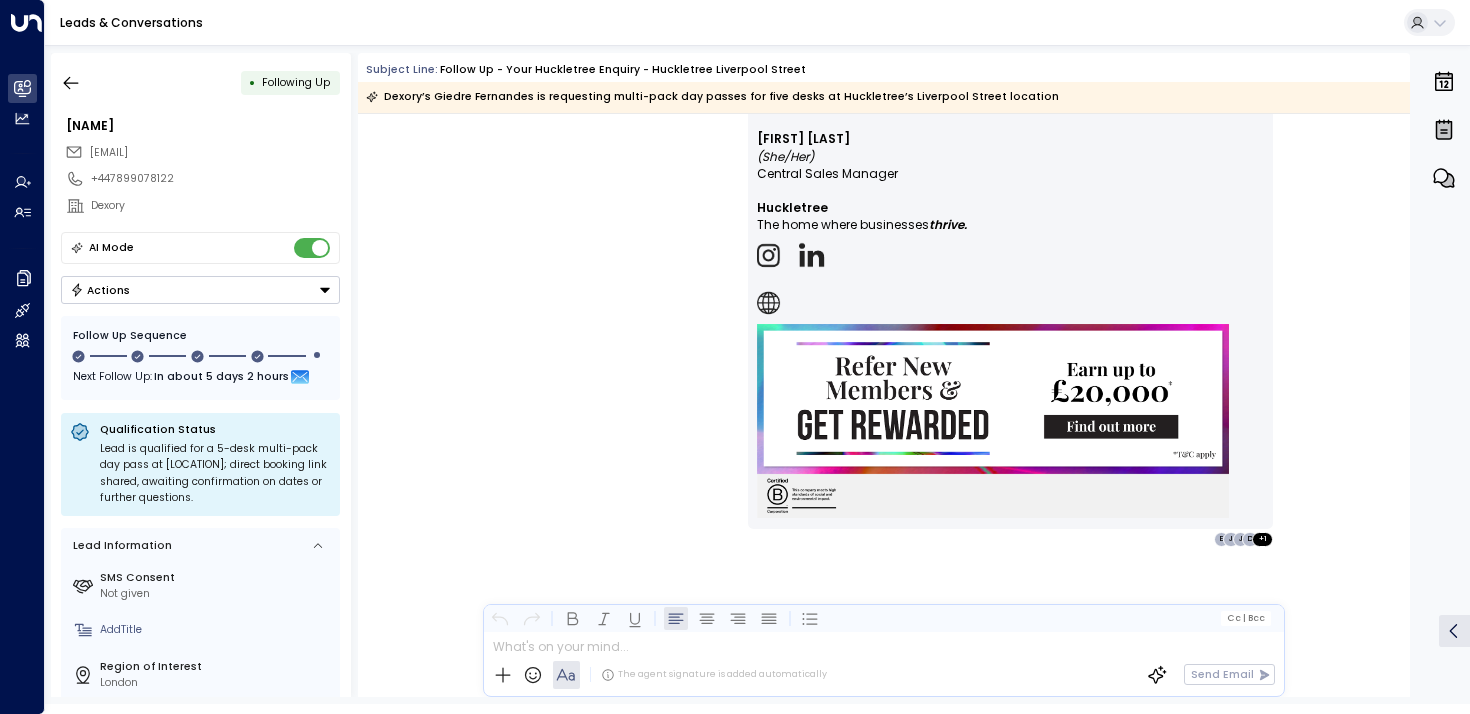 scroll, scrollTop: 4214, scrollLeft: 0, axis: vertical 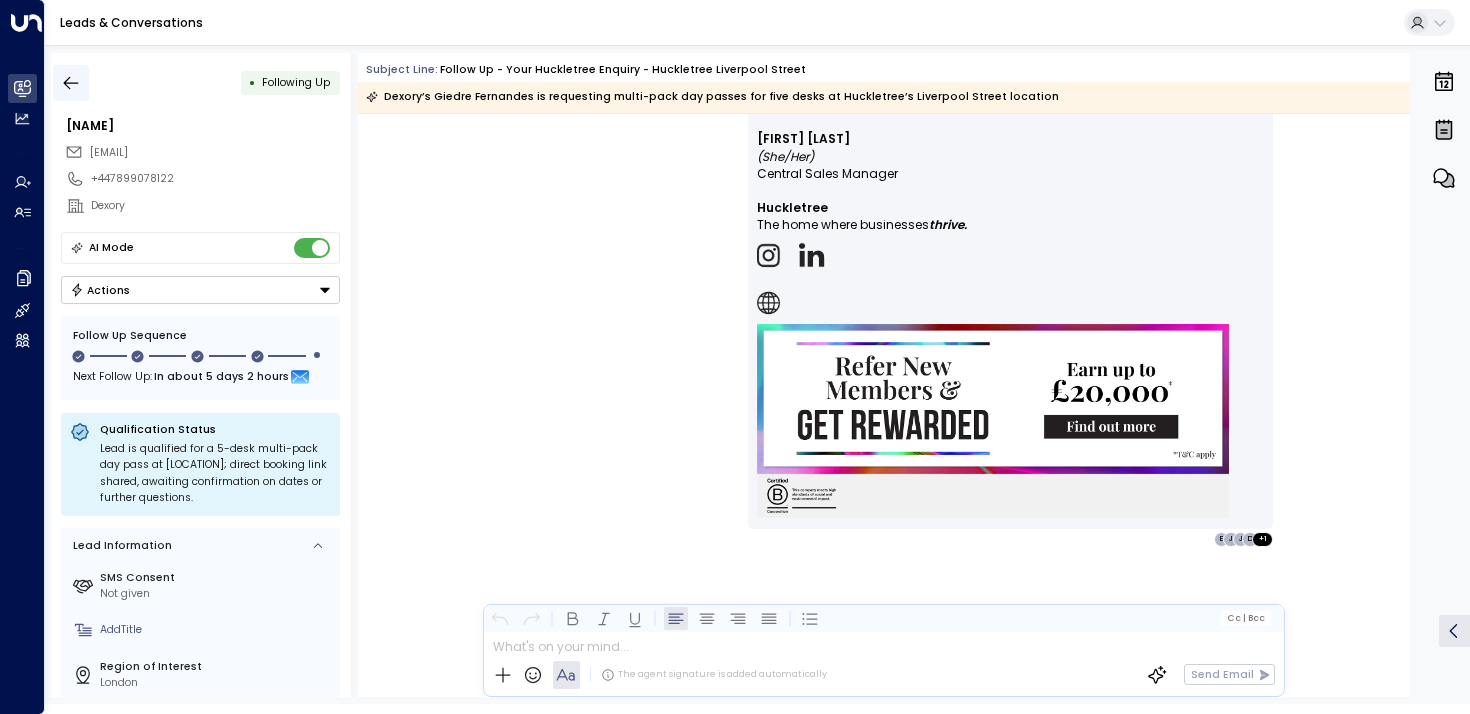 click 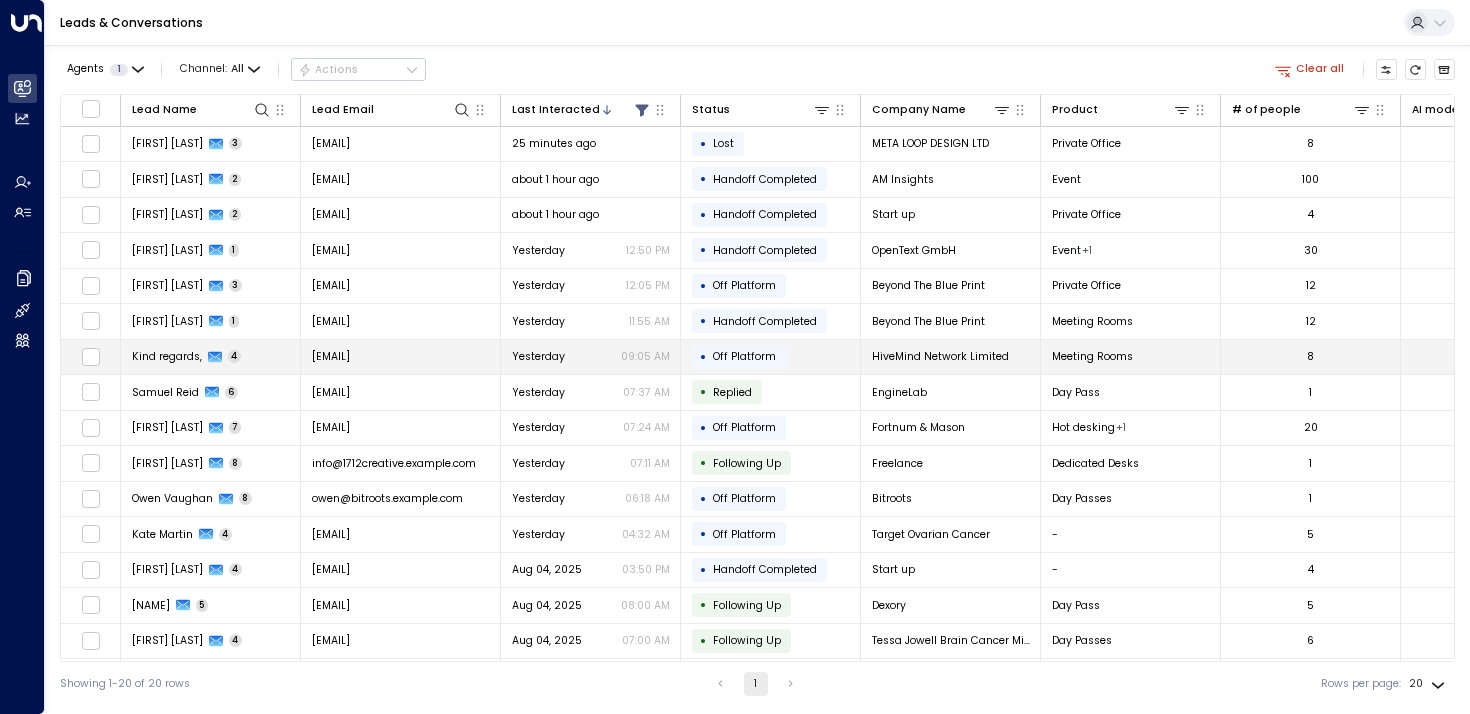 scroll, scrollTop: 63, scrollLeft: 0, axis: vertical 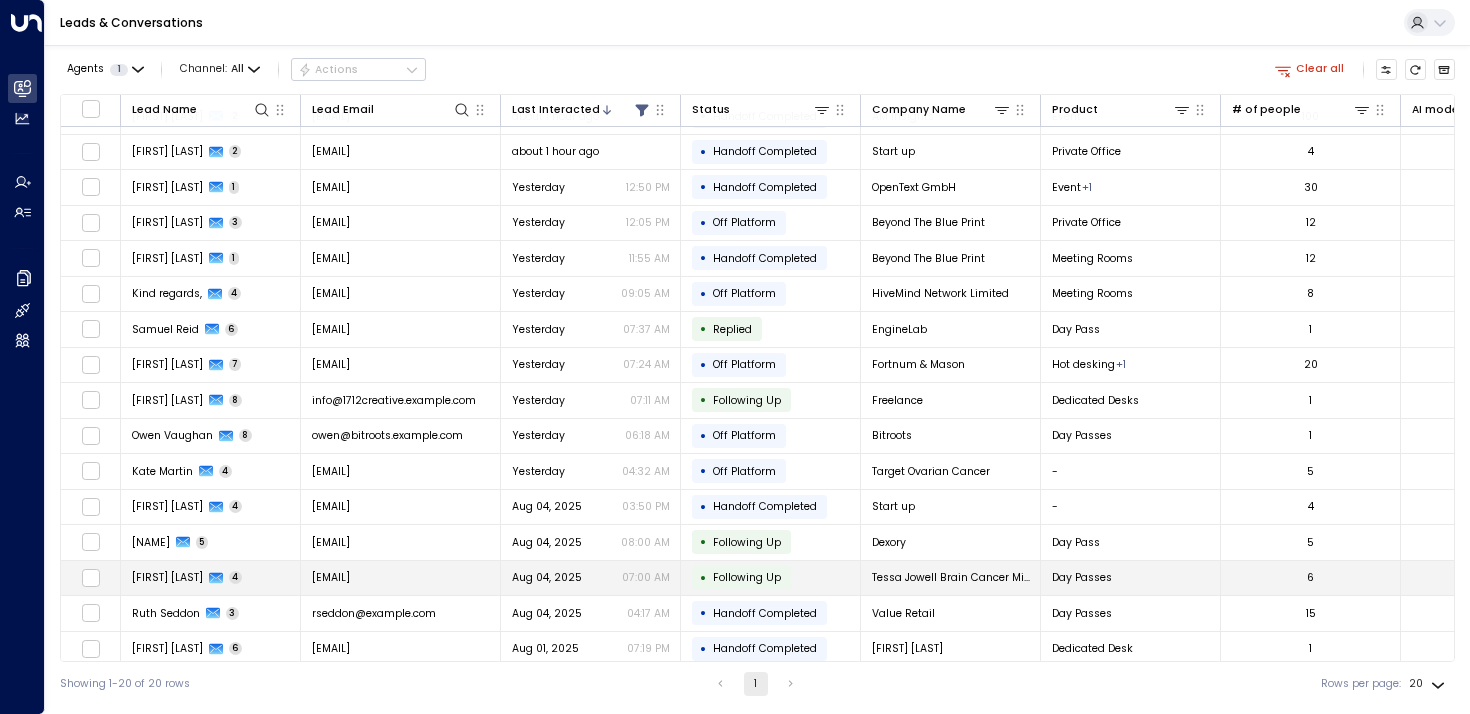 click on "[FIRST] [LAST]" at bounding box center [167, 577] 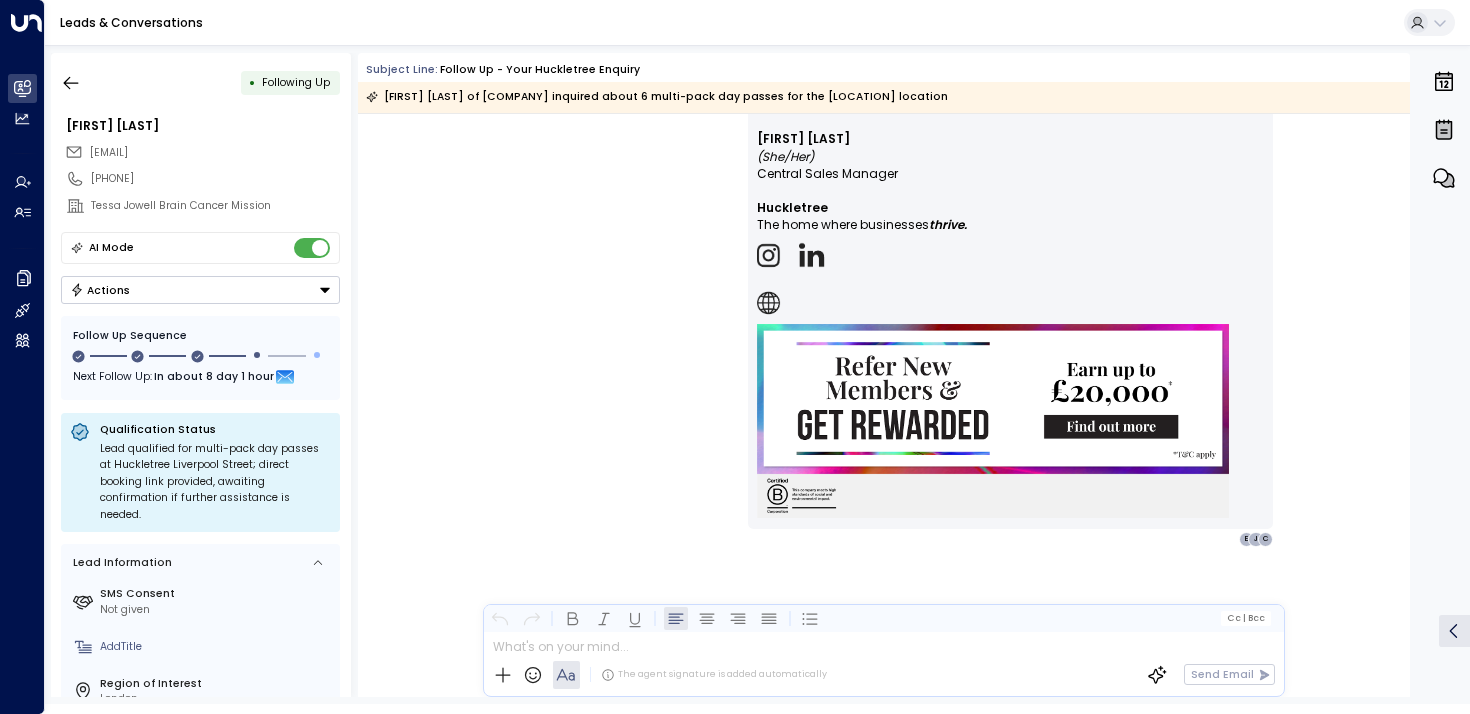 scroll, scrollTop: 3409, scrollLeft: 0, axis: vertical 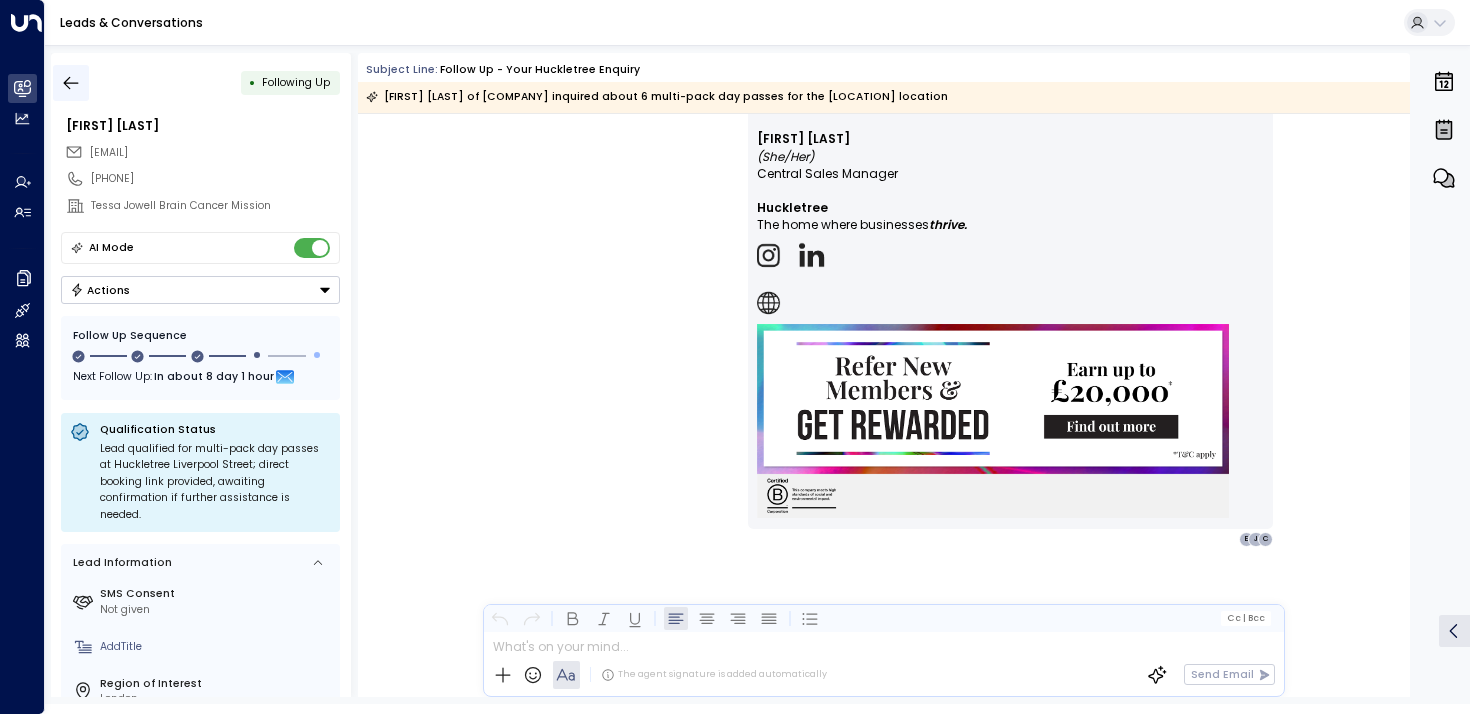 click at bounding box center (71, 83) 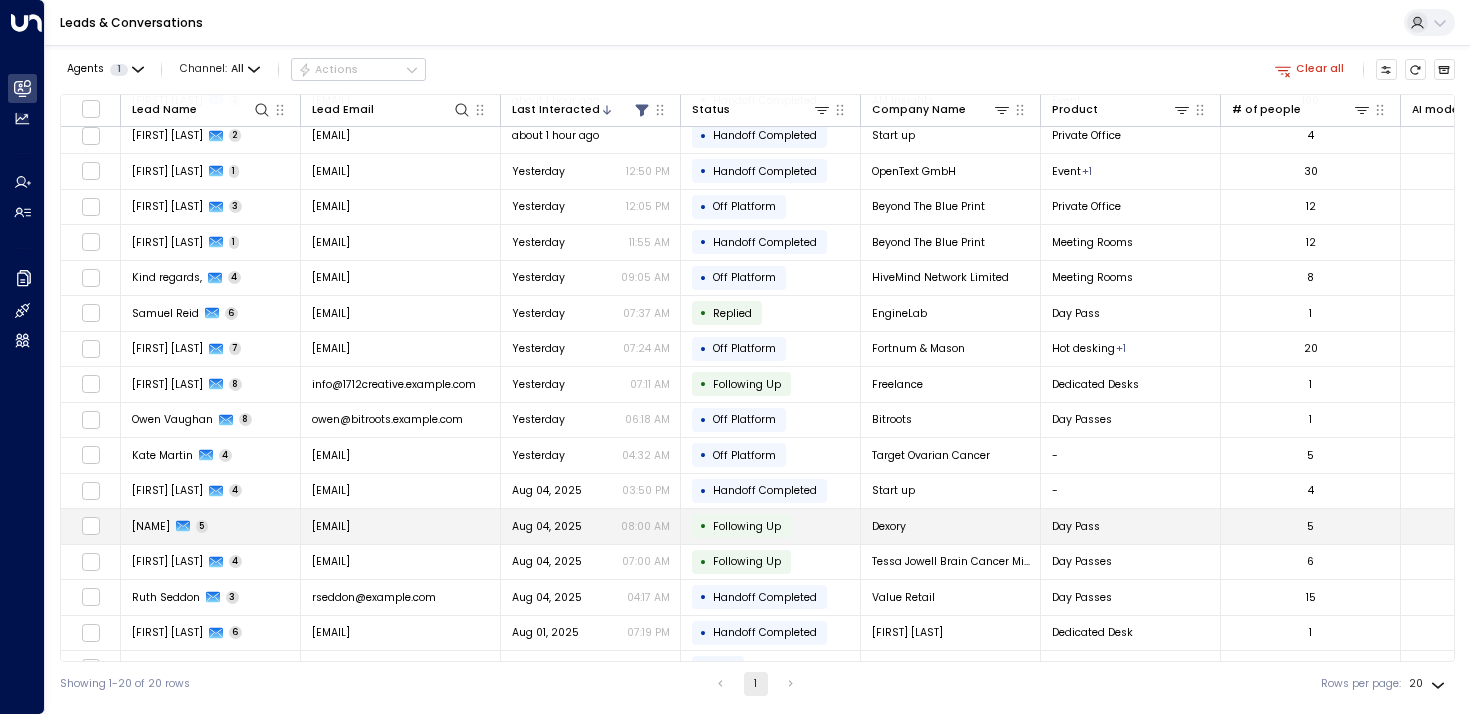 scroll, scrollTop: 86, scrollLeft: 0, axis: vertical 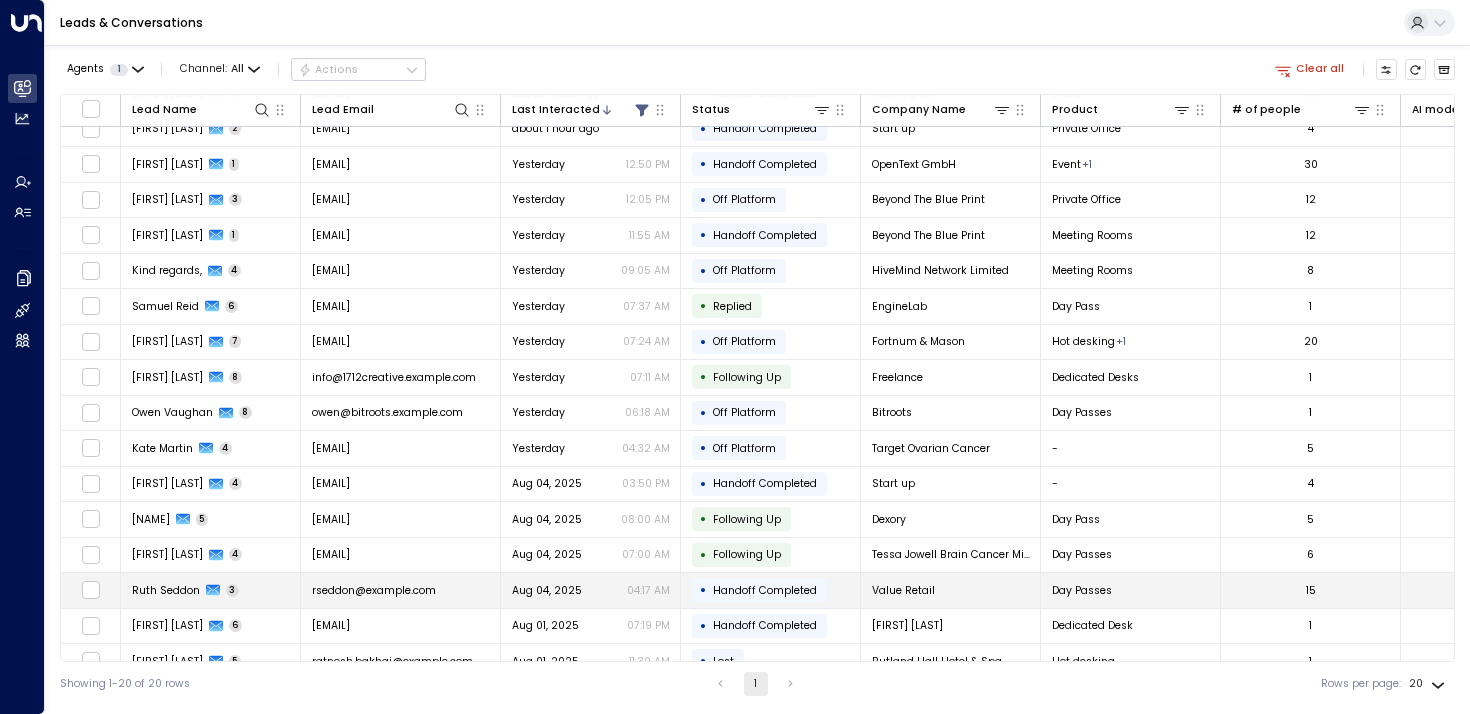 click on "Ruth Seddon" at bounding box center [166, 590] 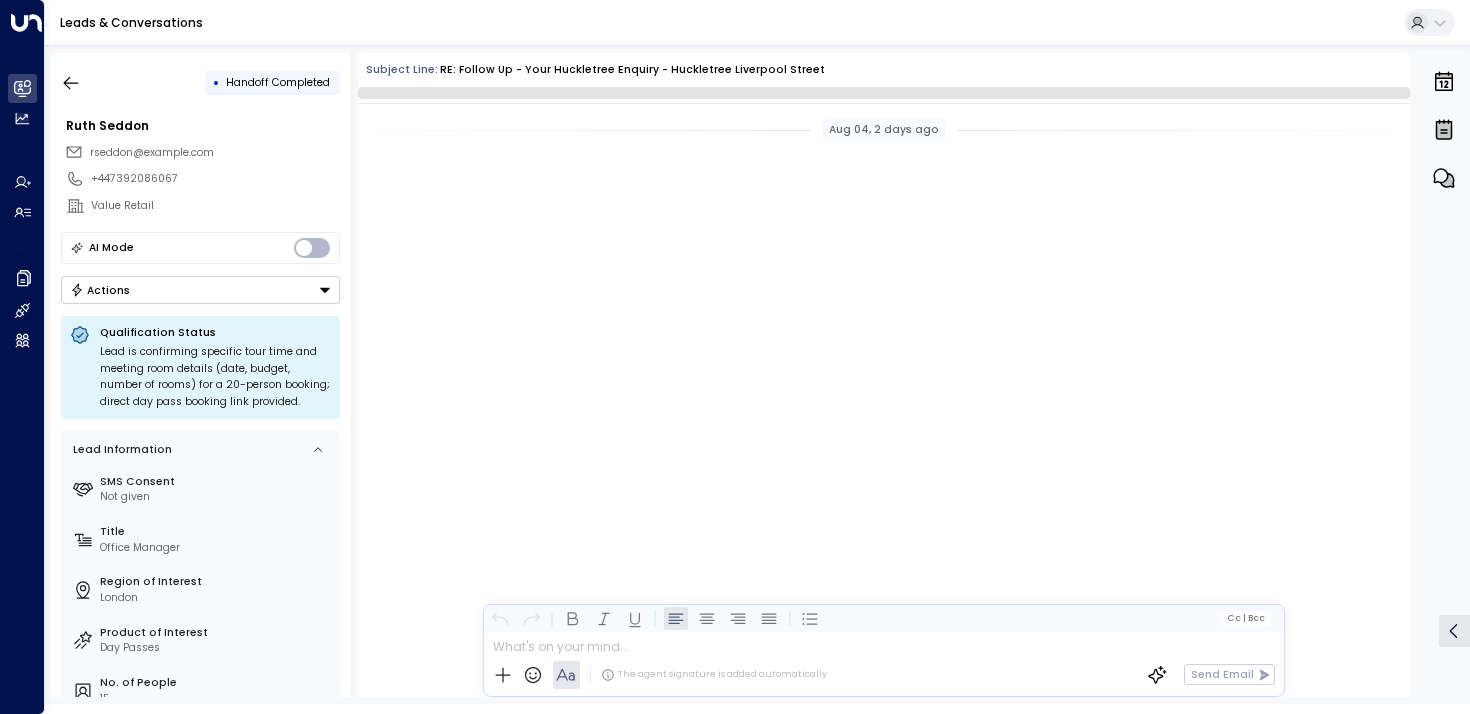 scroll, scrollTop: 2363, scrollLeft: 0, axis: vertical 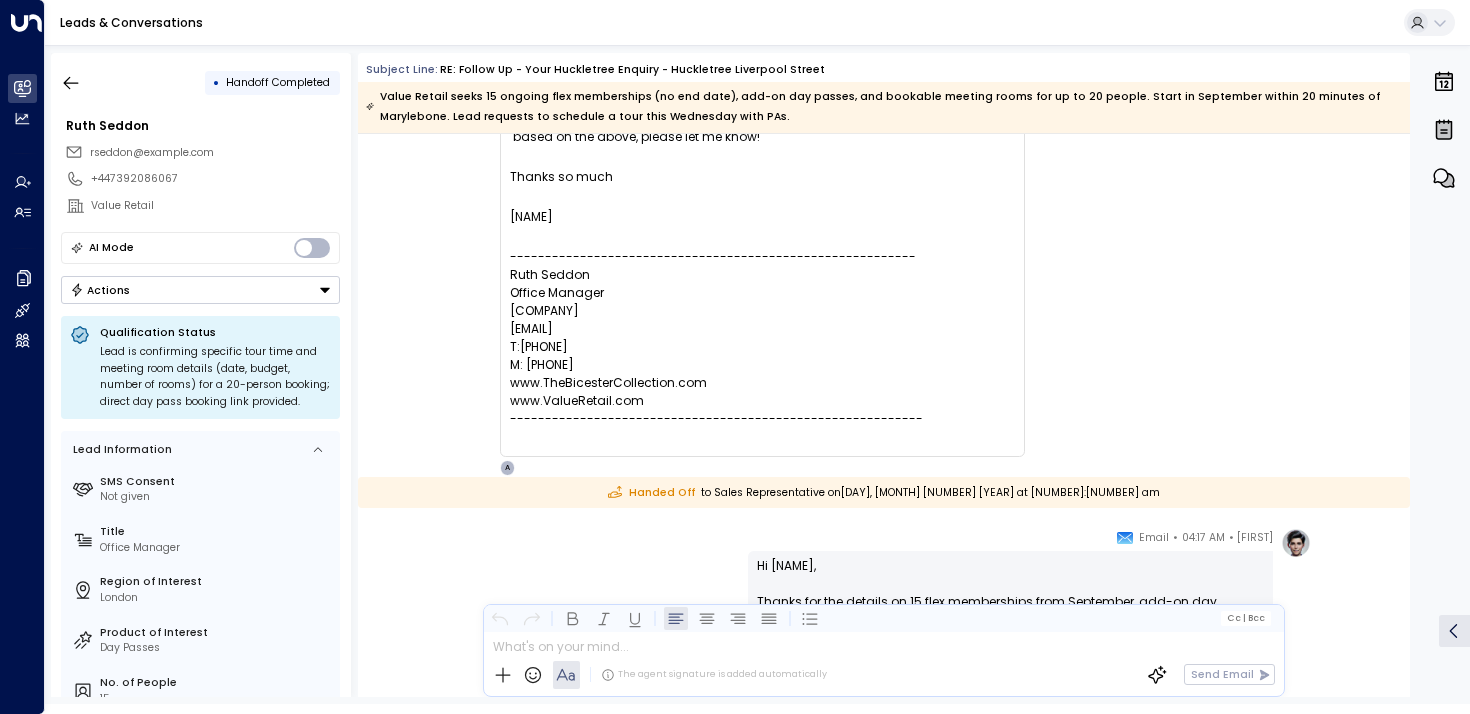 click on "• Handoff Completed" at bounding box center [200, 83] 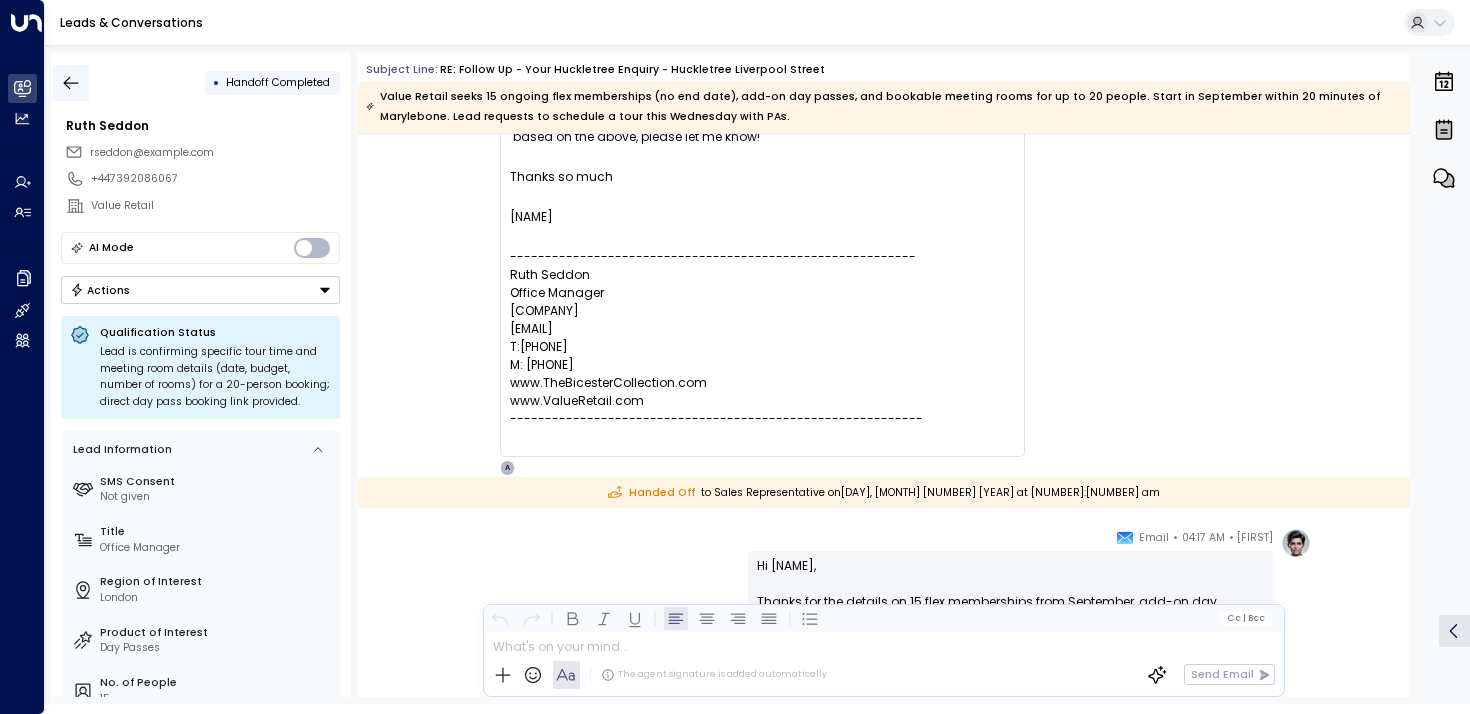 click at bounding box center [71, 83] 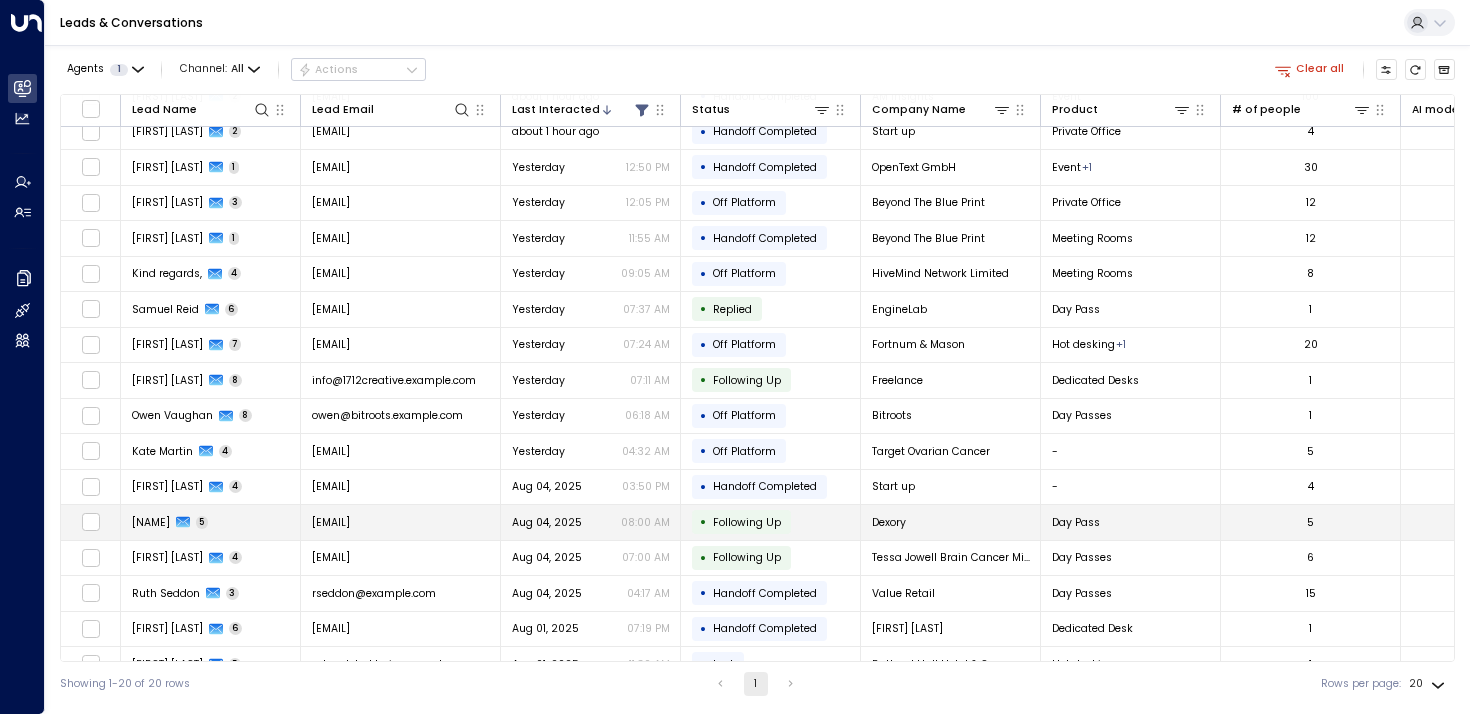 scroll, scrollTop: 84, scrollLeft: 0, axis: vertical 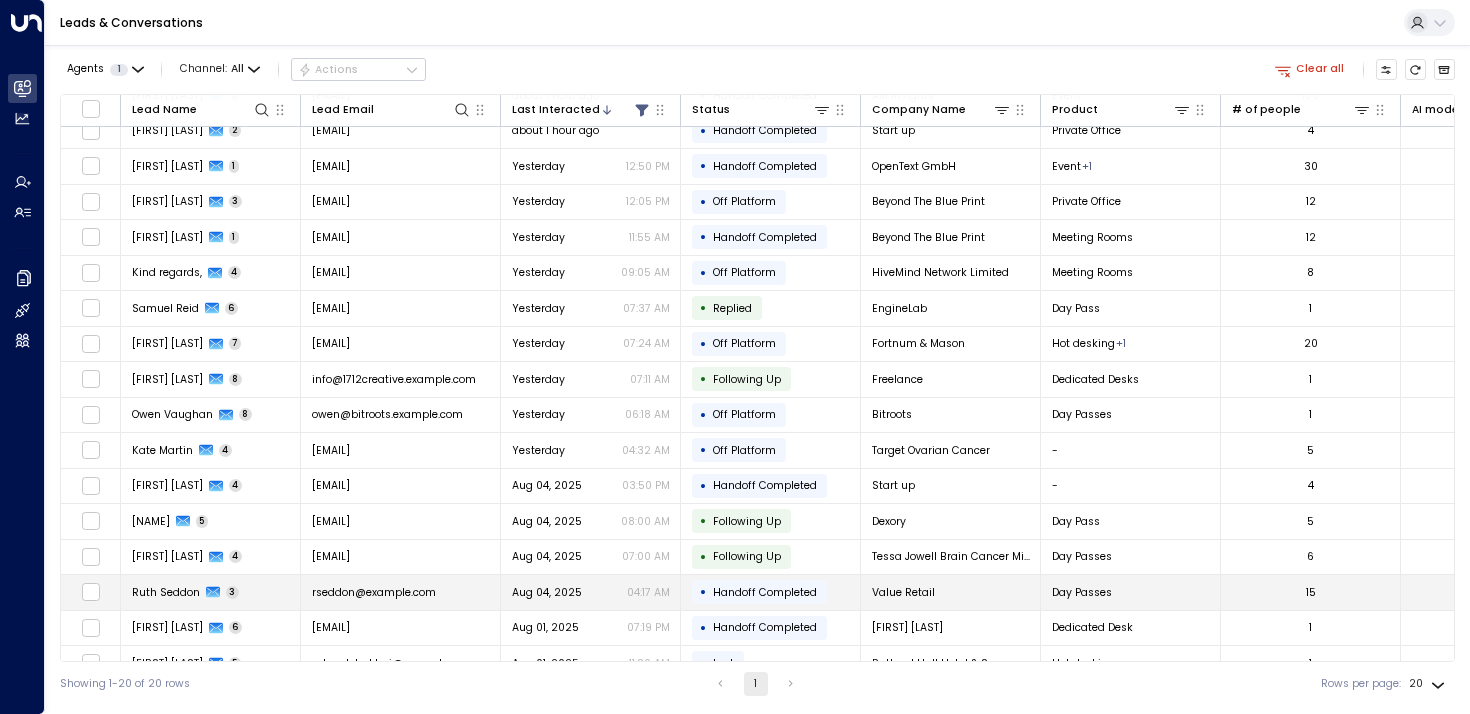 click on "Ruth Seddon" at bounding box center [166, 592] 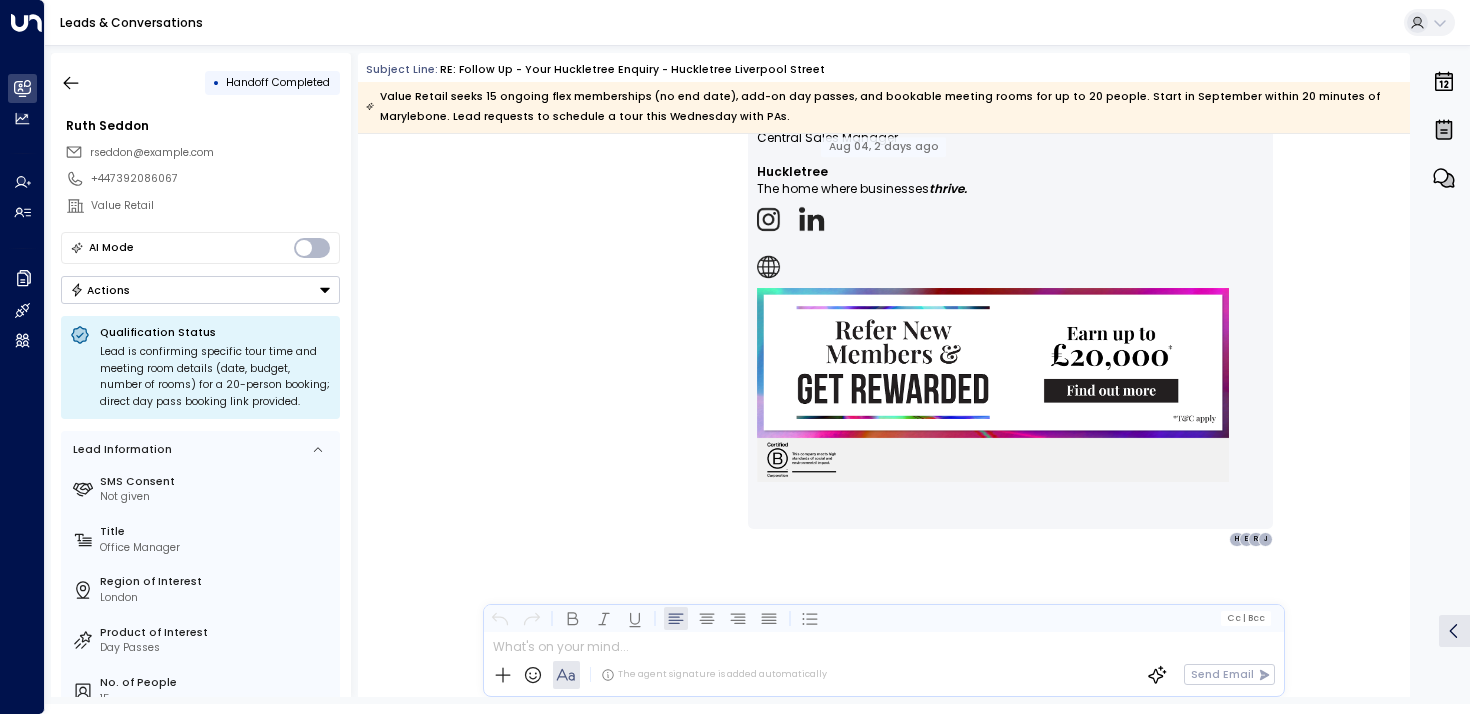 scroll, scrollTop: 3045, scrollLeft: 0, axis: vertical 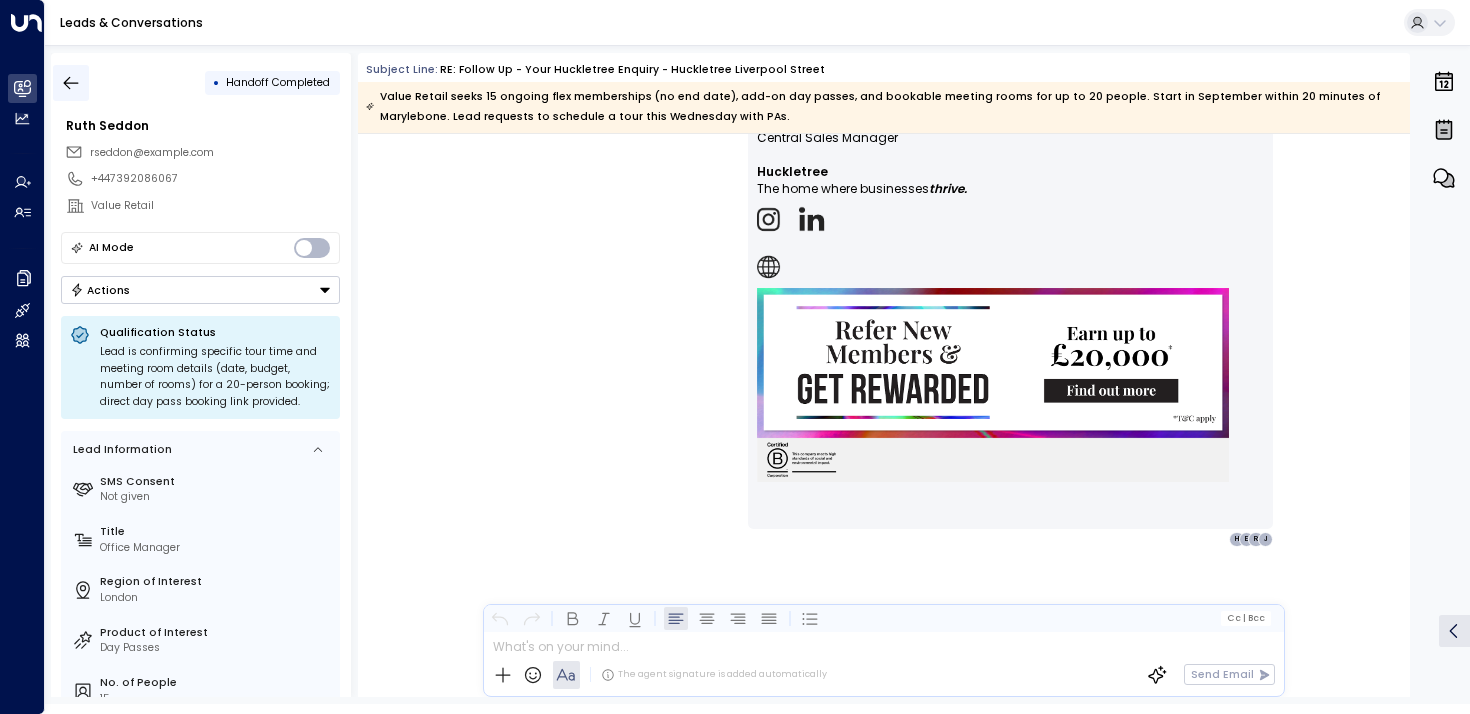 click at bounding box center [71, 83] 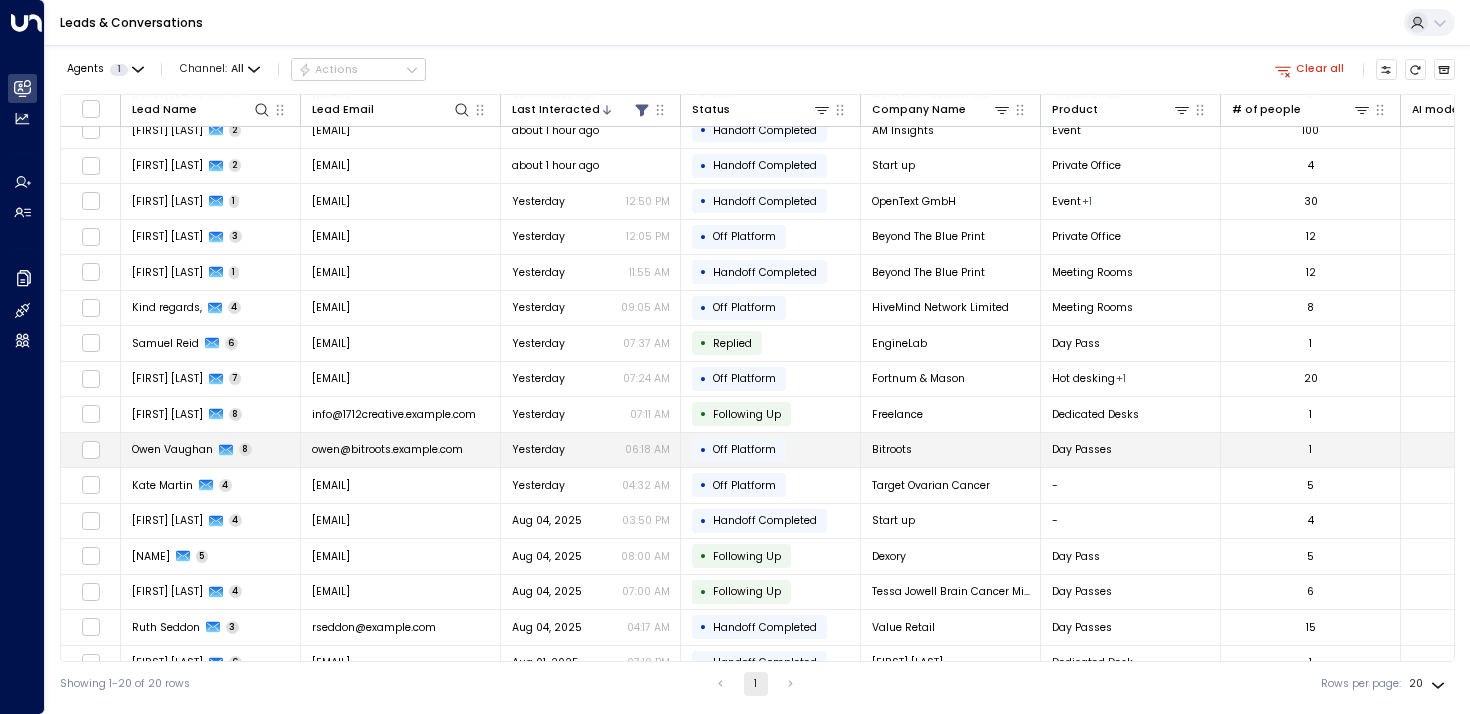 scroll, scrollTop: 180, scrollLeft: 0, axis: vertical 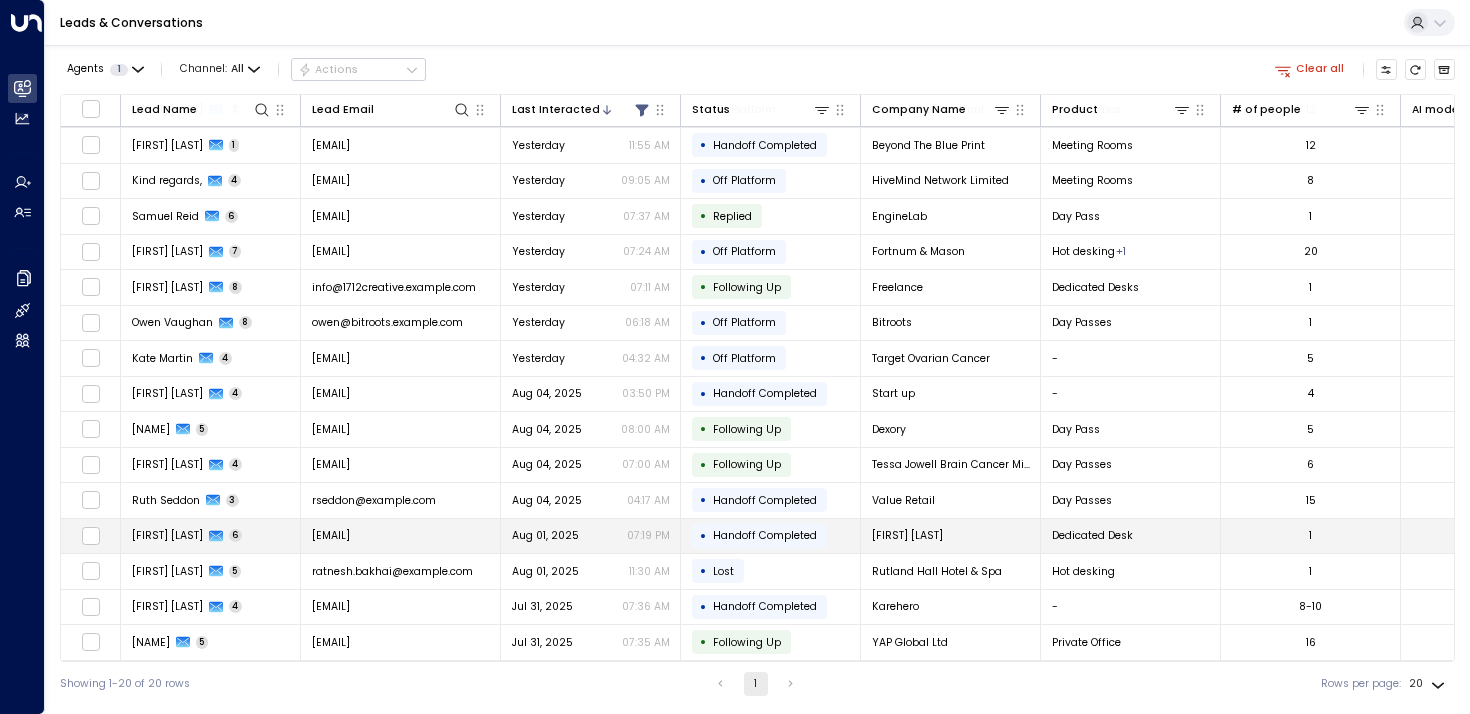 click on "[FIRST] [LAST]" at bounding box center [167, 535] 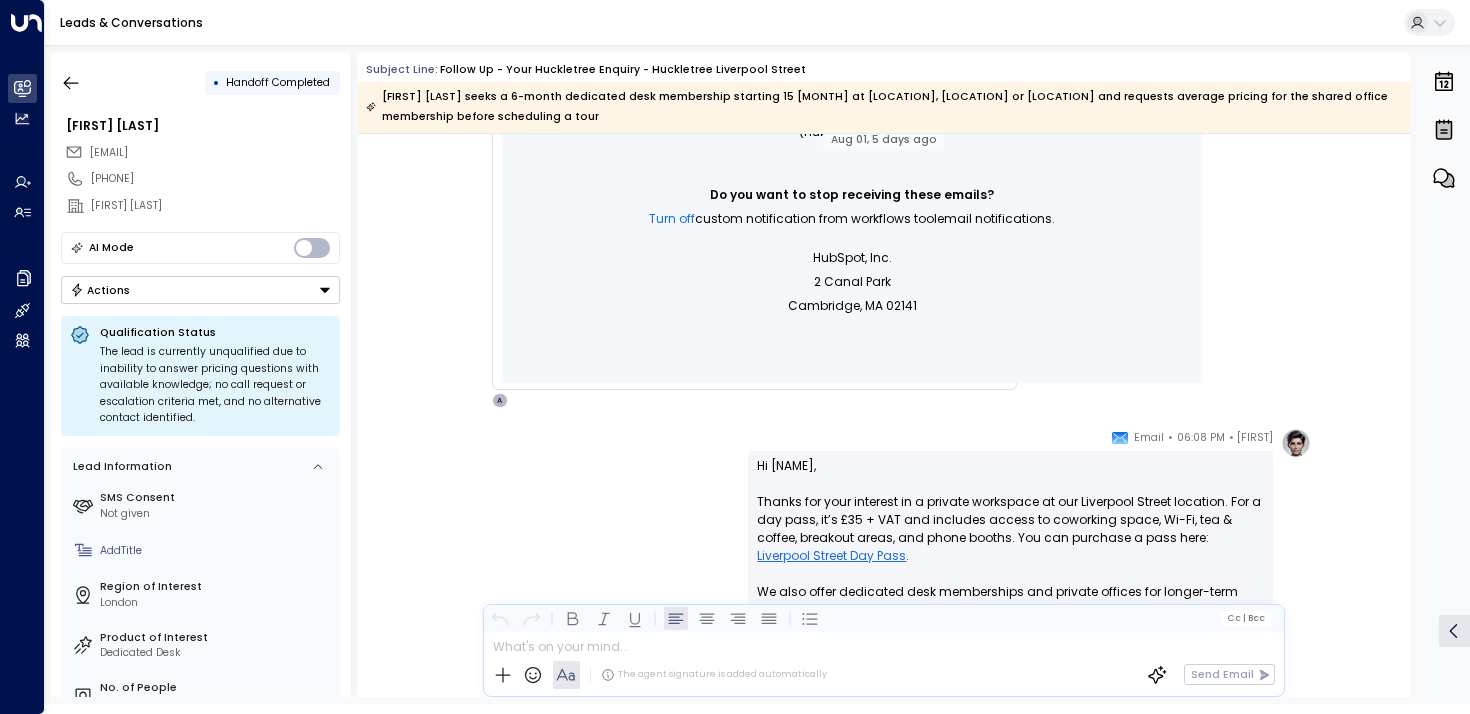 scroll, scrollTop: 1074, scrollLeft: 0, axis: vertical 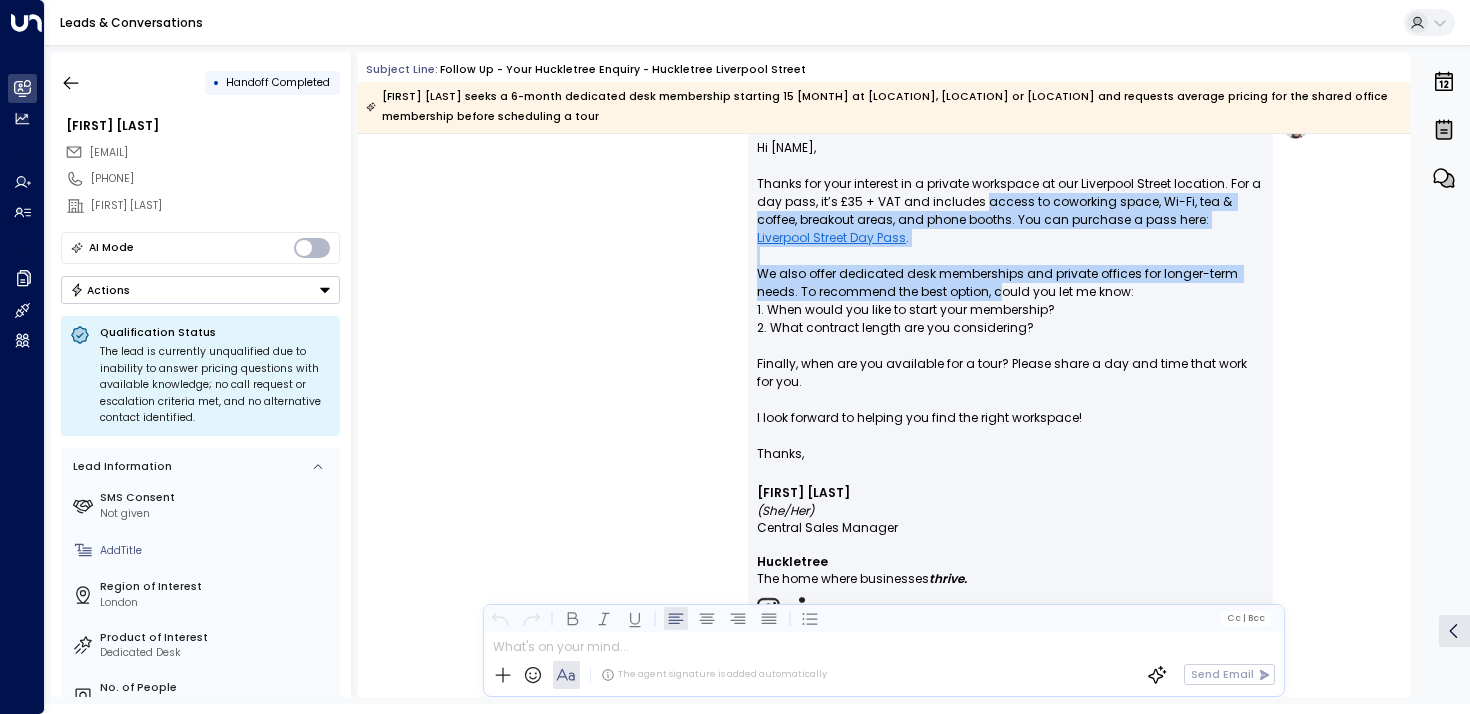 drag, startPoint x: 978, startPoint y: 208, endPoint x: 995, endPoint y: 296, distance: 89.62701 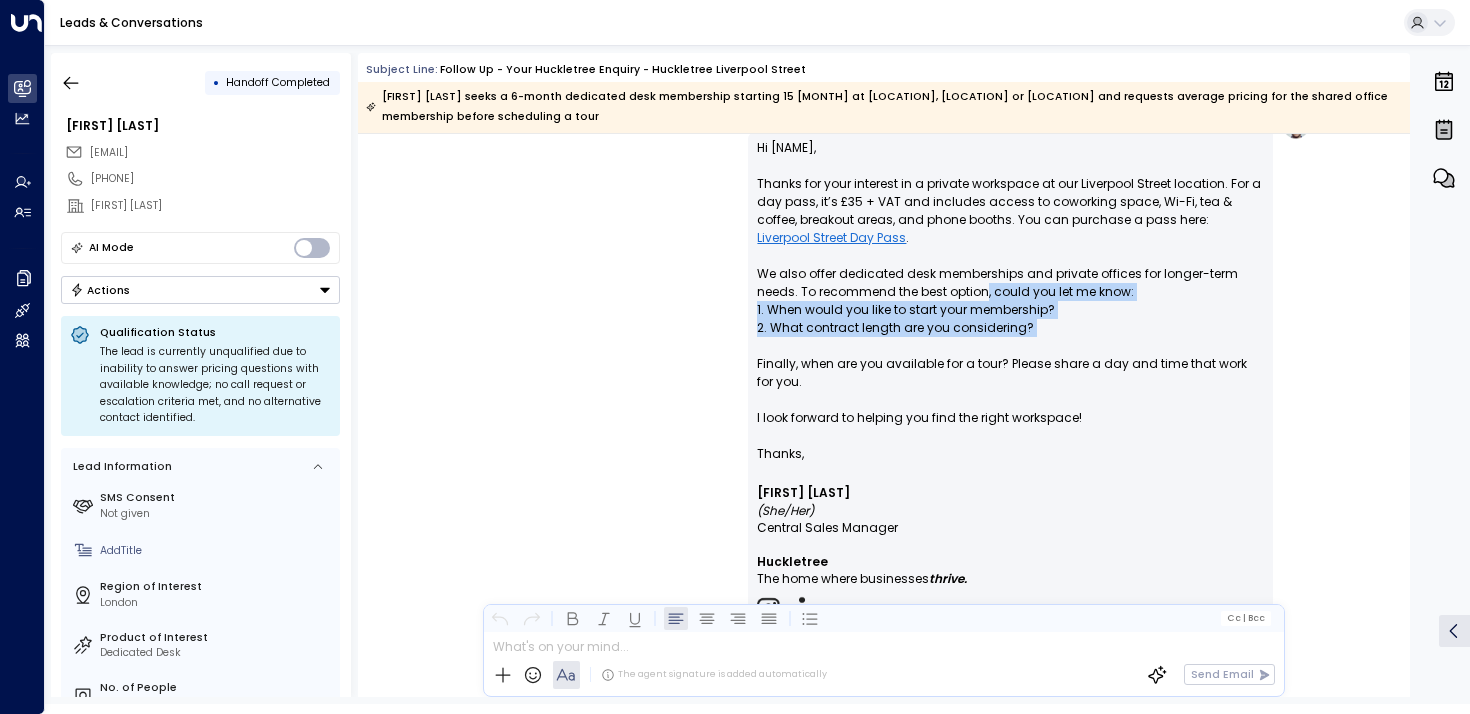 drag, startPoint x: 982, startPoint y: 289, endPoint x: 983, endPoint y: 345, distance: 56.008926 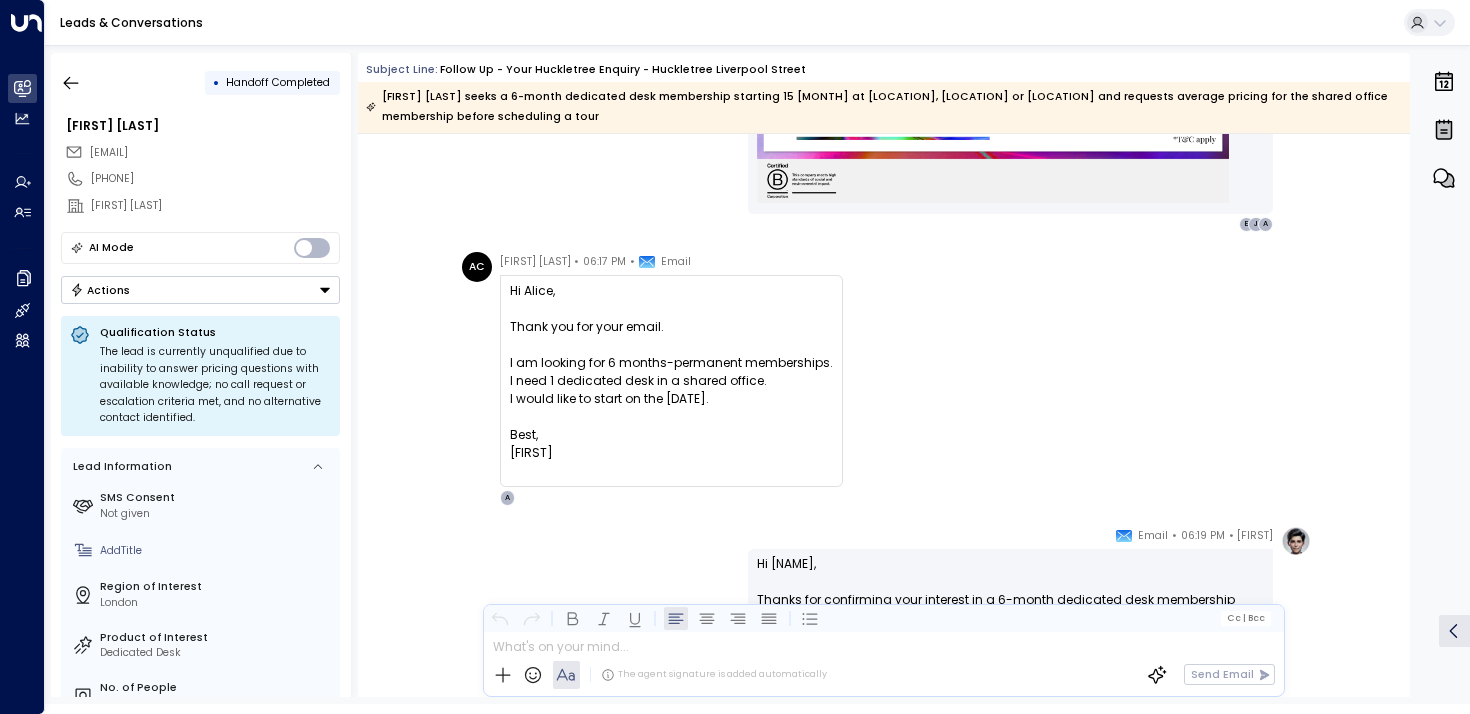 scroll, scrollTop: 1745, scrollLeft: 0, axis: vertical 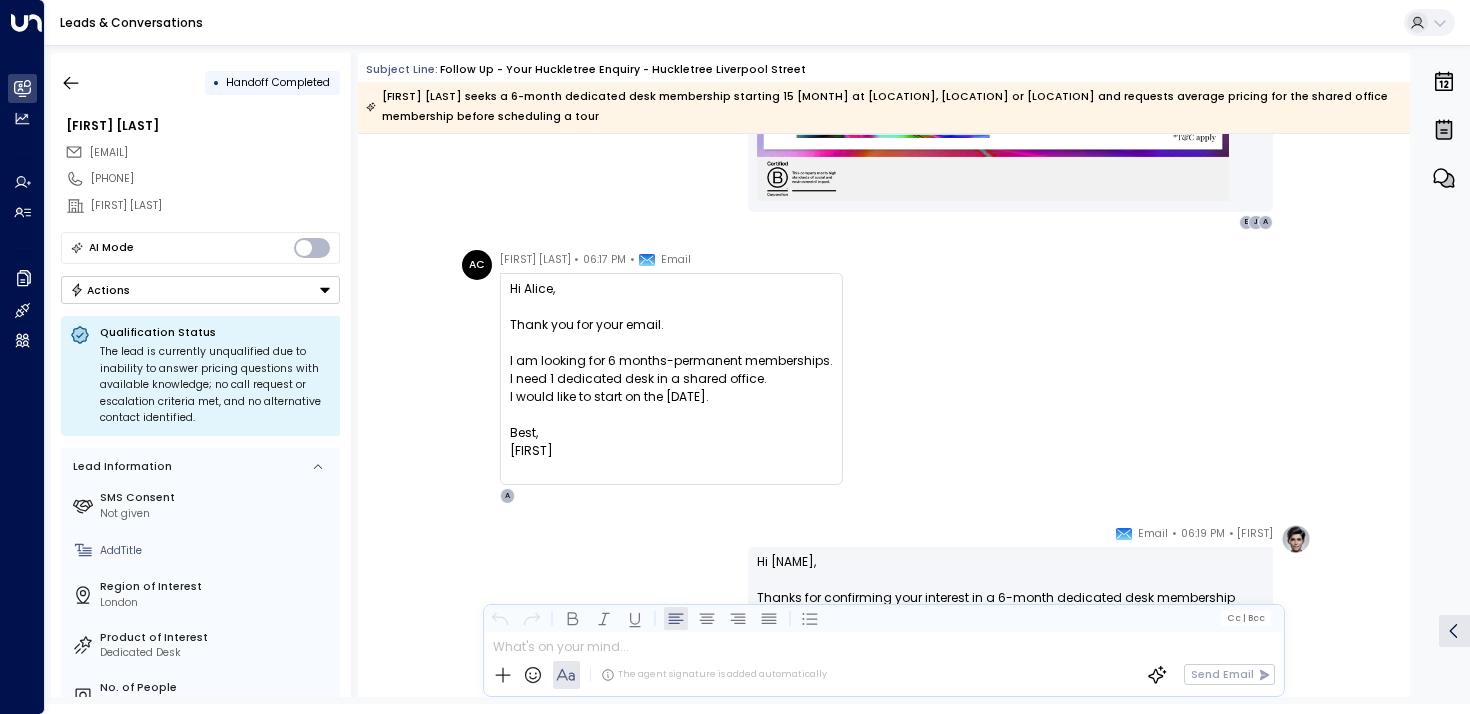 drag, startPoint x: 651, startPoint y: 372, endPoint x: 663, endPoint y: 448, distance: 76.941536 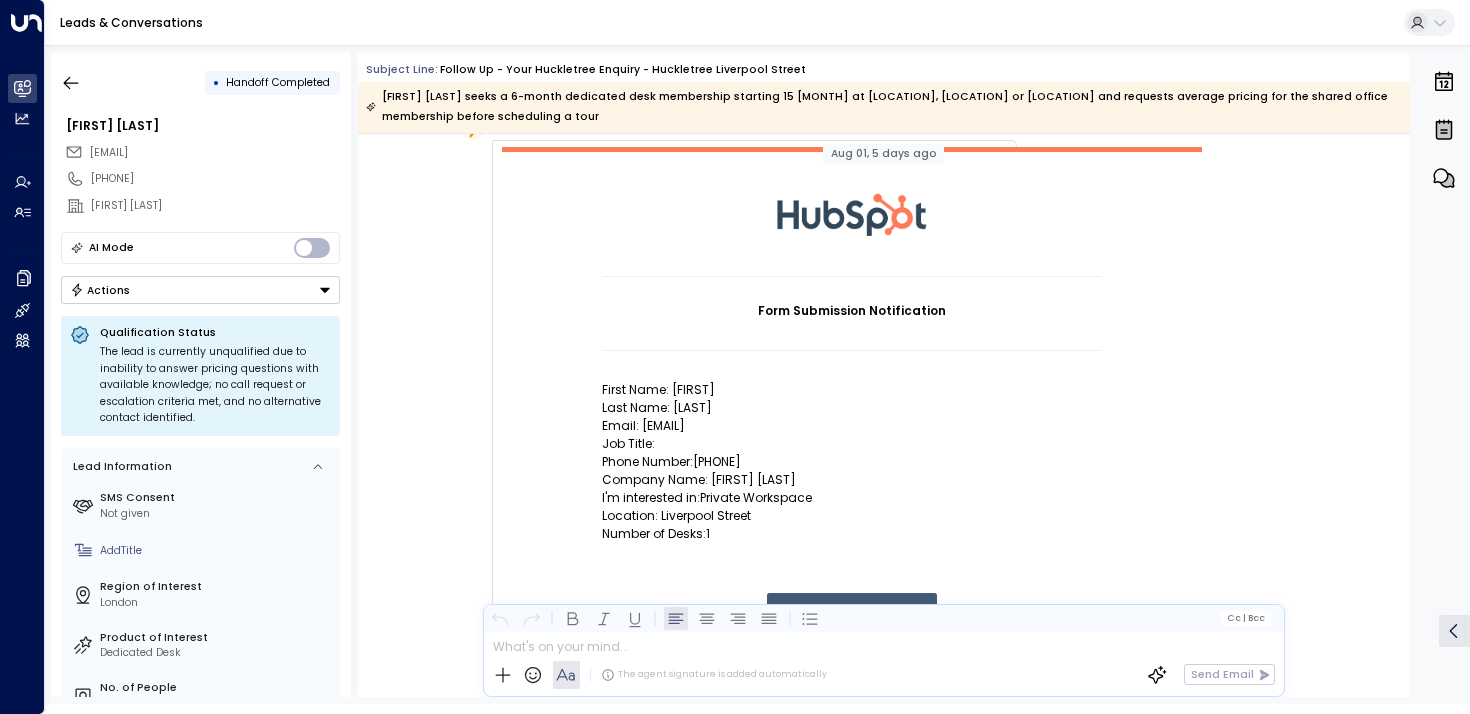 scroll, scrollTop: 0, scrollLeft: 0, axis: both 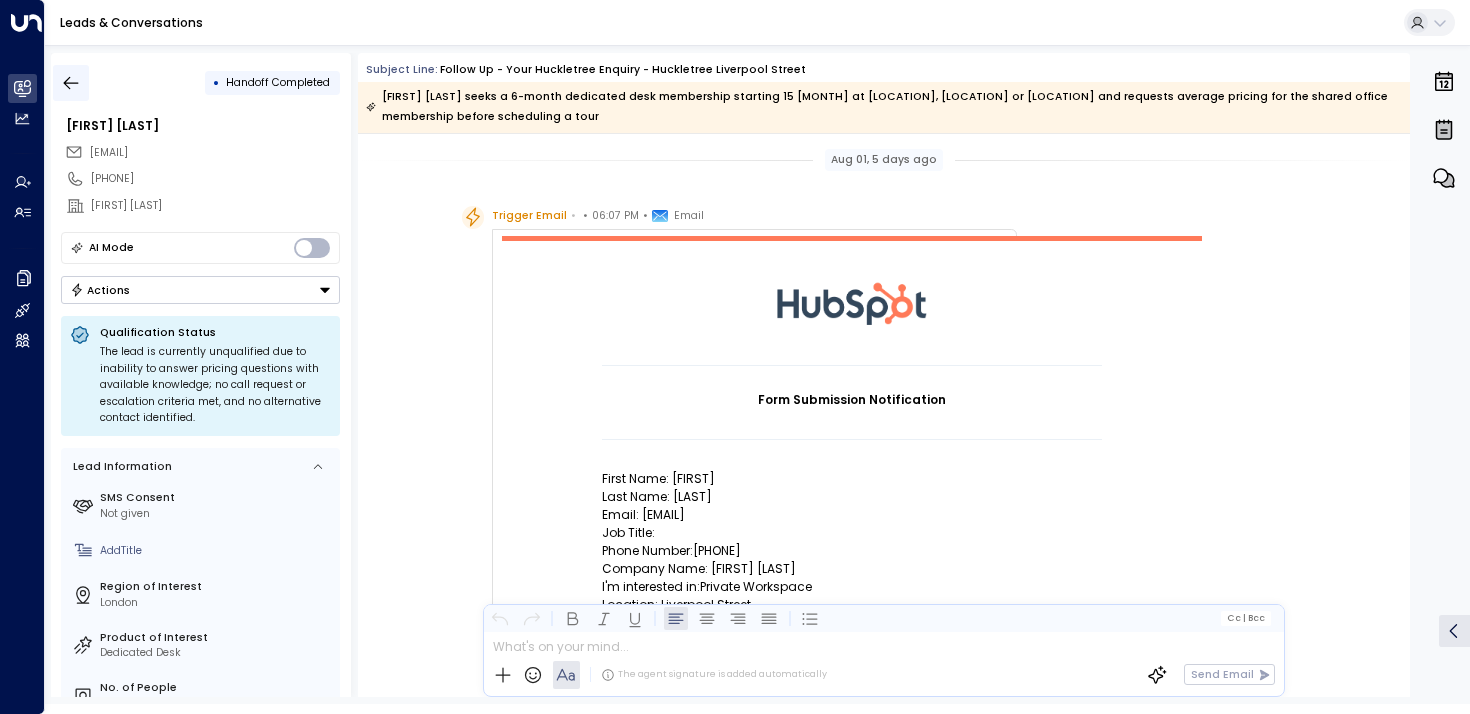 click 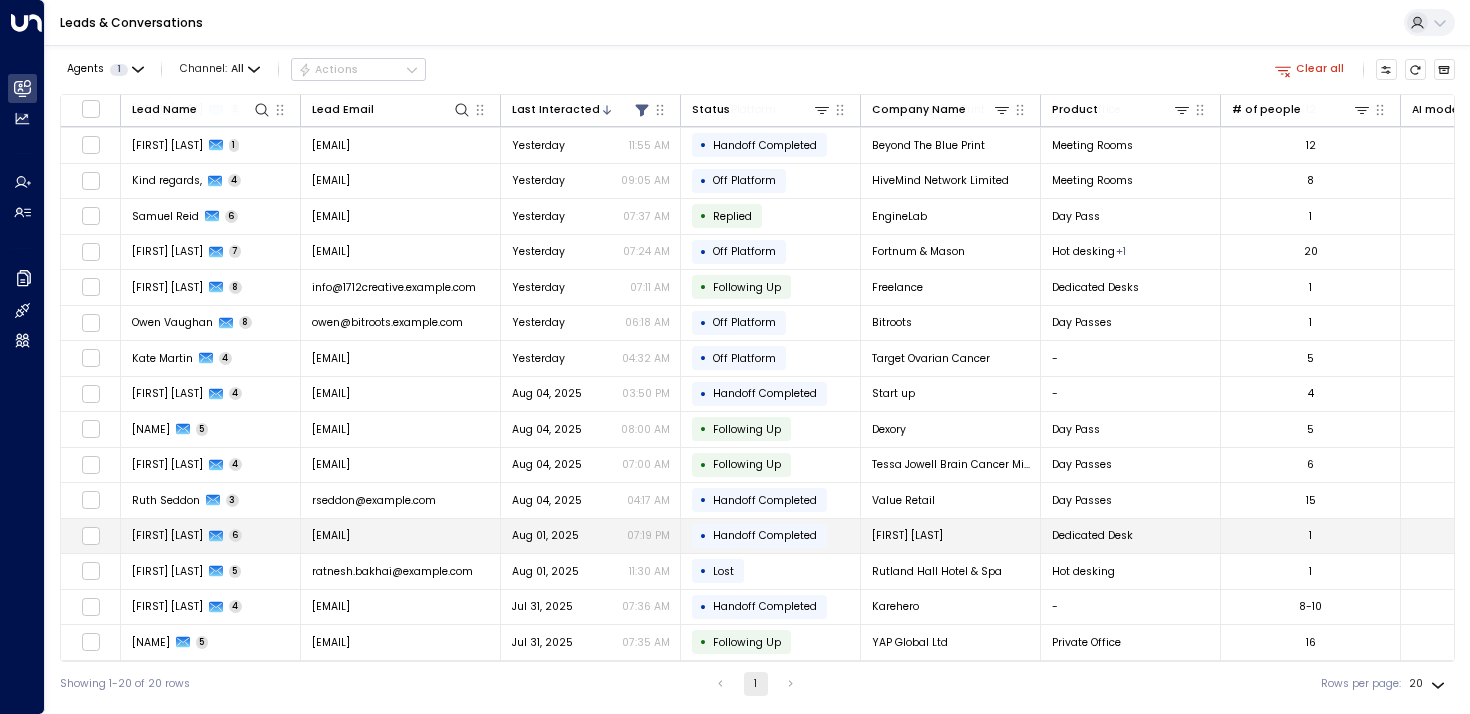scroll, scrollTop: 179, scrollLeft: 0, axis: vertical 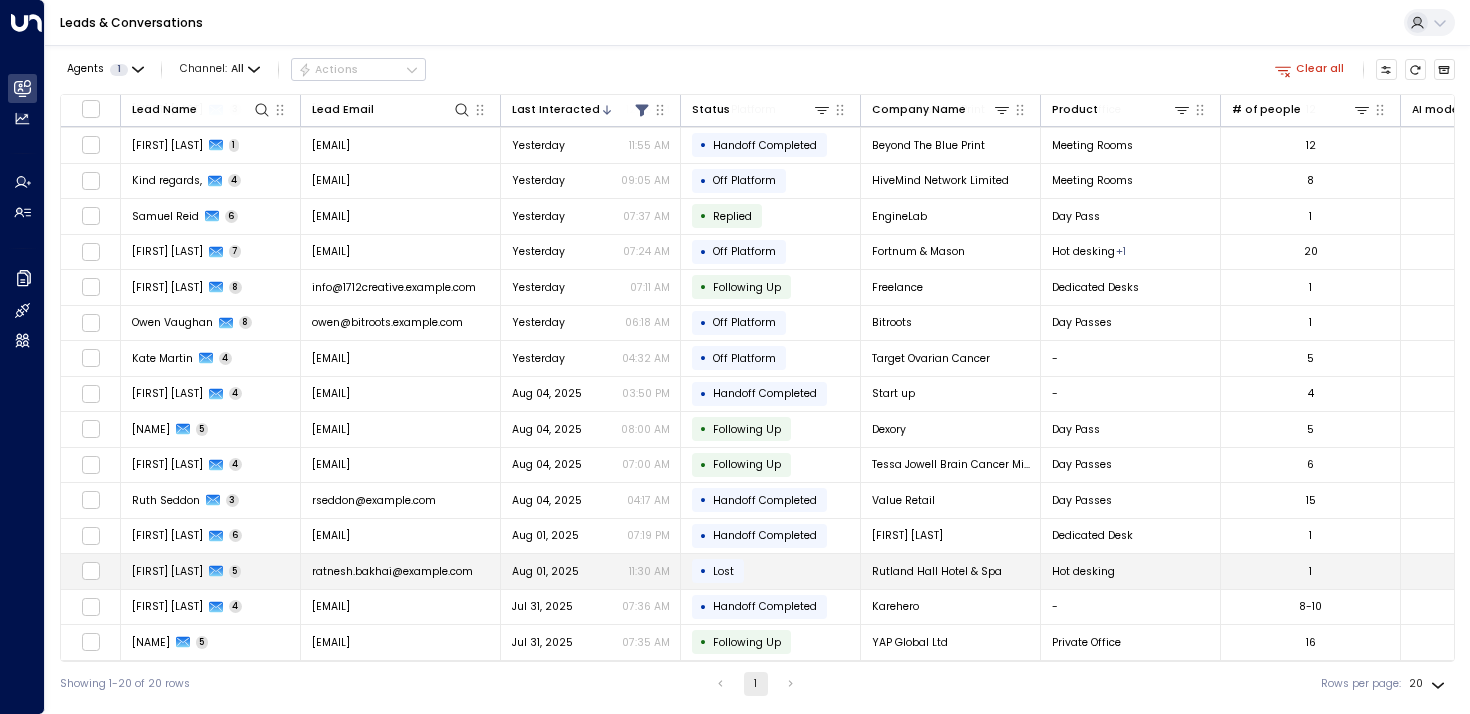 click on "[FIRST] [LAST]" at bounding box center [167, 571] 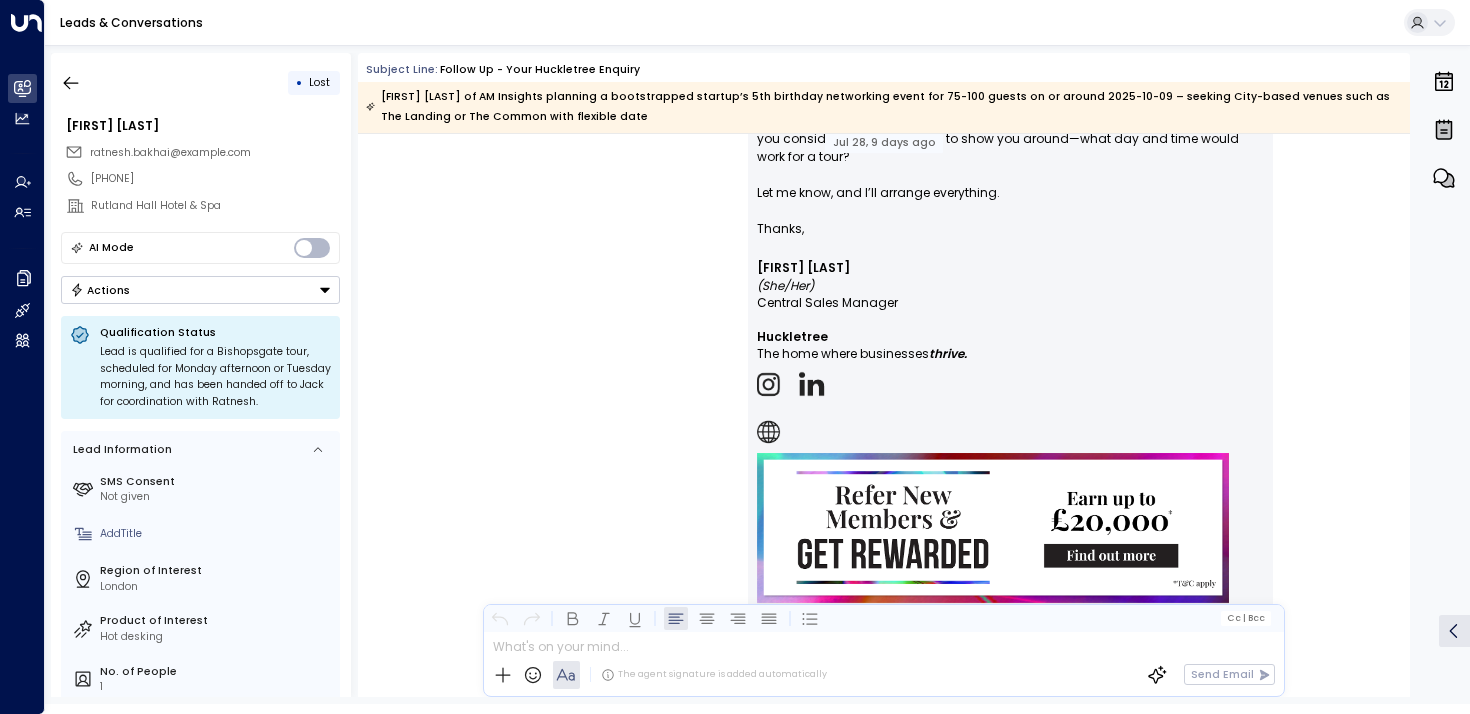 scroll, scrollTop: 957, scrollLeft: 0, axis: vertical 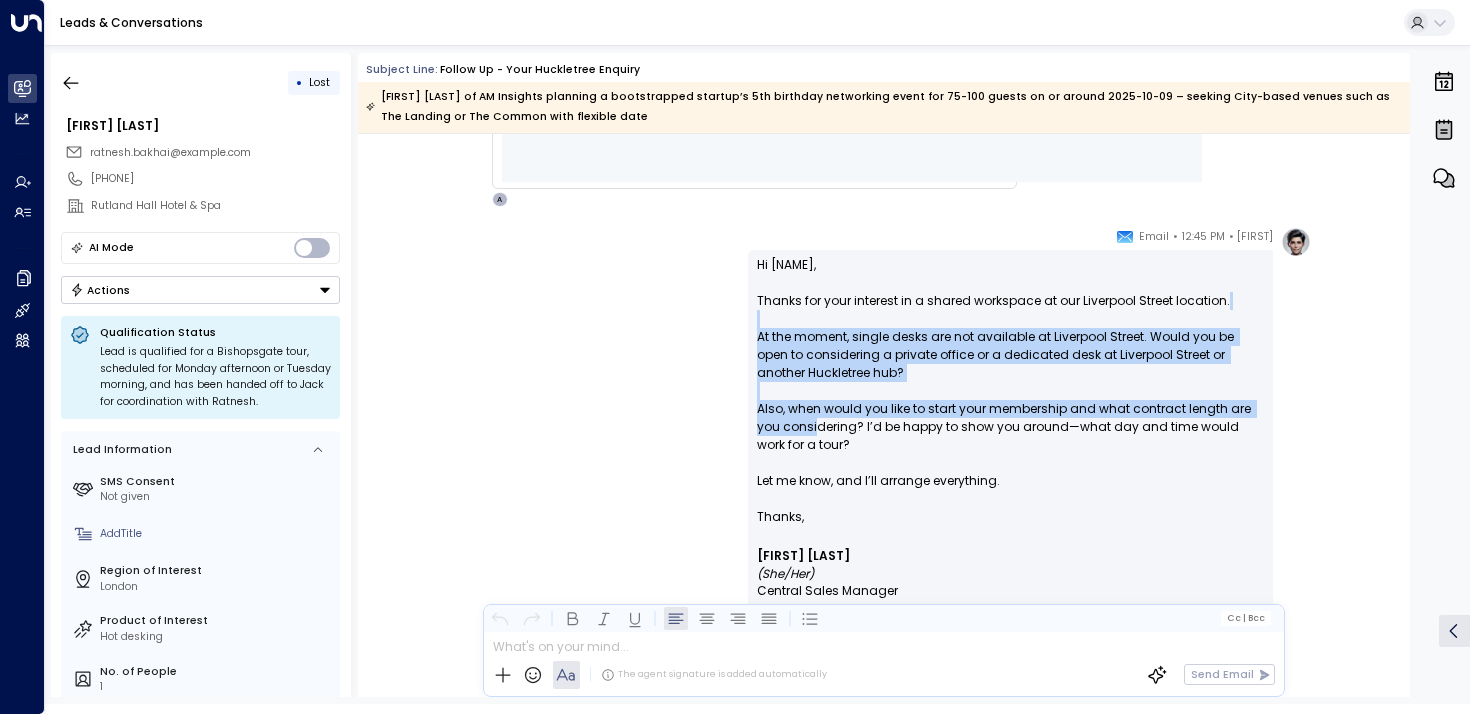 drag, startPoint x: 815, startPoint y: 298, endPoint x: 815, endPoint y: 411, distance: 113 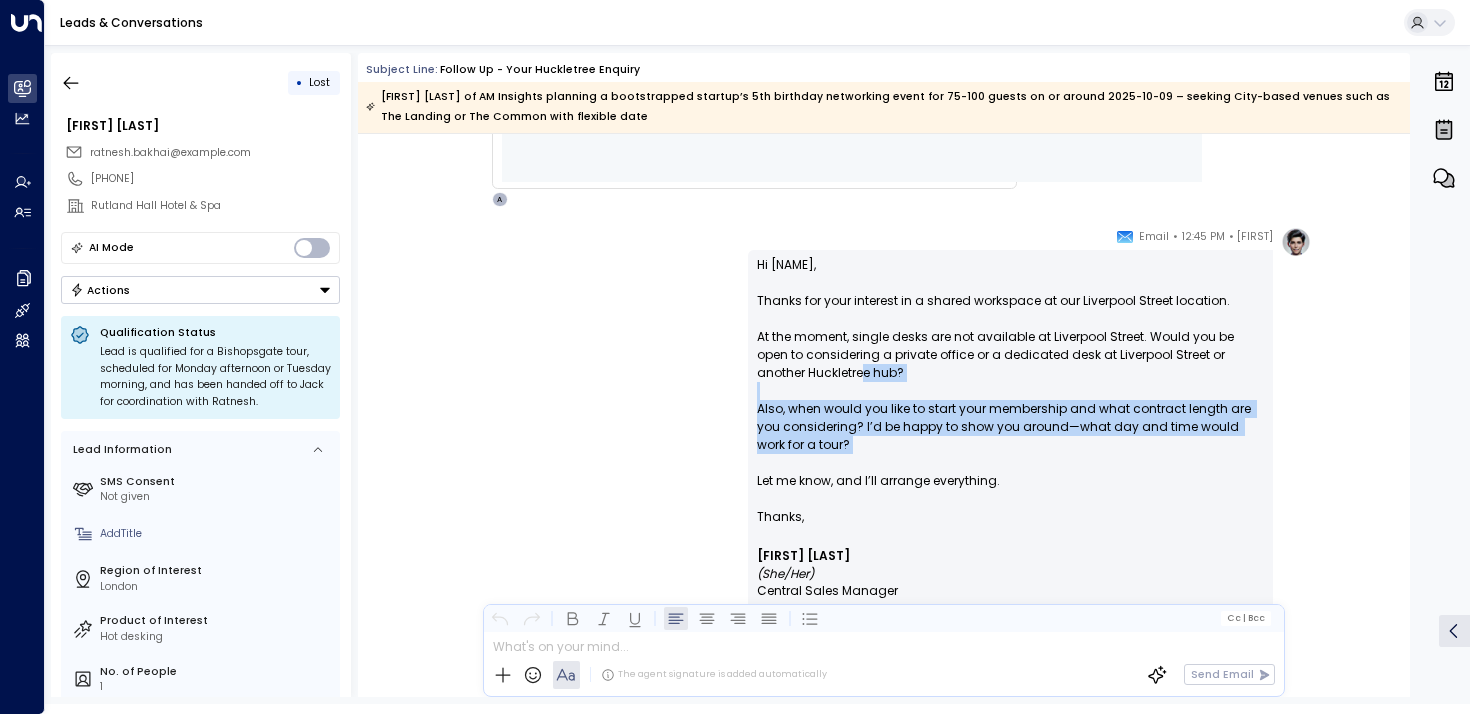 drag, startPoint x: 815, startPoint y: 443, endPoint x: 812, endPoint y: 347, distance: 96.04687 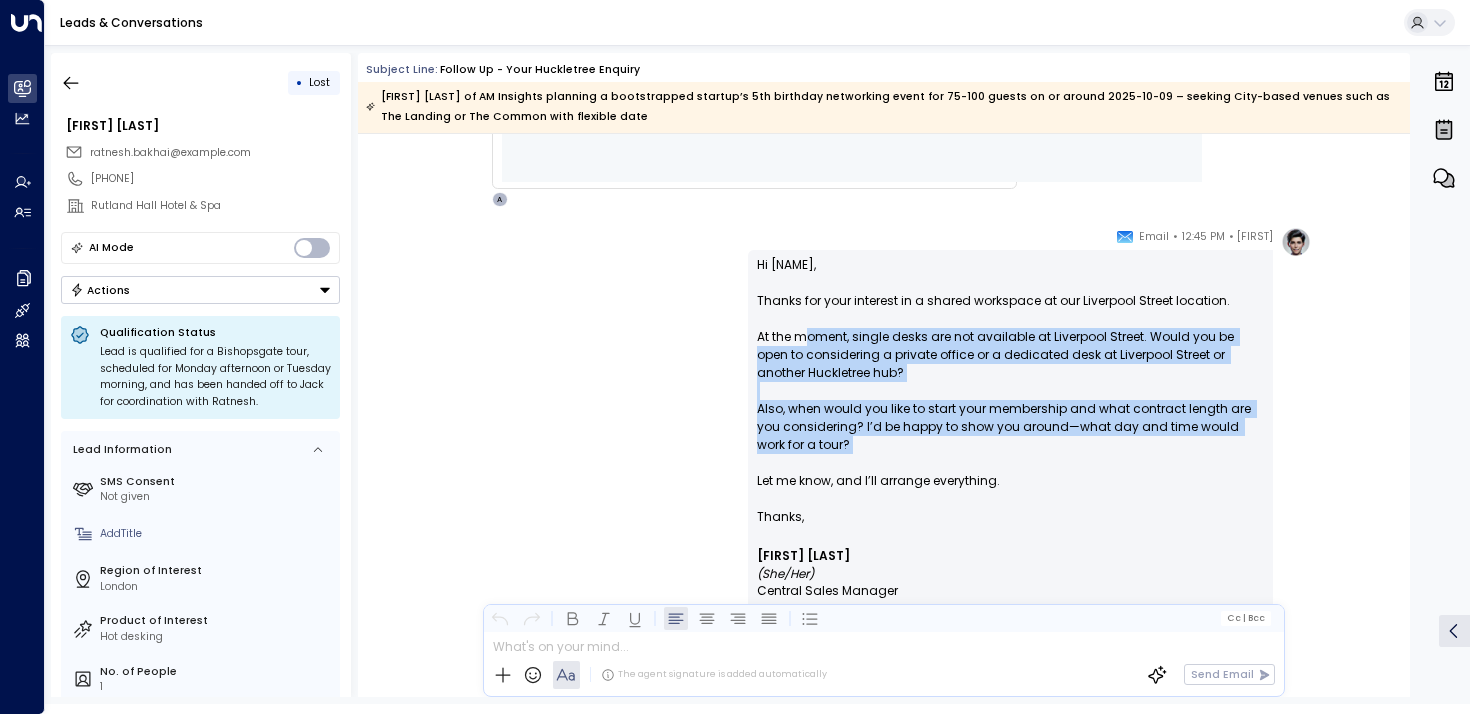 drag, startPoint x: 808, startPoint y: 323, endPoint x: 808, endPoint y: 458, distance: 135 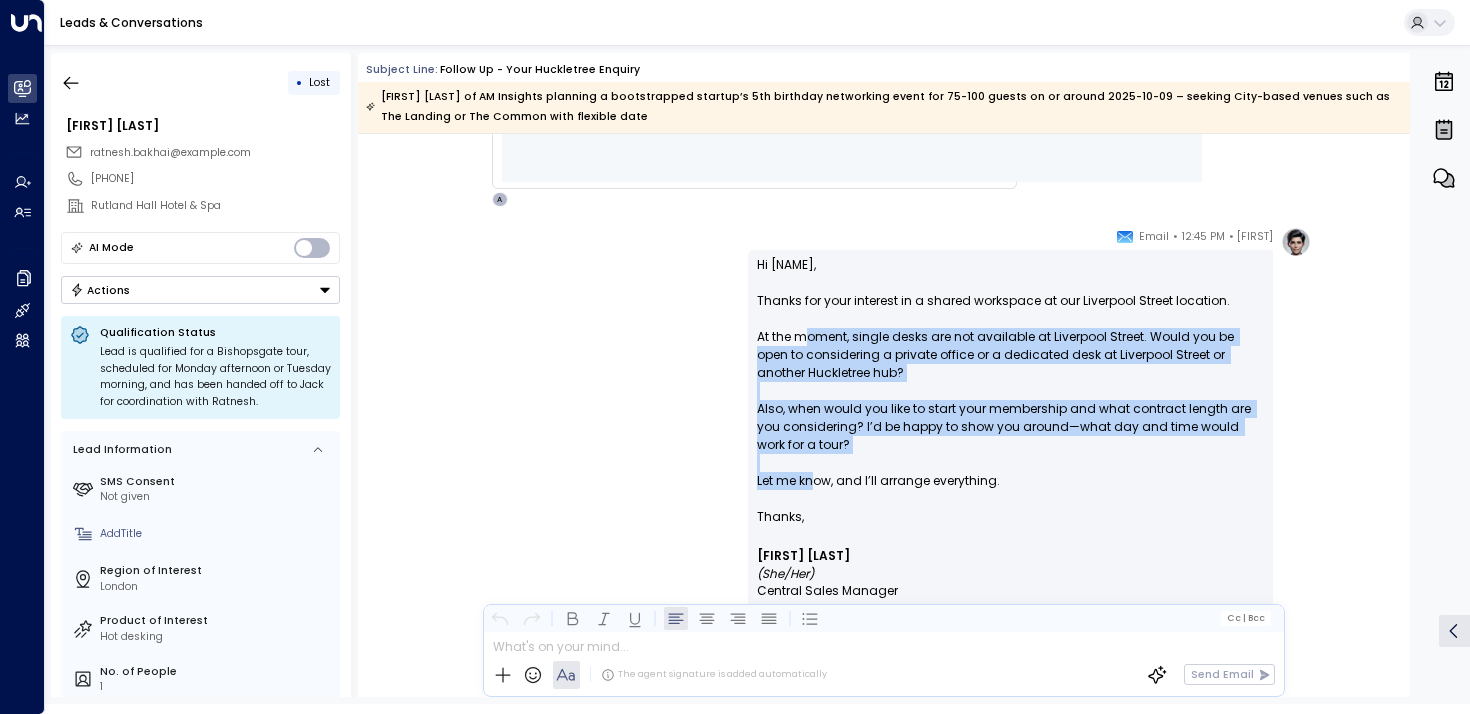 click on "Hi Ratnesh, Thanks for your interest in a shared workspace at our Liverpool Street location. At the moment, single desks are not available at Liverpool Street. Would you be open to considering a private office or a dedicated desk at Liverpool Street or another Huckletree hub? Also, when would you like to start your membership and what contract length are you considering? I’d be happy to show you around—what day and time would work for a tour? Let me know, and I’ll arrange everything." at bounding box center (1010, 382) 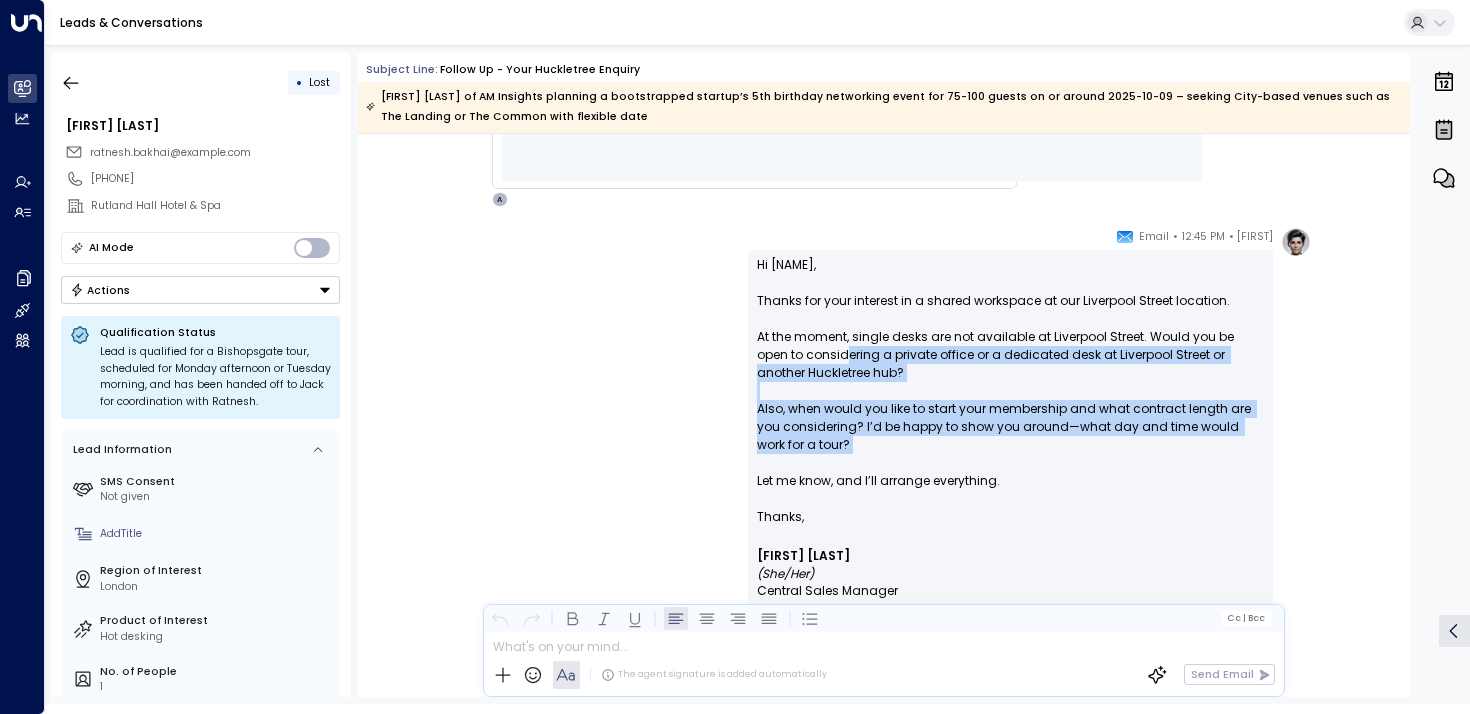 drag, startPoint x: 808, startPoint y: 436, endPoint x: 806, endPoint y: 331, distance: 105.01904 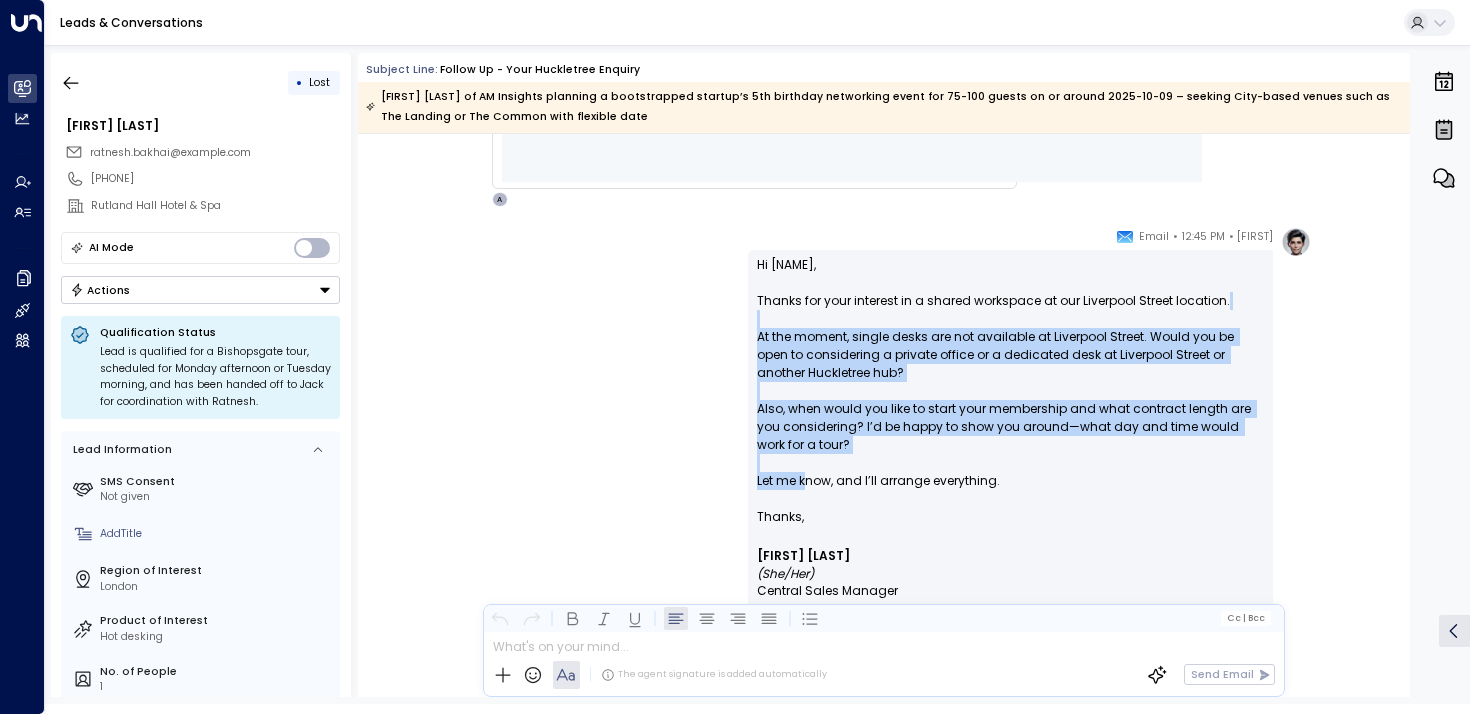 drag, startPoint x: 803, startPoint y: 303, endPoint x: 807, endPoint y: 466, distance: 163.04907 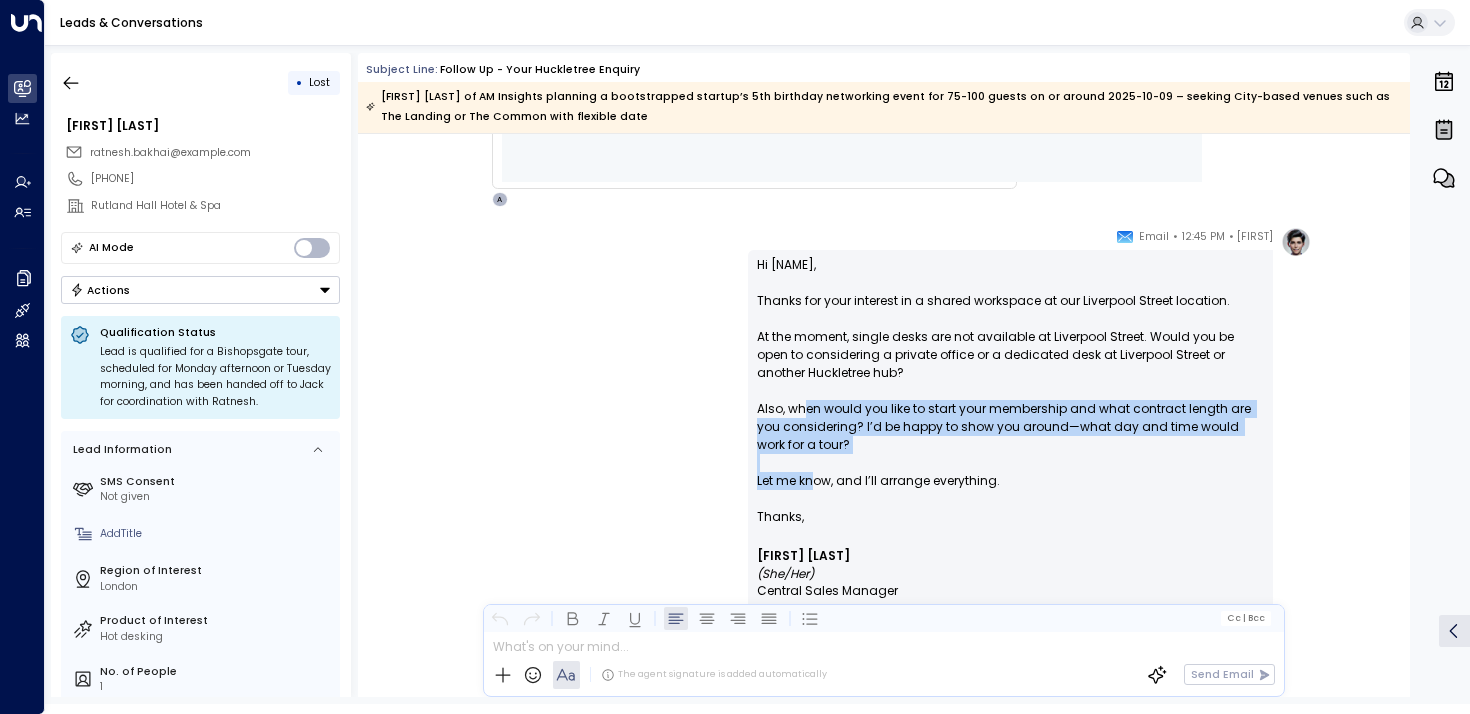 drag, startPoint x: 812, startPoint y: 466, endPoint x: 800, endPoint y: 387, distance: 79.9062 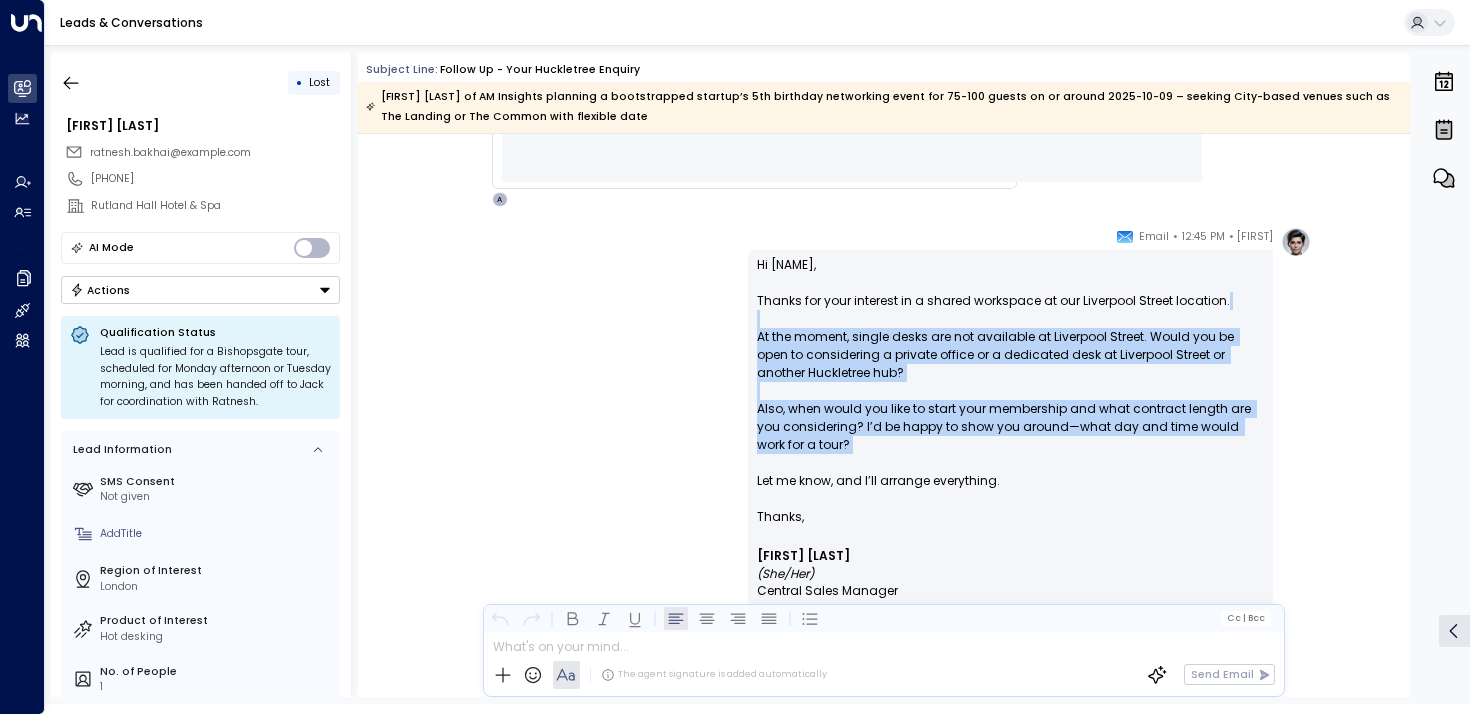 drag, startPoint x: 796, startPoint y: 296, endPoint x: 810, endPoint y: 450, distance: 154.63506 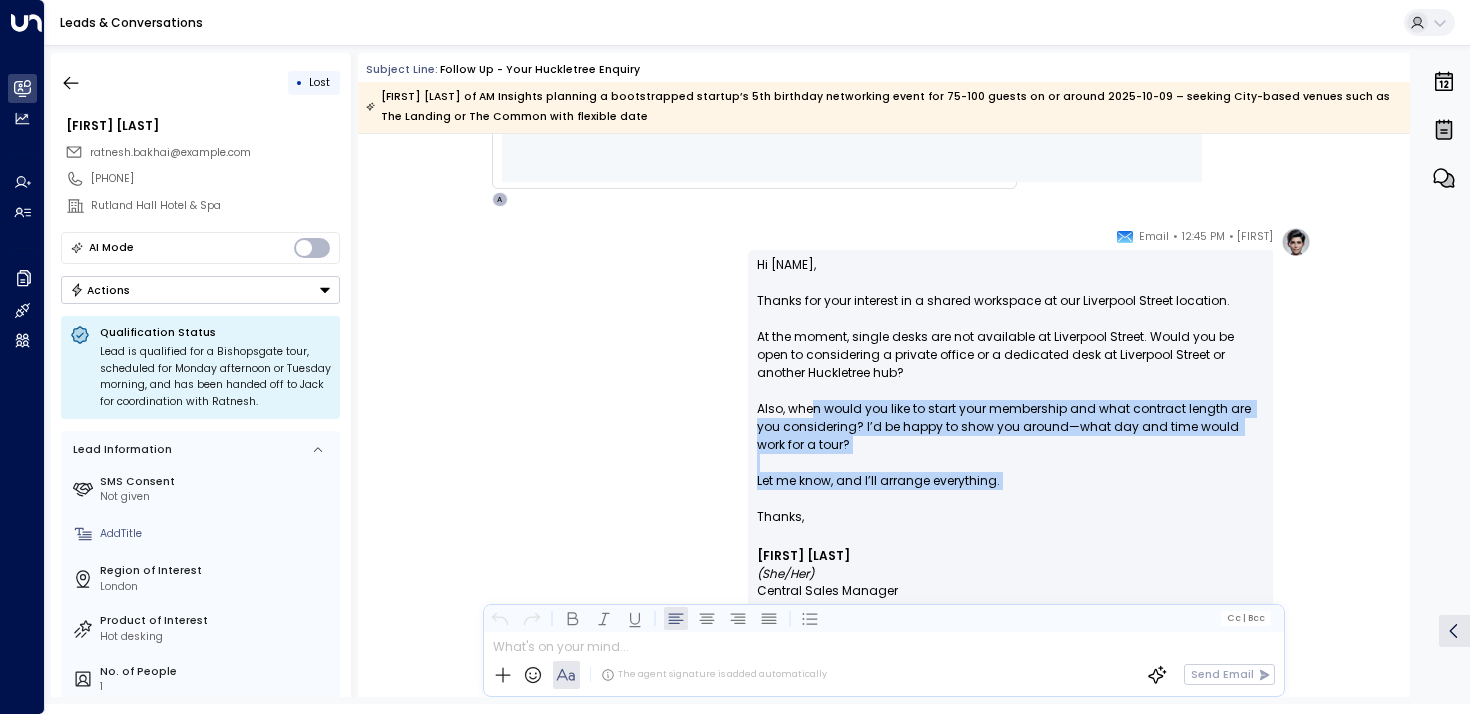 drag, startPoint x: 810, startPoint y: 393, endPoint x: 810, endPoint y: 486, distance: 93 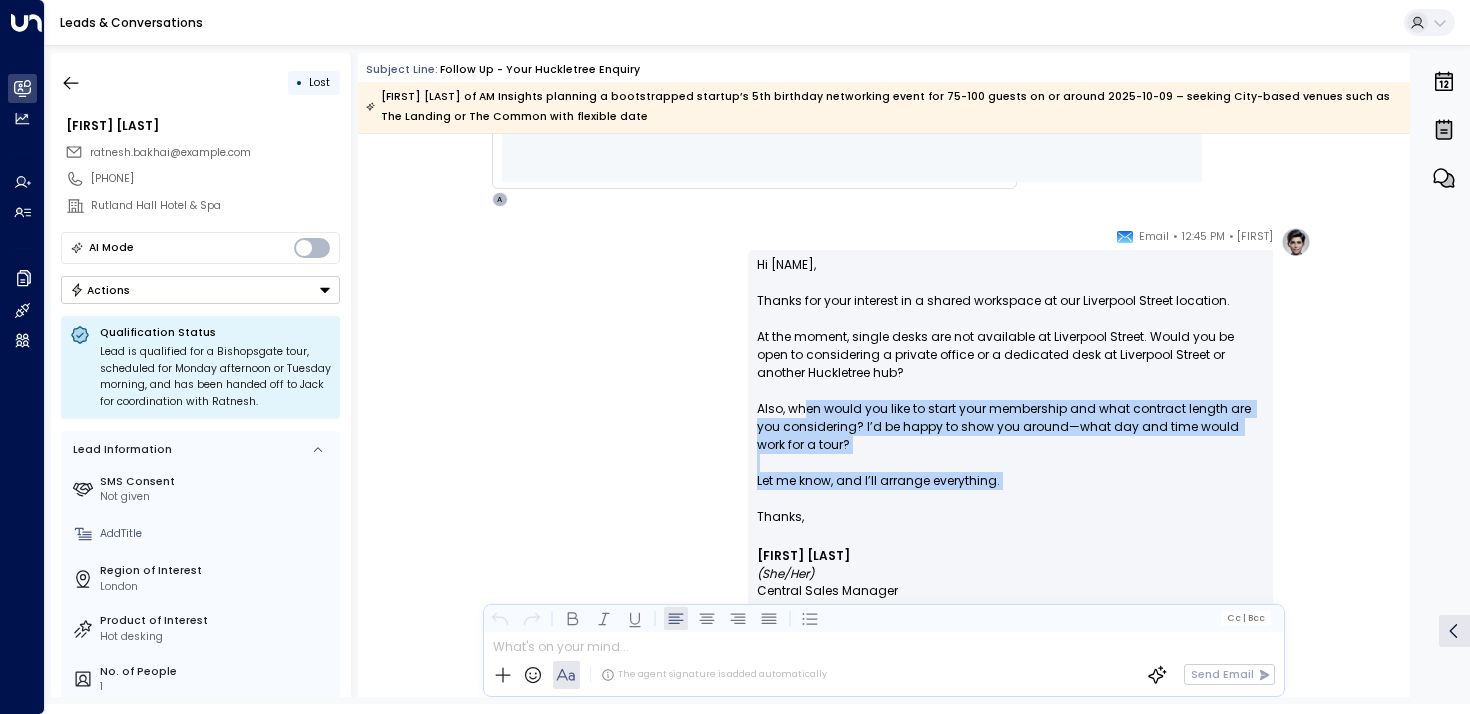 drag, startPoint x: 810, startPoint y: 470, endPoint x: 804, endPoint y: 382, distance: 88.20431 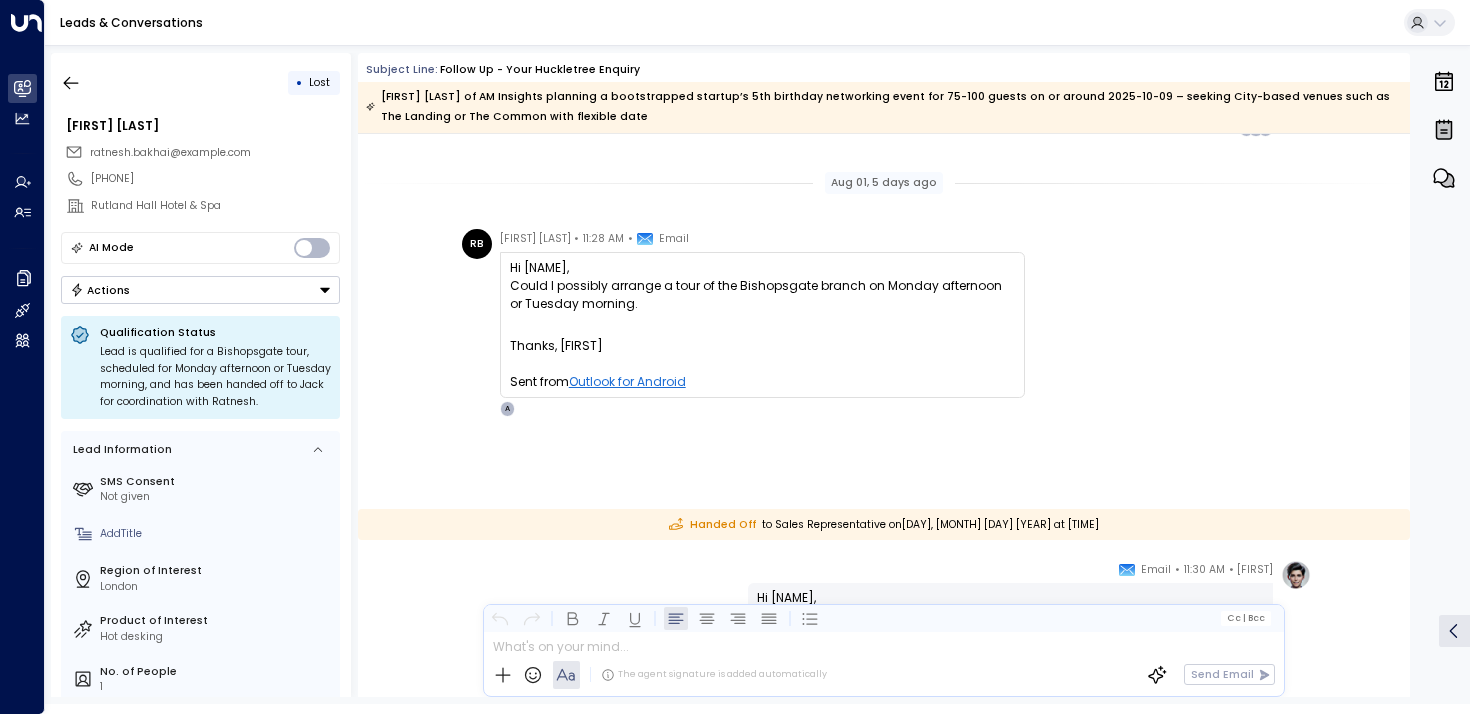 scroll, scrollTop: 3432, scrollLeft: 0, axis: vertical 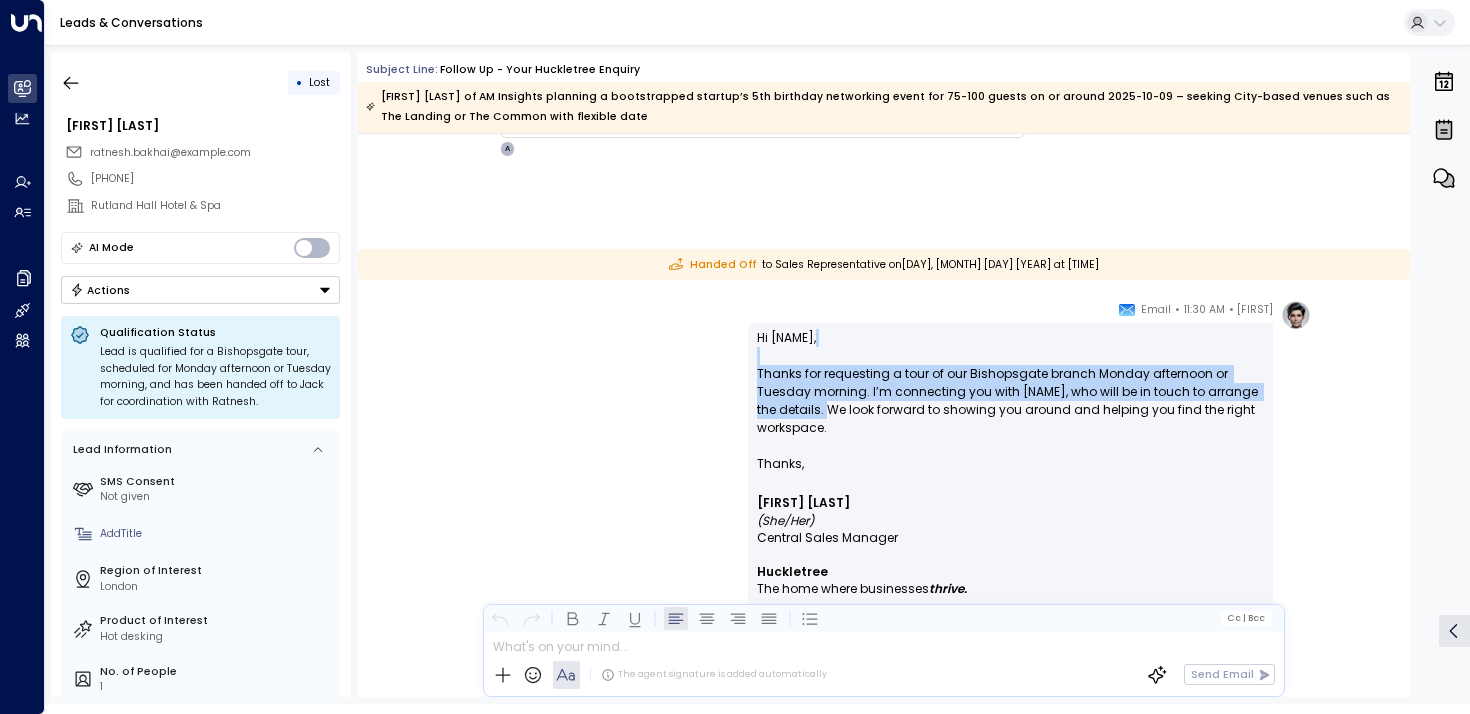 drag, startPoint x: 819, startPoint y: 342, endPoint x: 822, endPoint y: 401, distance: 59.07622 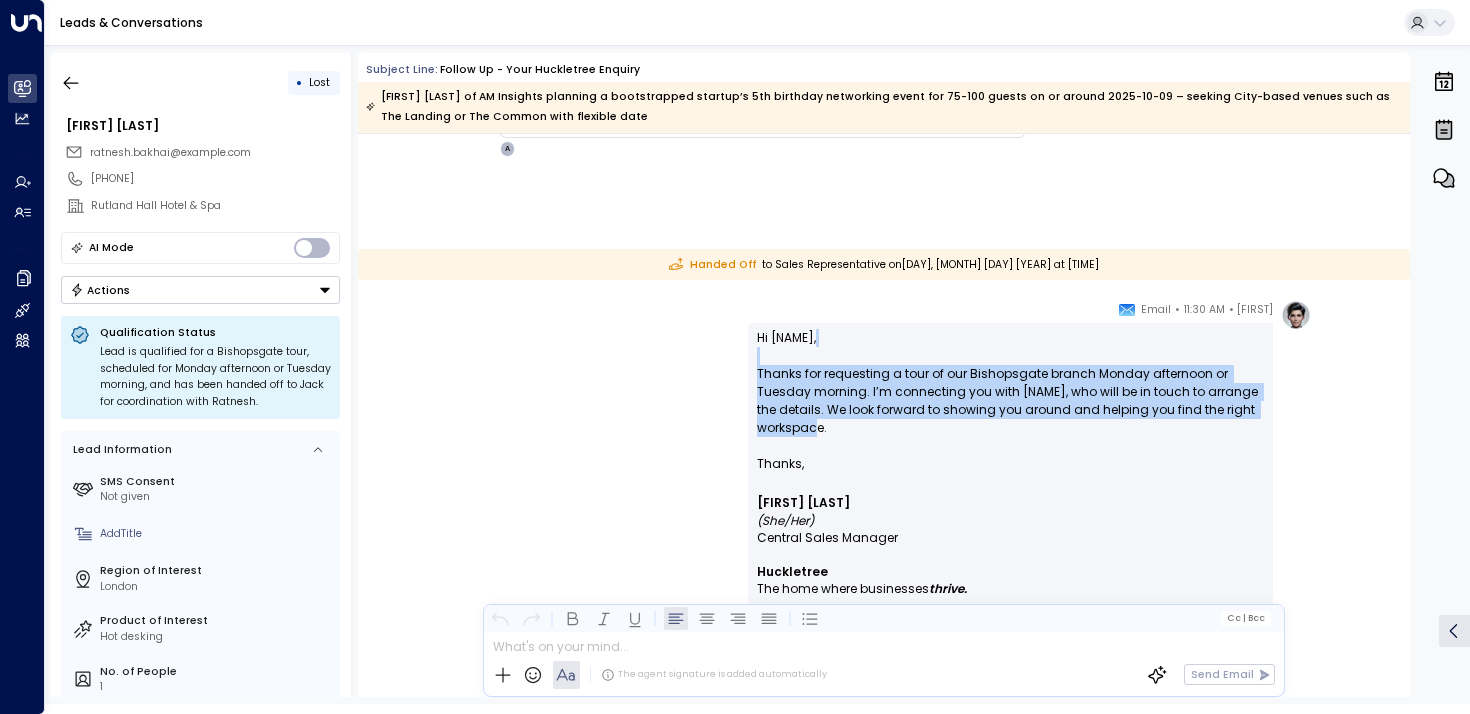 click on "Hi [PERSON], Thanks for requesting a tour of our [LOCATION] branch [DAY] afternoon or [DAY] morning. I’m connecting you with [PERSON], who will be in touch to arrange the details. We look forward to showing you around and helping you find the right workspace." at bounding box center (1010, 392) 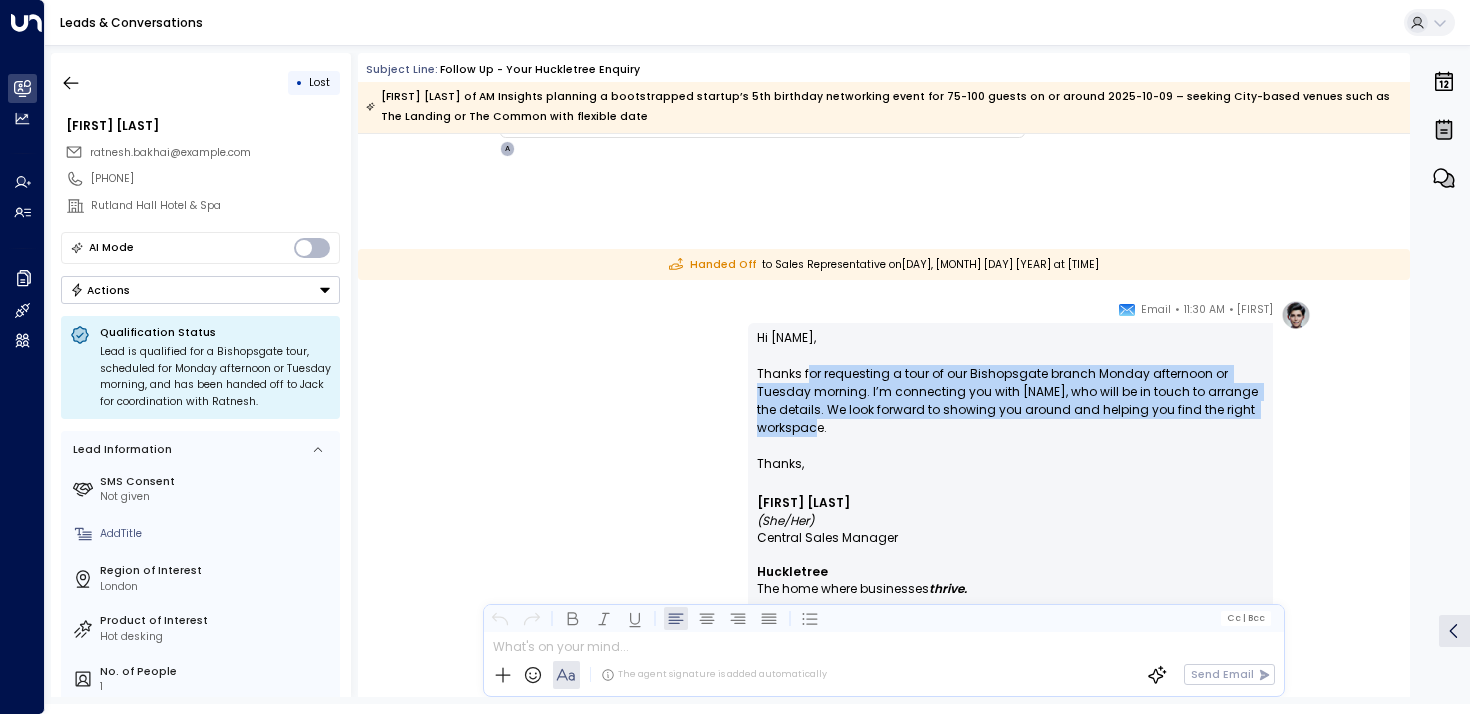 drag, startPoint x: 822, startPoint y: 416, endPoint x: 806, endPoint y: 349, distance: 68.88396 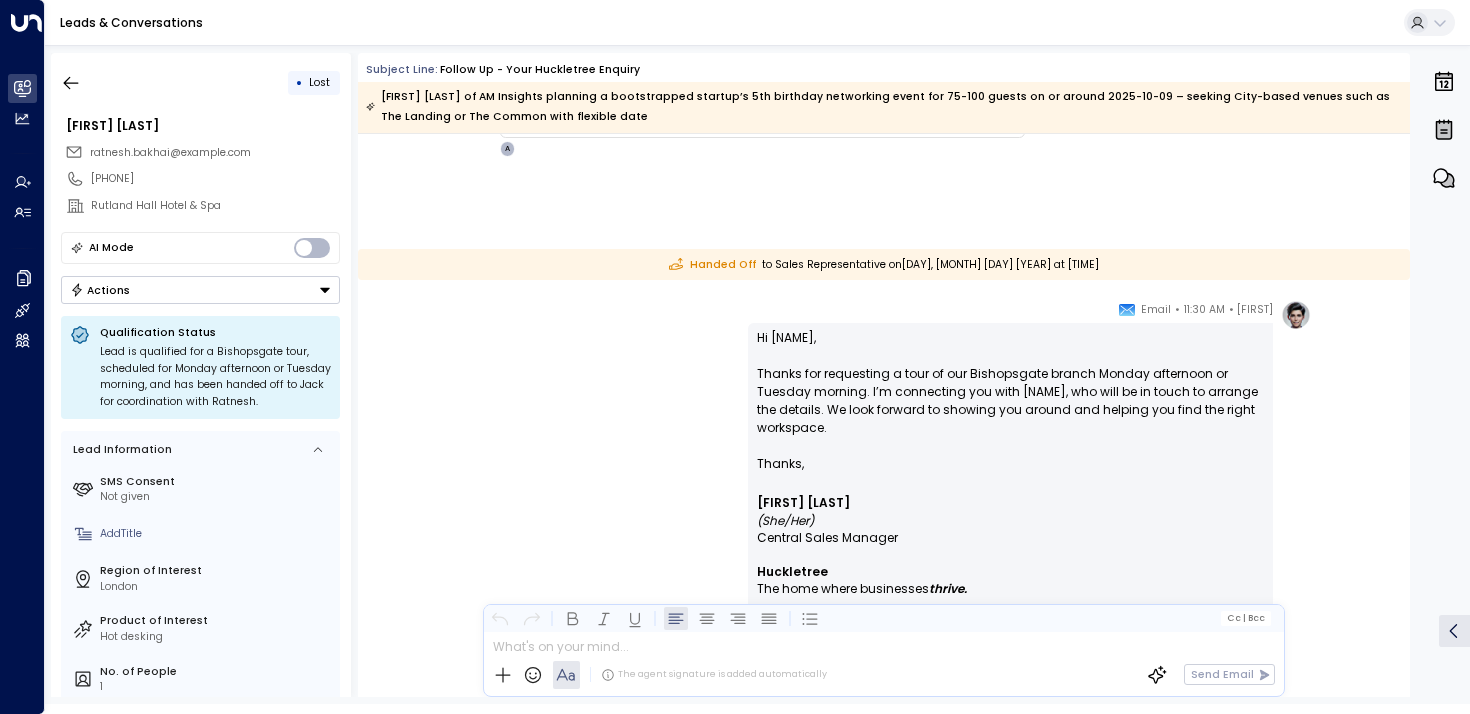 drag, startPoint x: 814, startPoint y: 362, endPoint x: 814, endPoint y: 395, distance: 33 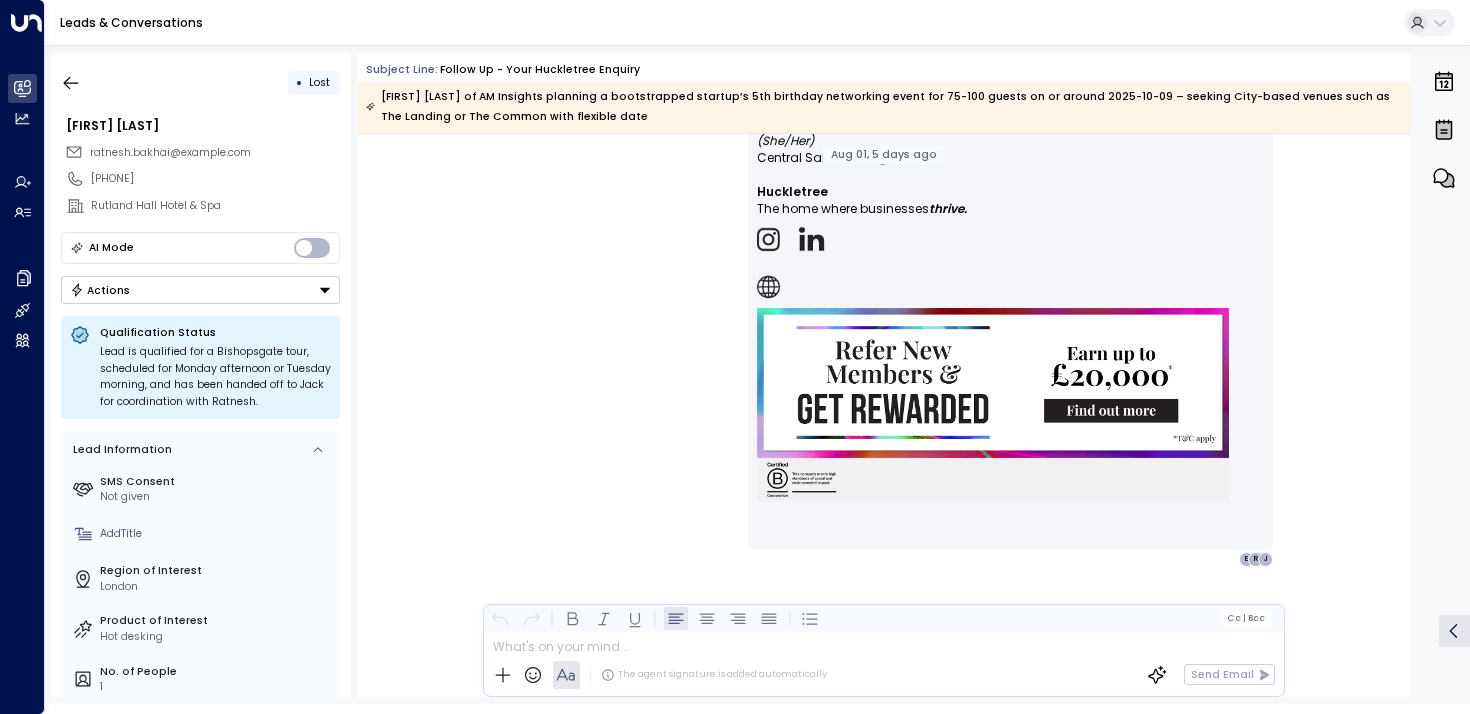 scroll, scrollTop: 3812, scrollLeft: 0, axis: vertical 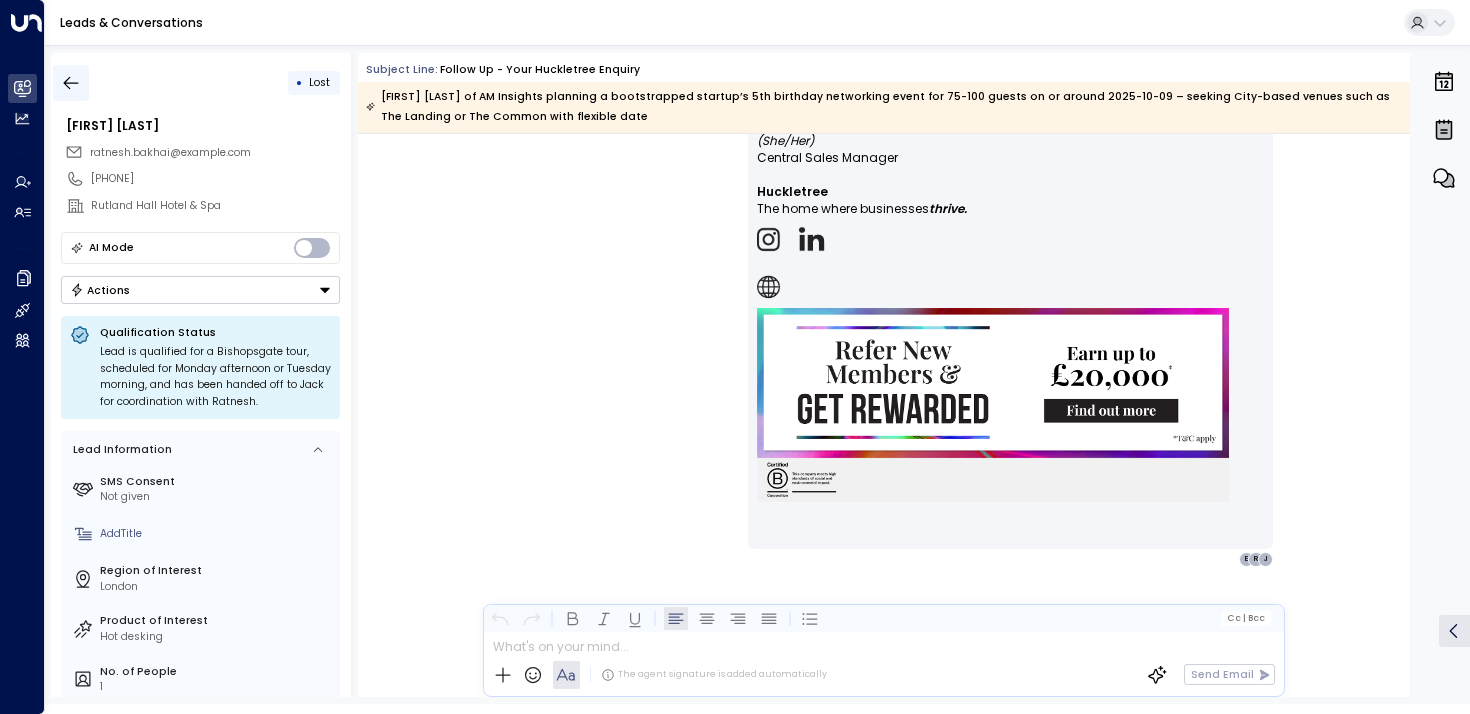 click 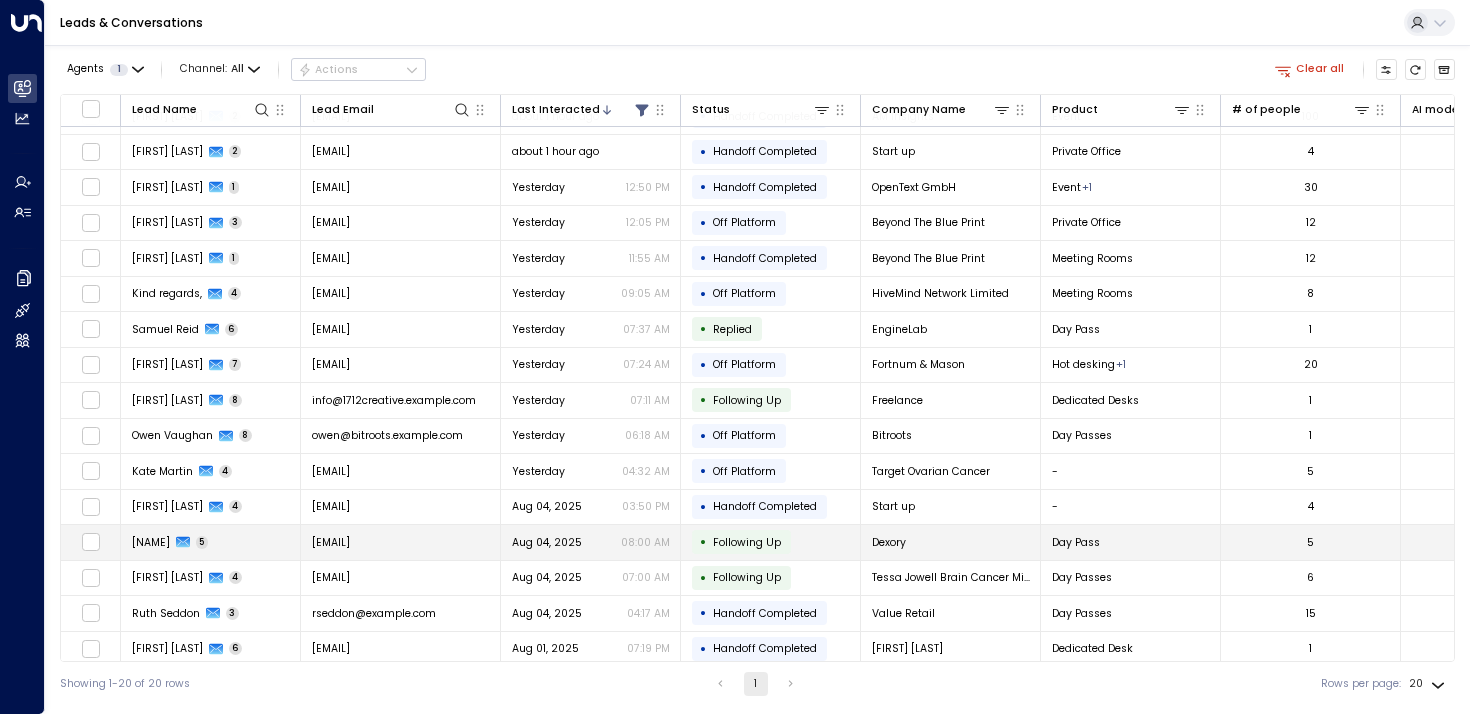 scroll, scrollTop: 180, scrollLeft: 0, axis: vertical 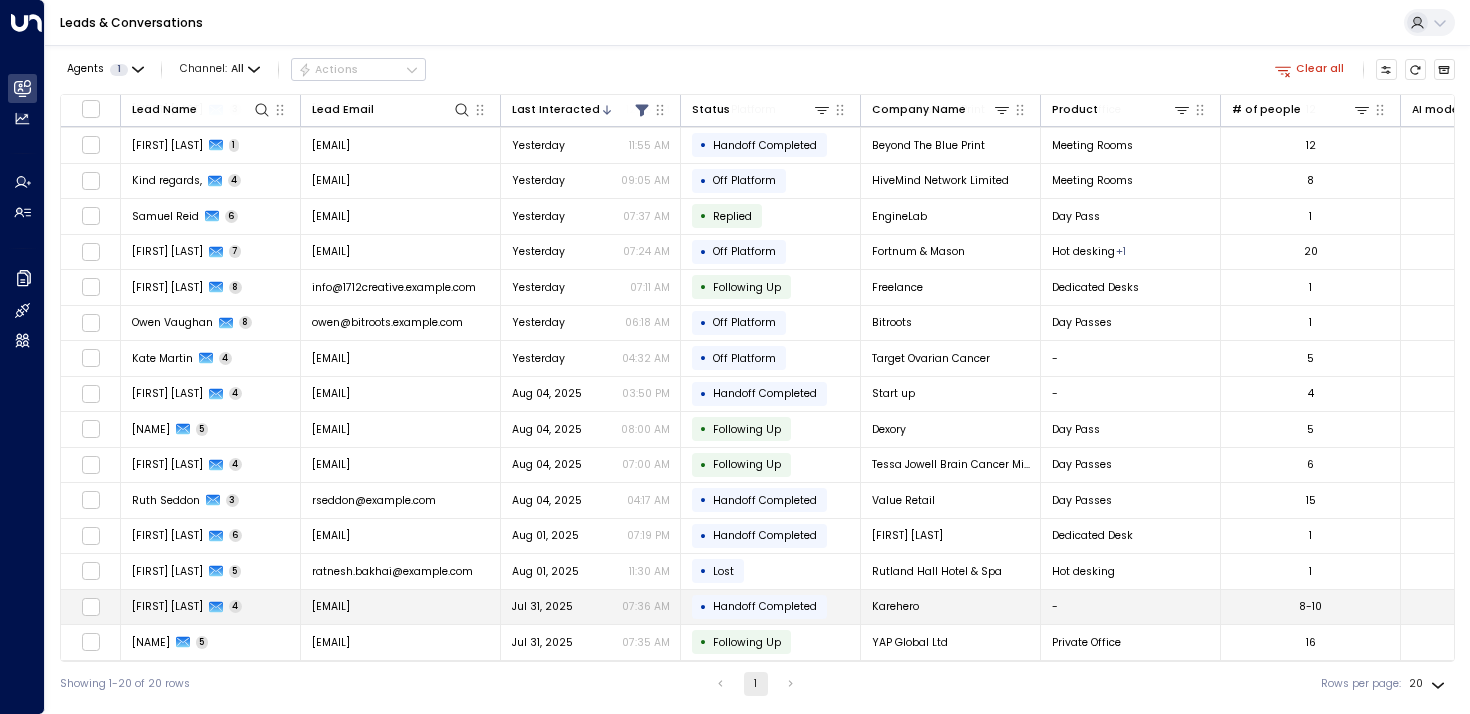 click on "[FIRST] [LAST]" at bounding box center (167, 606) 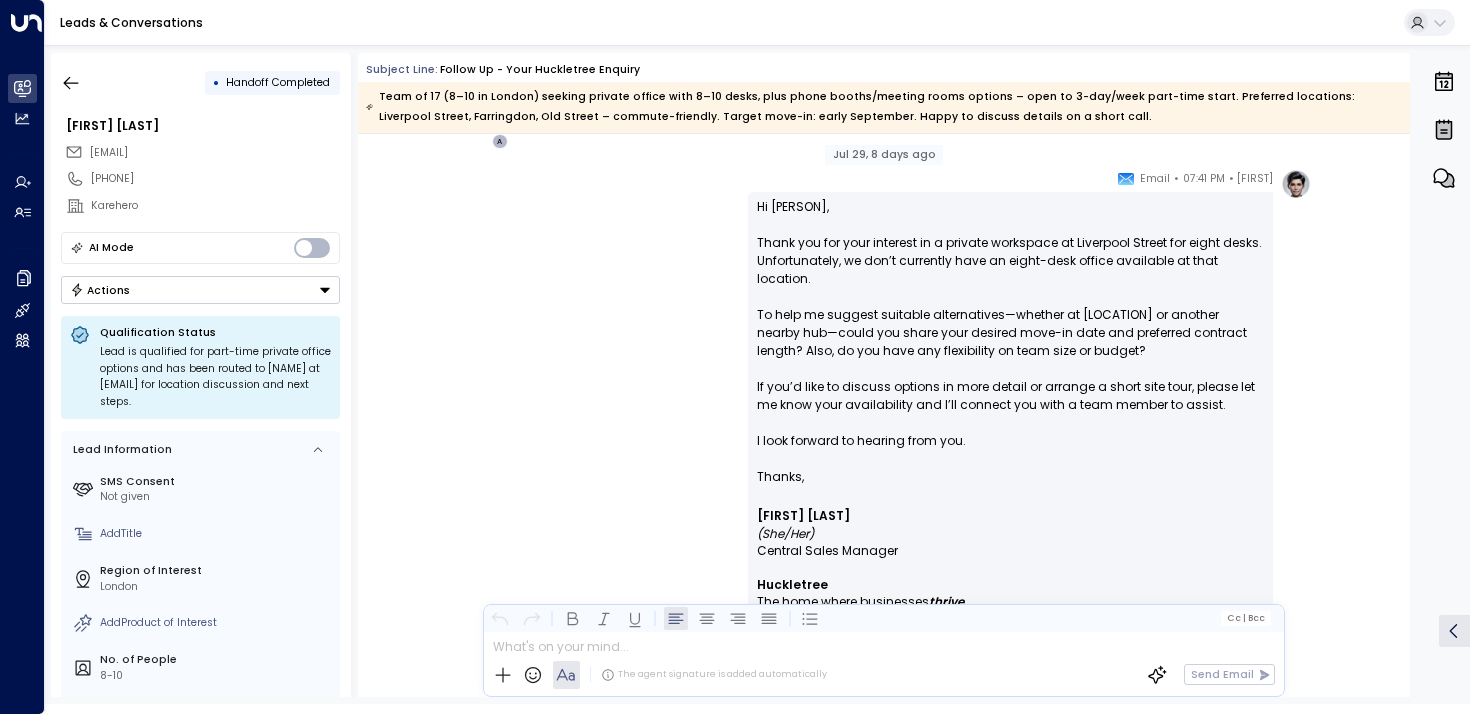 scroll, scrollTop: 1023, scrollLeft: 0, axis: vertical 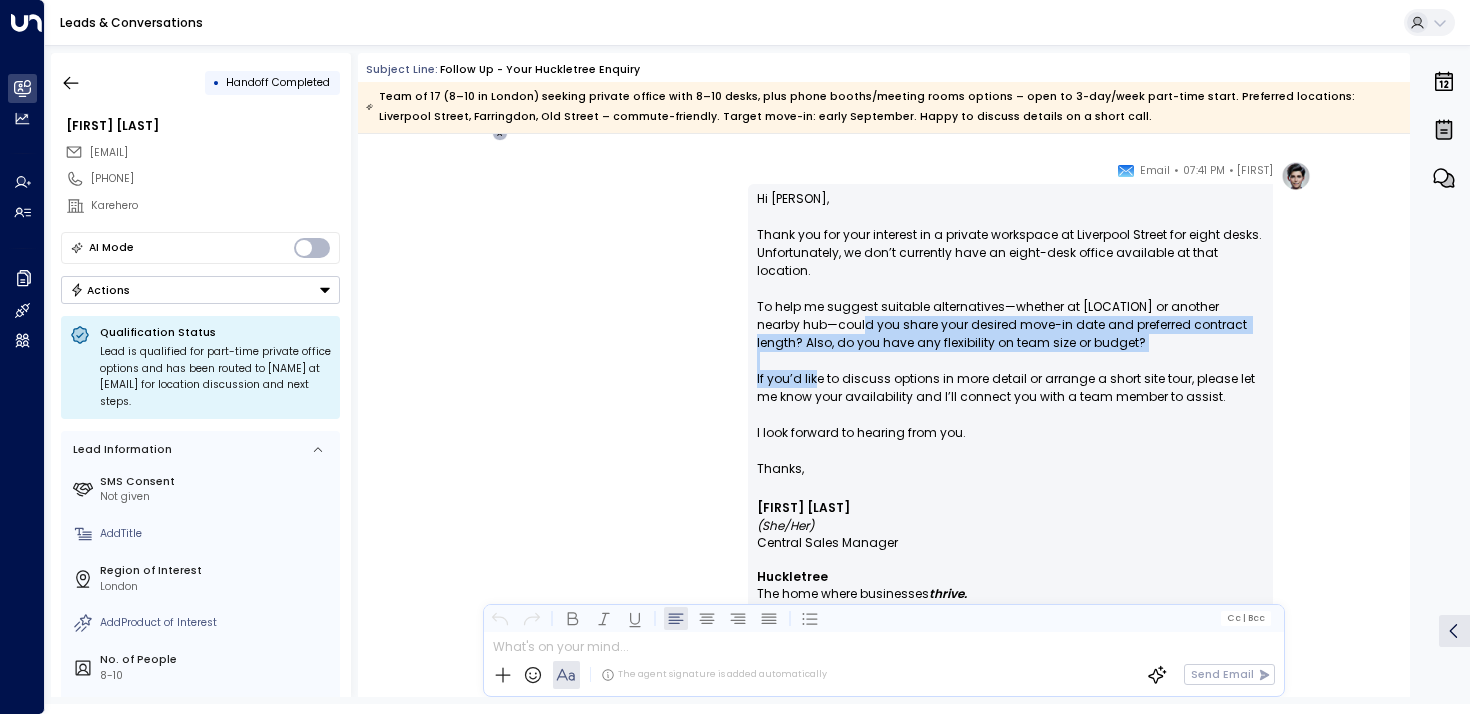 drag, startPoint x: 812, startPoint y: 315, endPoint x: 813, endPoint y: 381, distance: 66.007576 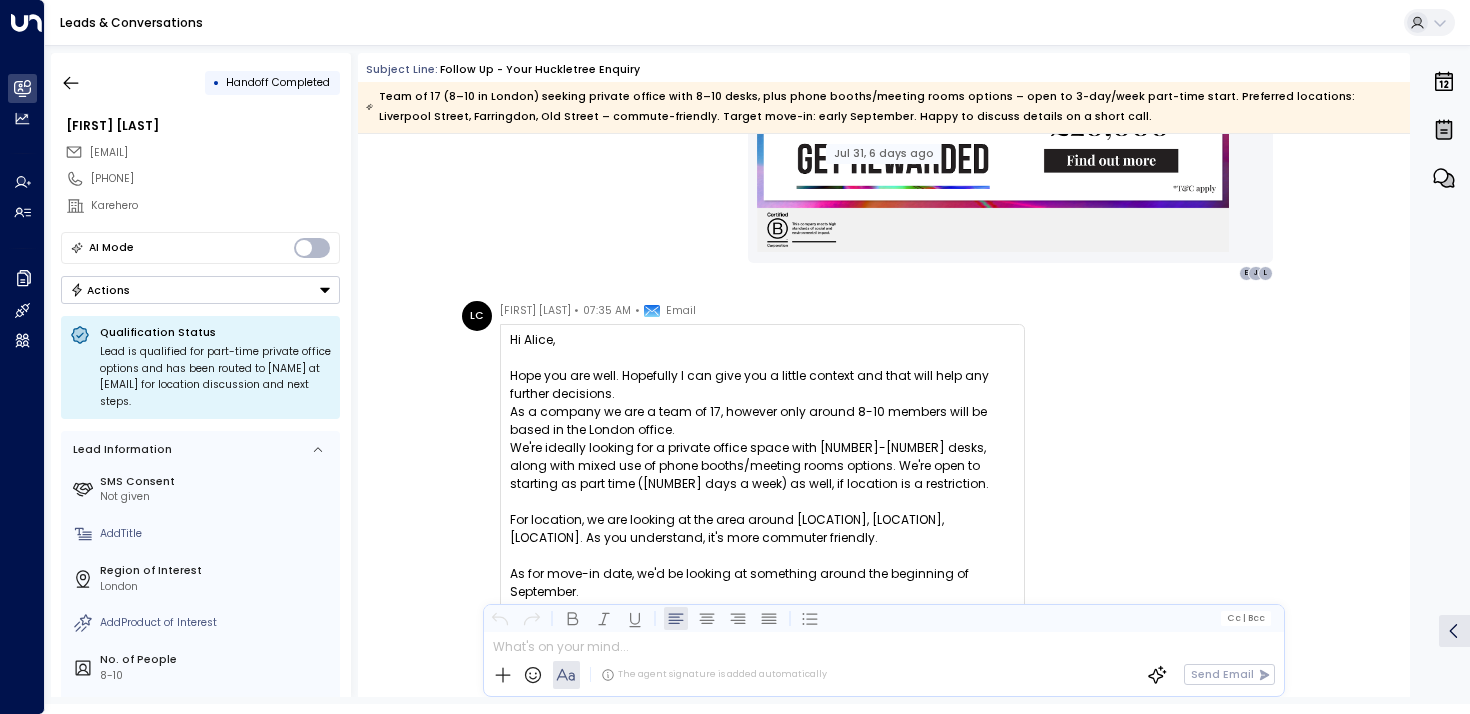 scroll, scrollTop: 2339, scrollLeft: 0, axis: vertical 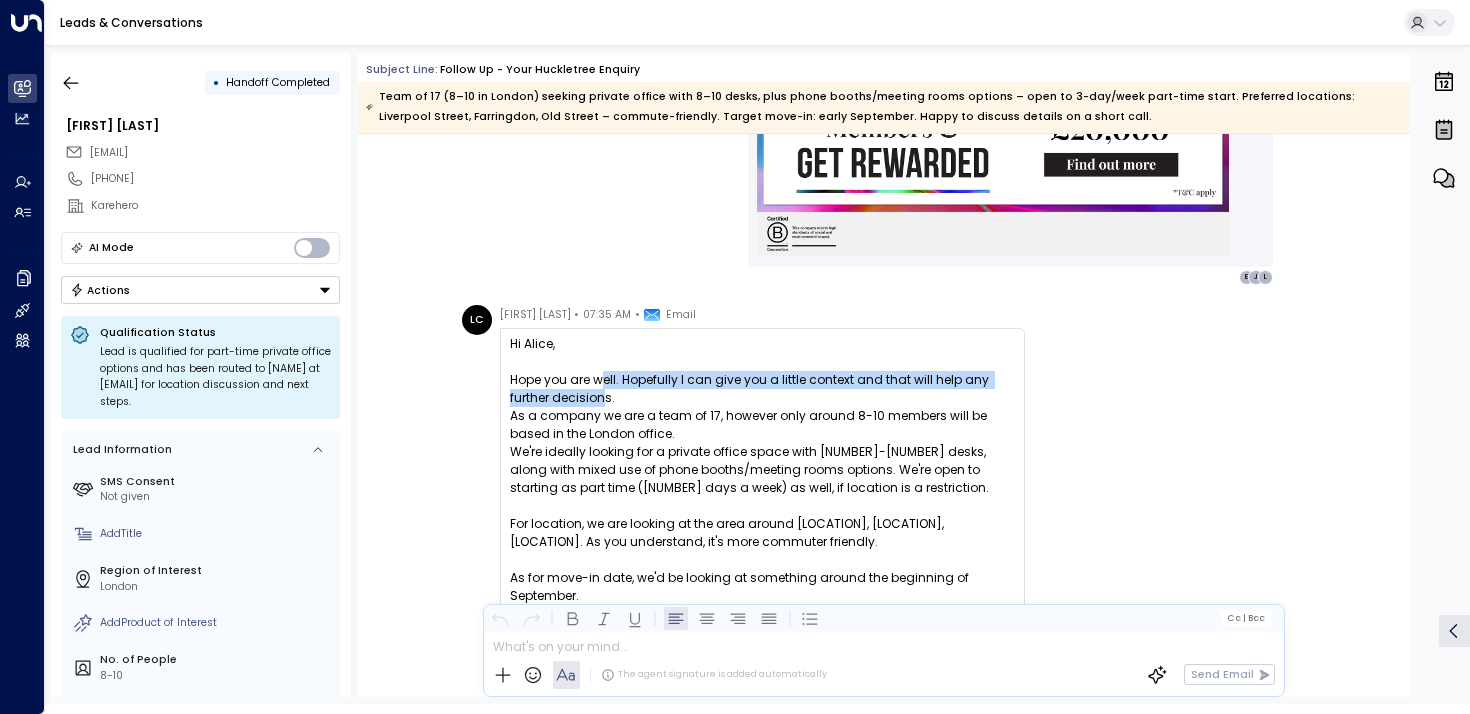 drag, startPoint x: 604, startPoint y: 382, endPoint x: 604, endPoint y: 398, distance: 16 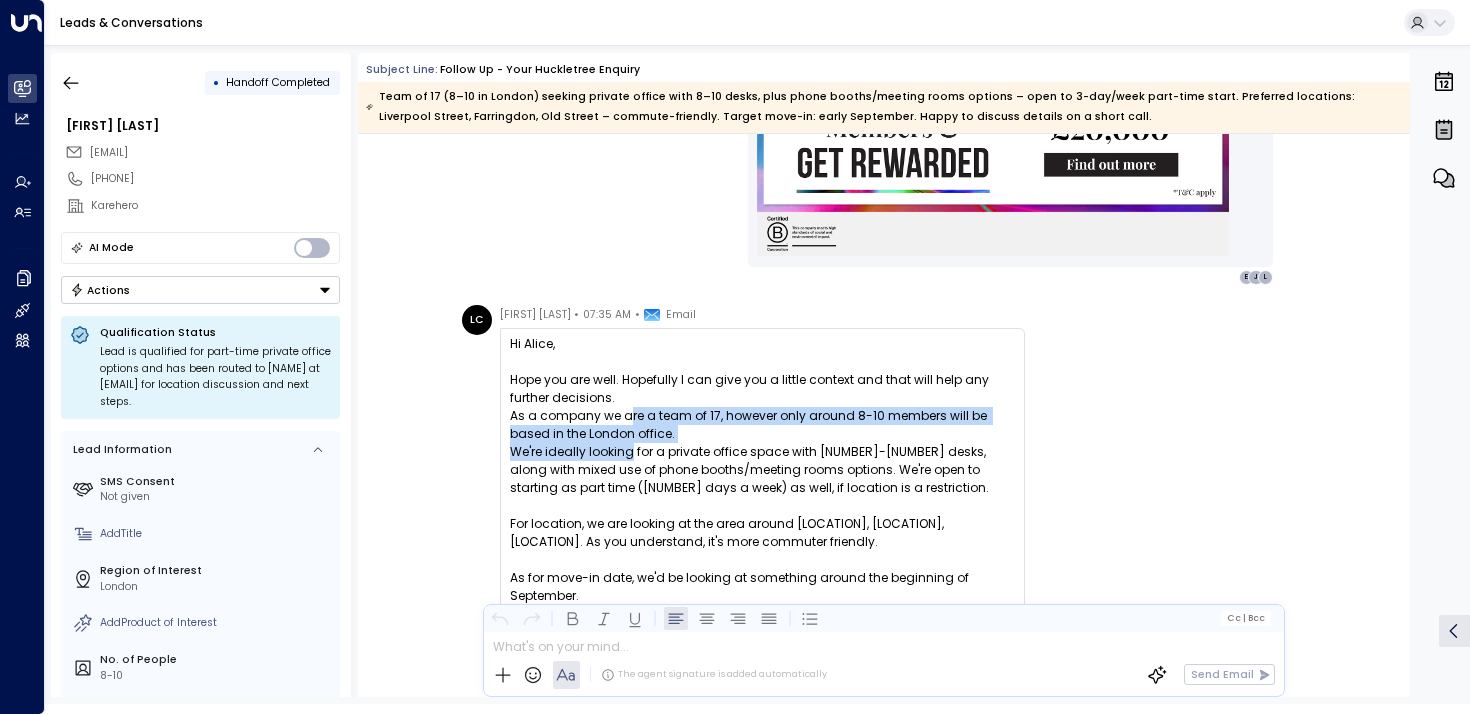 drag, startPoint x: 625, startPoint y: 408, endPoint x: 625, endPoint y: 450, distance: 42 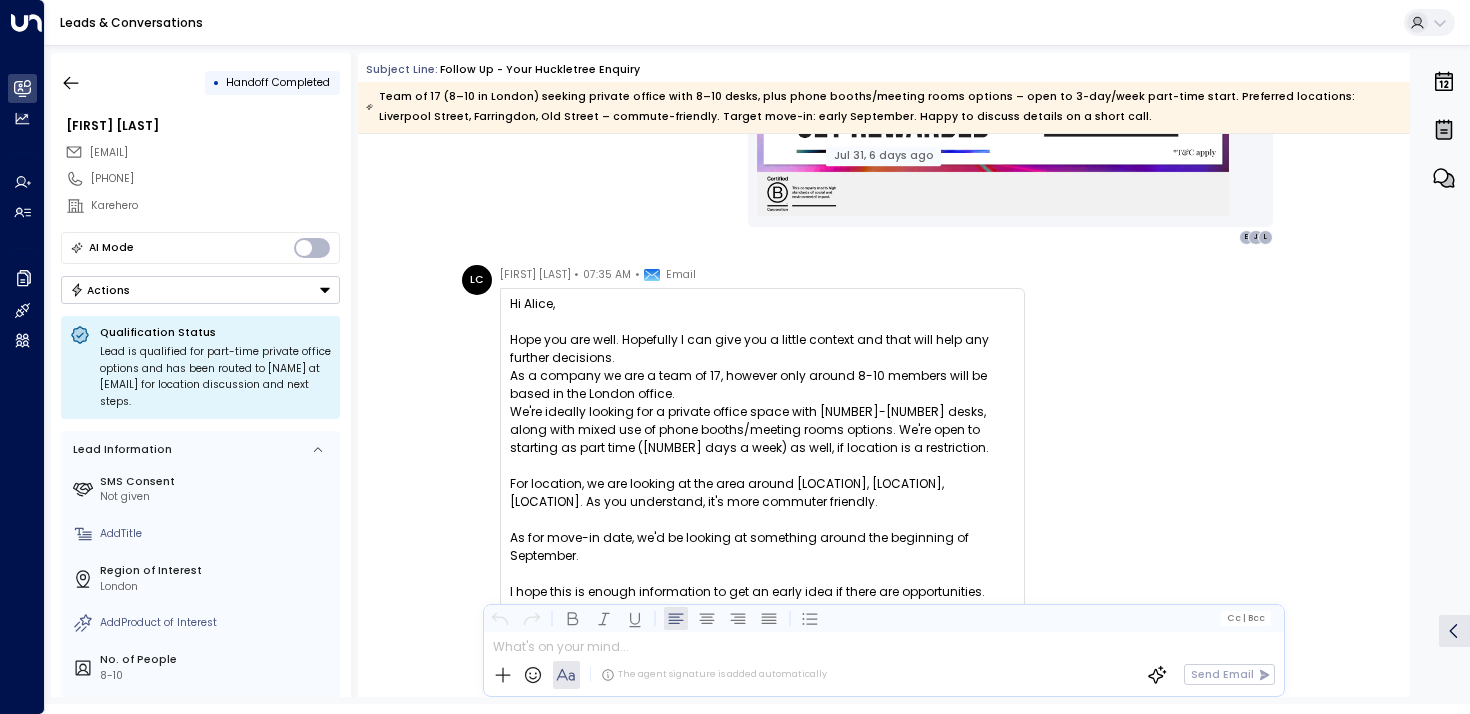 scroll, scrollTop: 2378, scrollLeft: 0, axis: vertical 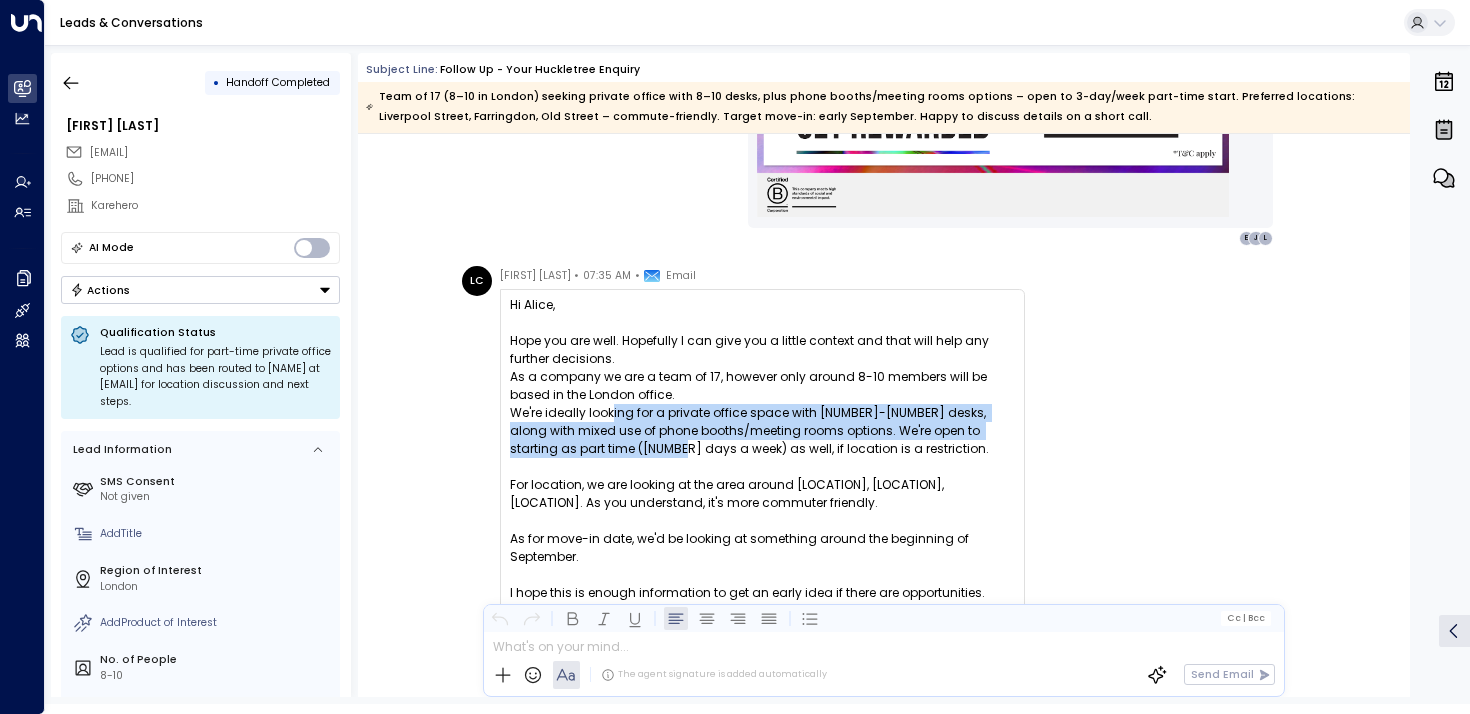 drag, startPoint x: 611, startPoint y: 410, endPoint x: 614, endPoint y: 452, distance: 42.107006 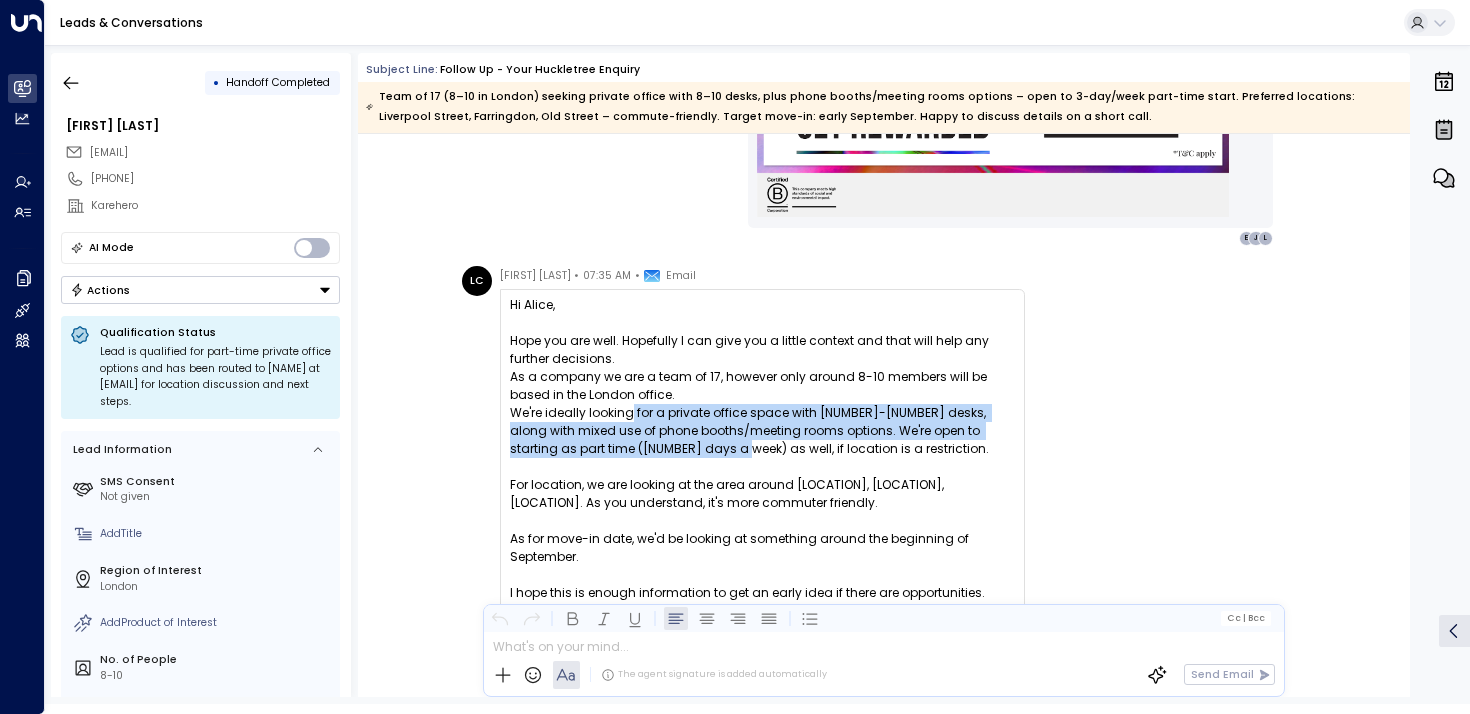 drag, startPoint x: 655, startPoint y: 451, endPoint x: 629, endPoint y: 406, distance: 51.971146 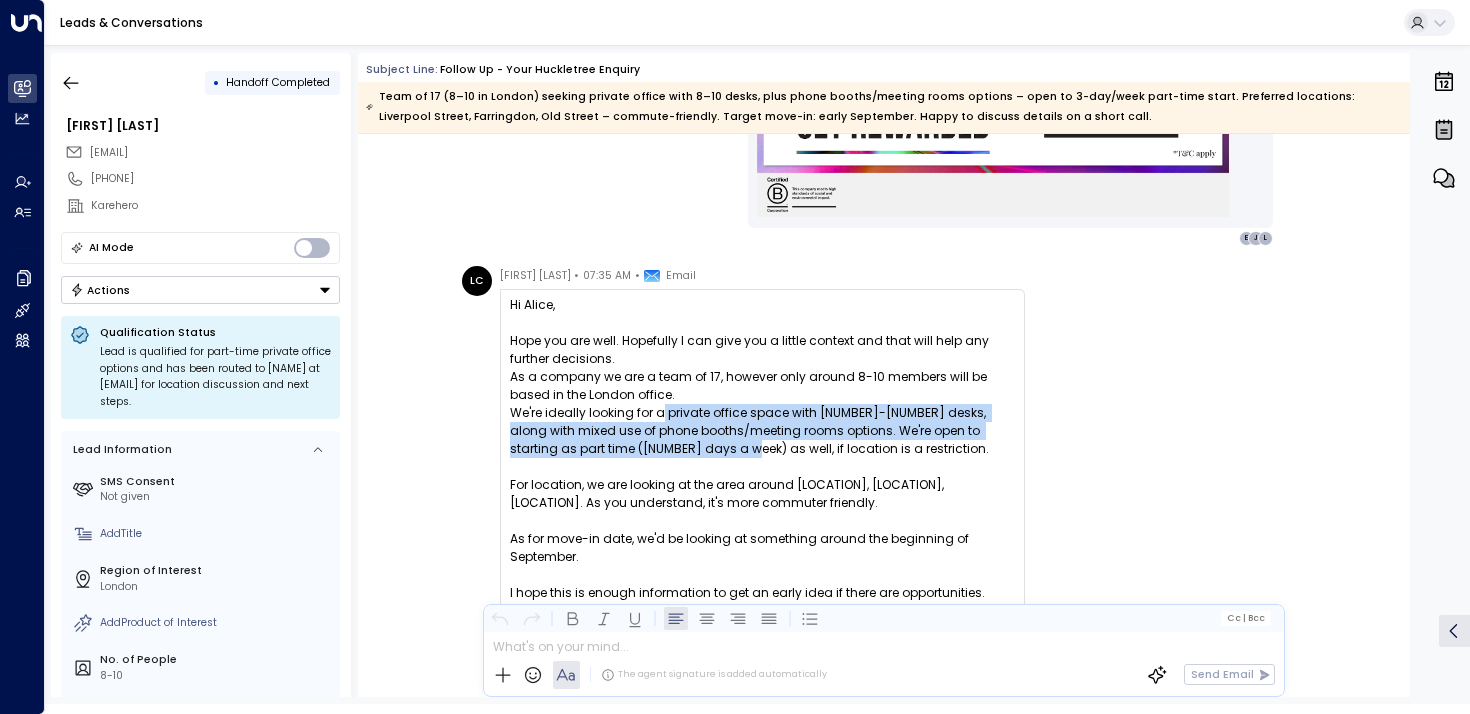 drag, startPoint x: 660, startPoint y: 408, endPoint x: 663, endPoint y: 443, distance: 35.128338 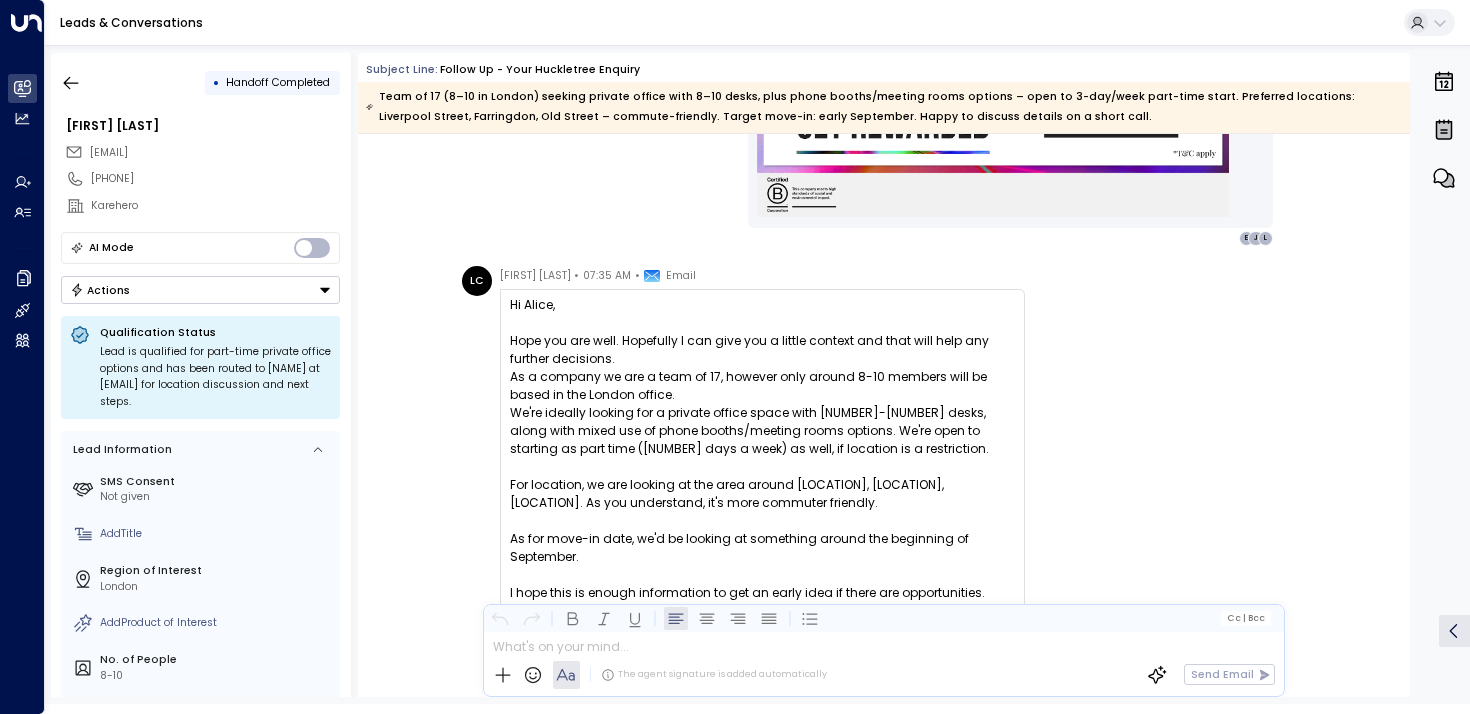 click on "As a company we are a team of [NUMBER], however only around [NUMBER]-[NUMBER] members will be based in the [LOCATION] office. We're ideally looking for a private office space with [NUMBER]-[NUMBER] desks, along with mixed use of phone booths/meeting rooms options. We're open to starting as part time ([NUMBER] days a week) as well, if location is a restriction. For location, we are looking at the area around [LOCATION], [LOCATION], [LOCATION]. As you understand, it's more commuter friendly. As for move-in date, we'd be looking at something around the beginning of [MONTH]. I hope this is enough information to get an early idea if there are opportunities. Happy to have a short call for more details." at bounding box center [762, 494] 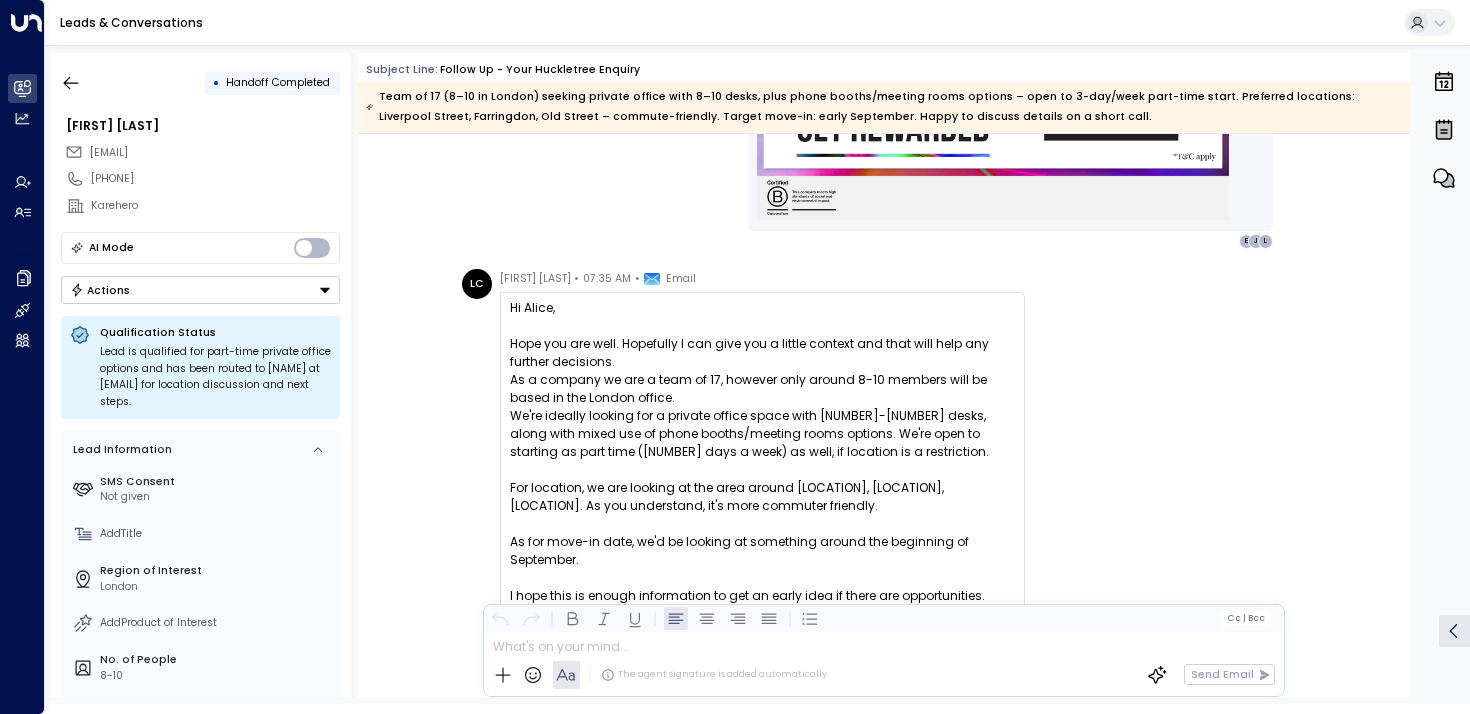 scroll, scrollTop: 2861, scrollLeft: 0, axis: vertical 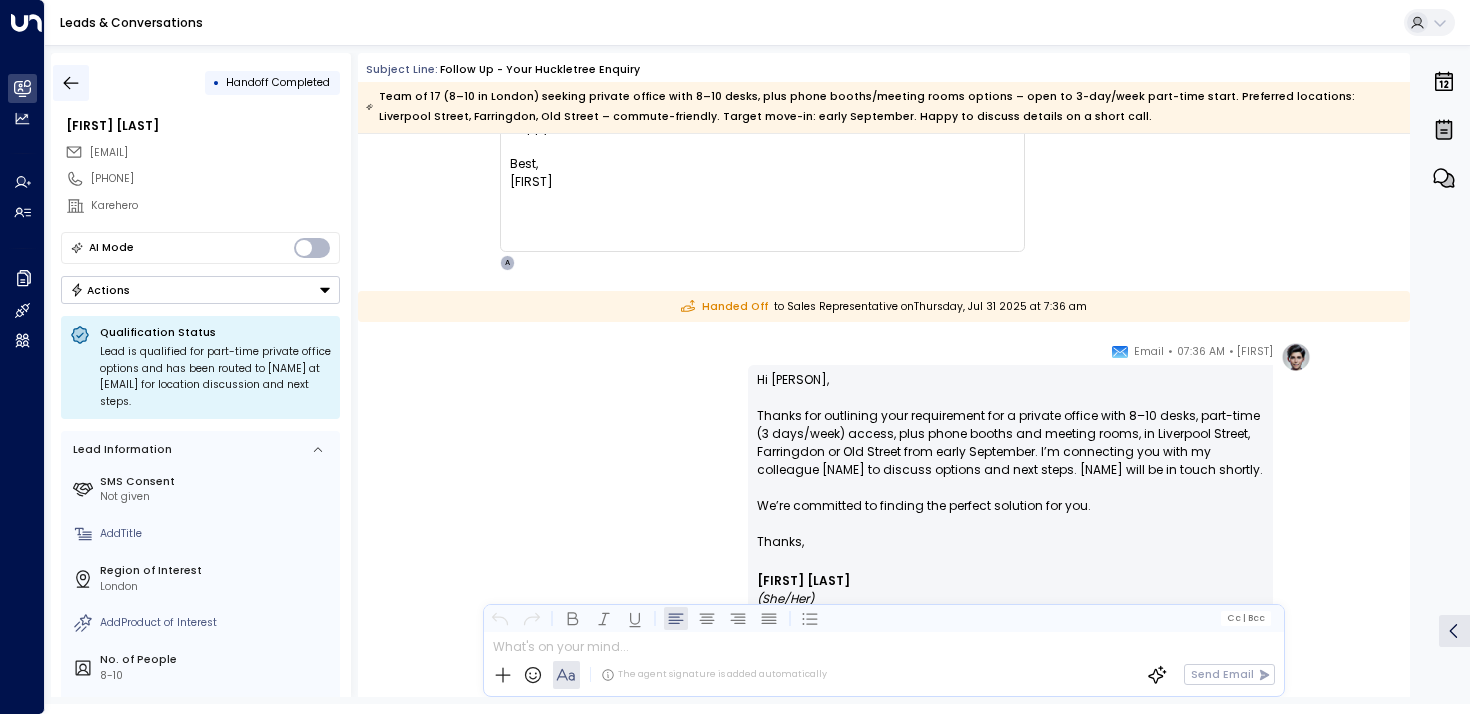 click at bounding box center (71, 83) 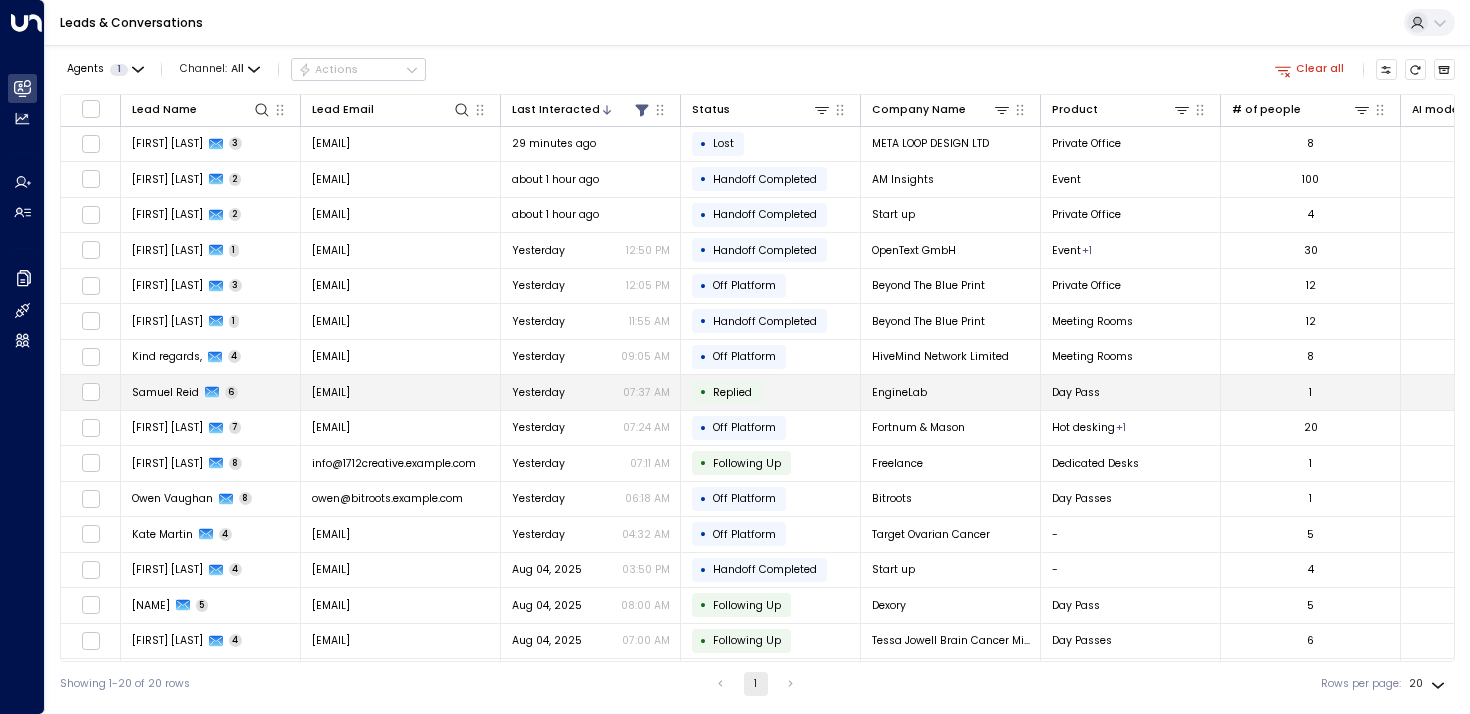 scroll, scrollTop: 180, scrollLeft: 0, axis: vertical 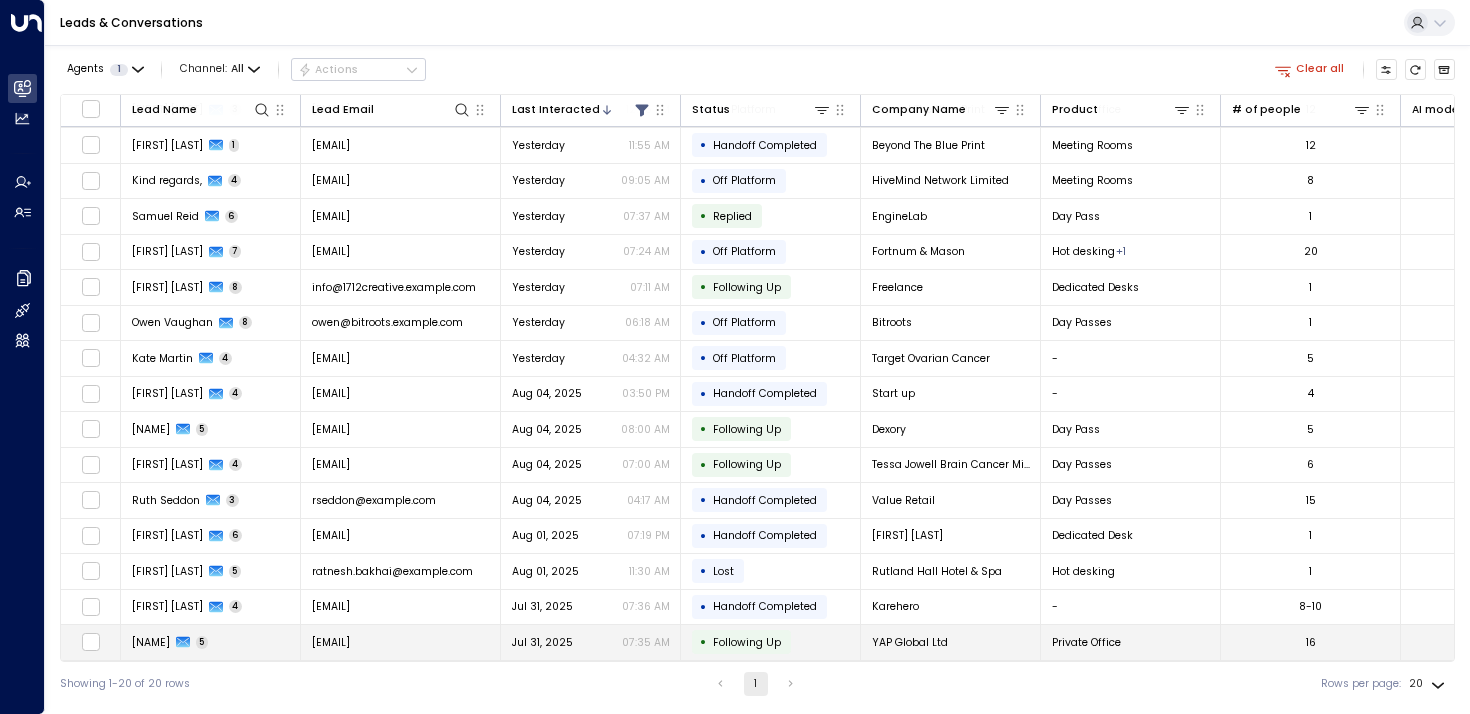 click on "[NAME]" at bounding box center [151, 642] 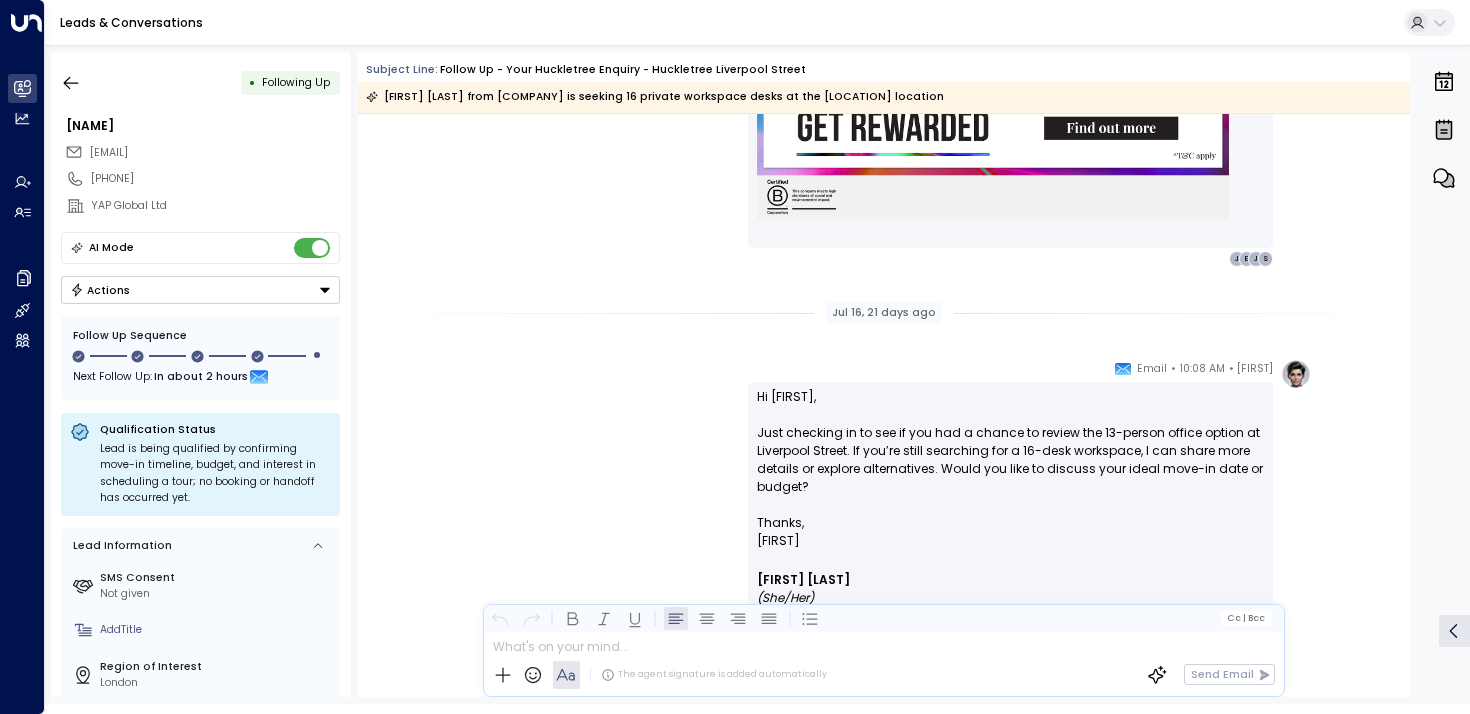 scroll, scrollTop: 1826, scrollLeft: 0, axis: vertical 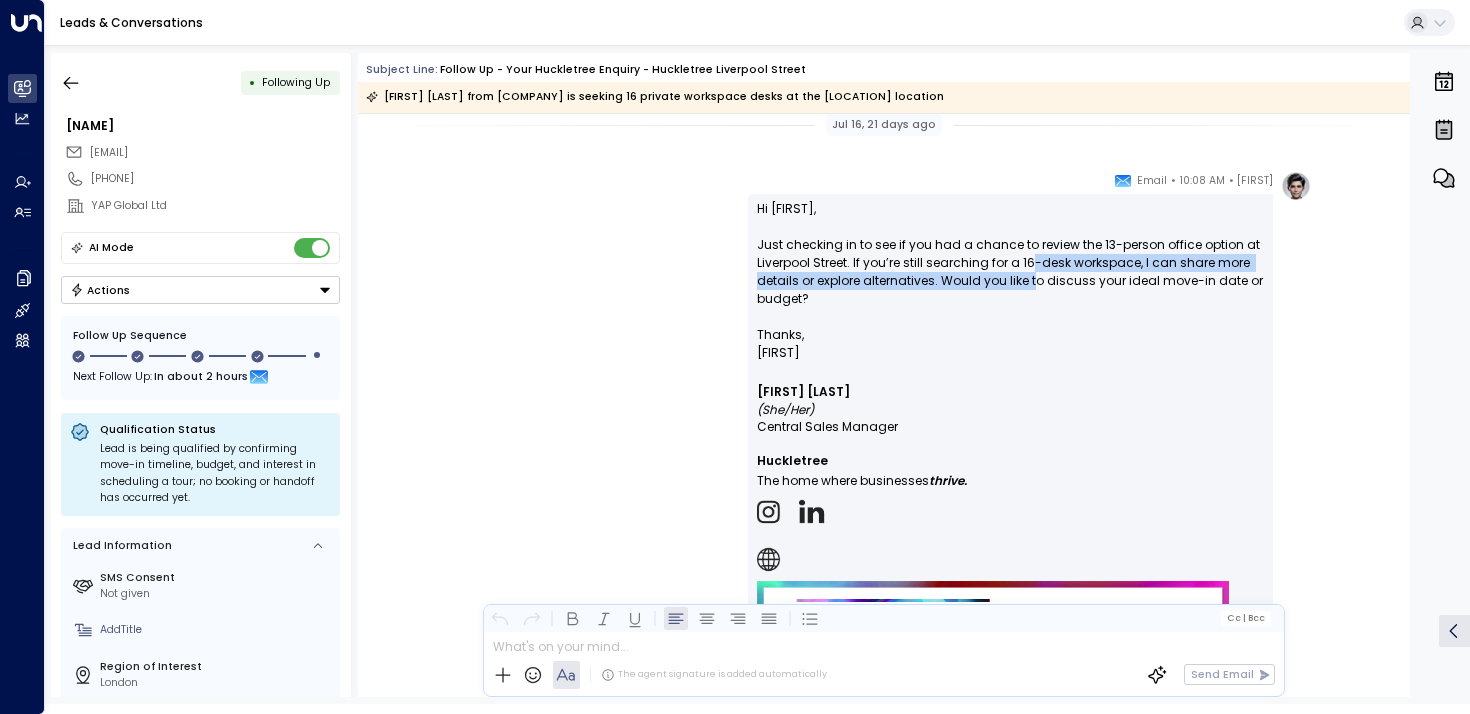 drag, startPoint x: 1032, startPoint y: 256, endPoint x: 1032, endPoint y: 291, distance: 35 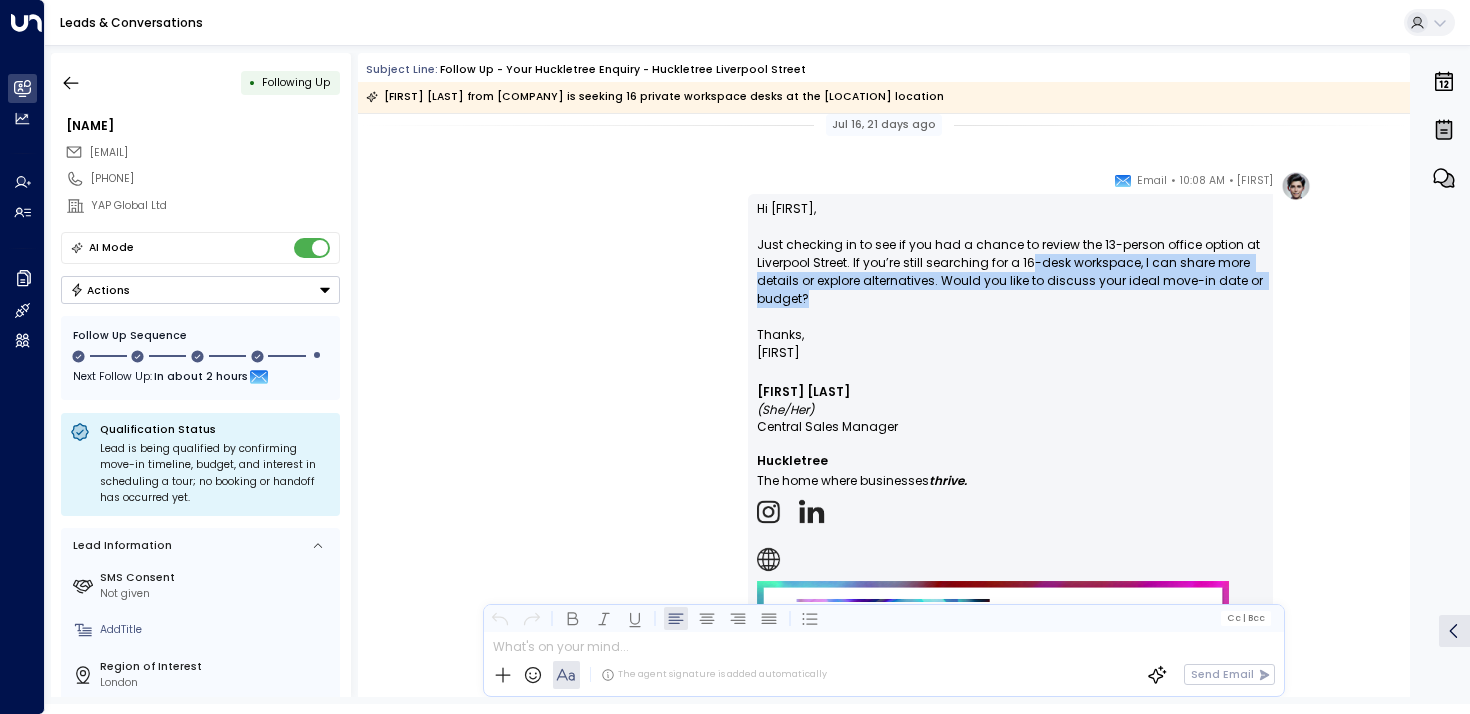 click on "I would like to start on the [DATE]." at bounding box center [1010, 263] 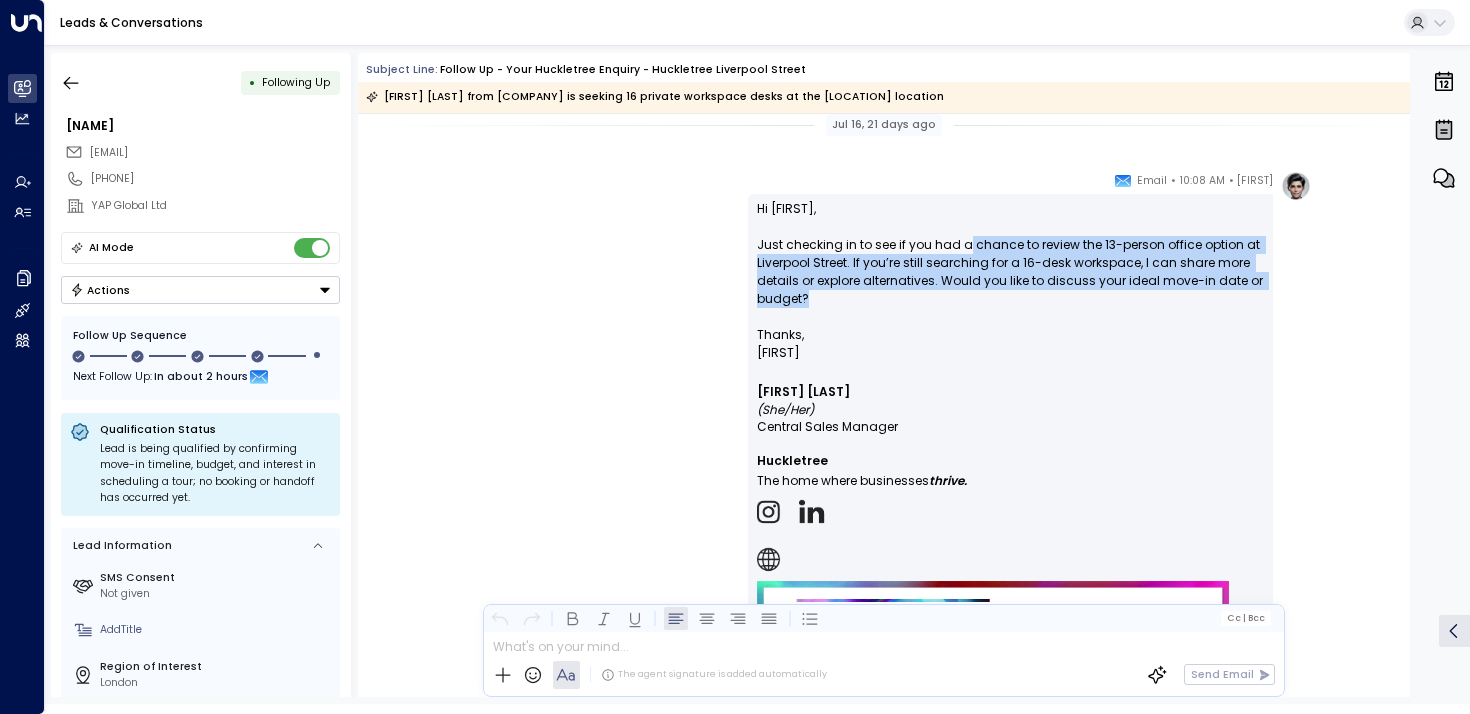 drag, startPoint x: 987, startPoint y: 291, endPoint x: 965, endPoint y: 247, distance: 49.193497 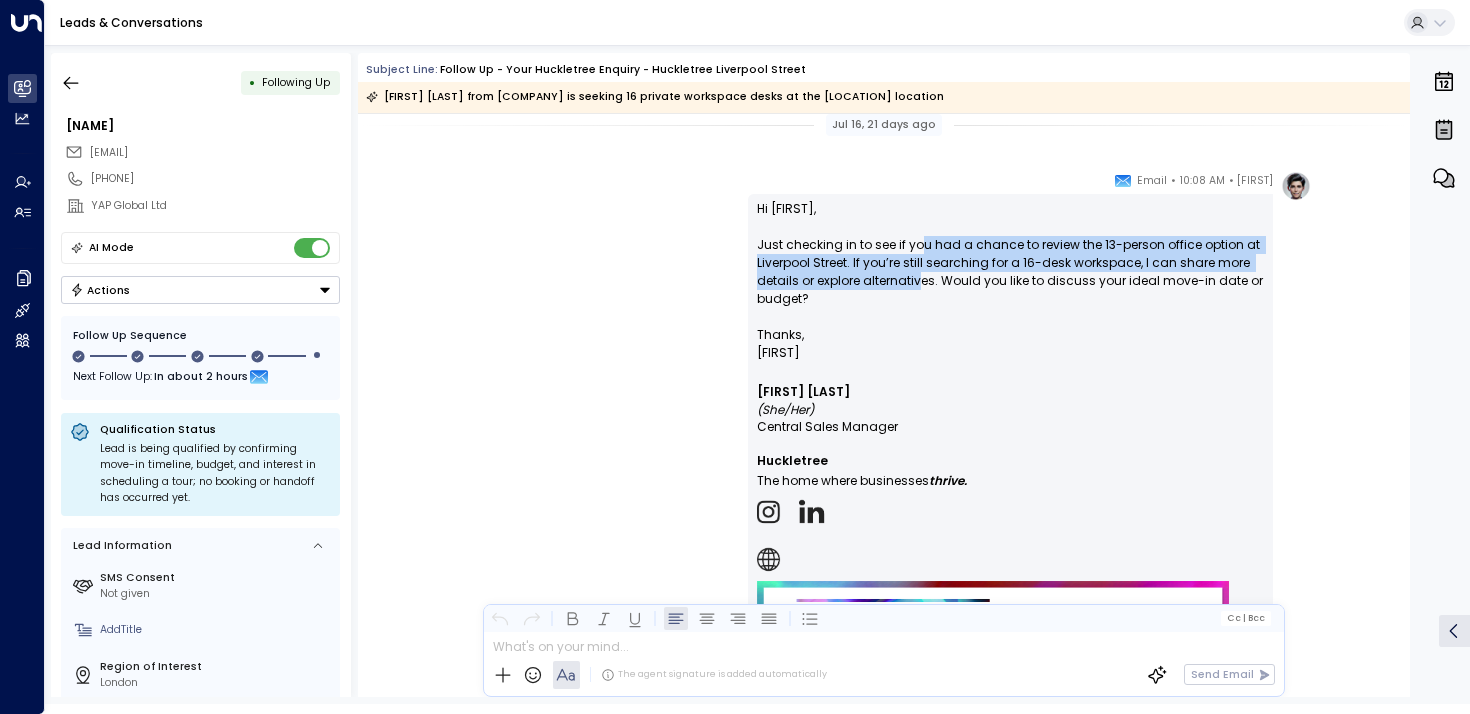 drag, startPoint x: 916, startPoint y: 247, endPoint x: 918, endPoint y: 294, distance: 47.042534 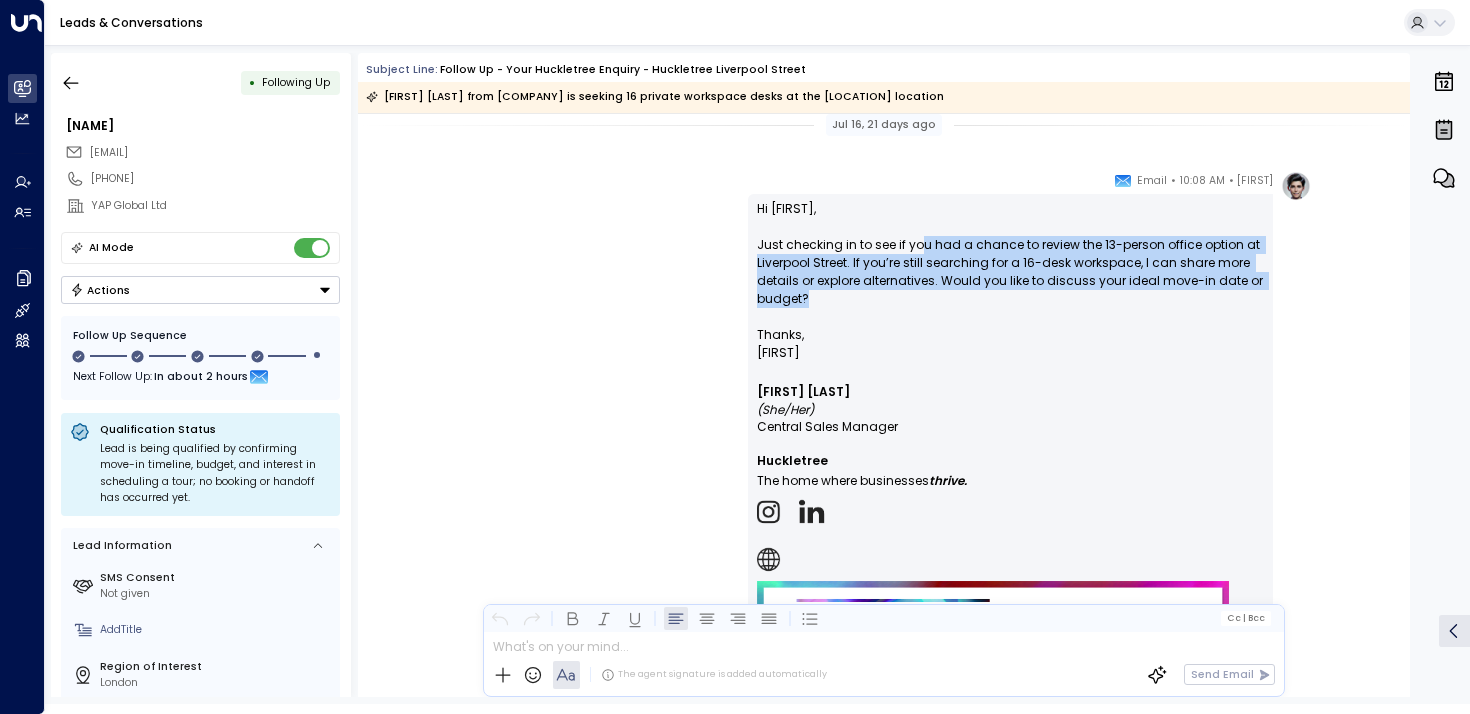 click on "I would like to start on the [DATE]." at bounding box center [1010, 263] 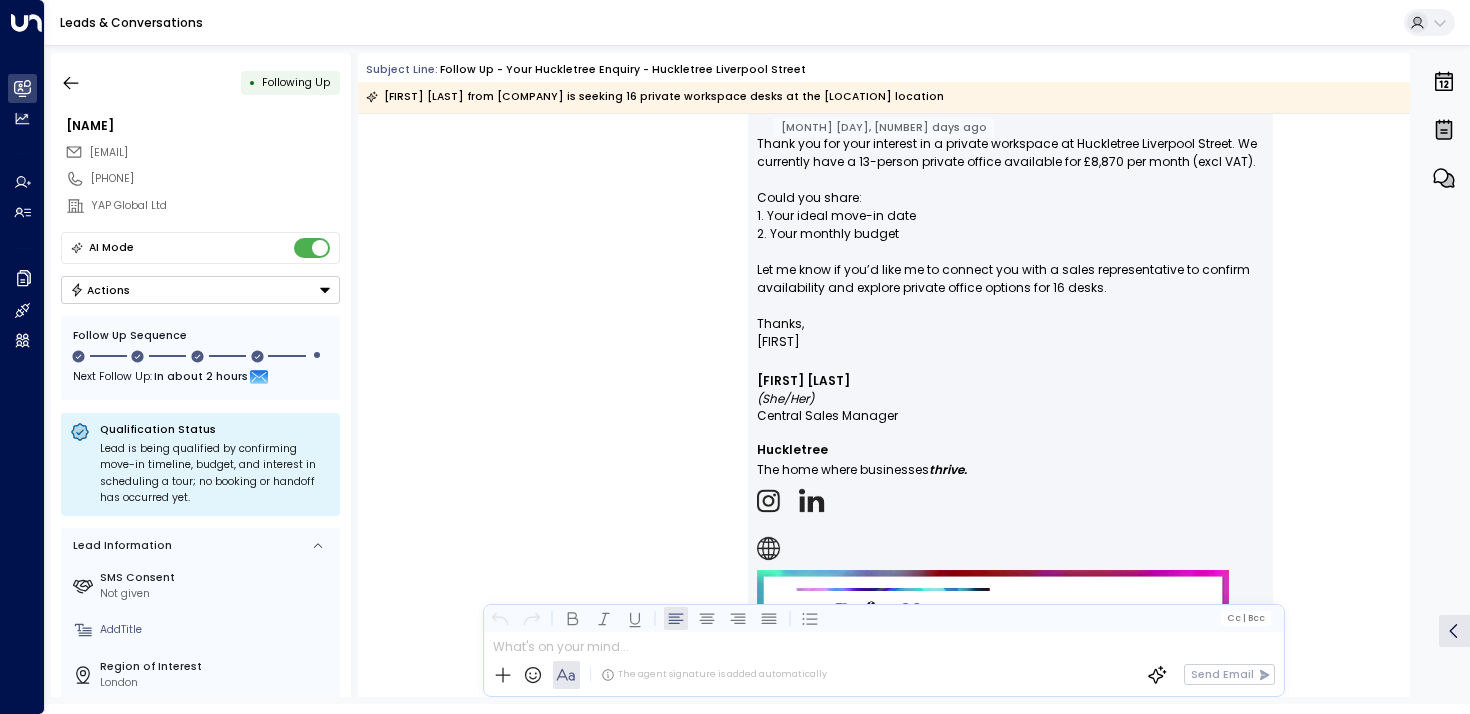 scroll, scrollTop: 0, scrollLeft: 0, axis: both 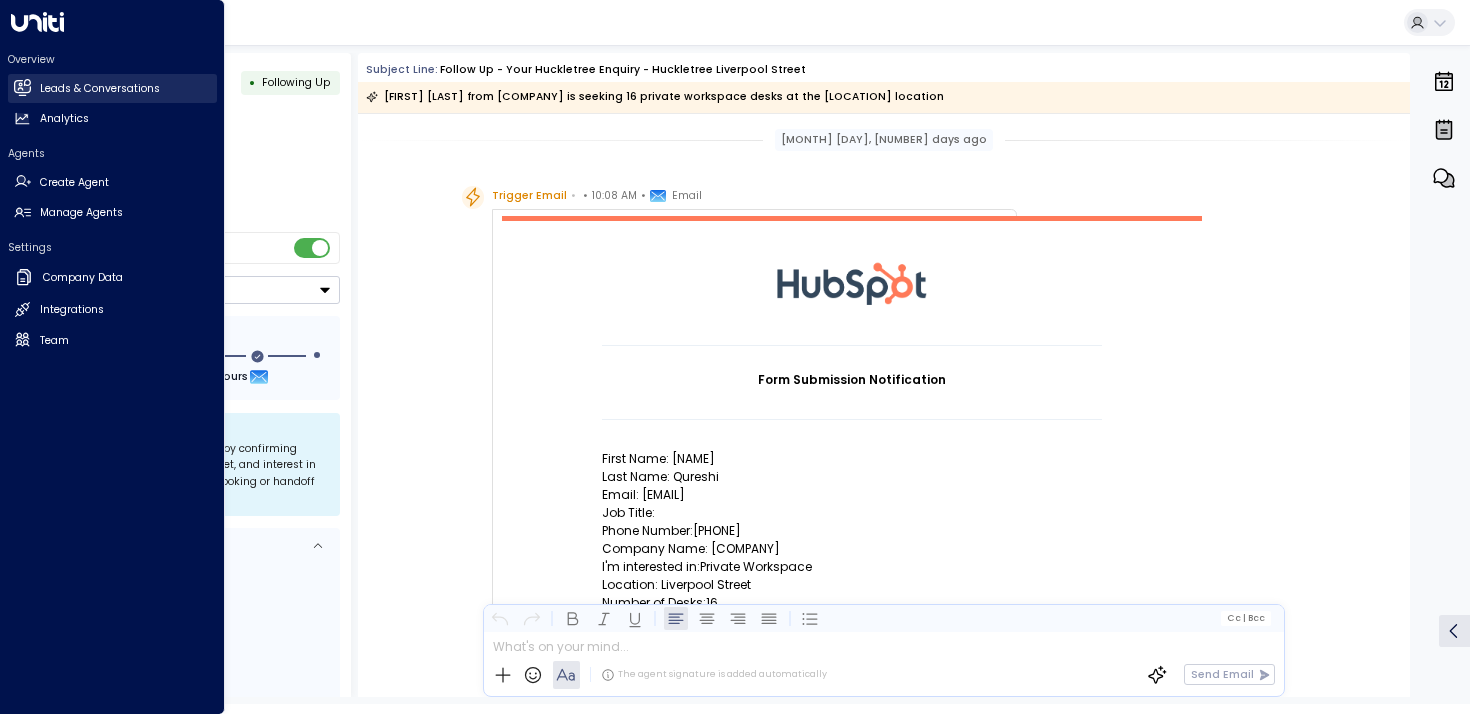 click on "Leads & Conversations" at bounding box center (100, 89) 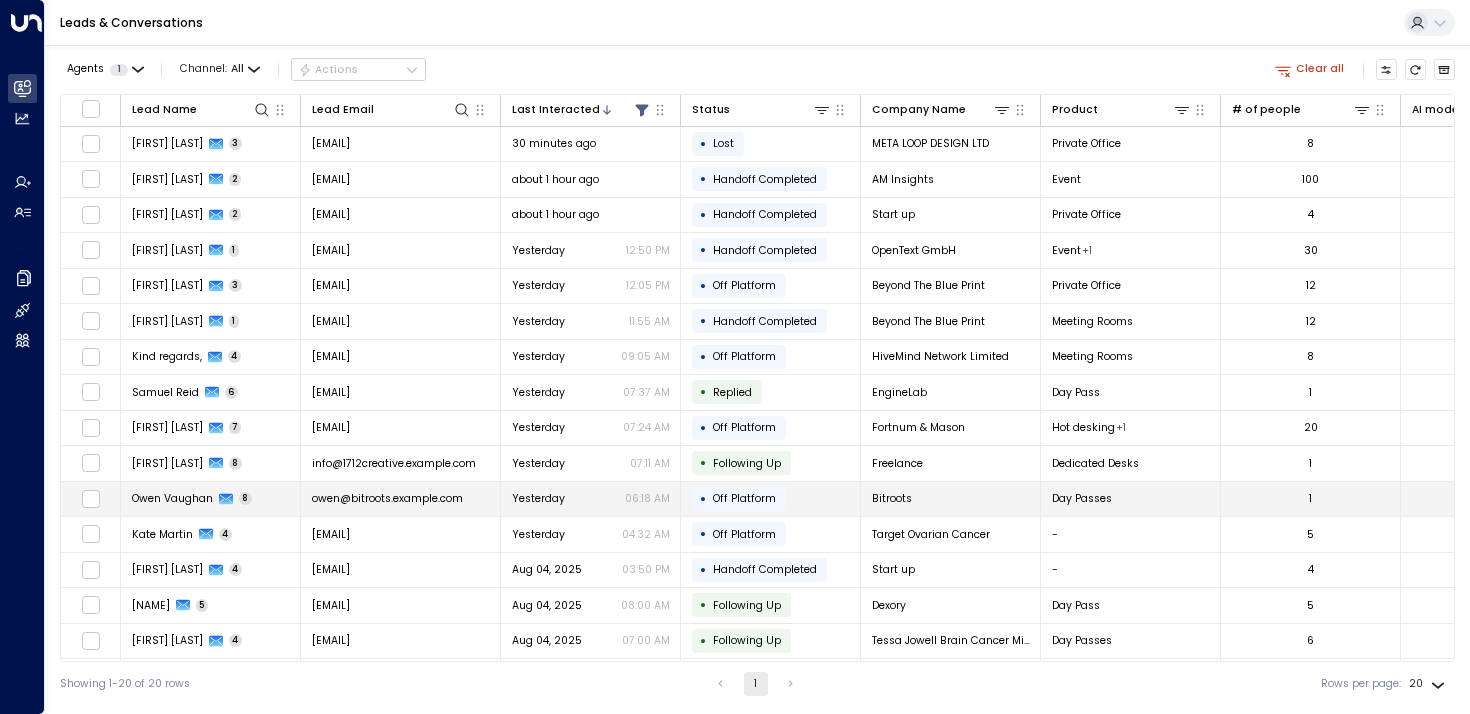 scroll, scrollTop: 180, scrollLeft: 0, axis: vertical 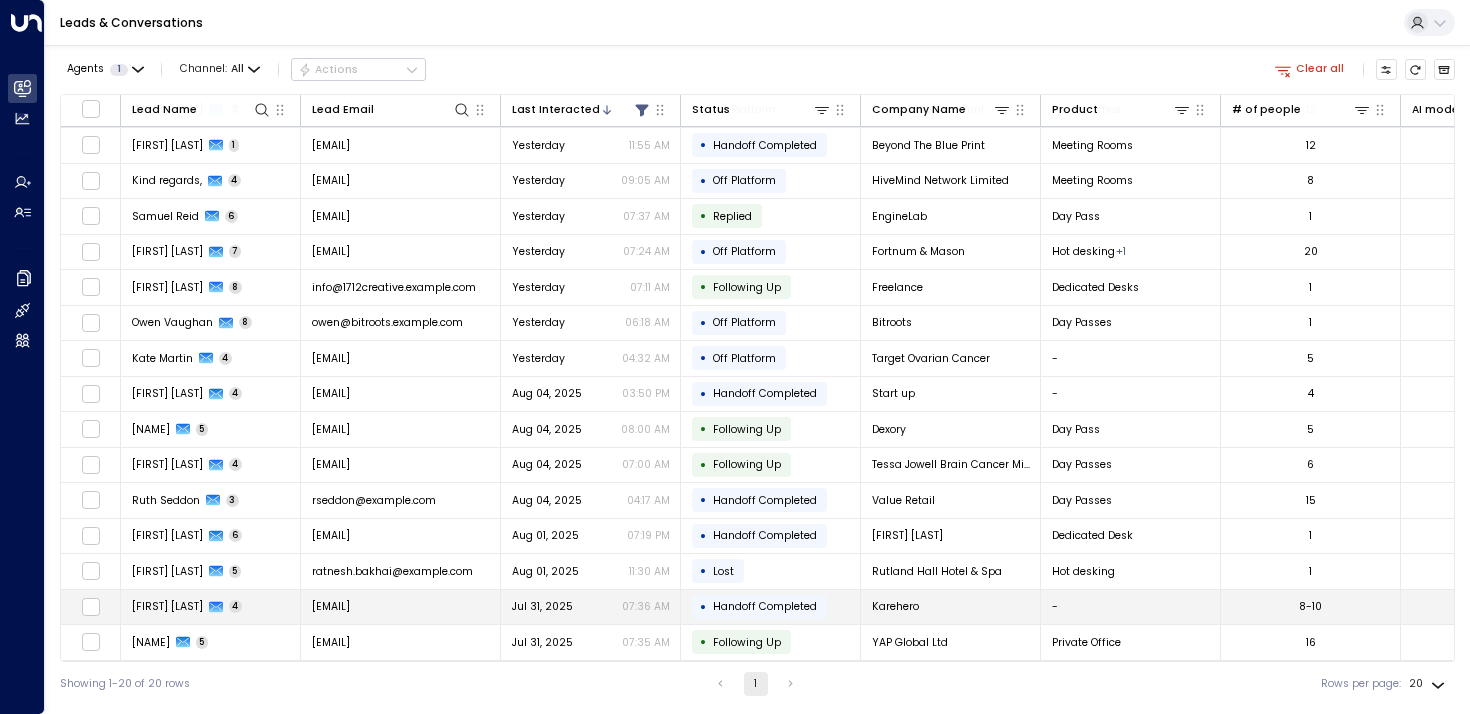 click on "[FIRST] [LAST] 4" at bounding box center [211, 607] 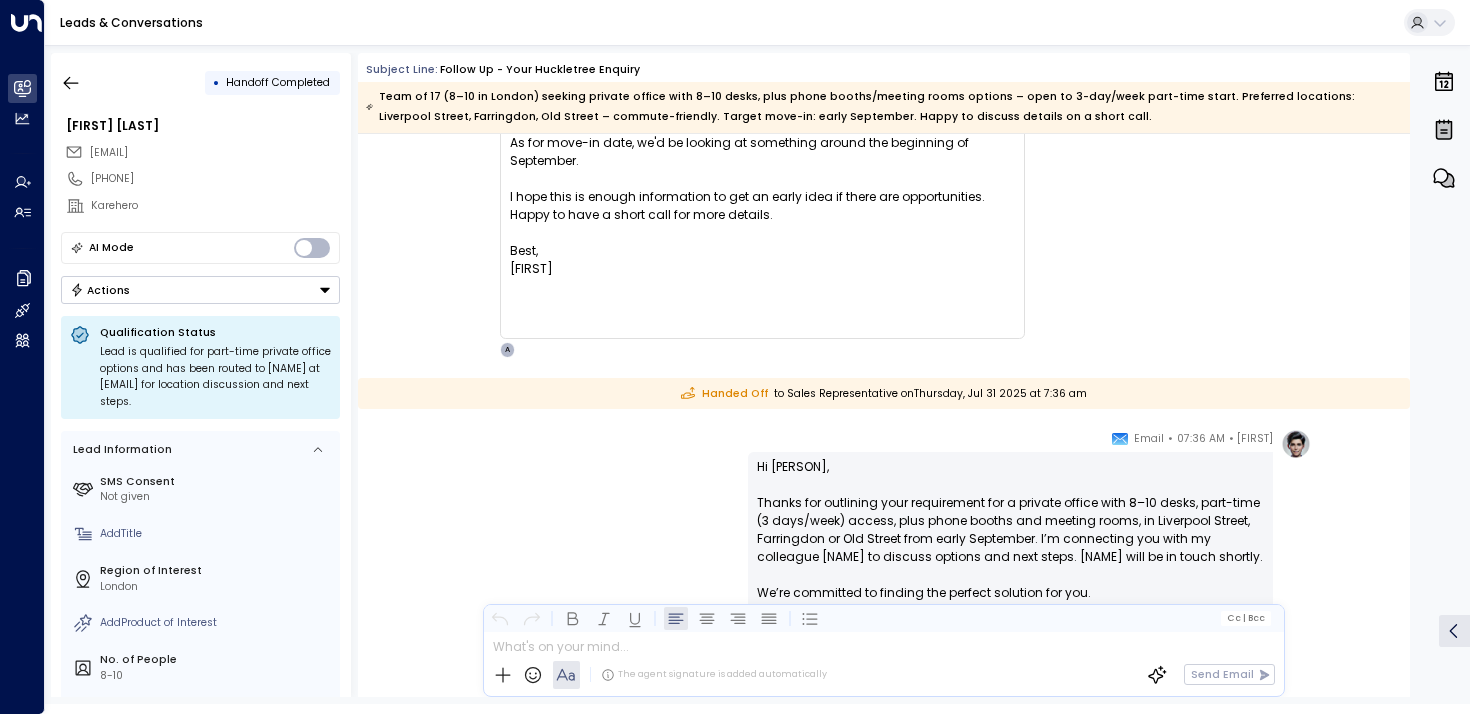 scroll, scrollTop: 2770, scrollLeft: 0, axis: vertical 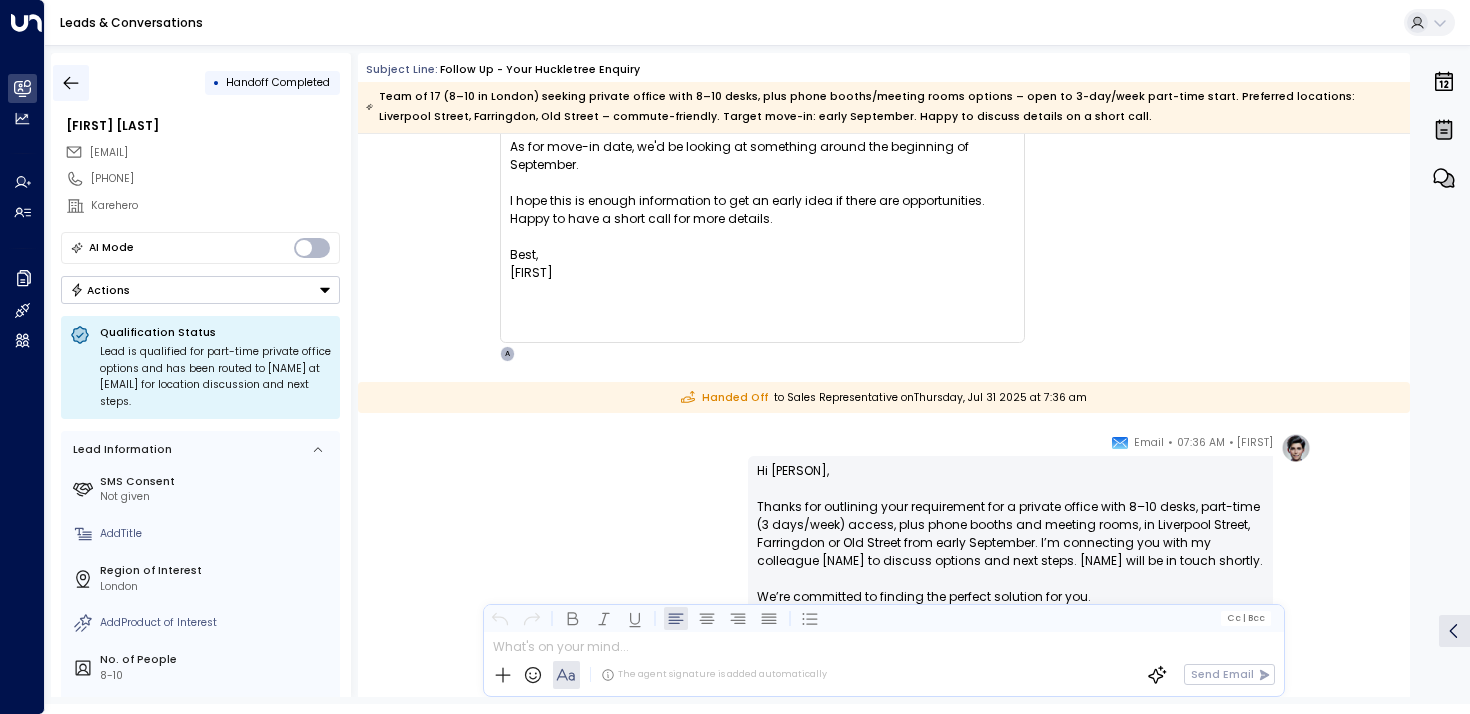 click 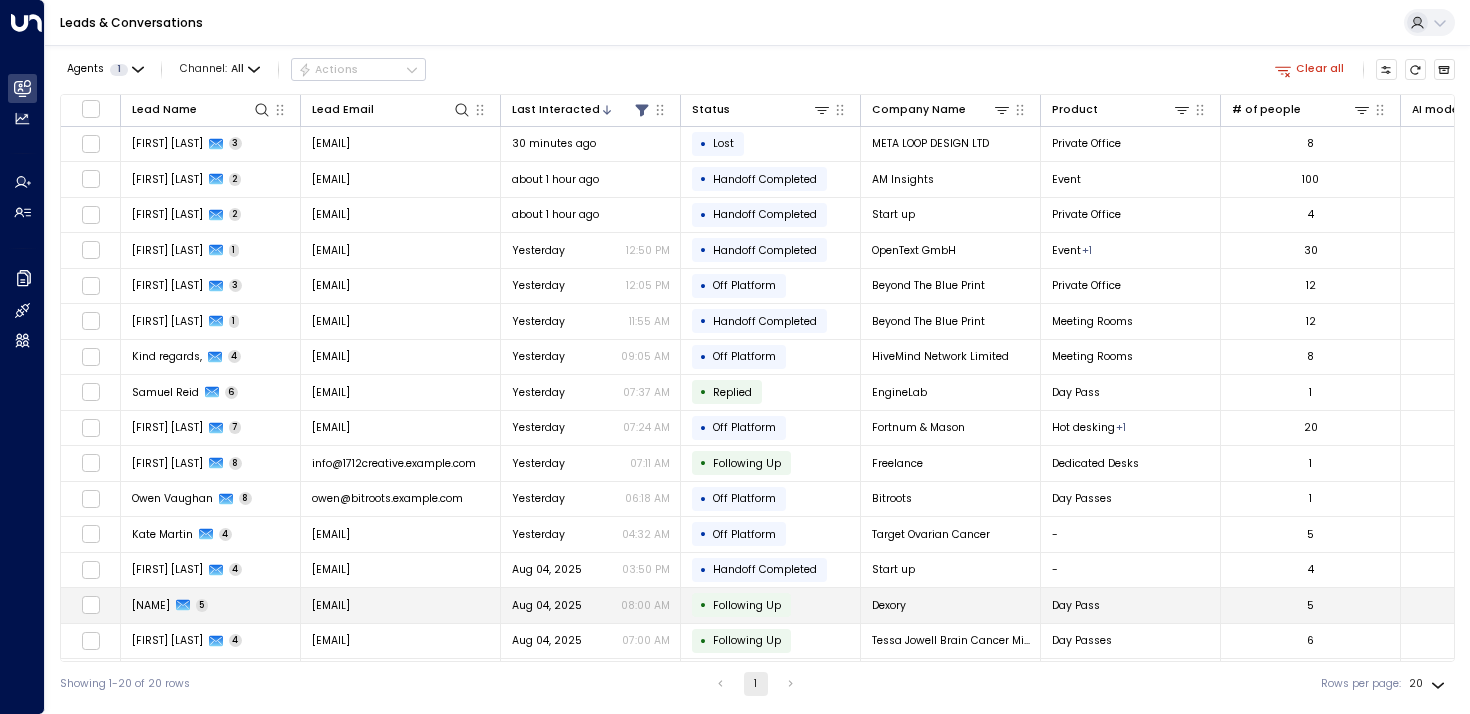 scroll, scrollTop: 180, scrollLeft: 0, axis: vertical 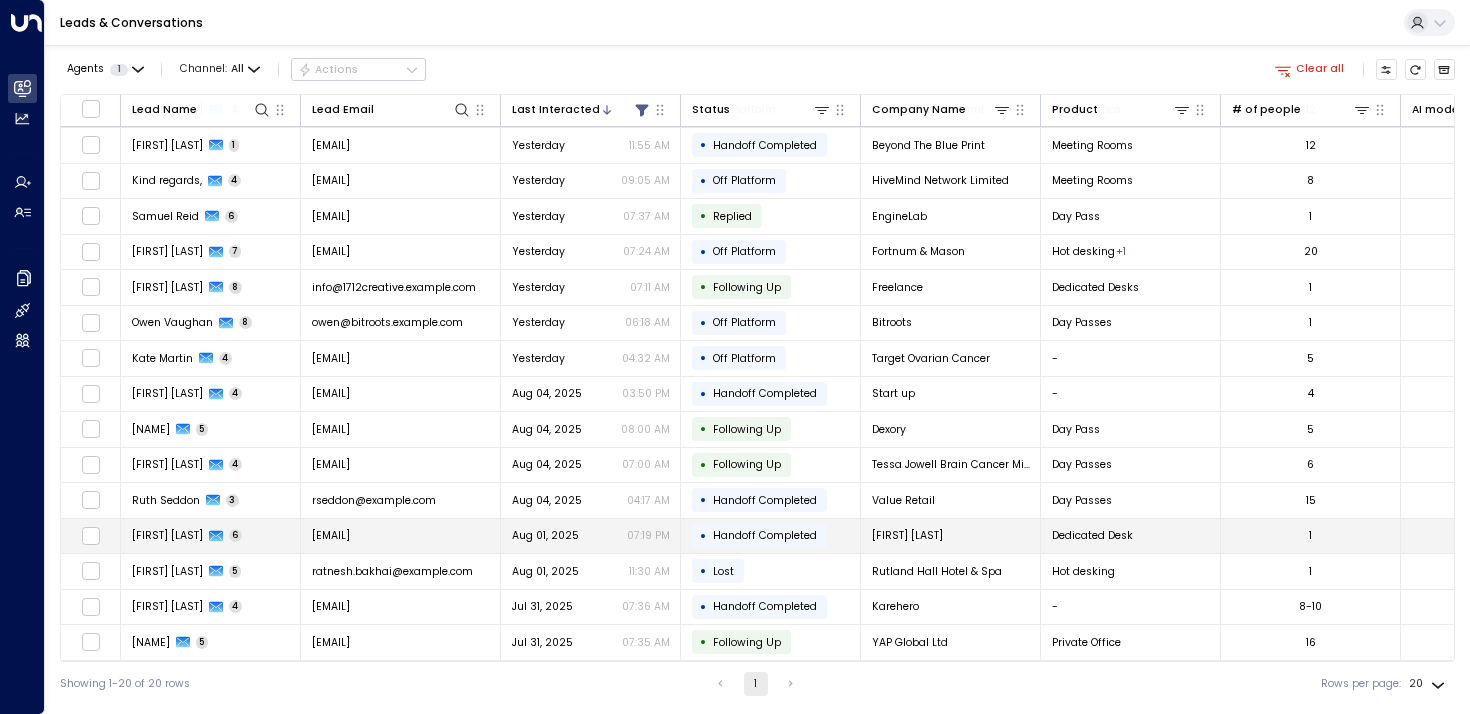 click on "6" at bounding box center (236, 535) 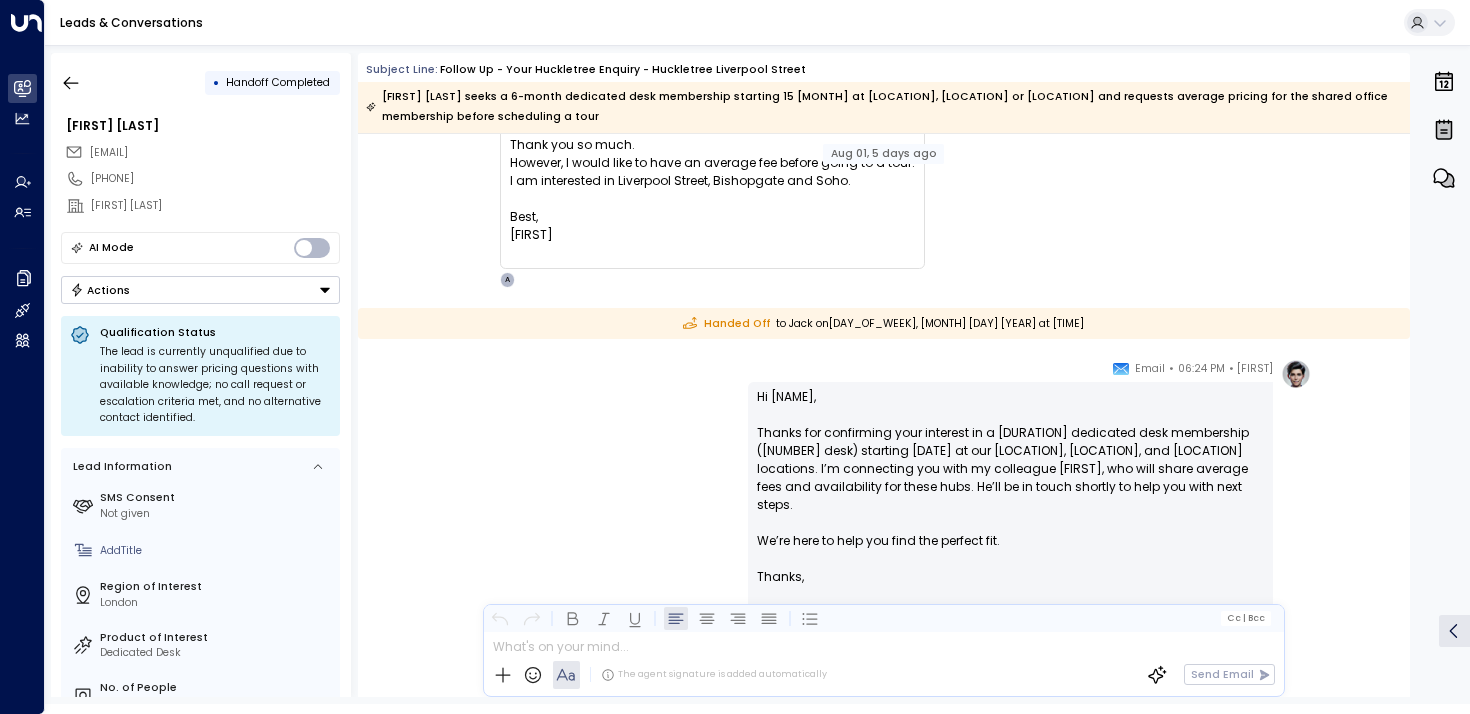 scroll, scrollTop: 2903, scrollLeft: 0, axis: vertical 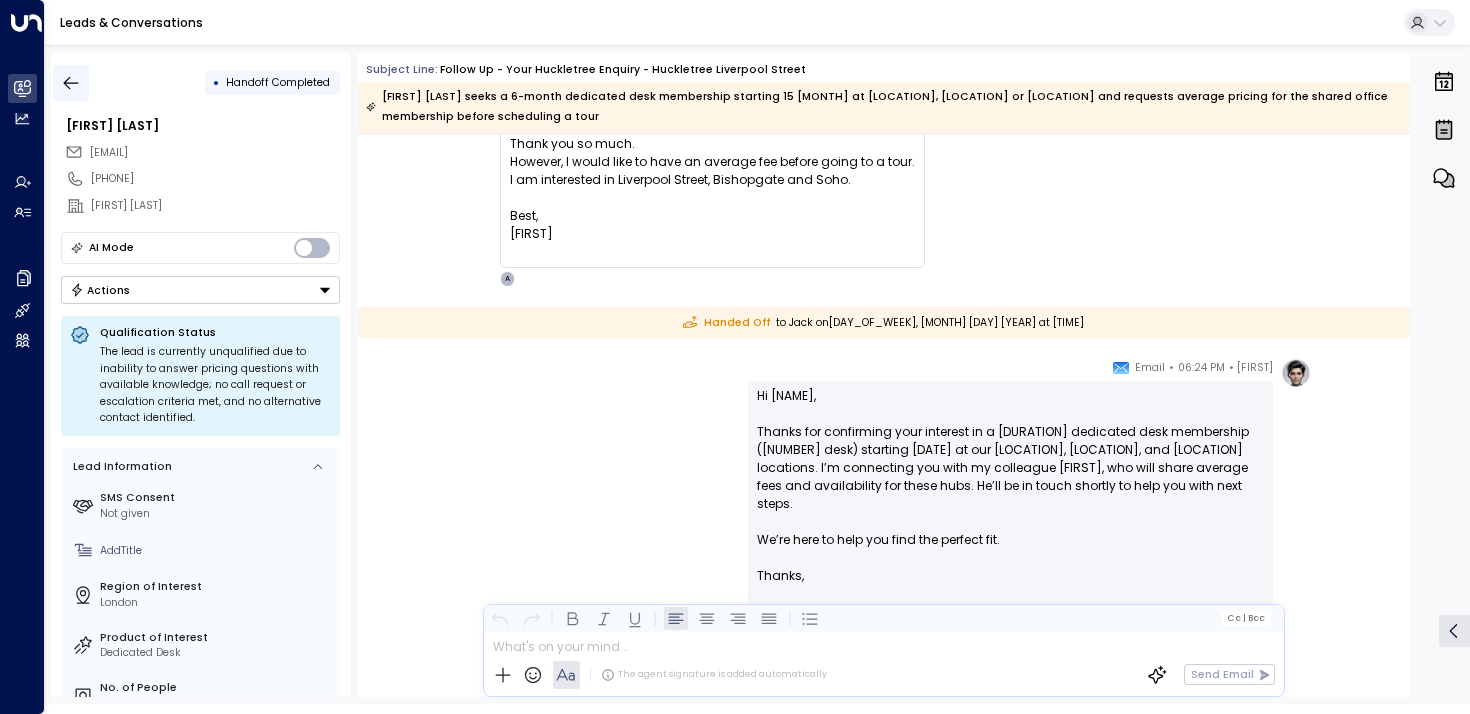 click at bounding box center (71, 83) 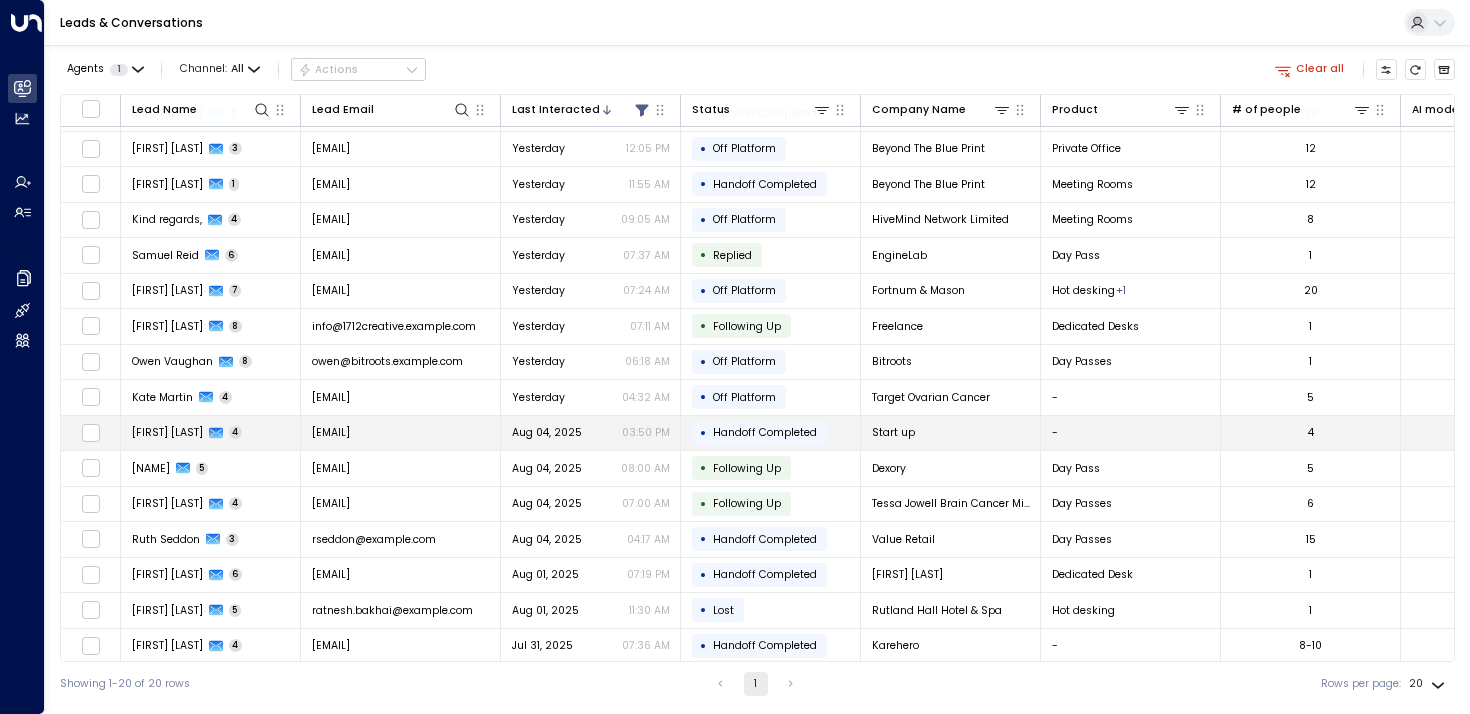 scroll, scrollTop: 180, scrollLeft: 0, axis: vertical 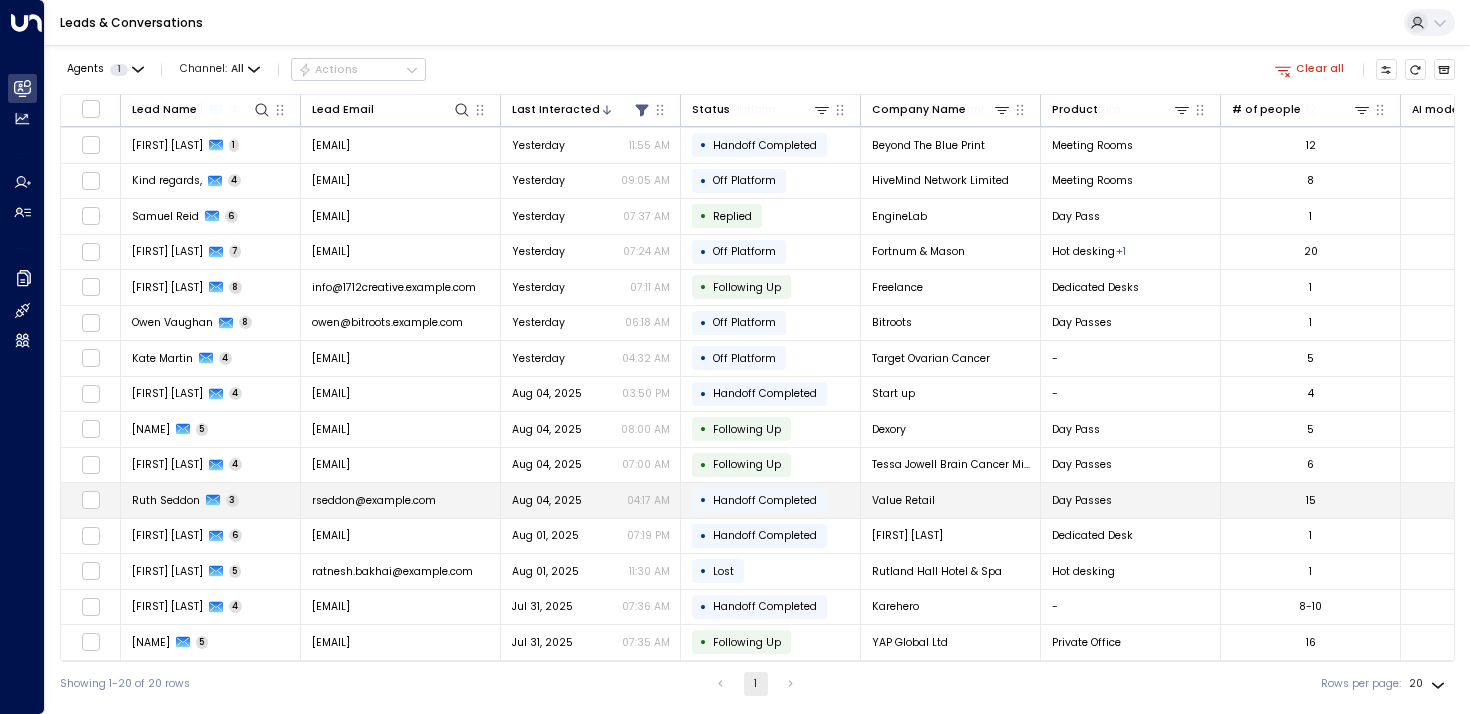 click on "Ruth Seddon" at bounding box center [166, 500] 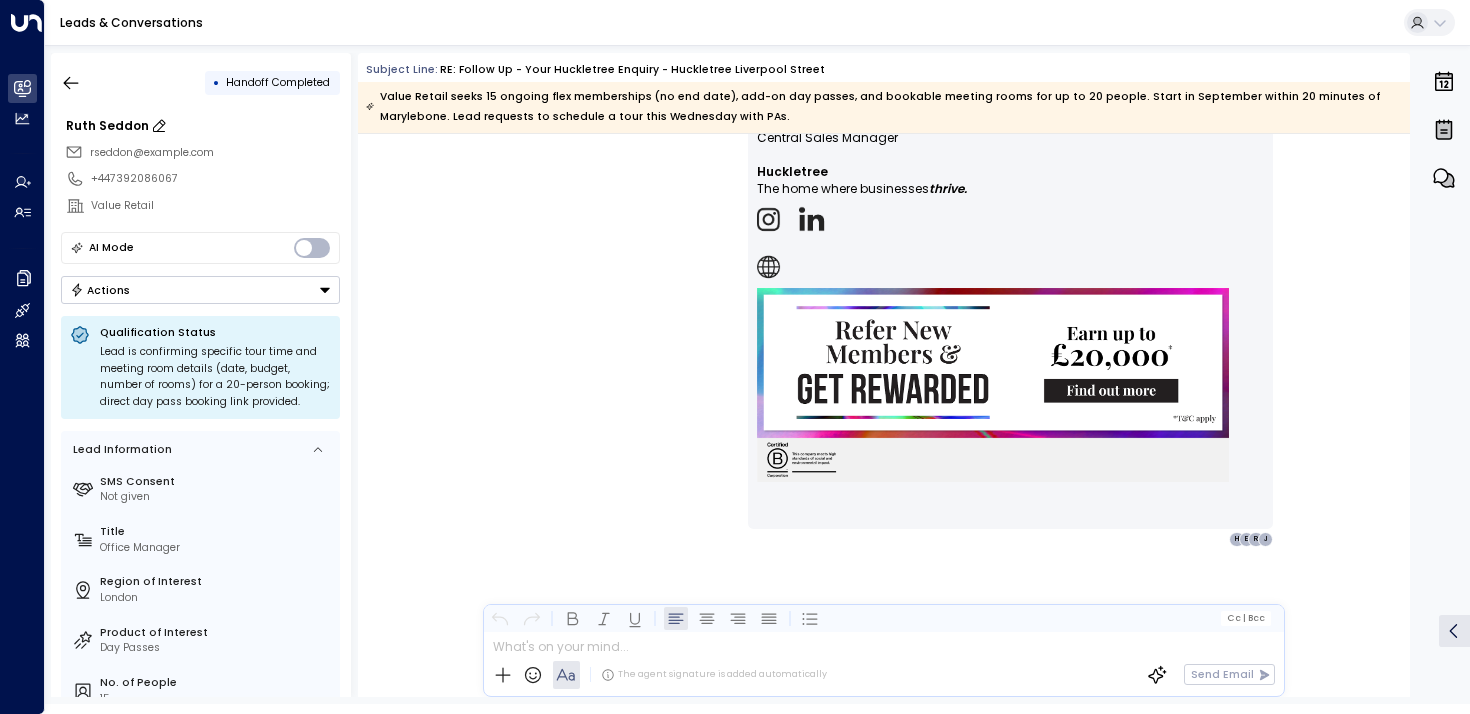 scroll, scrollTop: 3045, scrollLeft: 0, axis: vertical 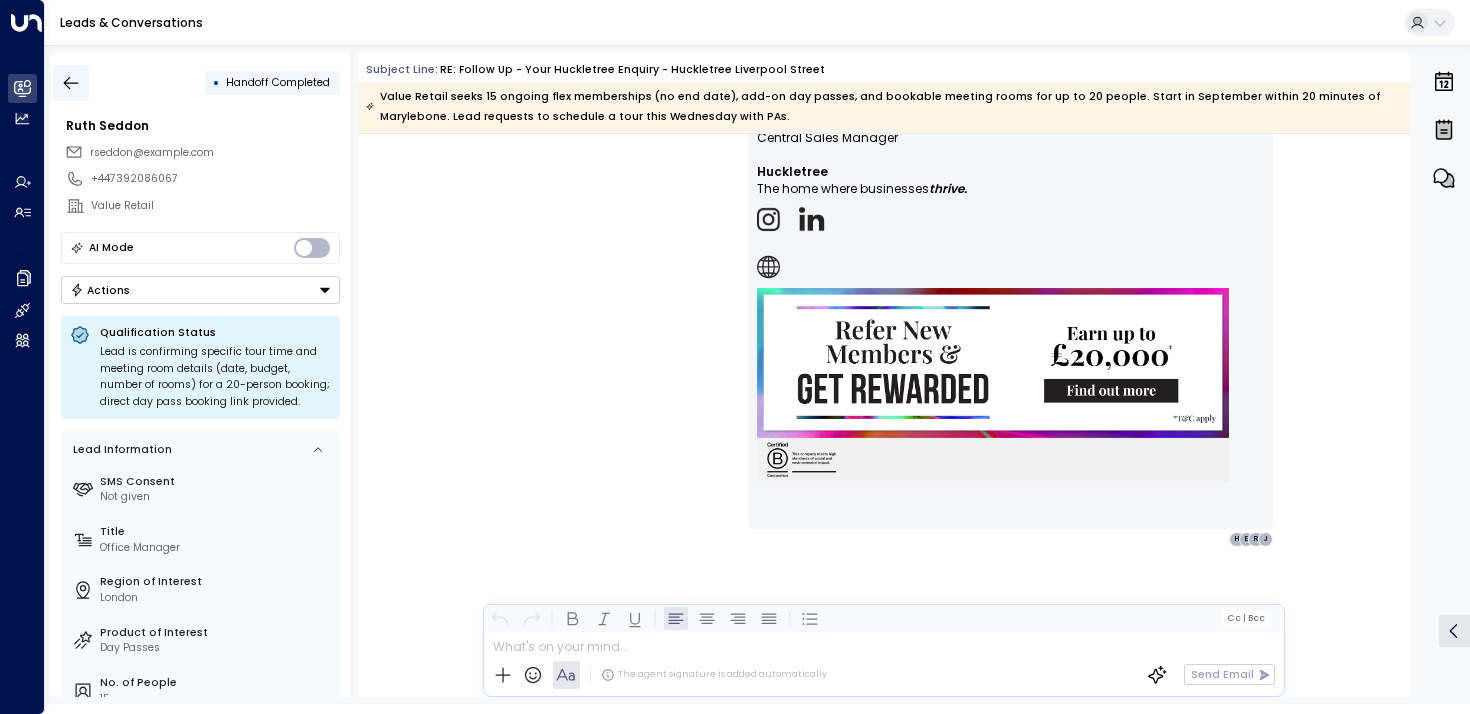 click at bounding box center (71, 83) 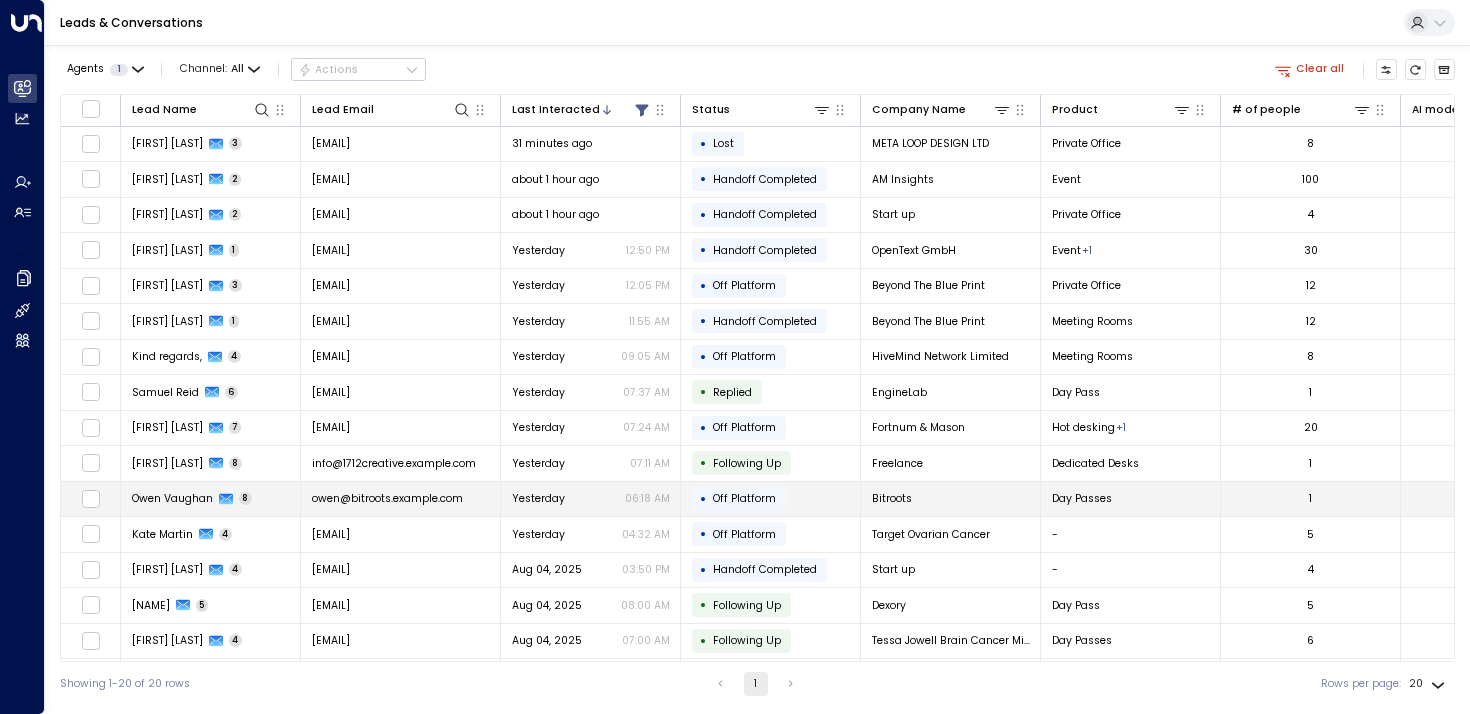 click on "Owen Vaughan" at bounding box center (172, 498) 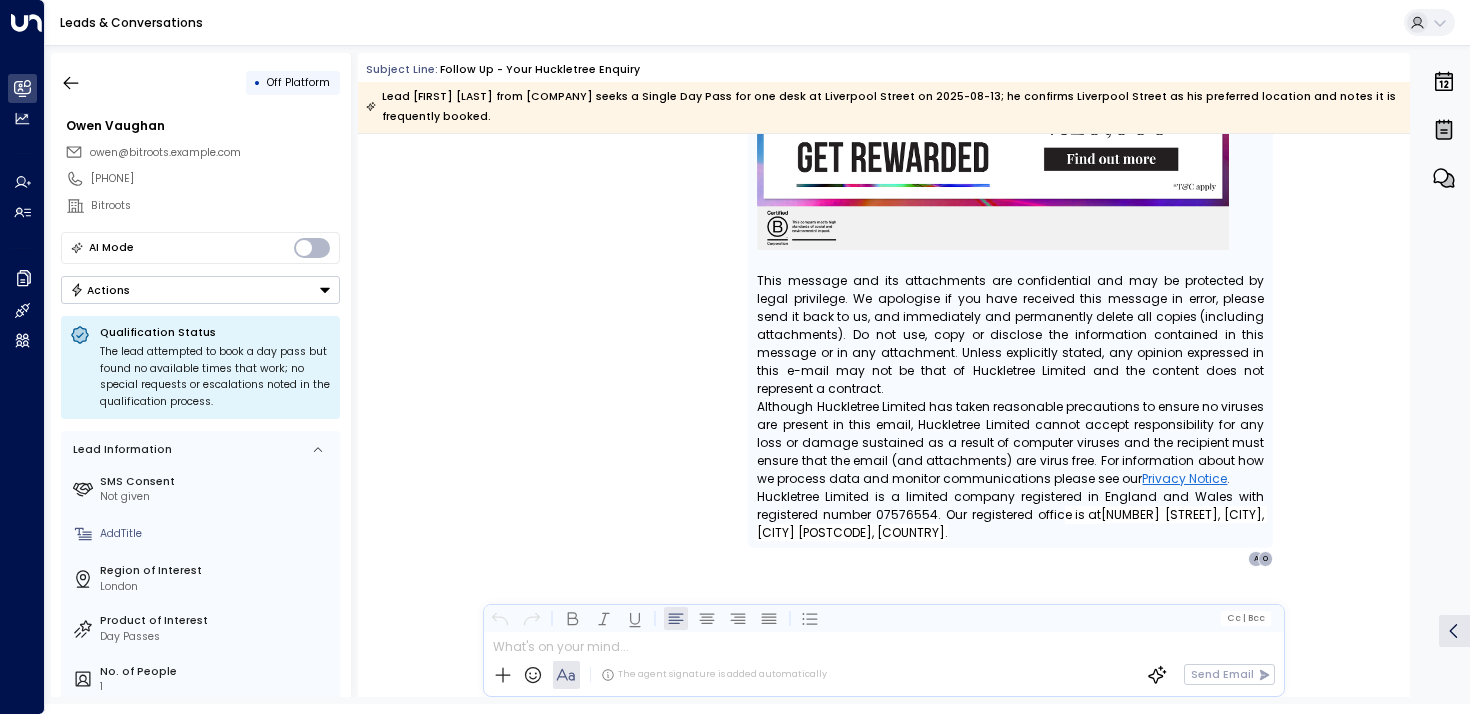scroll, scrollTop: 5717, scrollLeft: 0, axis: vertical 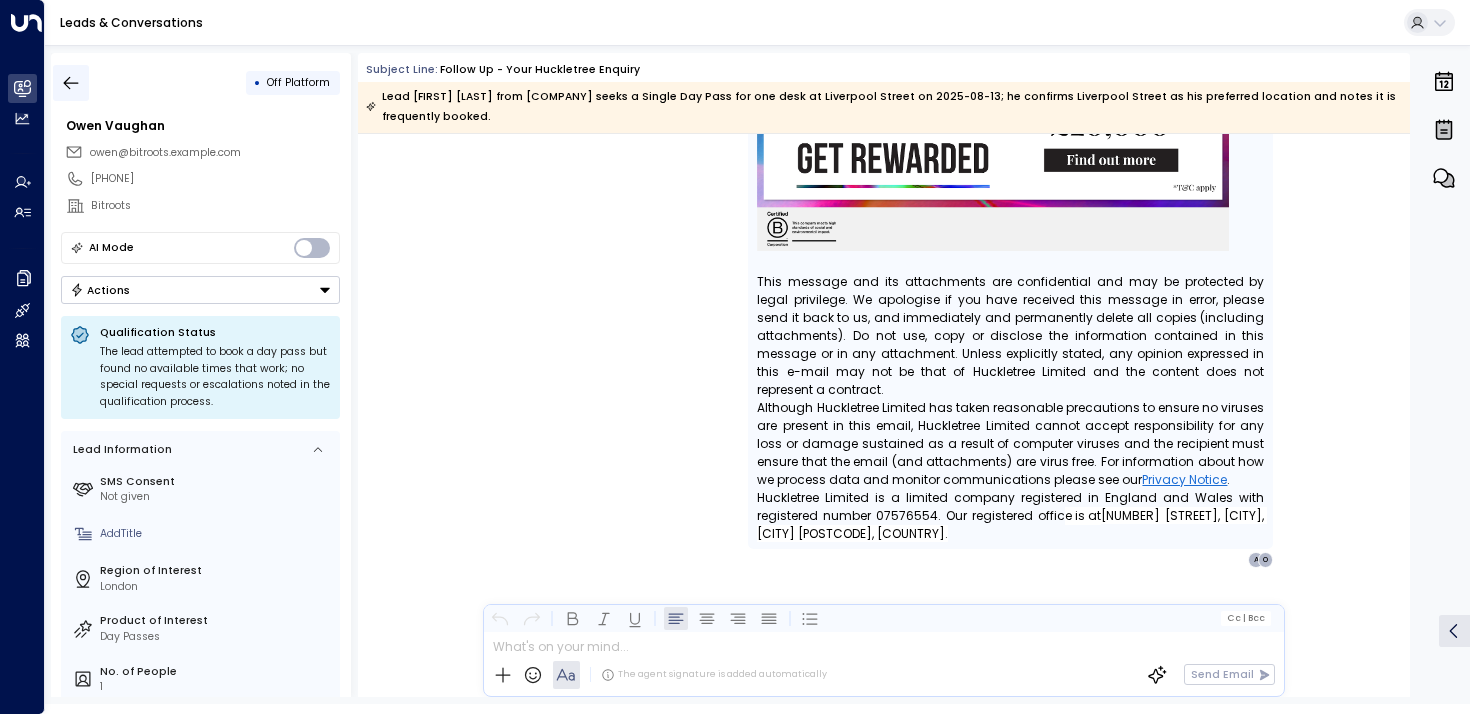 click 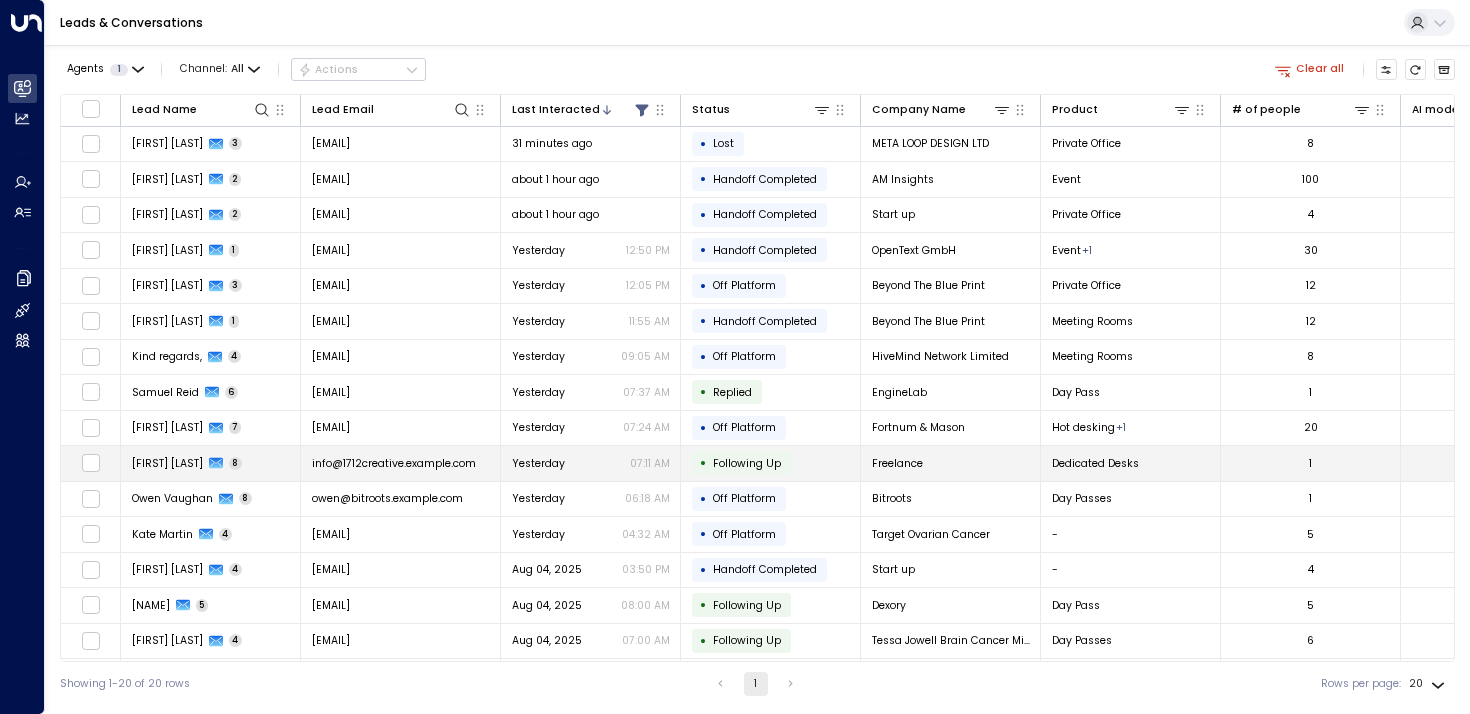 click on "[FIRST] [LAST] 8" at bounding box center [211, 463] 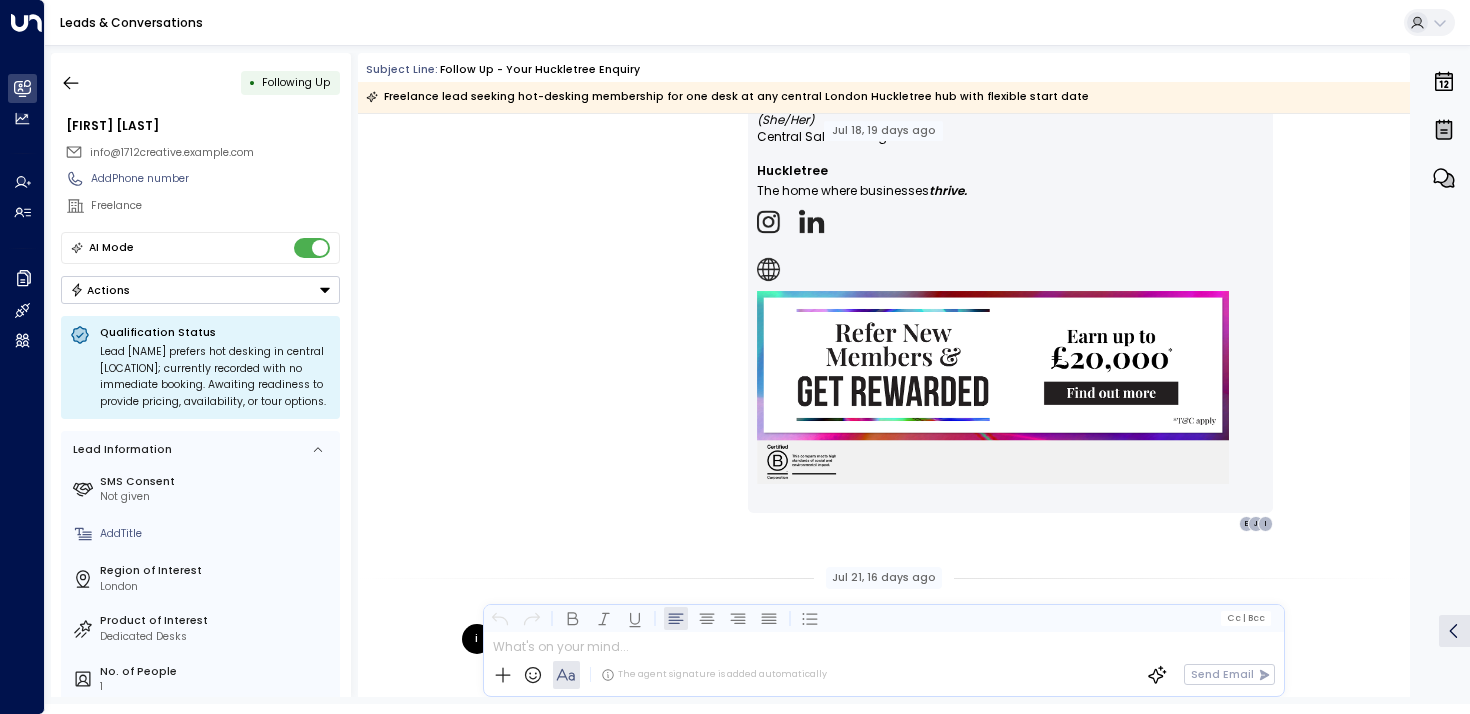 scroll, scrollTop: 5490, scrollLeft: 0, axis: vertical 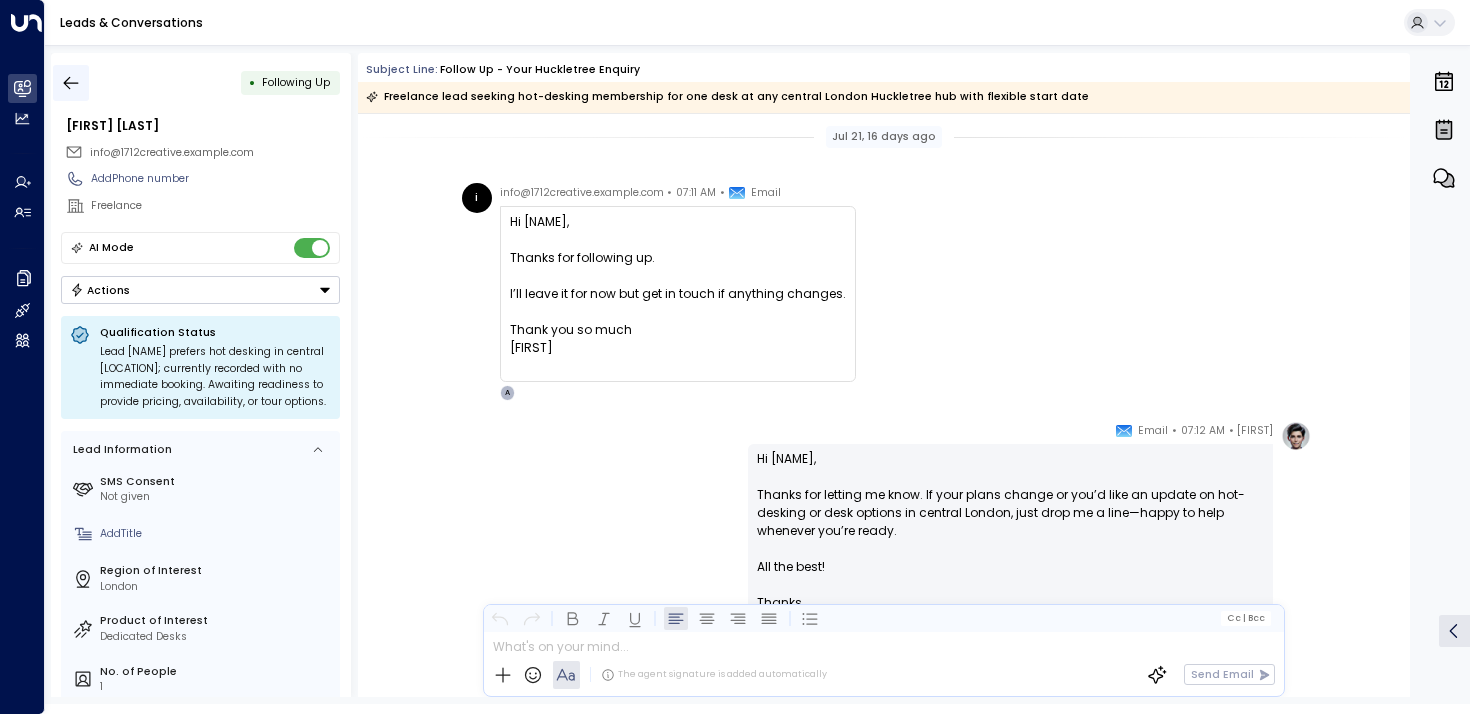 click 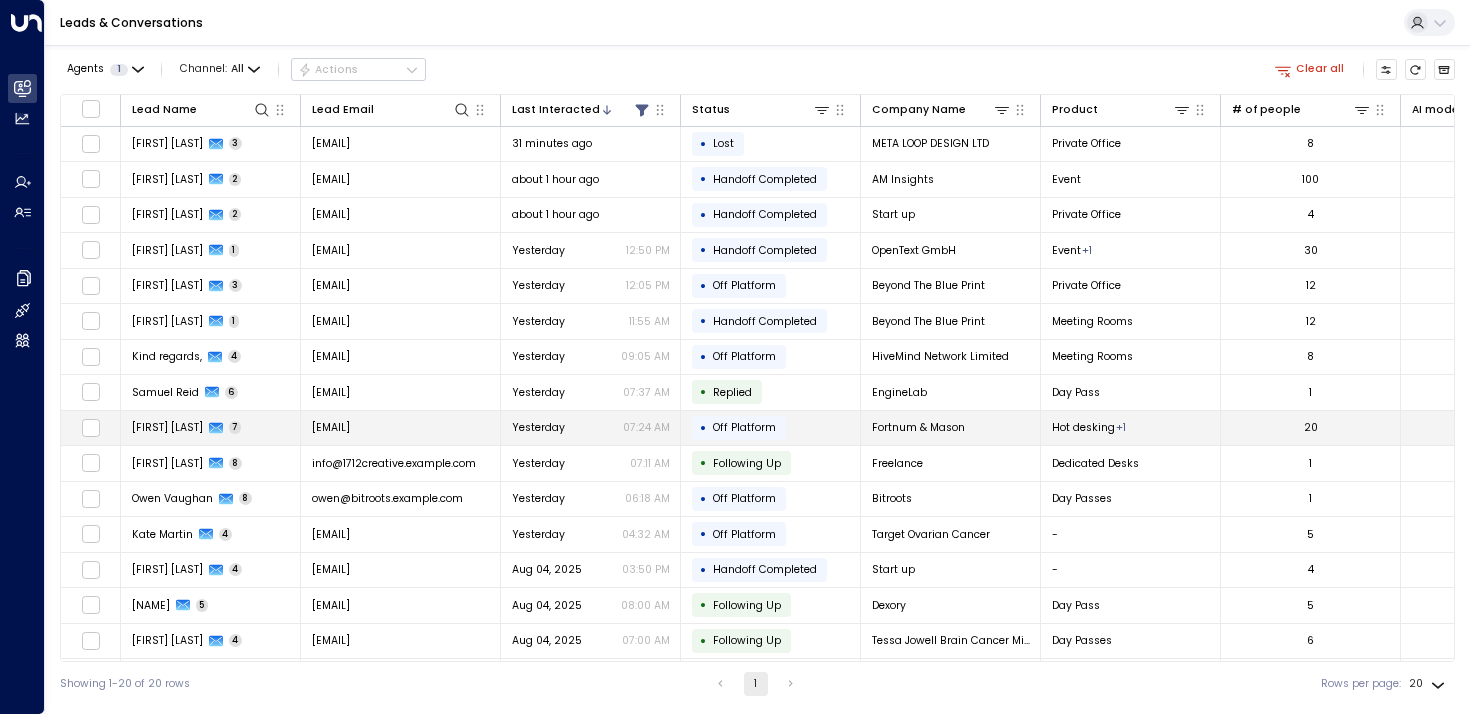 click on "[FIRST] [LAST]" at bounding box center [167, 427] 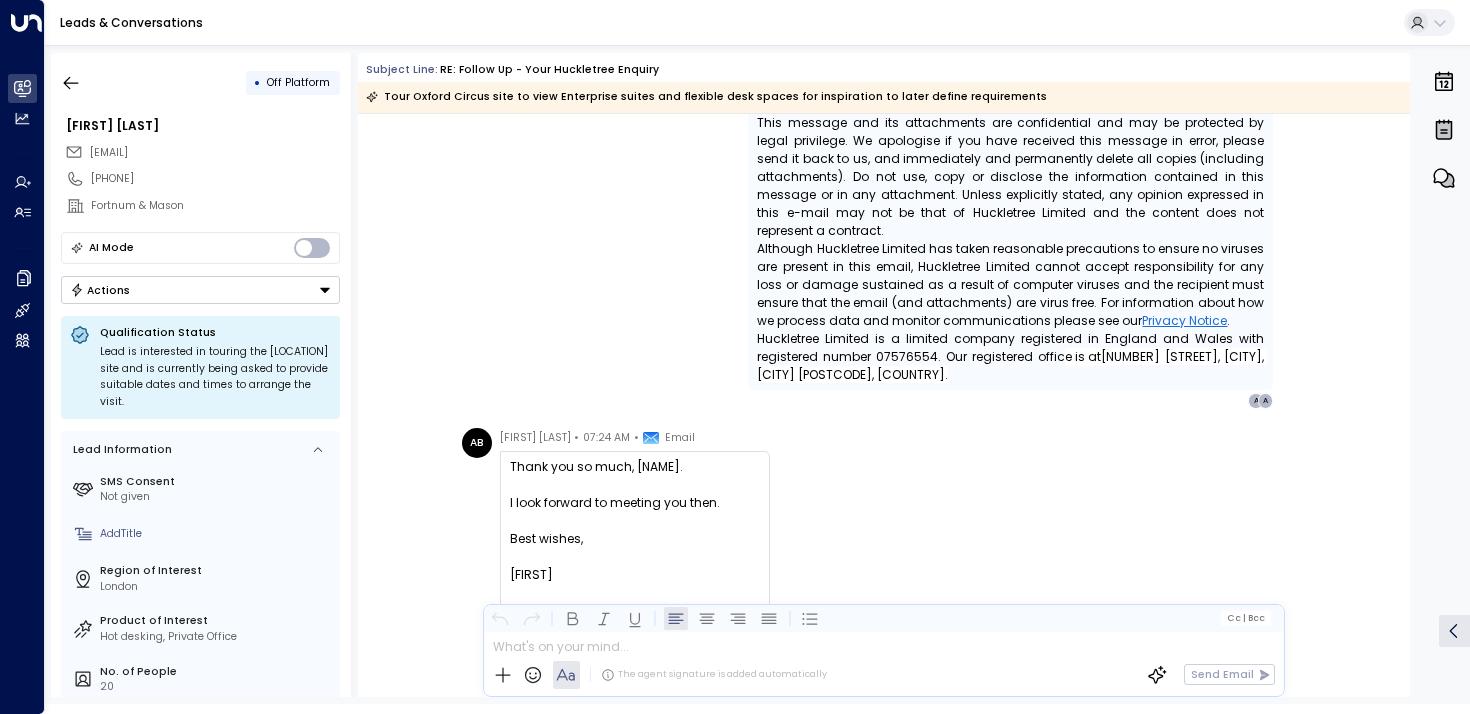 scroll, scrollTop: 5219, scrollLeft: 0, axis: vertical 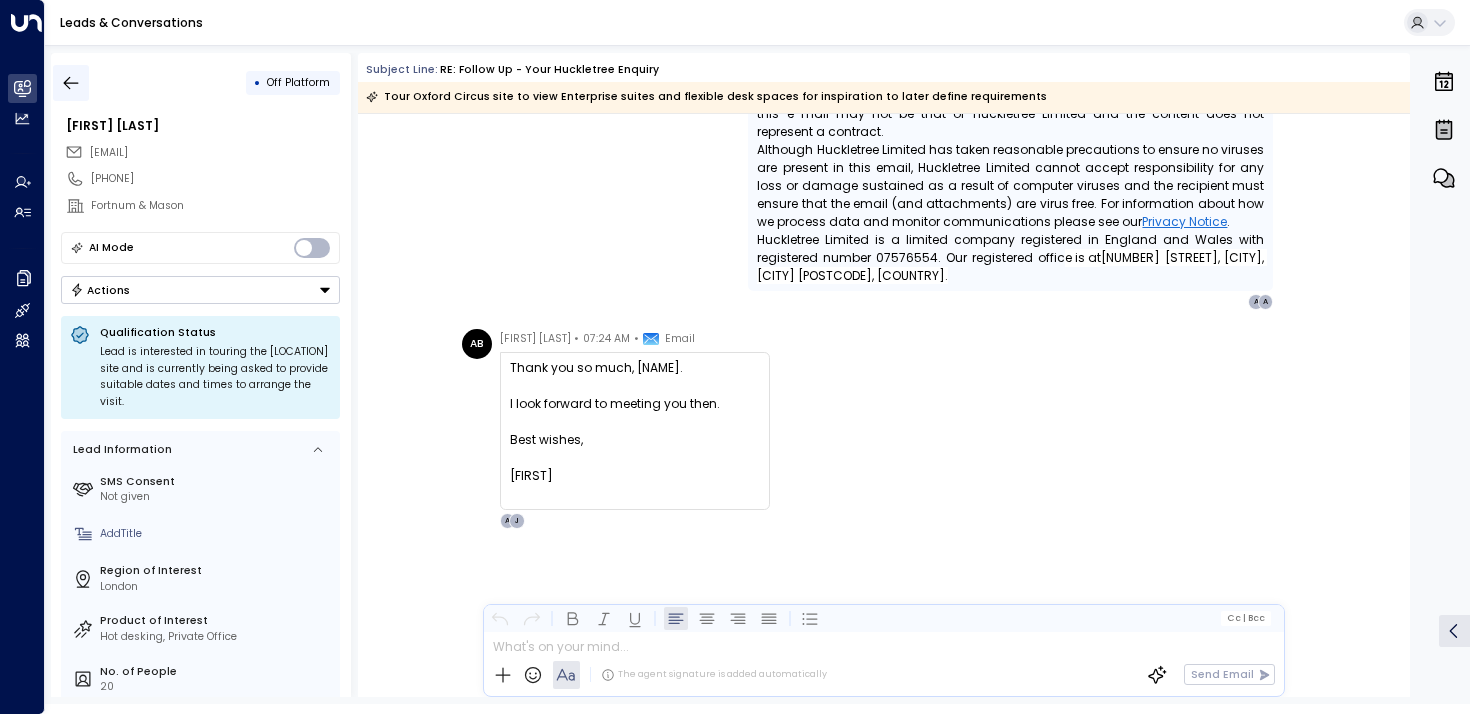 click 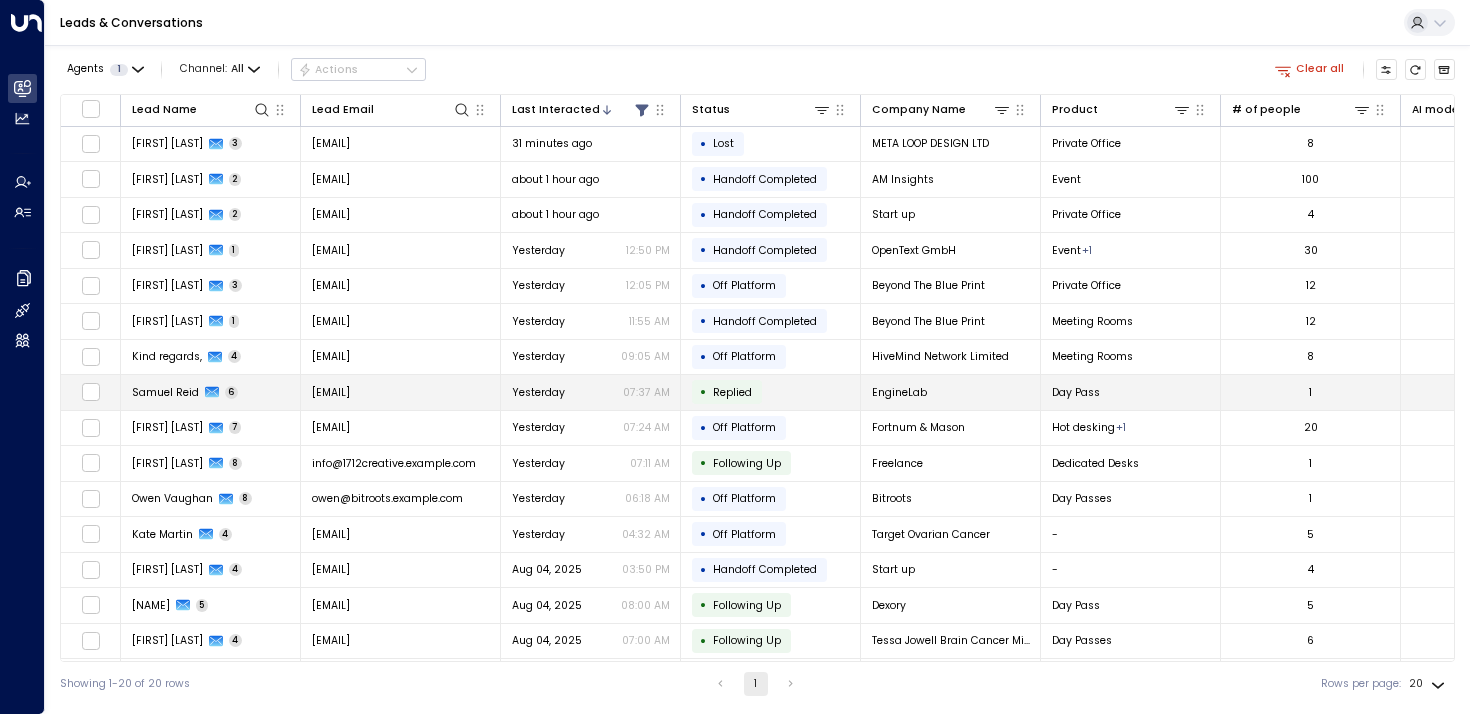 click on "Samuel Reid" at bounding box center [165, 392] 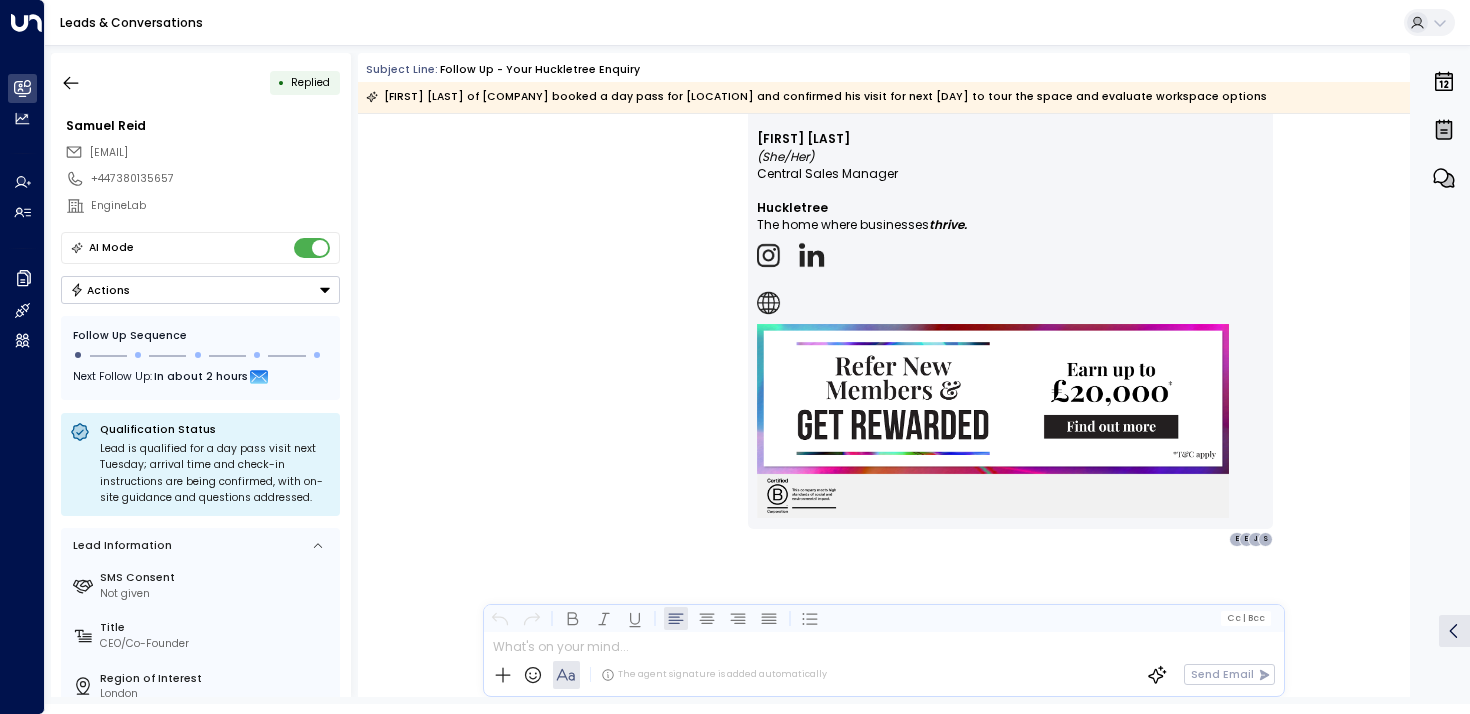scroll, scrollTop: 3972, scrollLeft: 0, axis: vertical 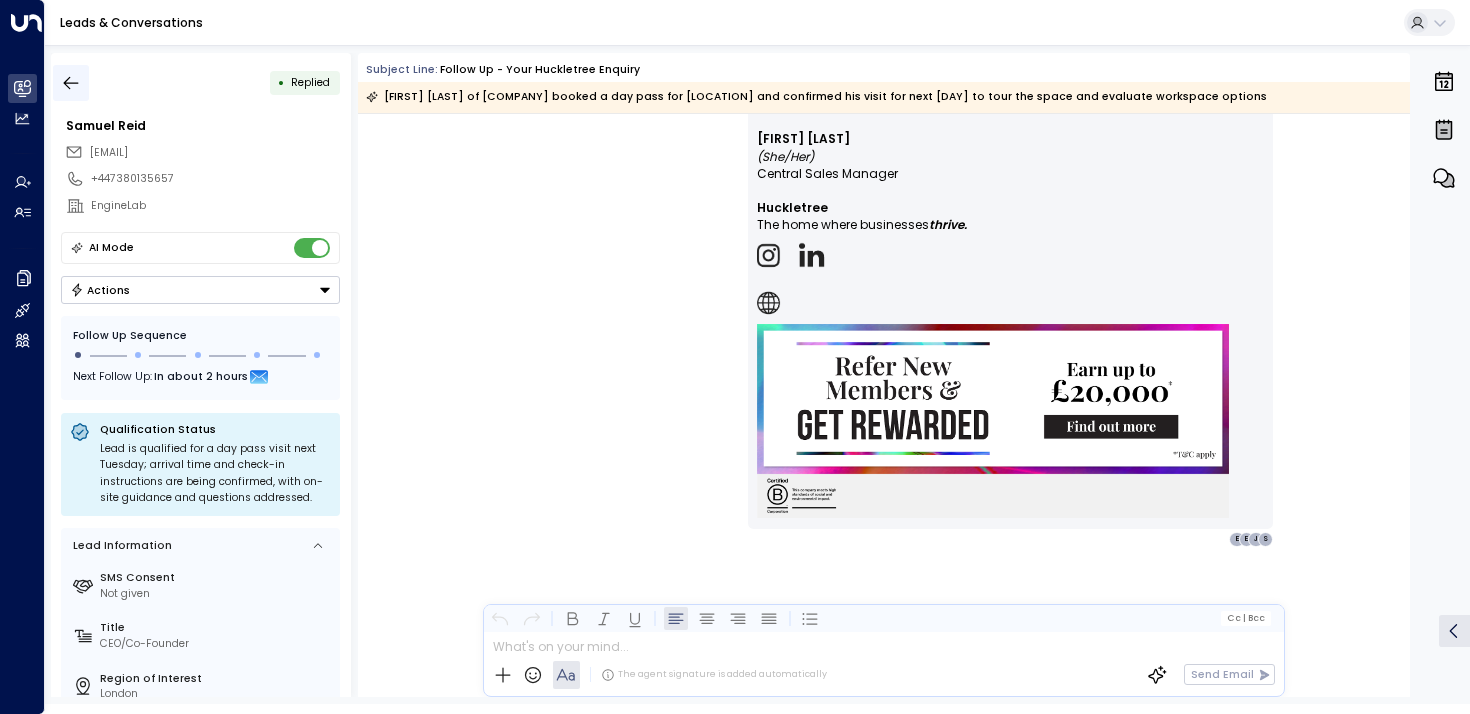 click 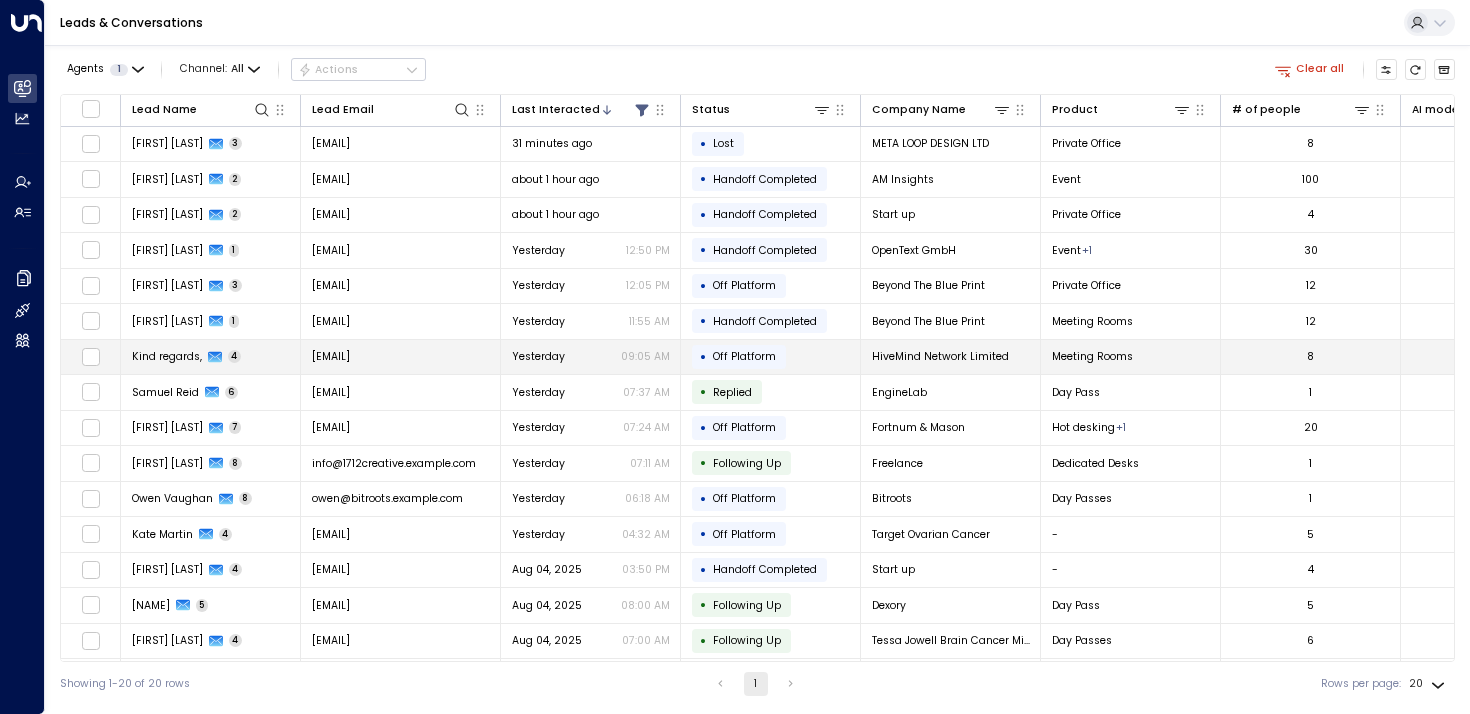 click on "[FIRST] [LAST] 4" at bounding box center [211, 357] 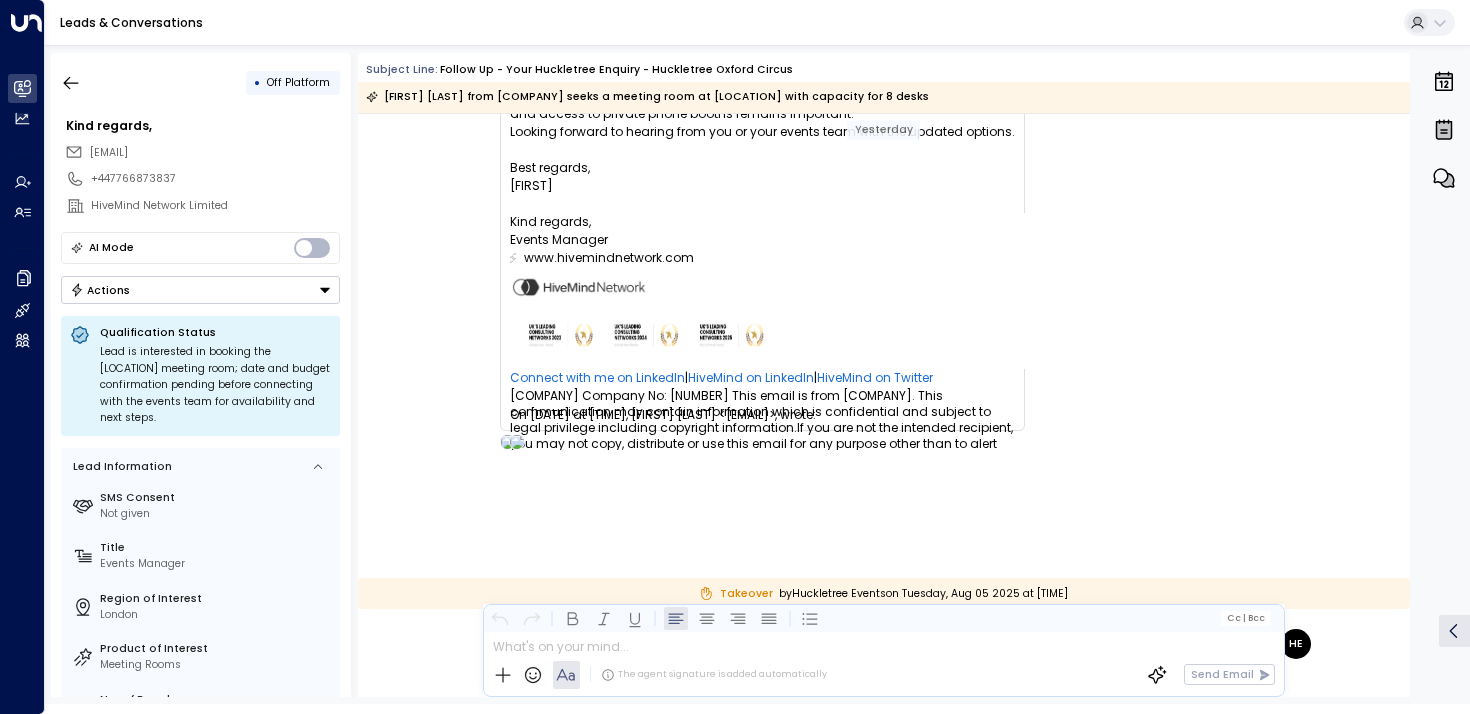 scroll, scrollTop: 1638, scrollLeft: 0, axis: vertical 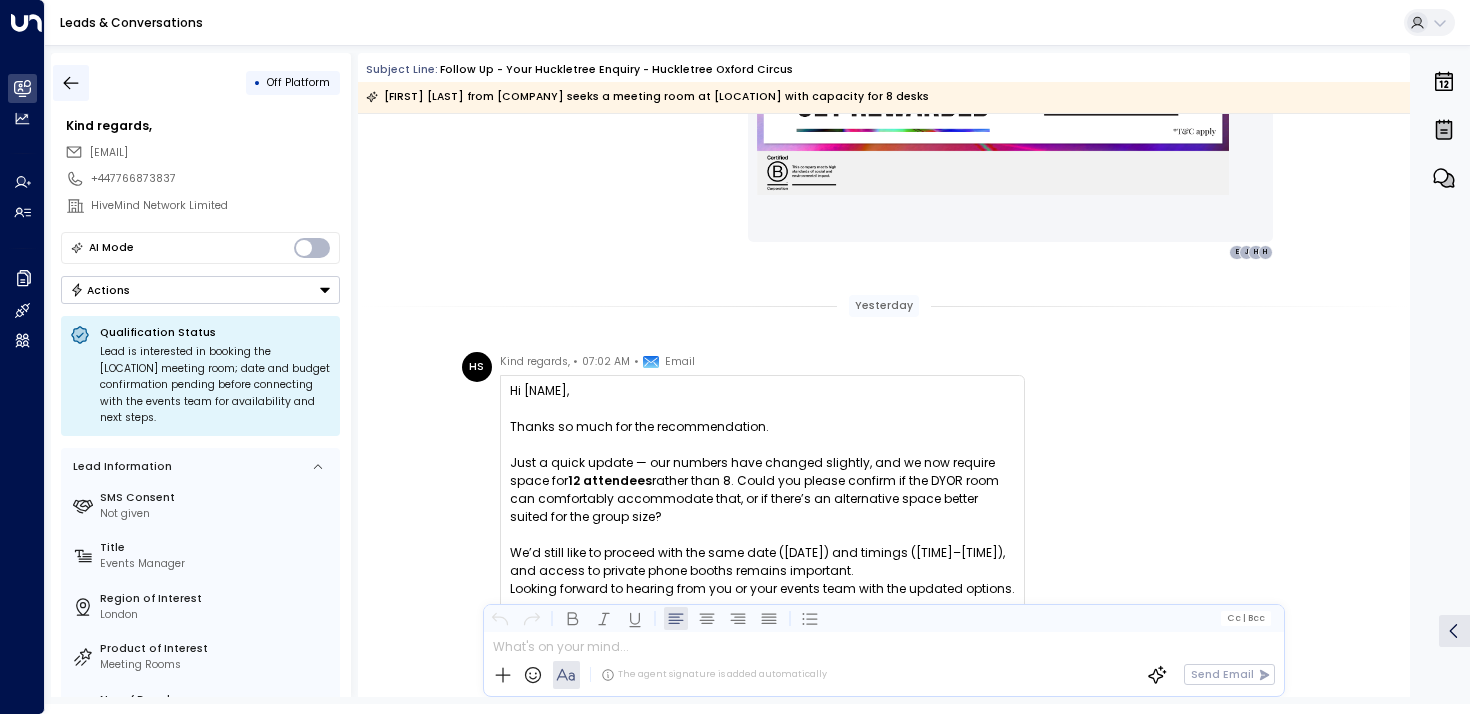 click at bounding box center [71, 83] 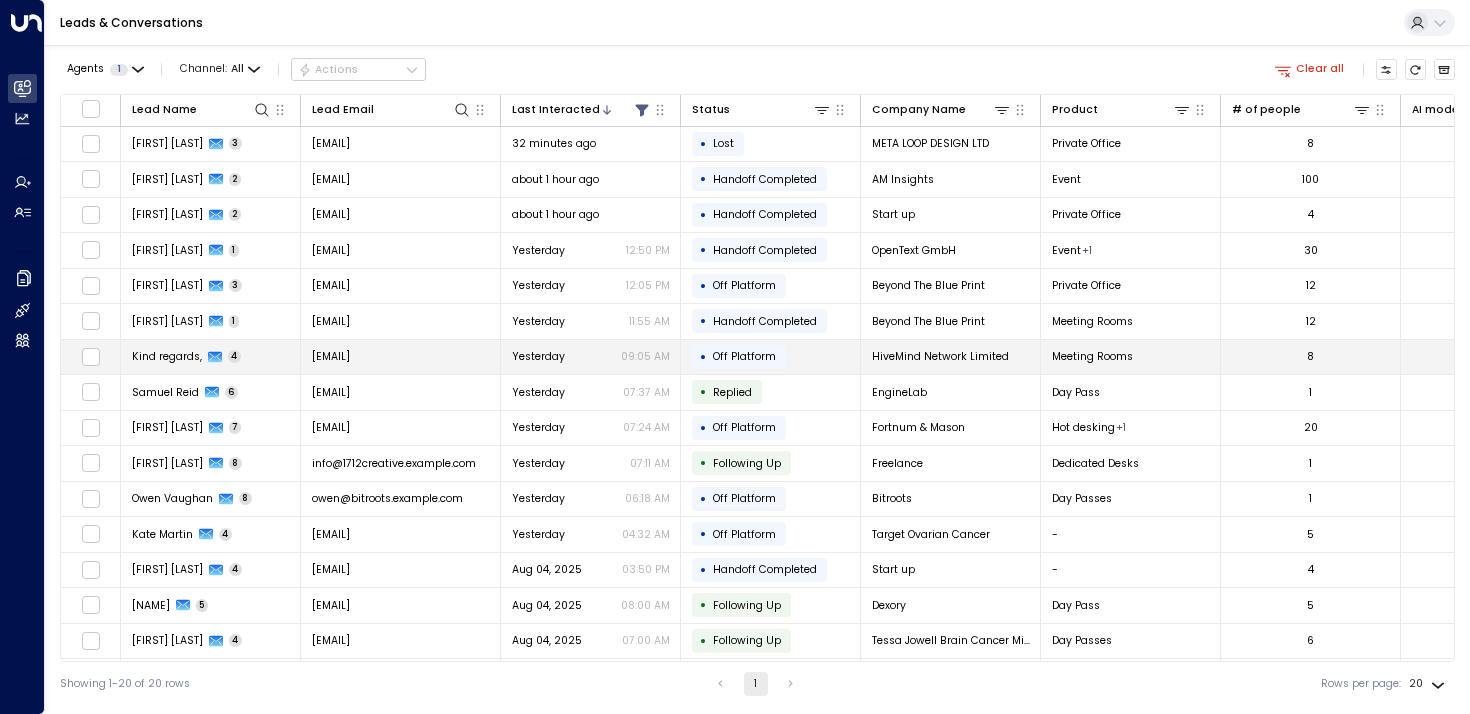 click on "[FIRST] [LAST] 4" at bounding box center [211, 357] 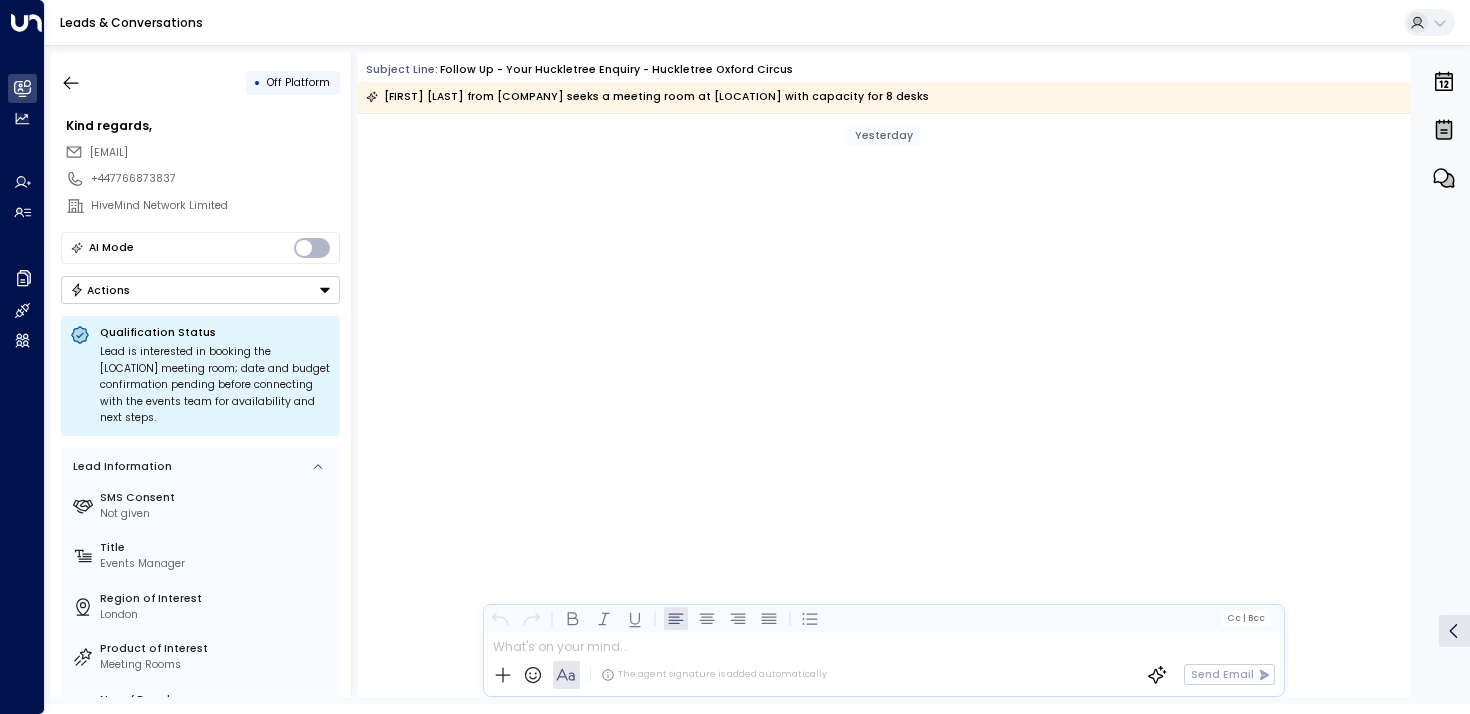 scroll, scrollTop: 2940, scrollLeft: 0, axis: vertical 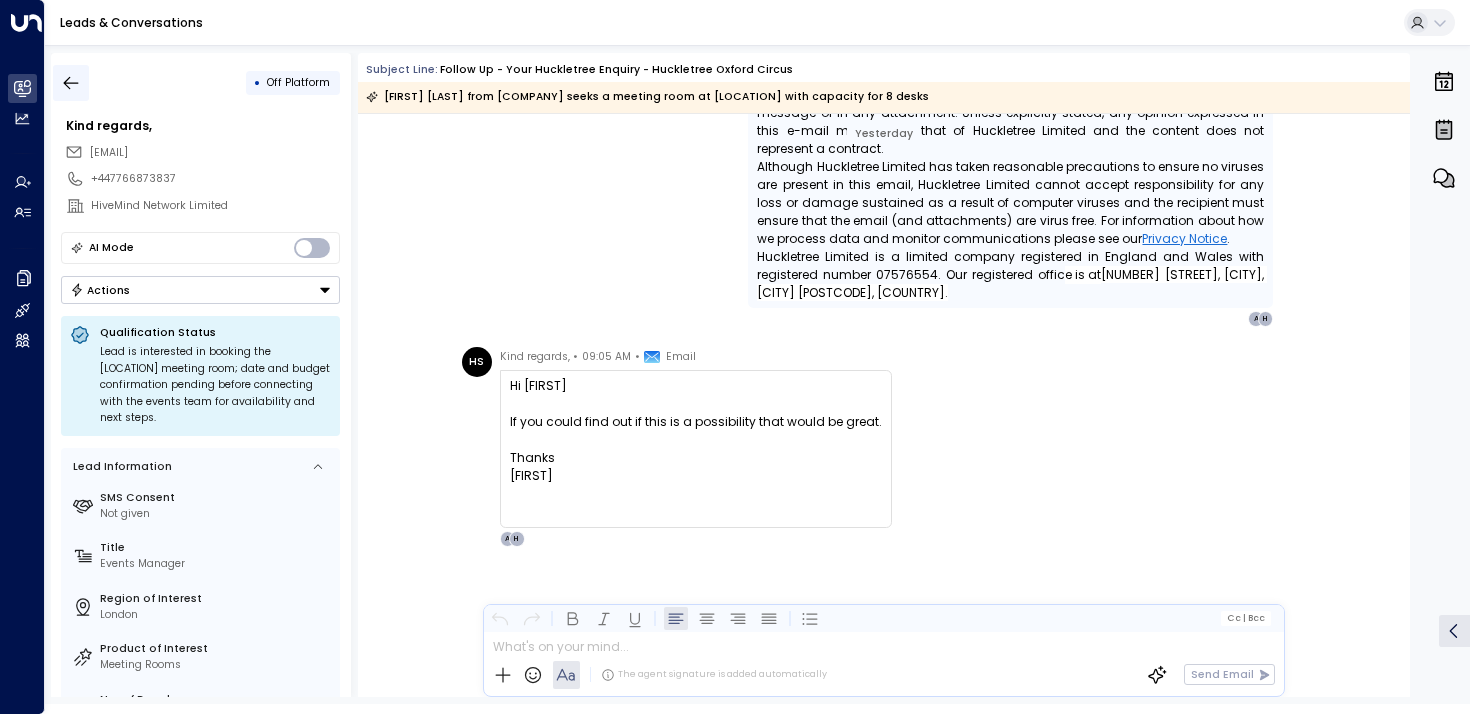 click at bounding box center (71, 83) 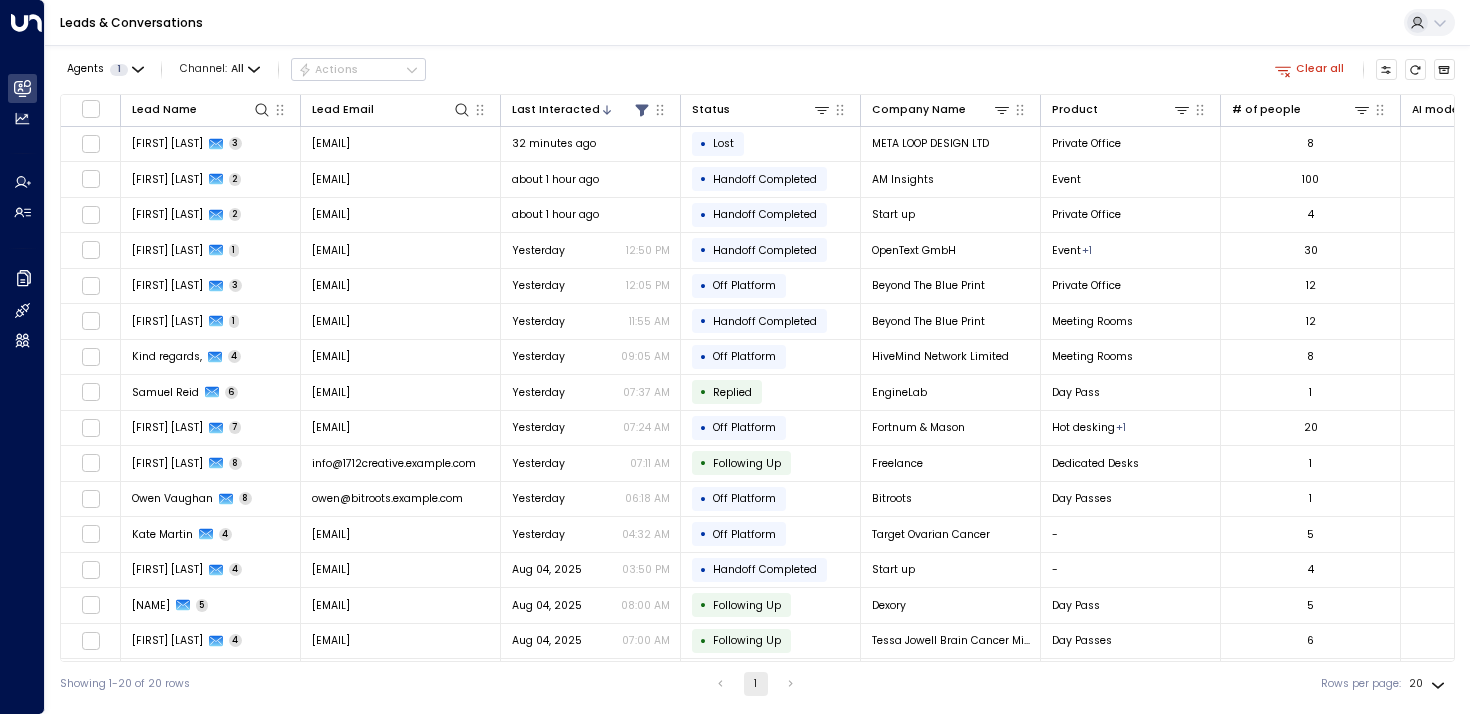 click on "Agents   1 Channel: All   Actions" at bounding box center (243, 70) 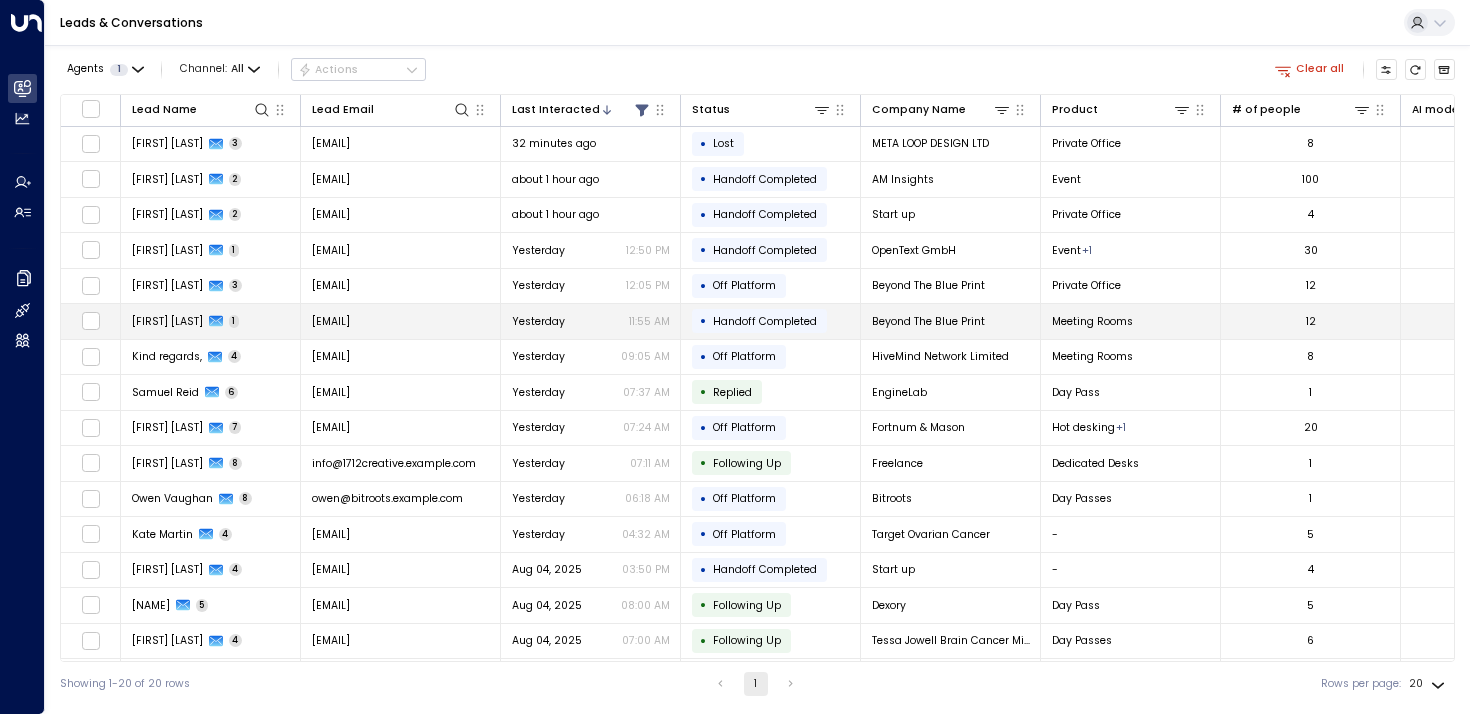 click on "[FIRST] [LAST]" at bounding box center (167, 321) 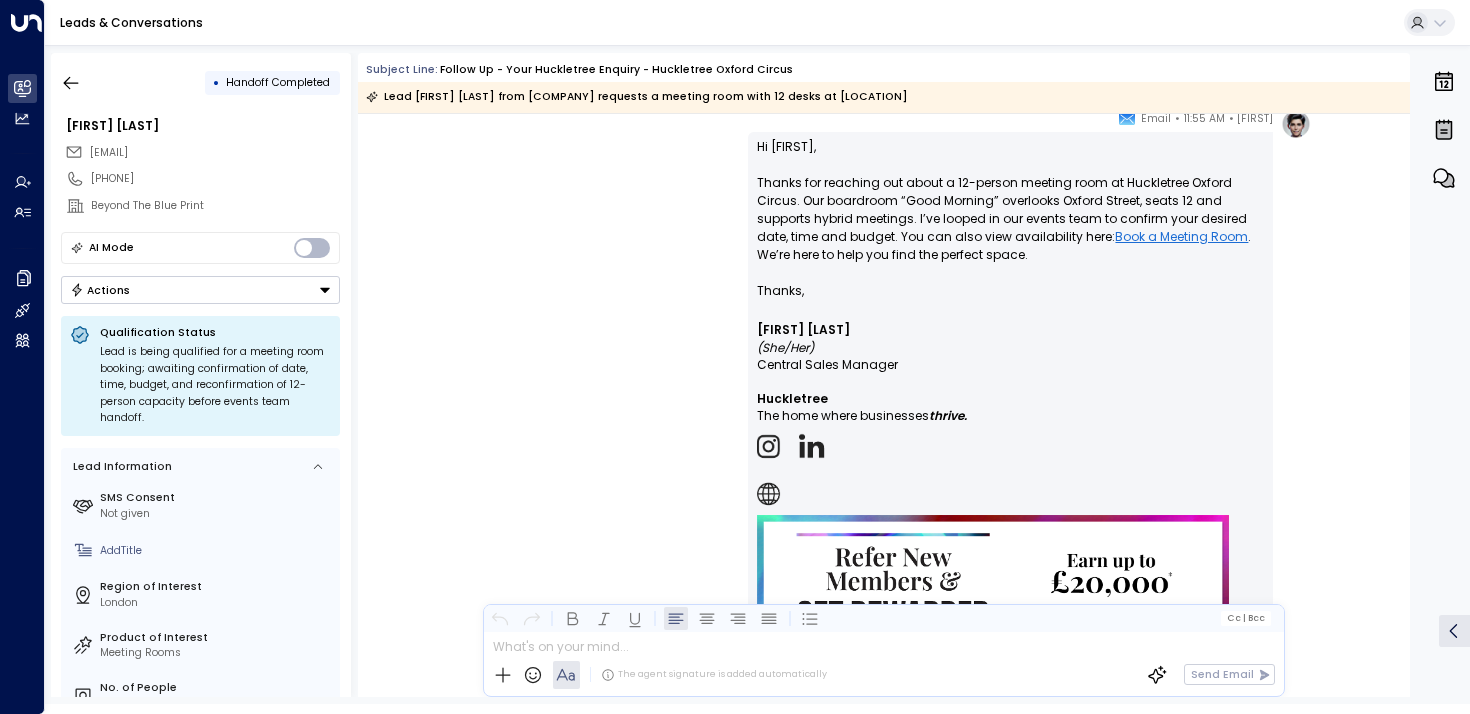 scroll, scrollTop: 954, scrollLeft: 0, axis: vertical 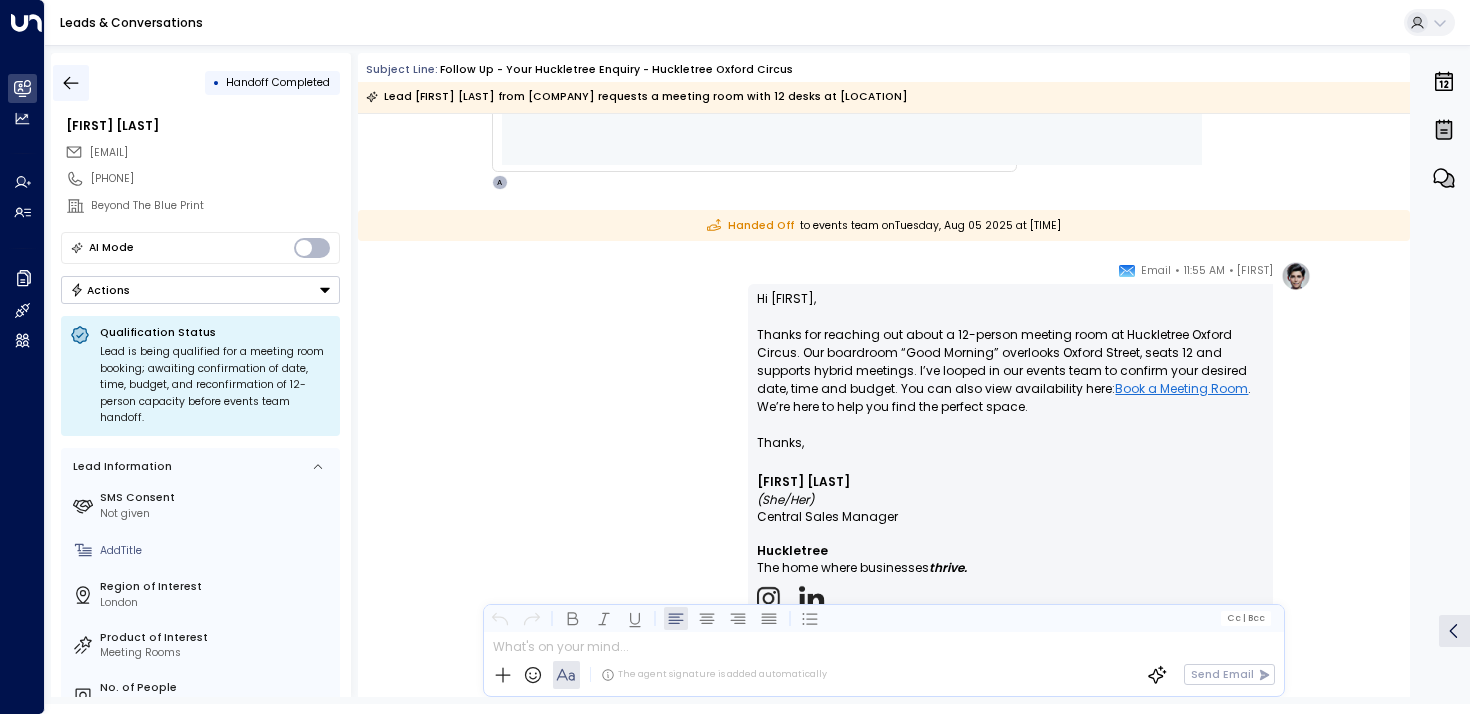 click at bounding box center (71, 83) 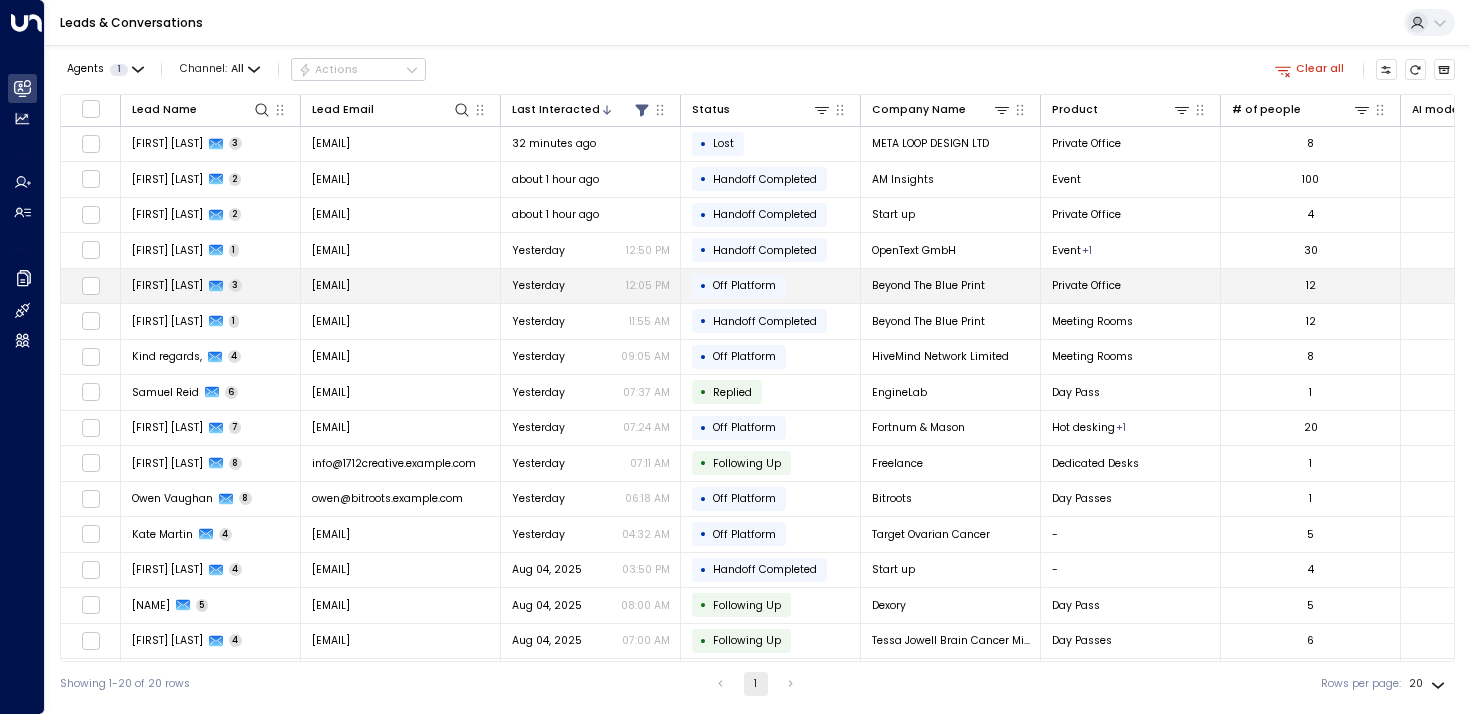 click on "[FIRST] [LAST] 3" at bounding box center (211, 286) 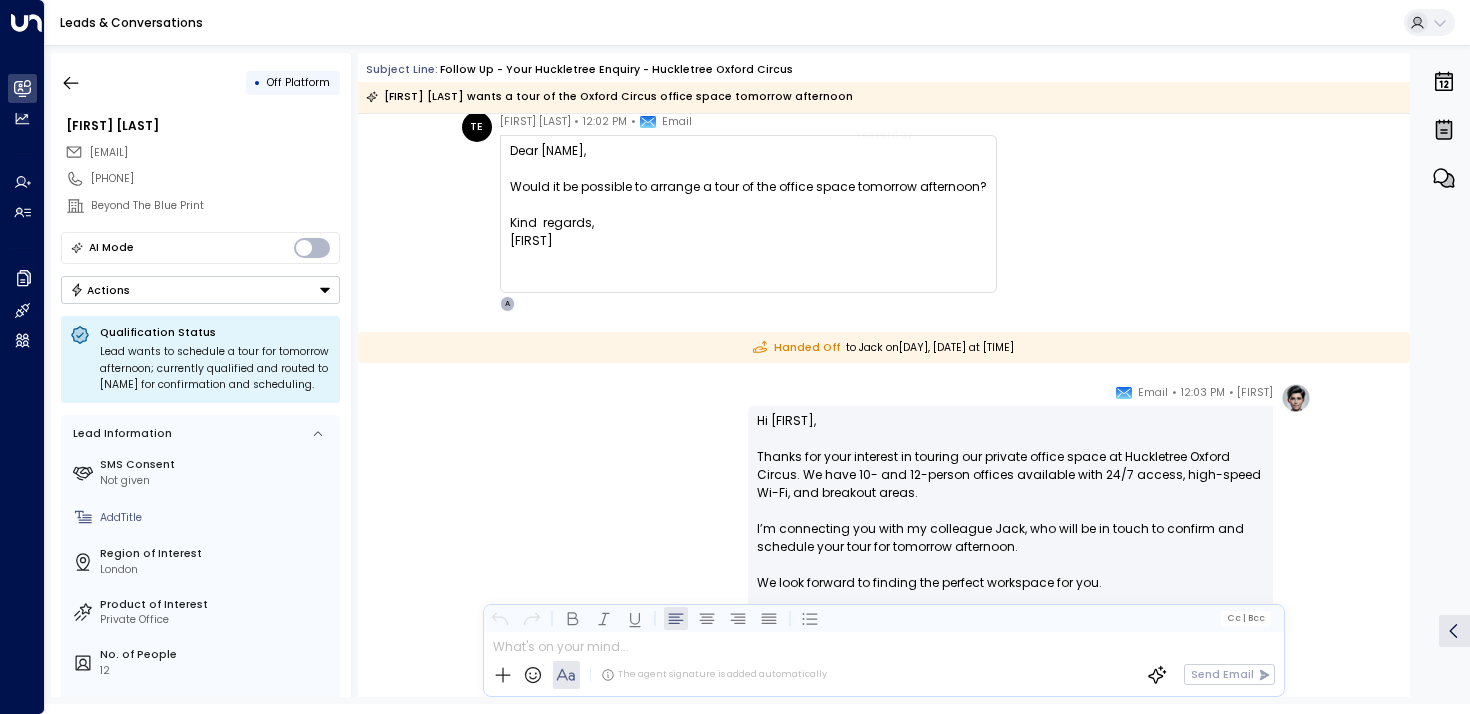 scroll, scrollTop: 75, scrollLeft: 0, axis: vertical 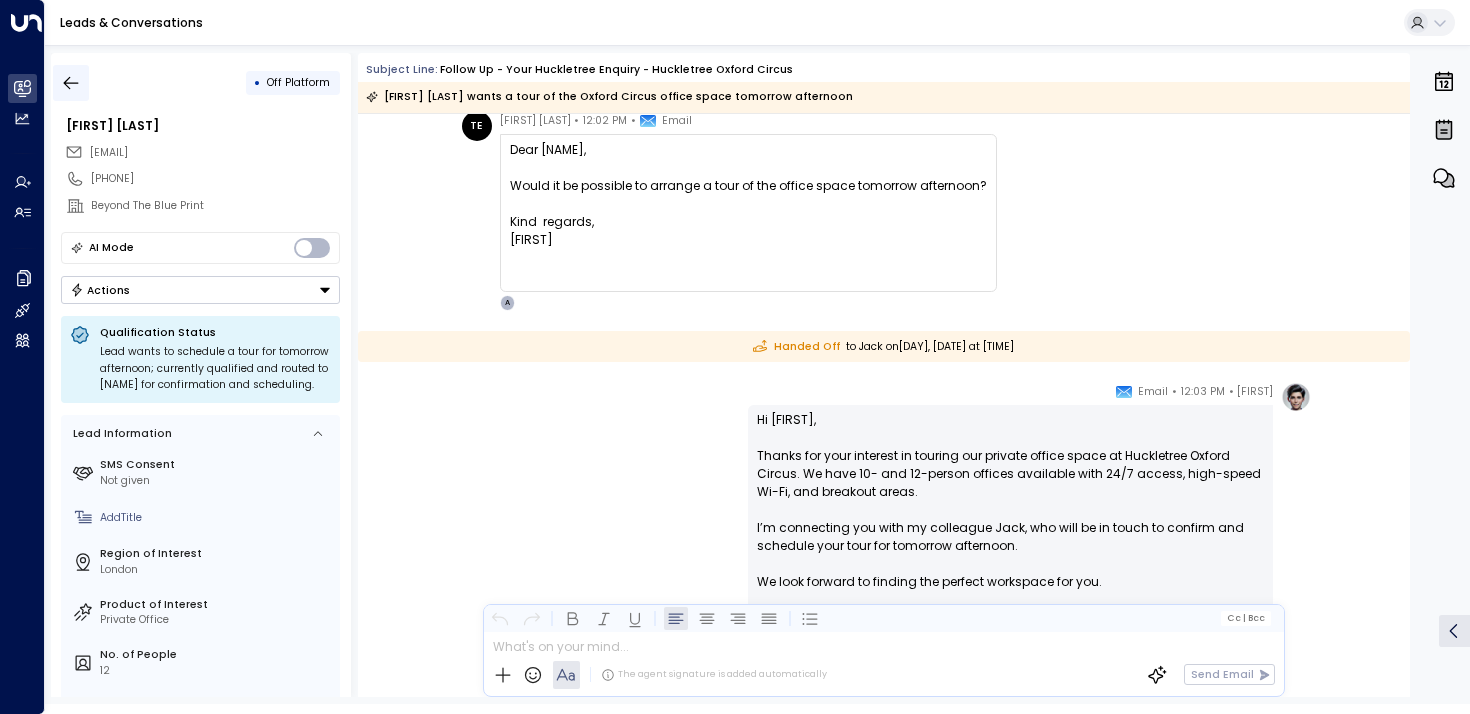click at bounding box center (71, 83) 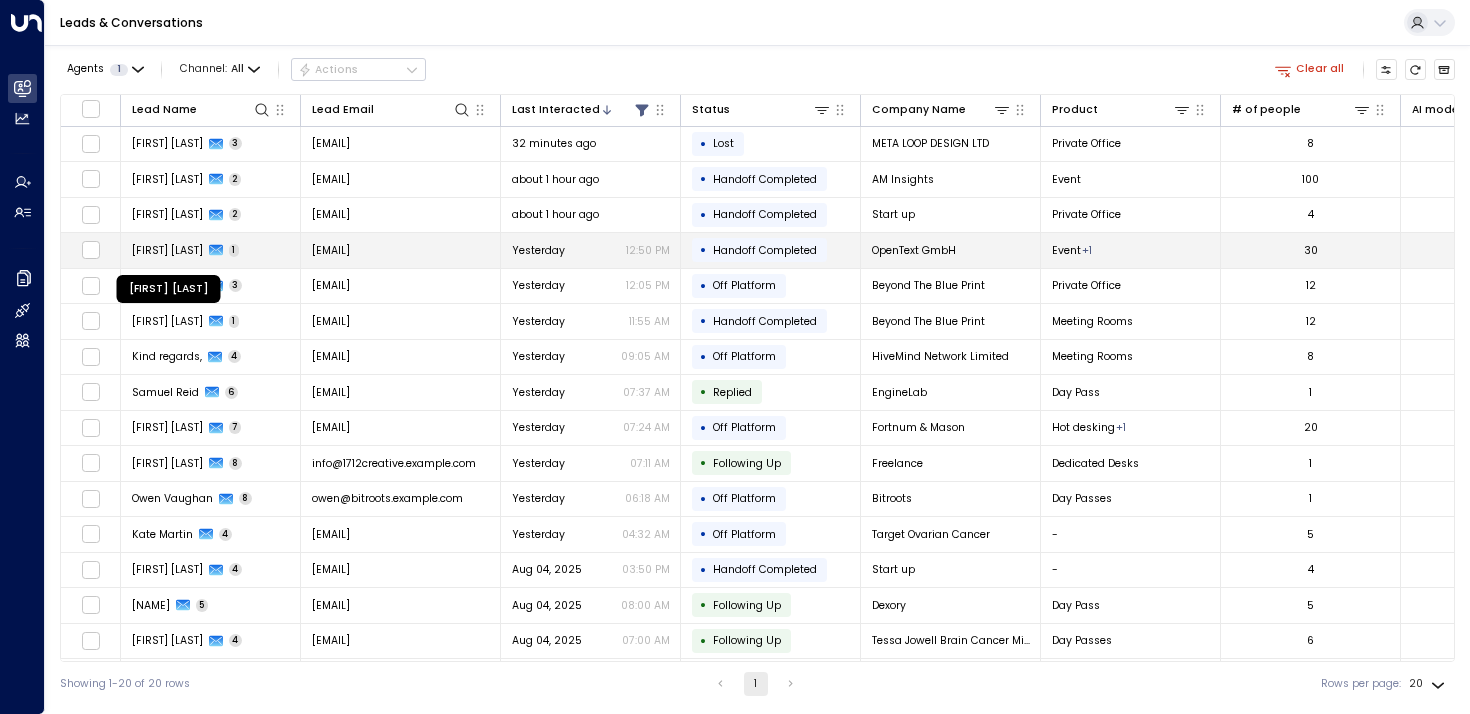 click on "[FIRST] [LAST]" at bounding box center (167, 250) 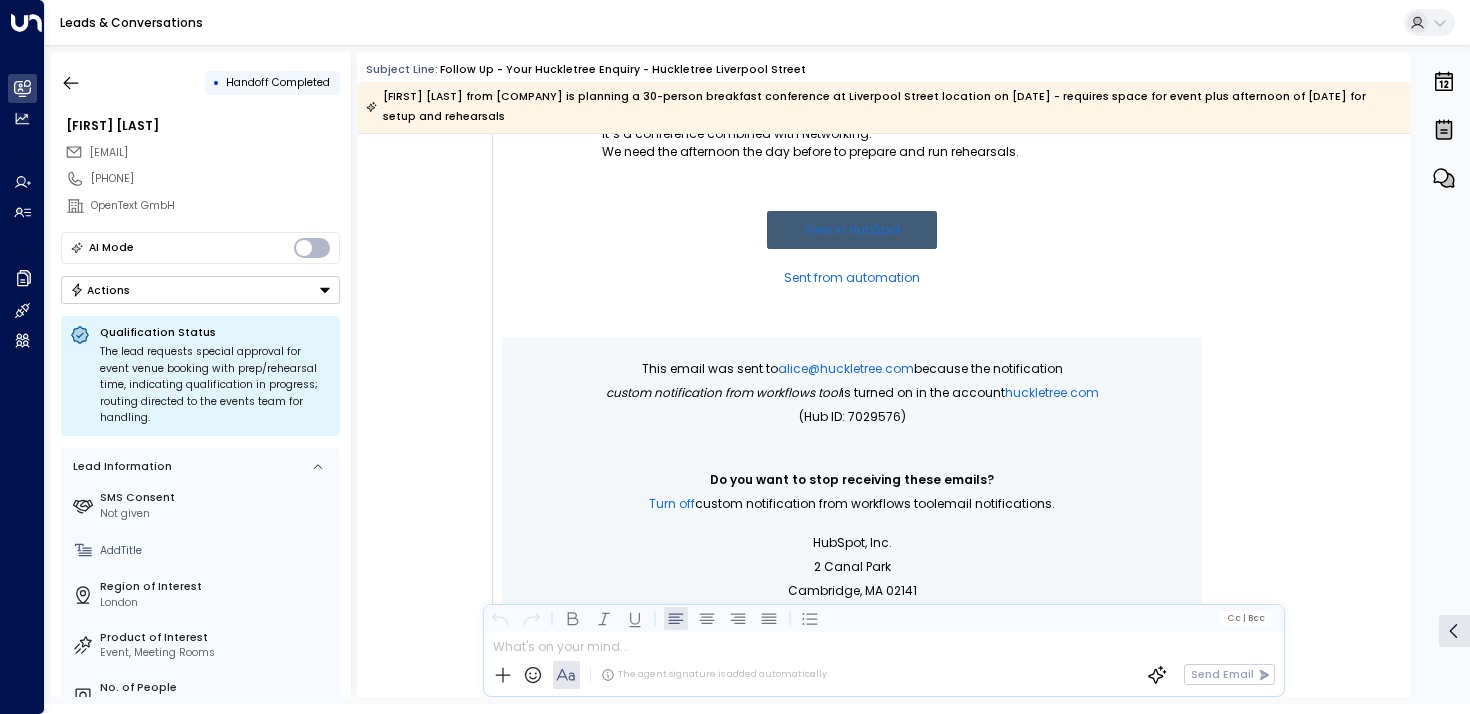 scroll, scrollTop: 380, scrollLeft: 0, axis: vertical 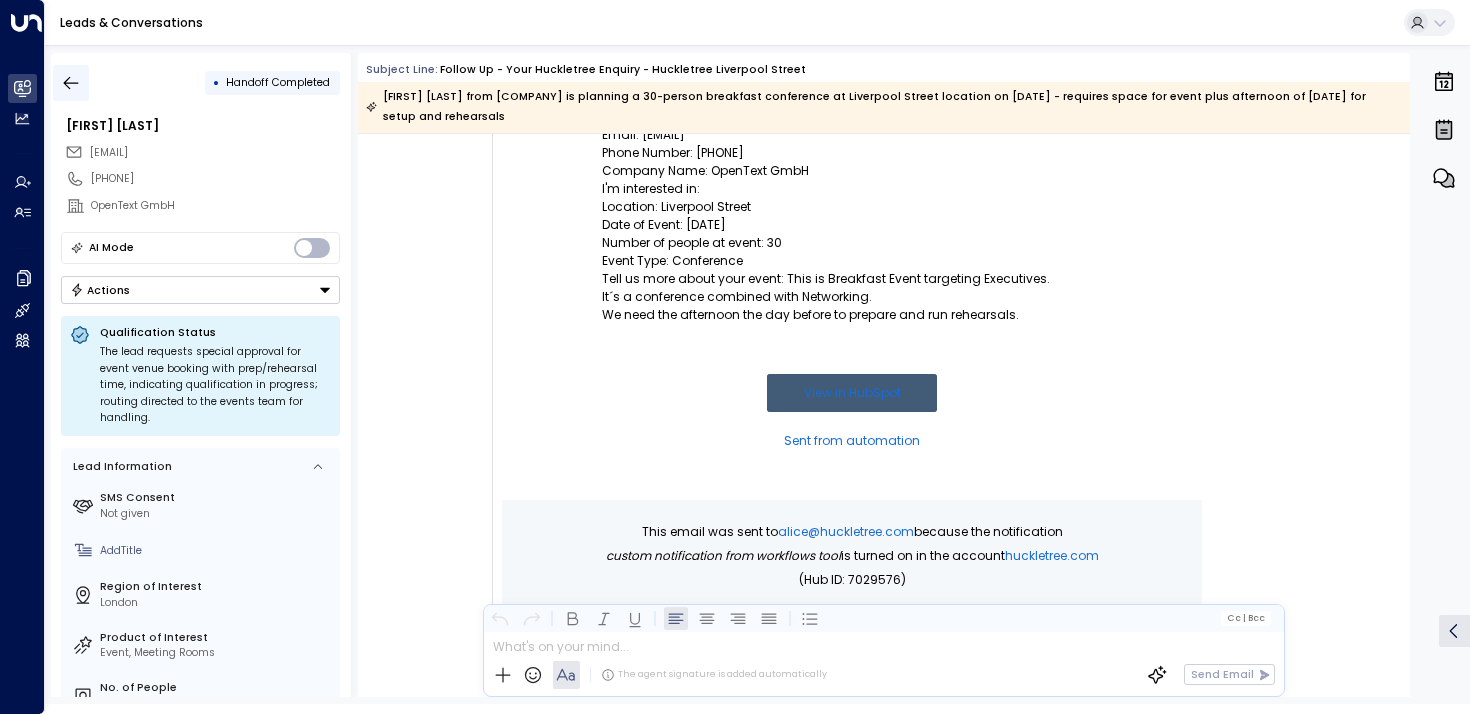 click 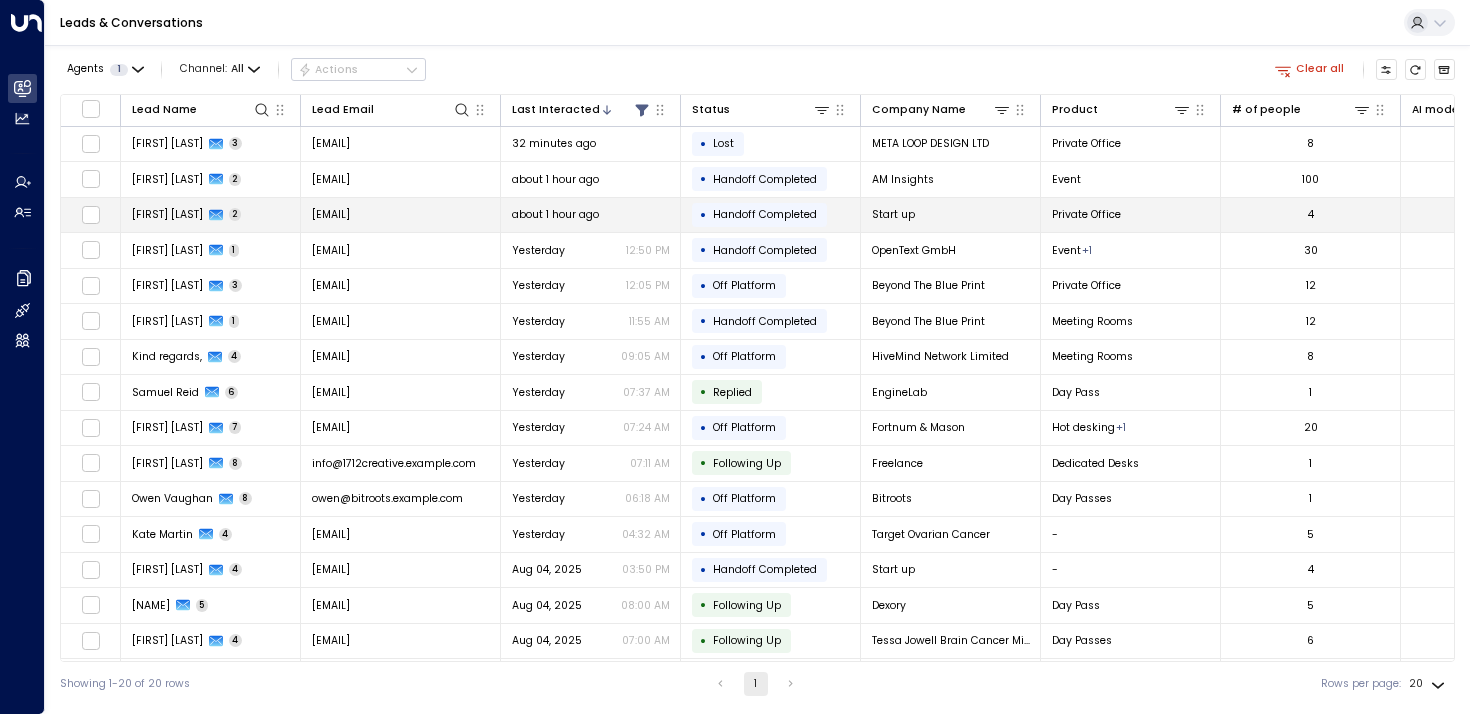 click on "[FIRST] [LAST]" at bounding box center [167, 214] 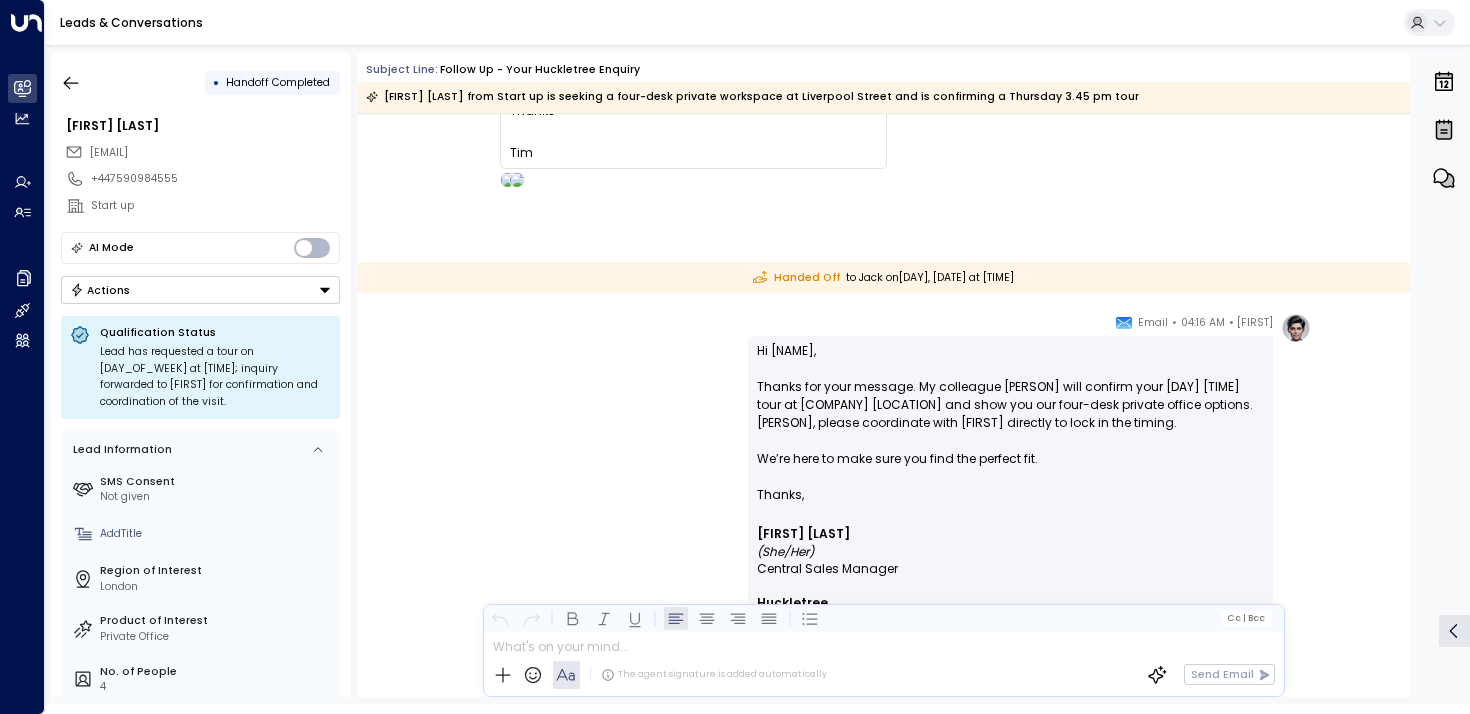 scroll, scrollTop: 117, scrollLeft: 0, axis: vertical 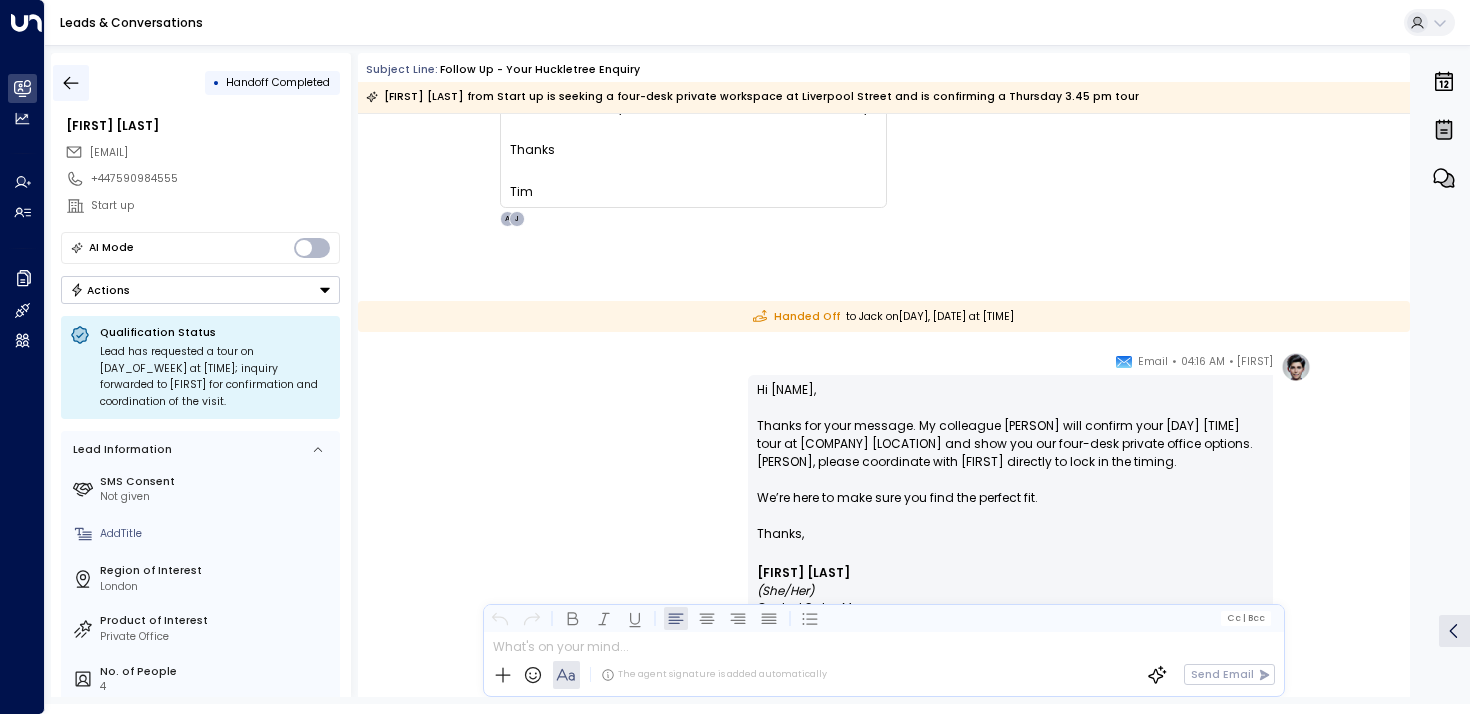 click 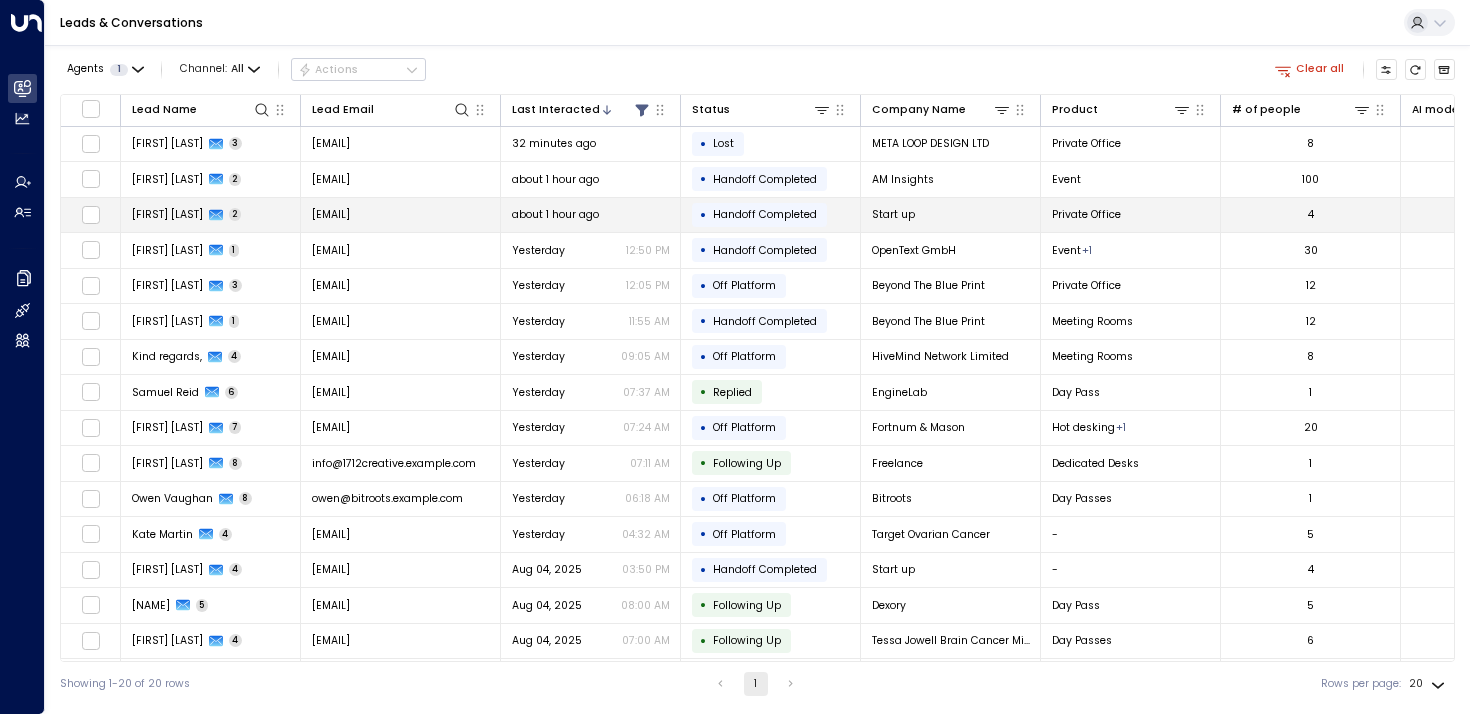 click on "[FIRST] [LAST]" at bounding box center [167, 214] 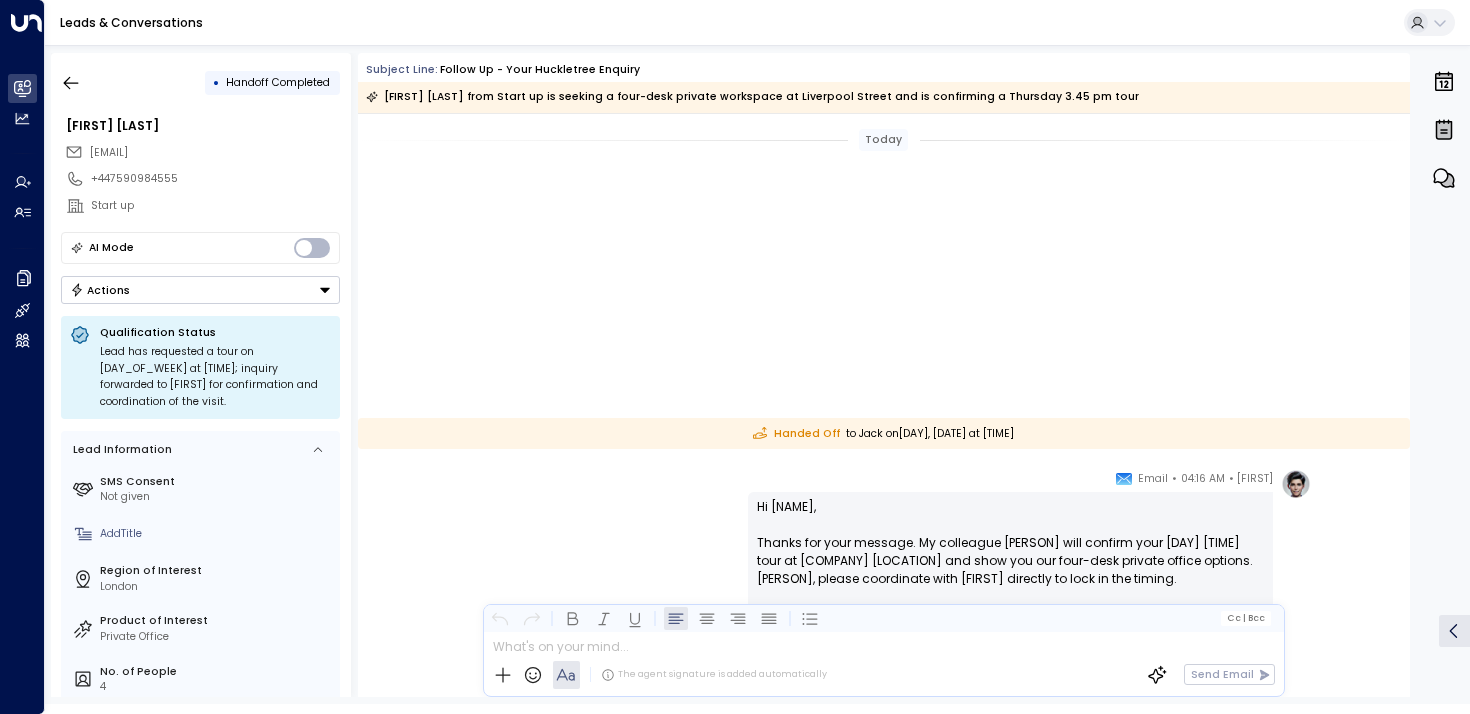 scroll, scrollTop: 587, scrollLeft: 0, axis: vertical 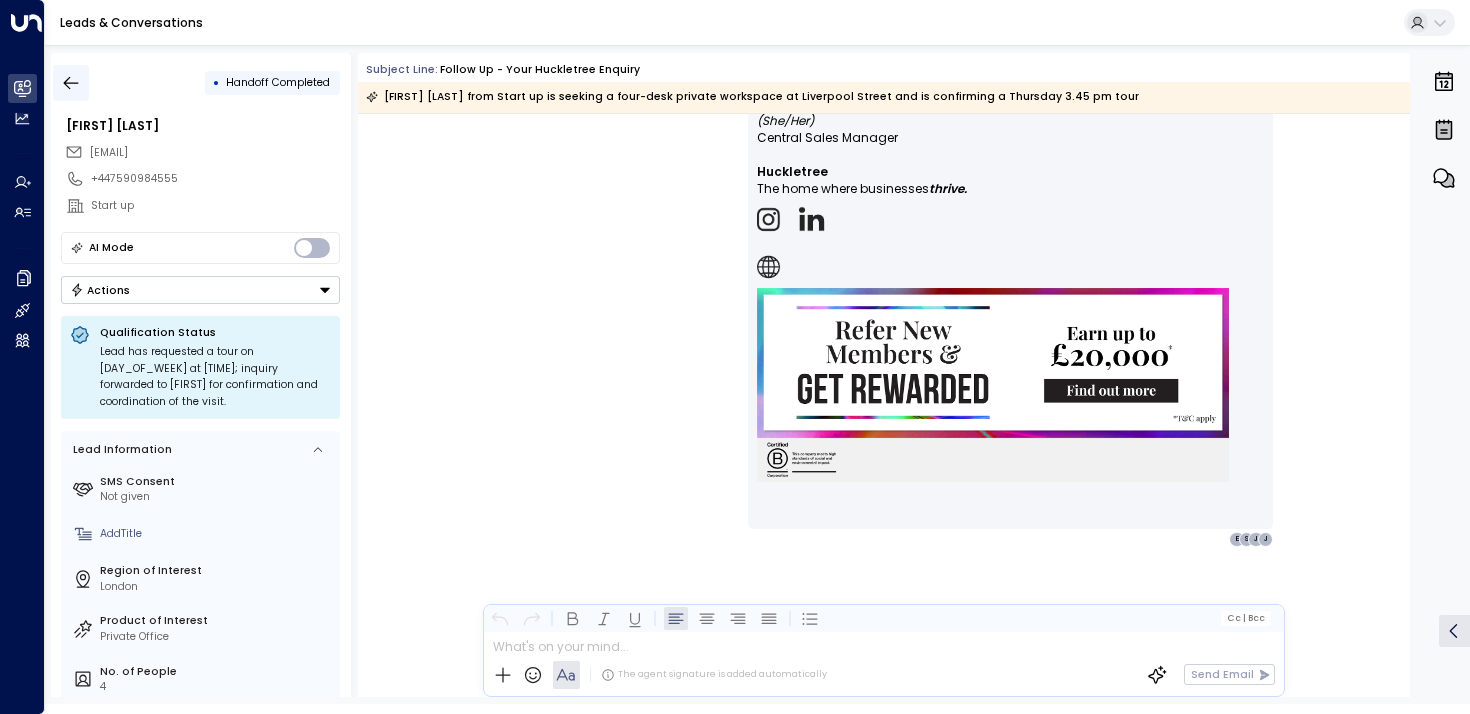 click 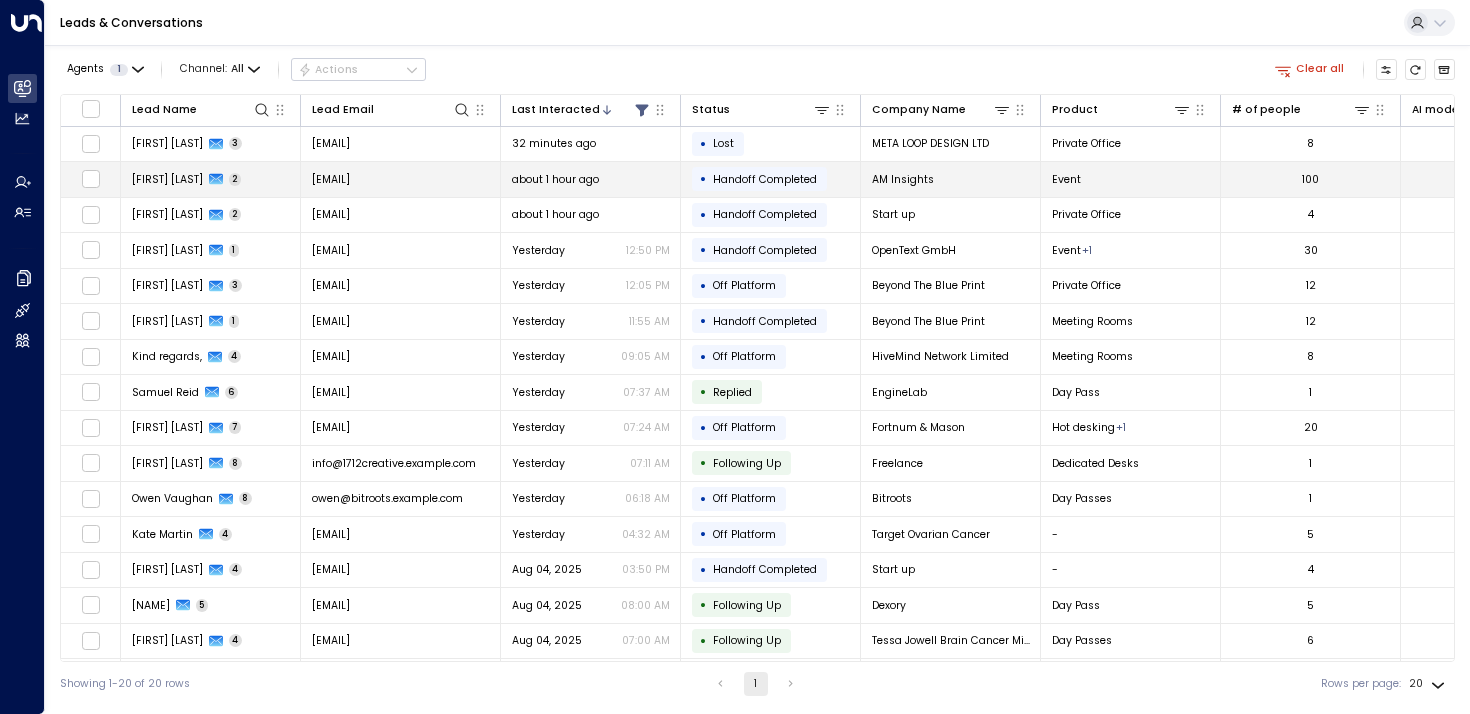 click on "[FIRST] [LAST]" at bounding box center [167, 179] 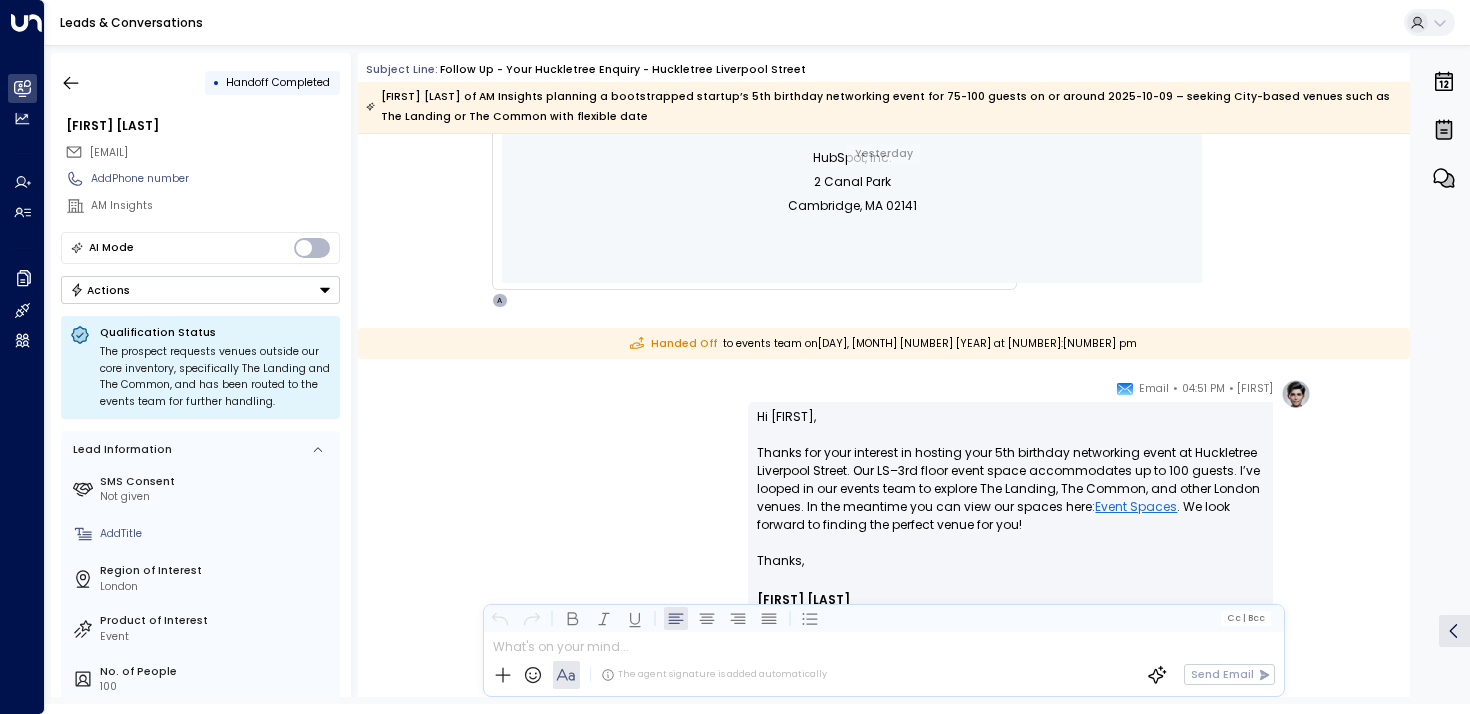 scroll, scrollTop: 950, scrollLeft: 0, axis: vertical 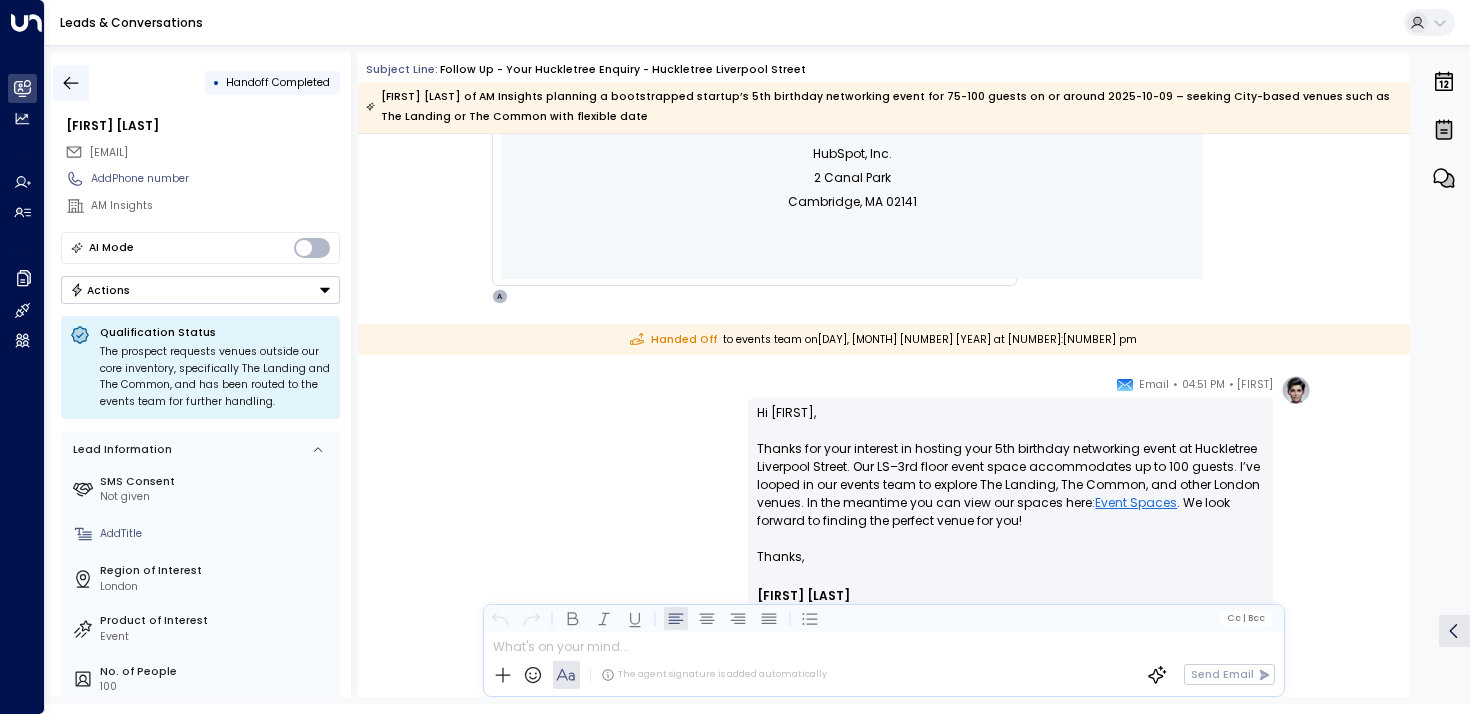 click at bounding box center (71, 83) 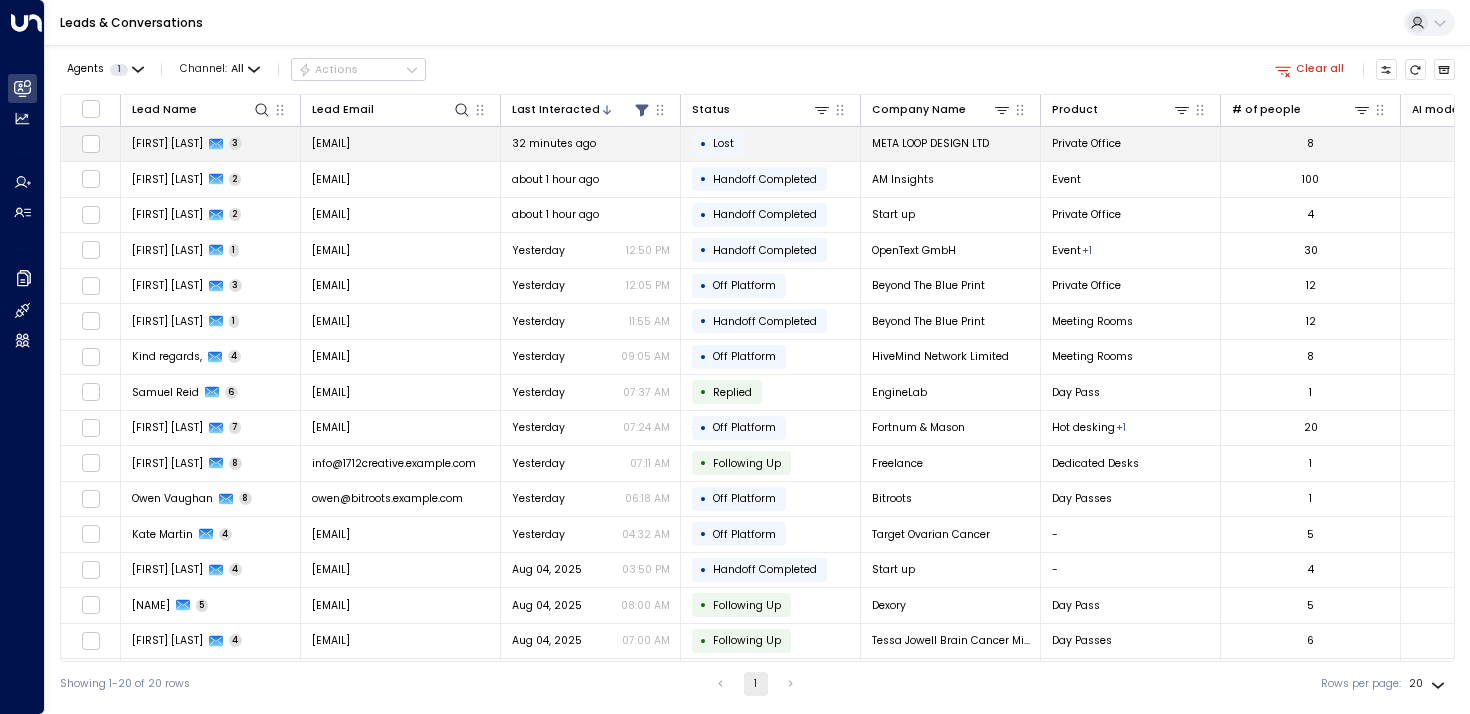 click on "[FIRST] [LAST]" at bounding box center (167, 143) 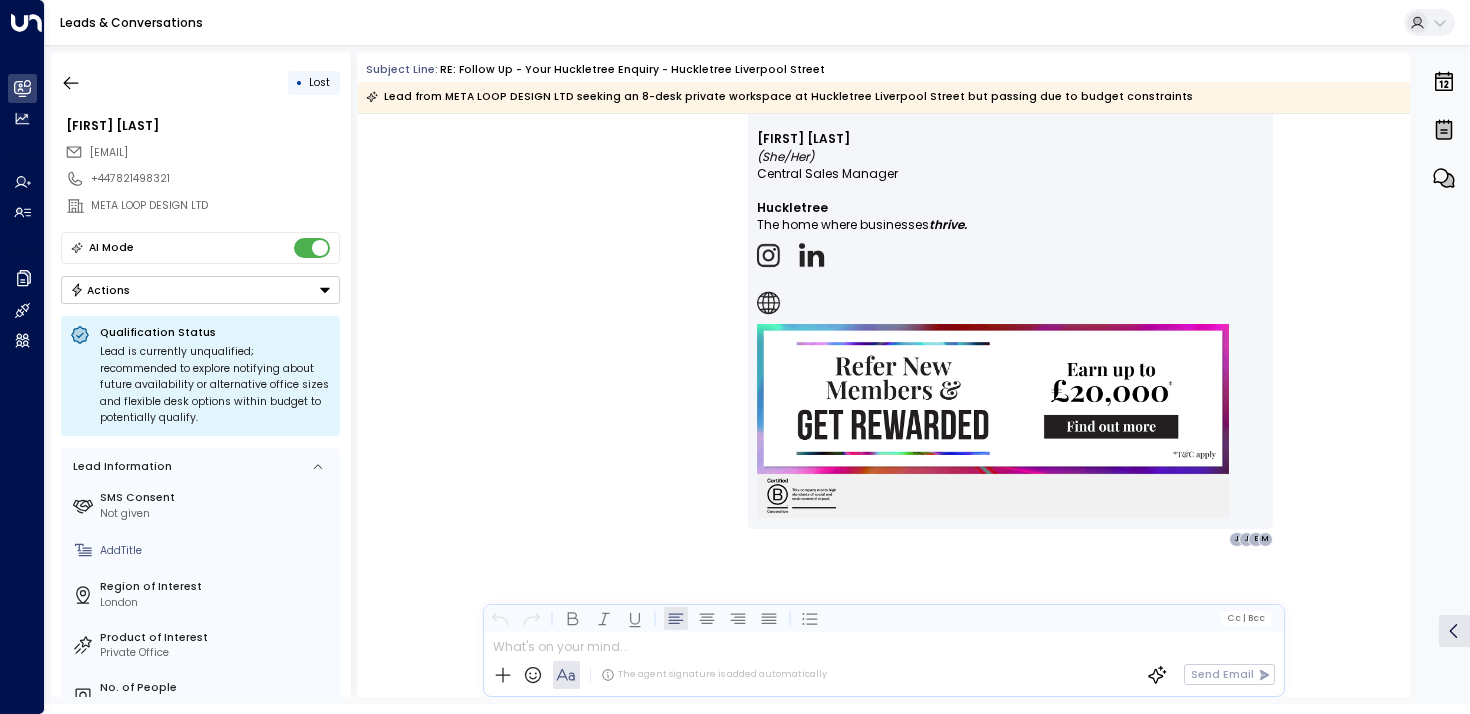 scroll, scrollTop: 2493, scrollLeft: 0, axis: vertical 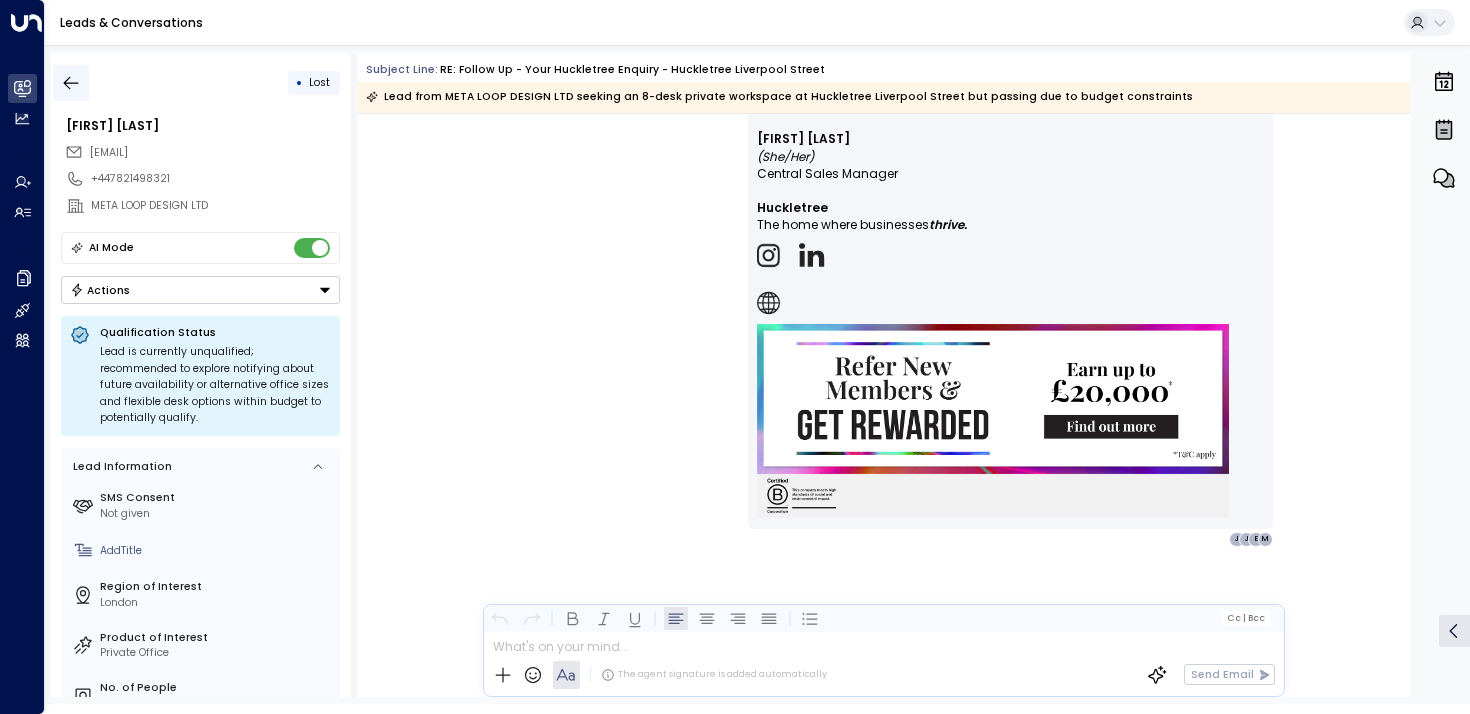 click at bounding box center (71, 83) 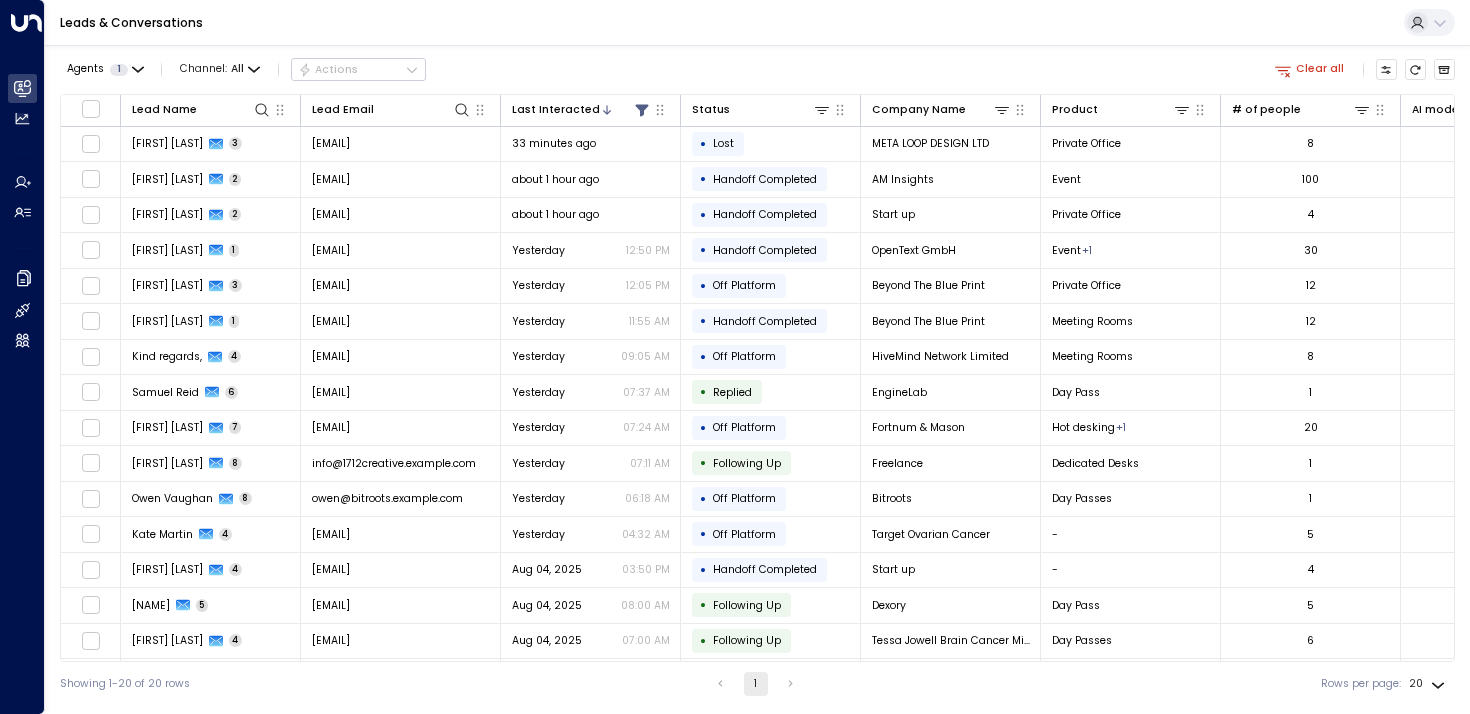 click on "Agents   1 Channel: All   Actions" at bounding box center [243, 70] 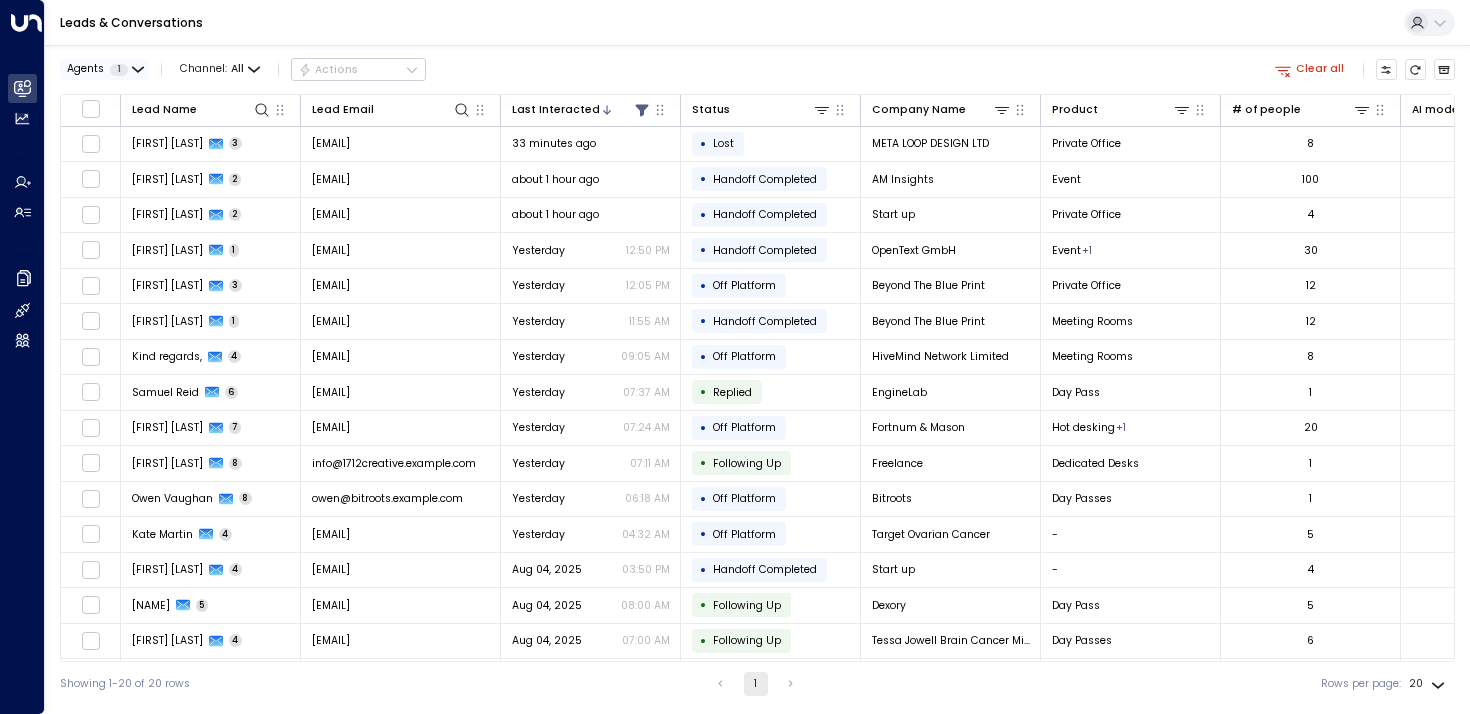 click 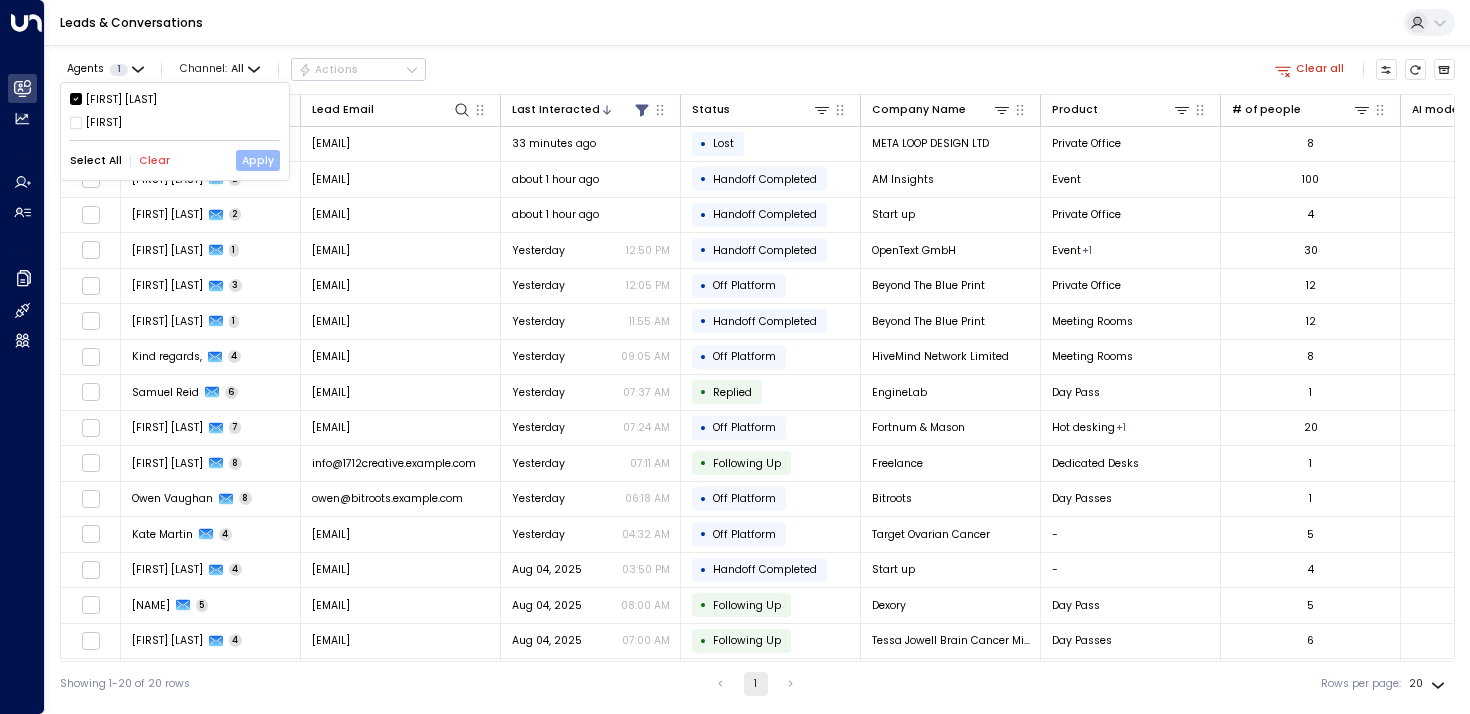 click on "Apply" at bounding box center (258, 160) 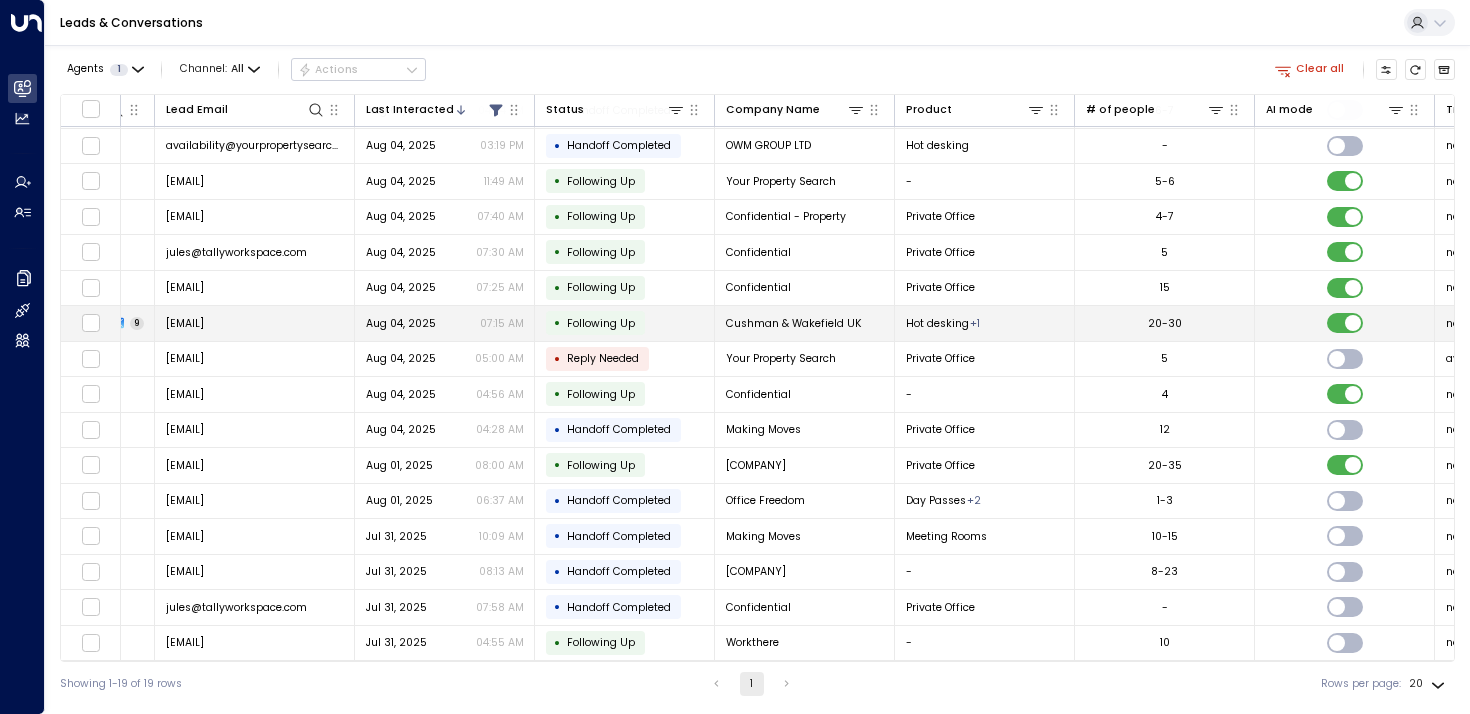 scroll, scrollTop: 144, scrollLeft: 877, axis: both 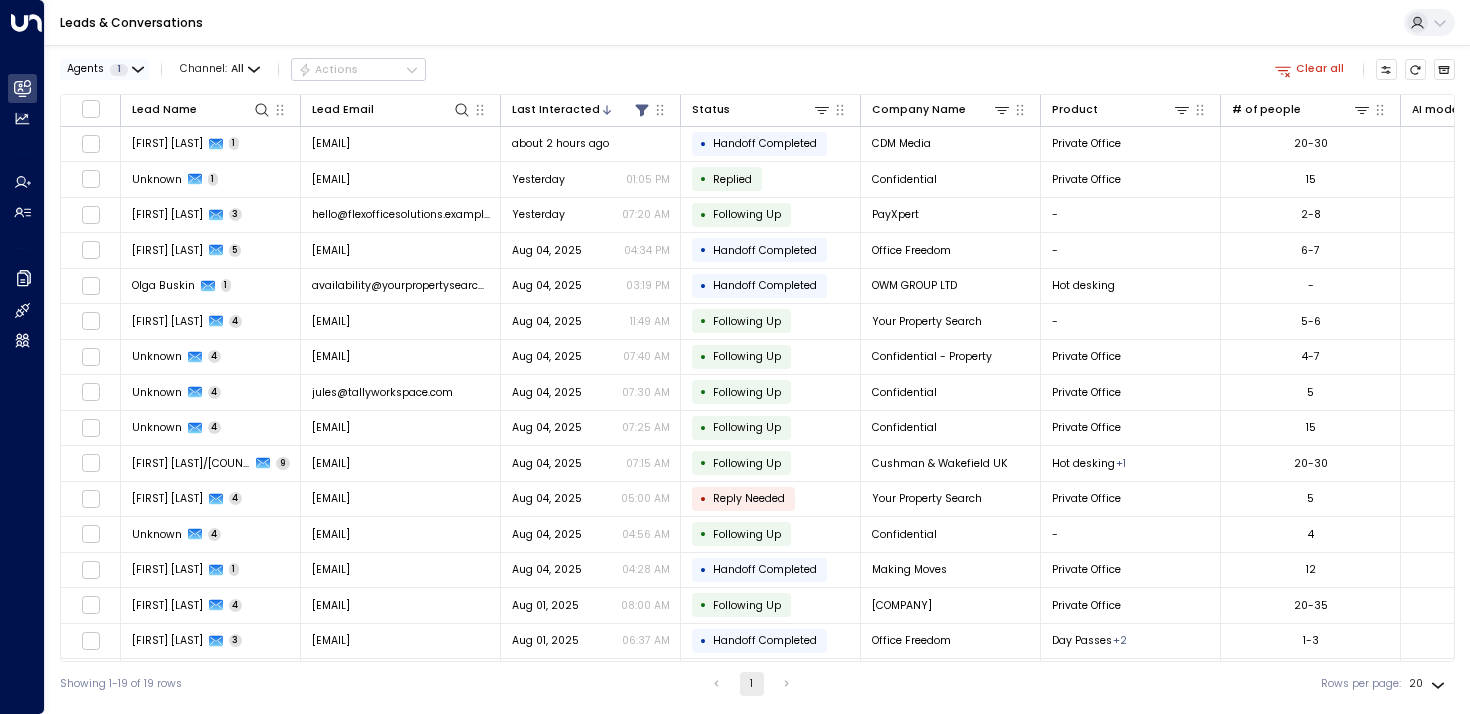 click on "Agents   1" at bounding box center [104, 69] 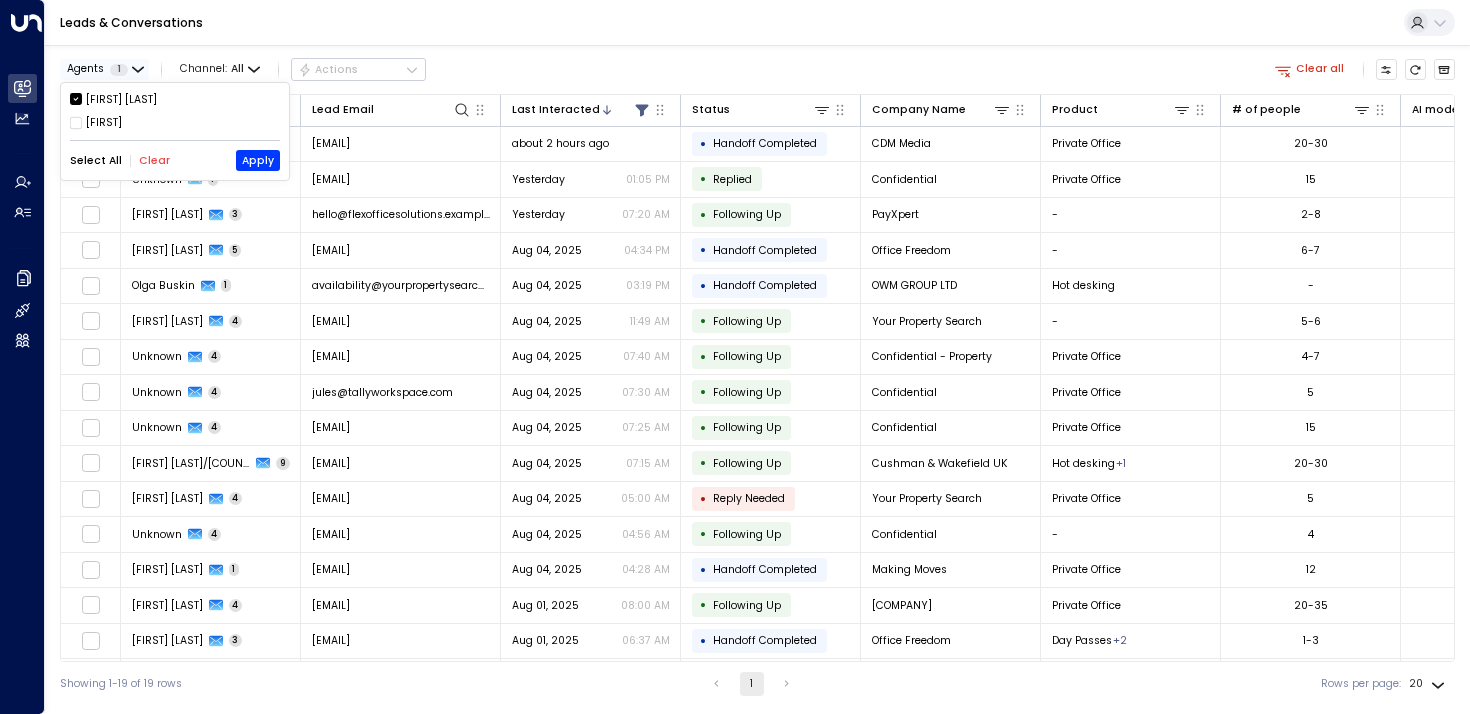 click at bounding box center (735, 357) 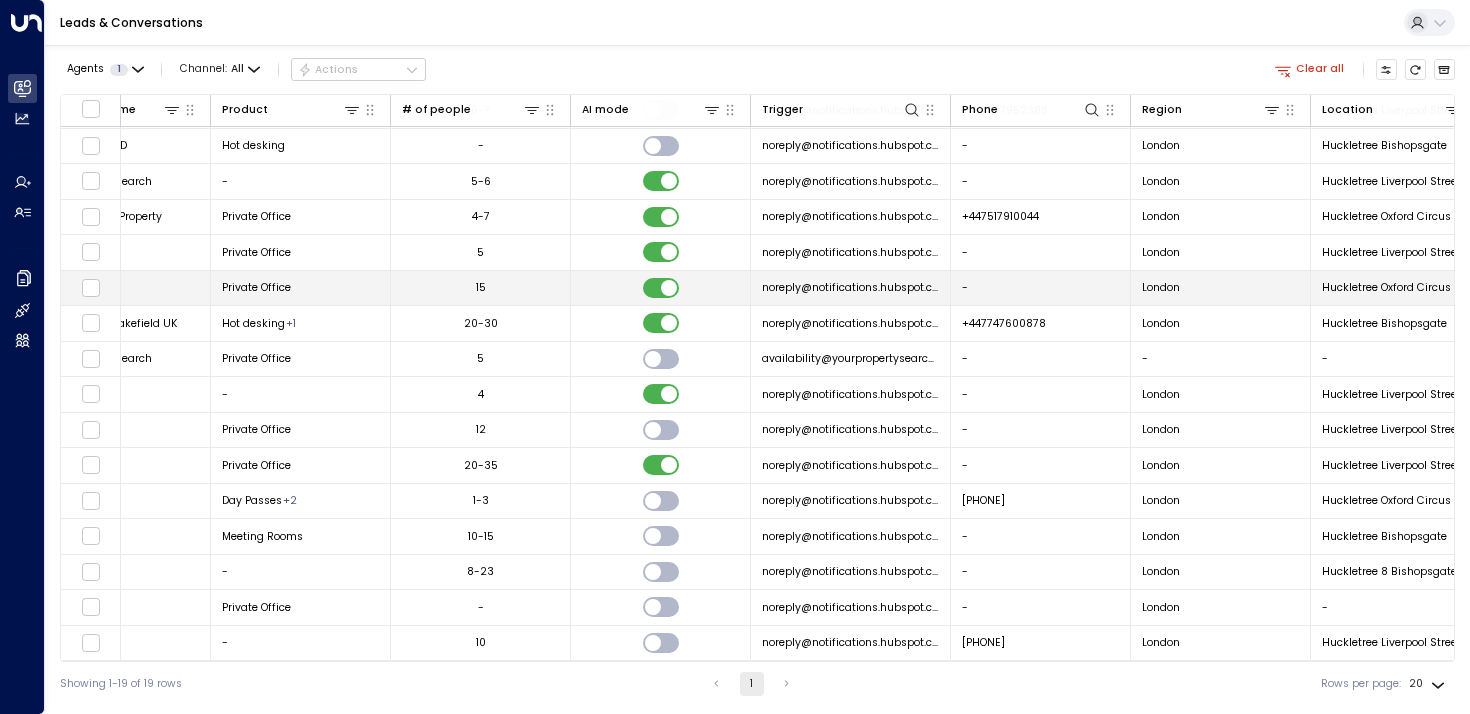 scroll, scrollTop: 144, scrollLeft: 877, axis: both 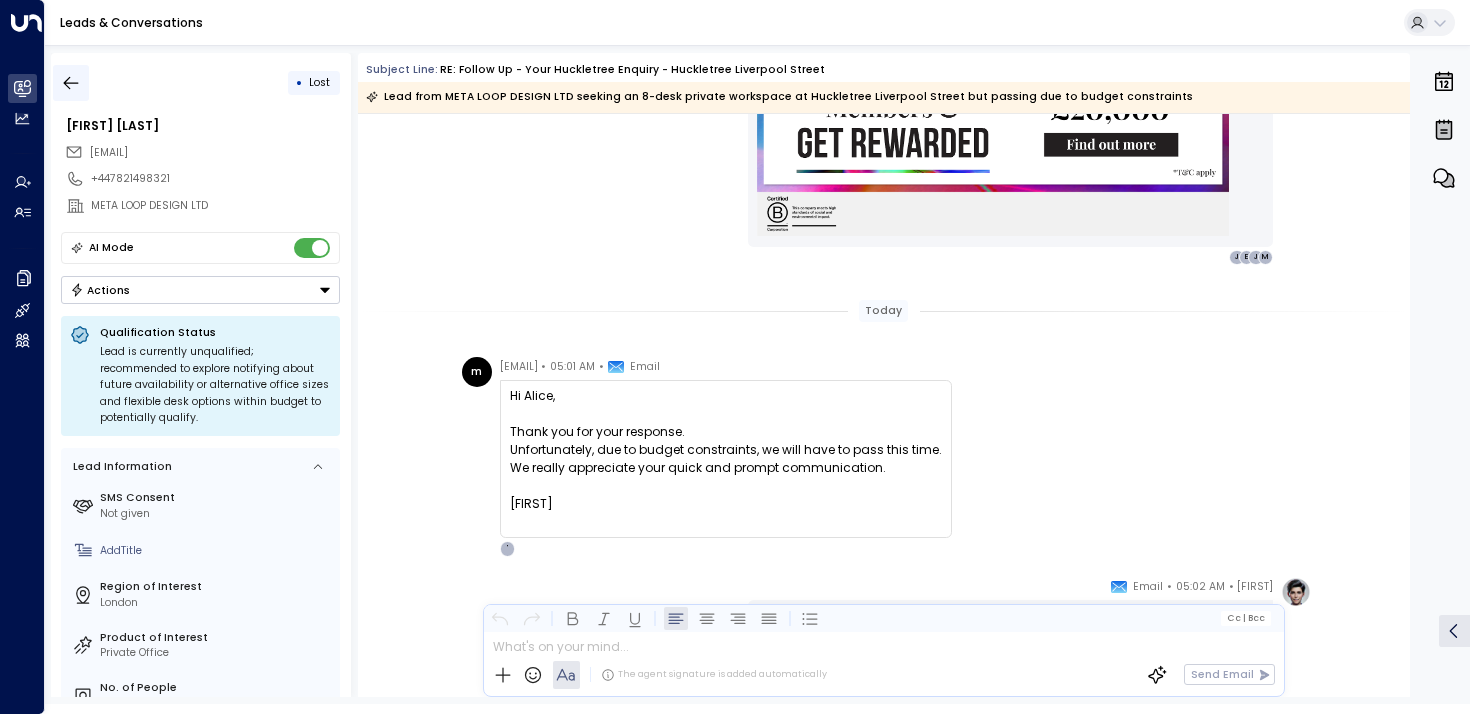 click at bounding box center [71, 83] 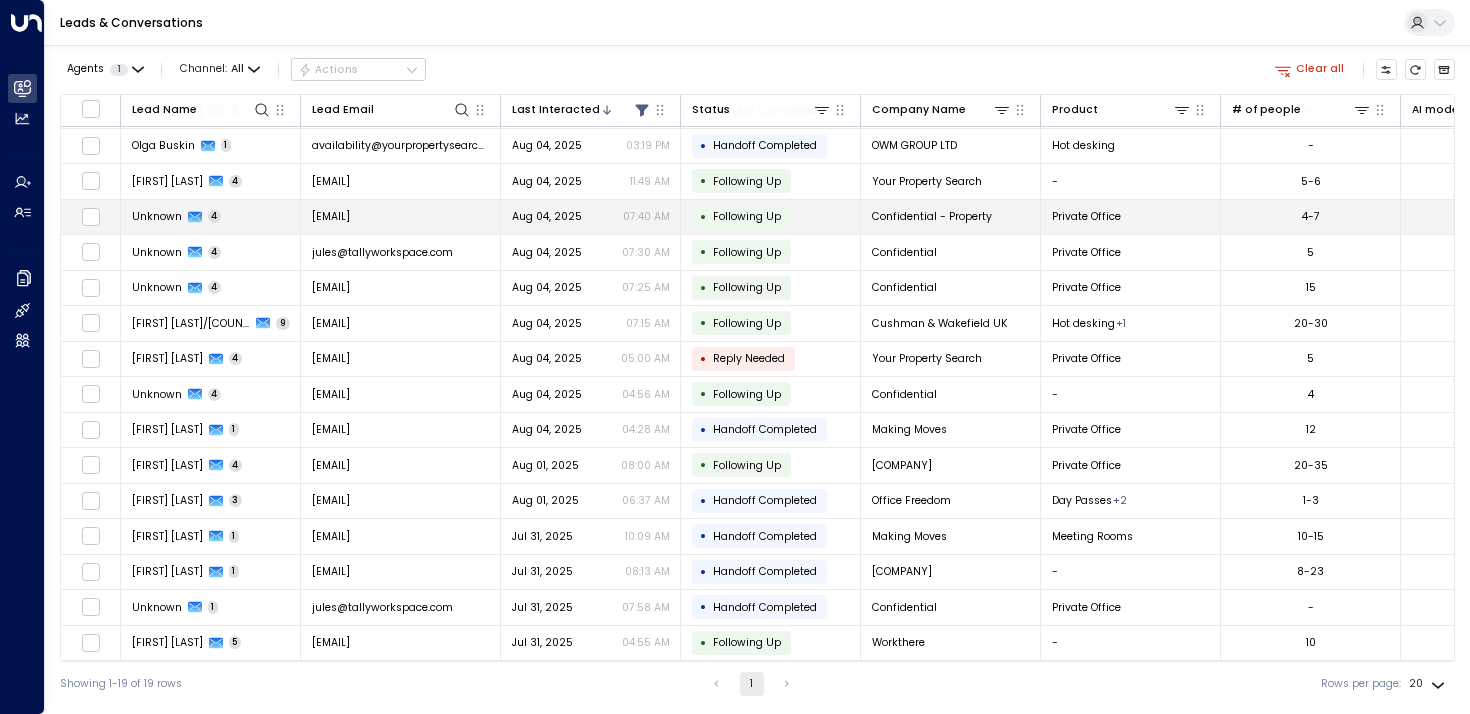 scroll, scrollTop: 144, scrollLeft: 877, axis: both 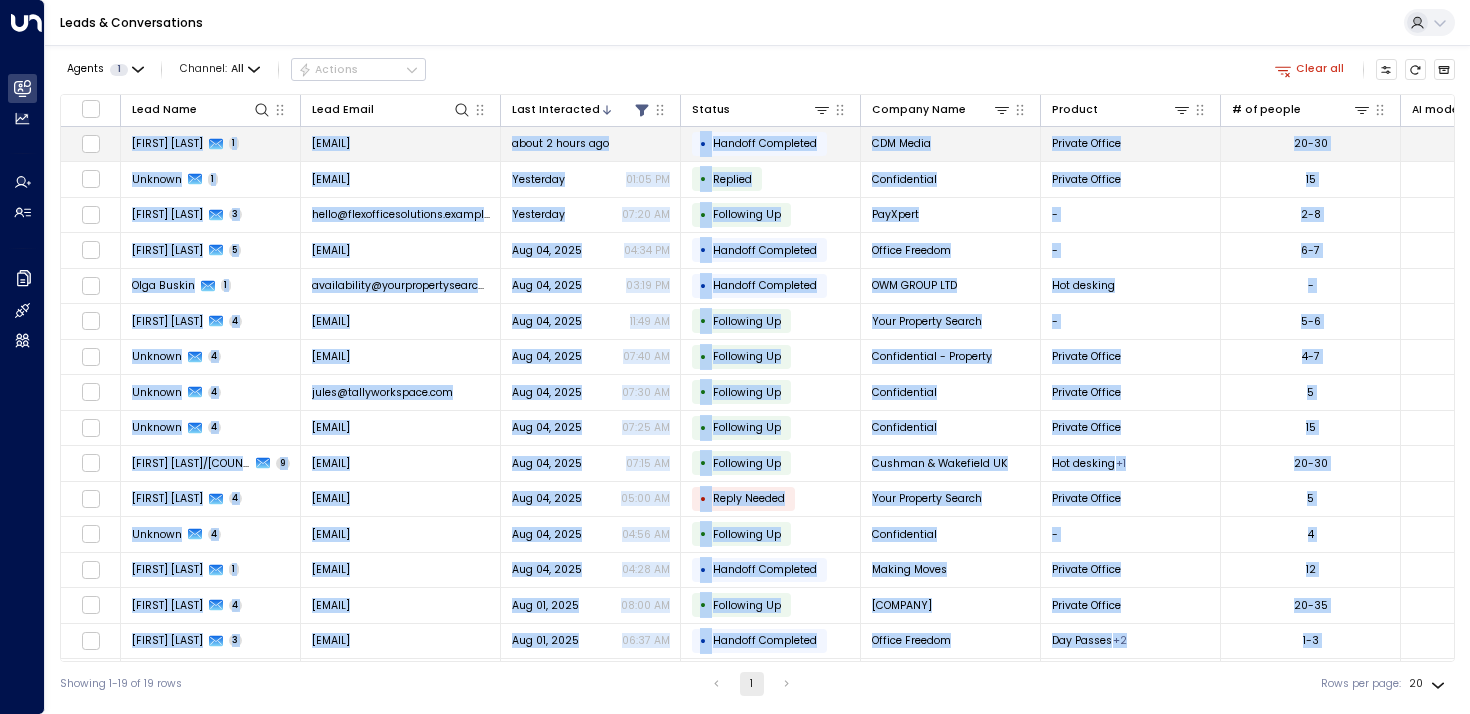 drag, startPoint x: 1427, startPoint y: 637, endPoint x: 133, endPoint y: 145, distance: 1384.3771 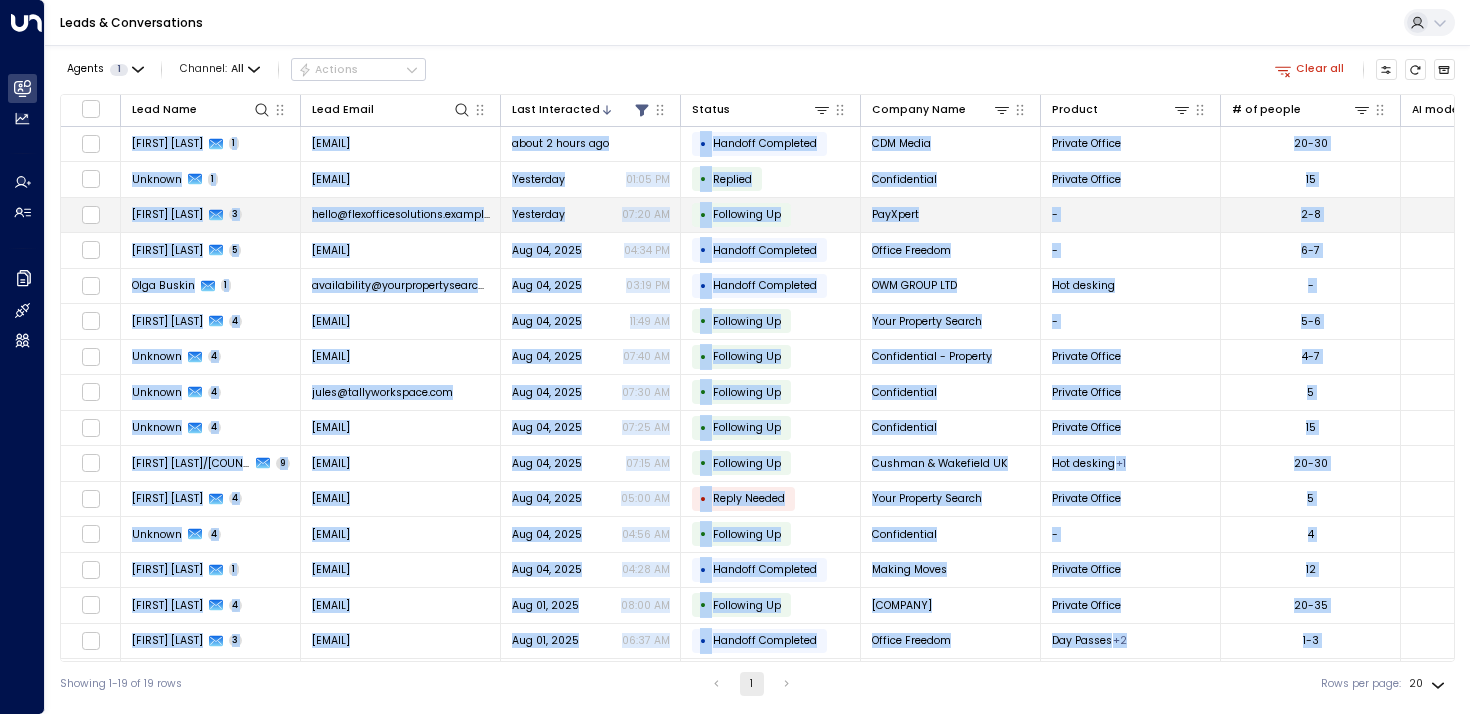 copy on "Lore Ipsumdo 7 sit@ametco.adi elits 0 doeiu tem • Incidid Utlaboree DOL Magna Aliquae Admini 85-43 veniamq@nostrudexerci.ullamco.lab +813109779637 Nisial - Exeacom 1 conse@duisauteirurei.rep Voluptate 14:25 VE • Essecil Fugiatnullap Excepte Sintoc 88 cupidat@nonproidentsu.culpaqu.off - Deseru Mollitanim Idestl Perspi Undeo Istenatus 0 error@voluptatemaccusanti.do.la Totamrema 97:93 EA • Ipsaquaea Il InvEntor - 2-6 veritat@quasiarchitec.beataev.dic +581917931658 Explic Nemoenimip Quiavolup Aspern Aut Odit 4 fugi@consequunturm.dol Eos 54, 8889 24:72 RA • Sequine Nequeporr Quisqu Dolorem - 4-6 adipisc@numquameiusmo.tempora.inc +524005074411 Magnam Quaerateti Minussolu Nobise Opti Cumque 1 nihilimpedit@quoplaceatfacerepo.as.re Tem 21, 4542 56:29 AU • Quibusd Officiisd RER NECES SAE Eve volupta - repudia@recusandaeita.earumhi.ten - Sapien Delectusre Voluptatibu Maior Alias 8 perf@doloribusasperiore.re.mi Nos 86, 3998 98:12 EX • Ullamcorp Su Labo Aliquidc Conseq - 2-3 quidmax@mollitiamoles.harumqu.rer - Facili E..." 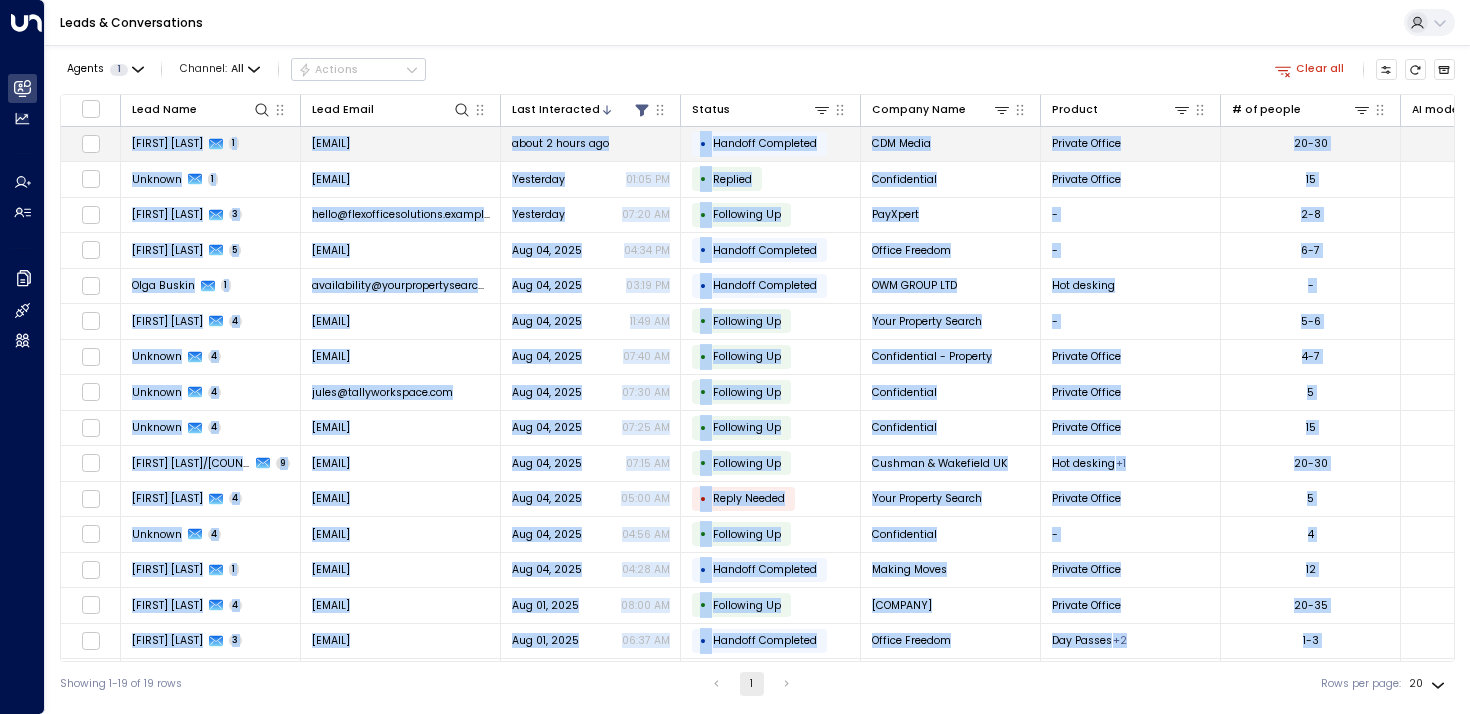 click on "[EMAIL]" at bounding box center [401, 144] 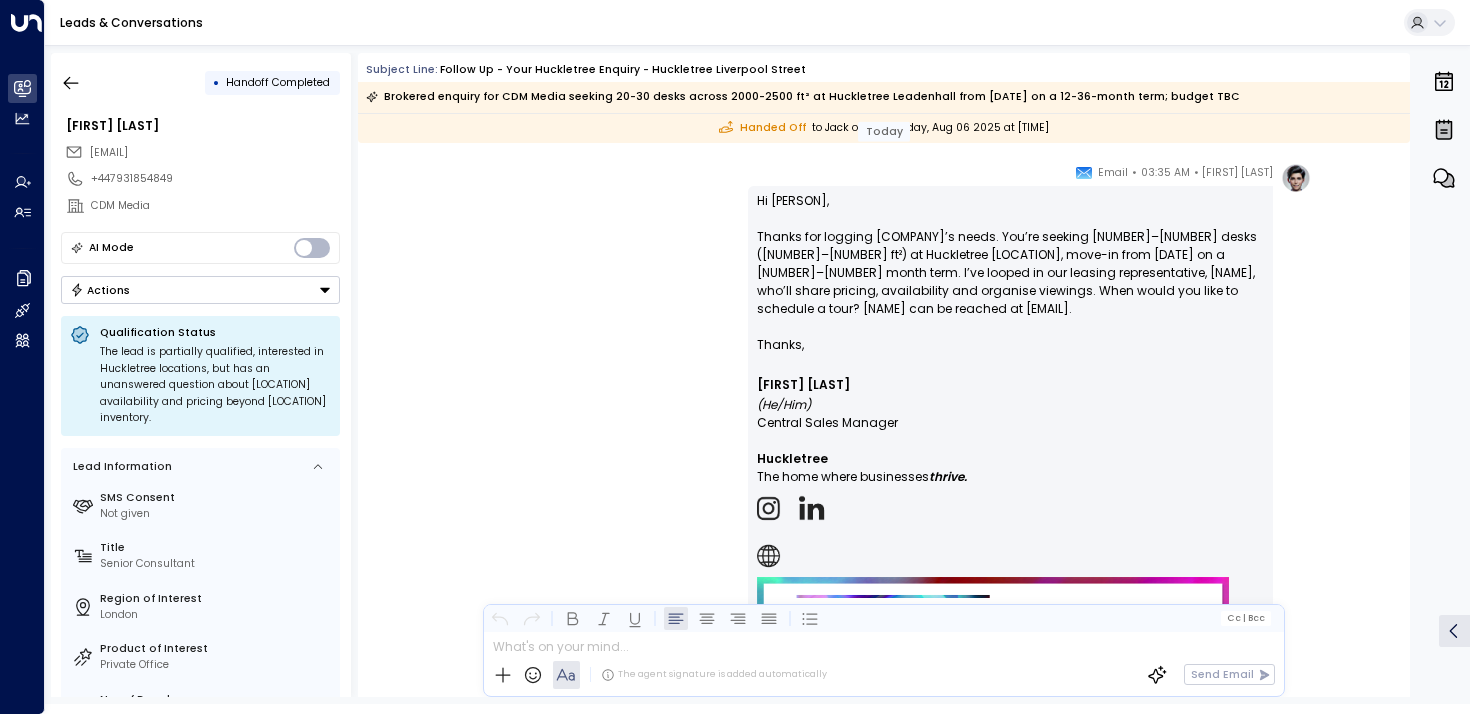 scroll, scrollTop: 1059, scrollLeft: 0, axis: vertical 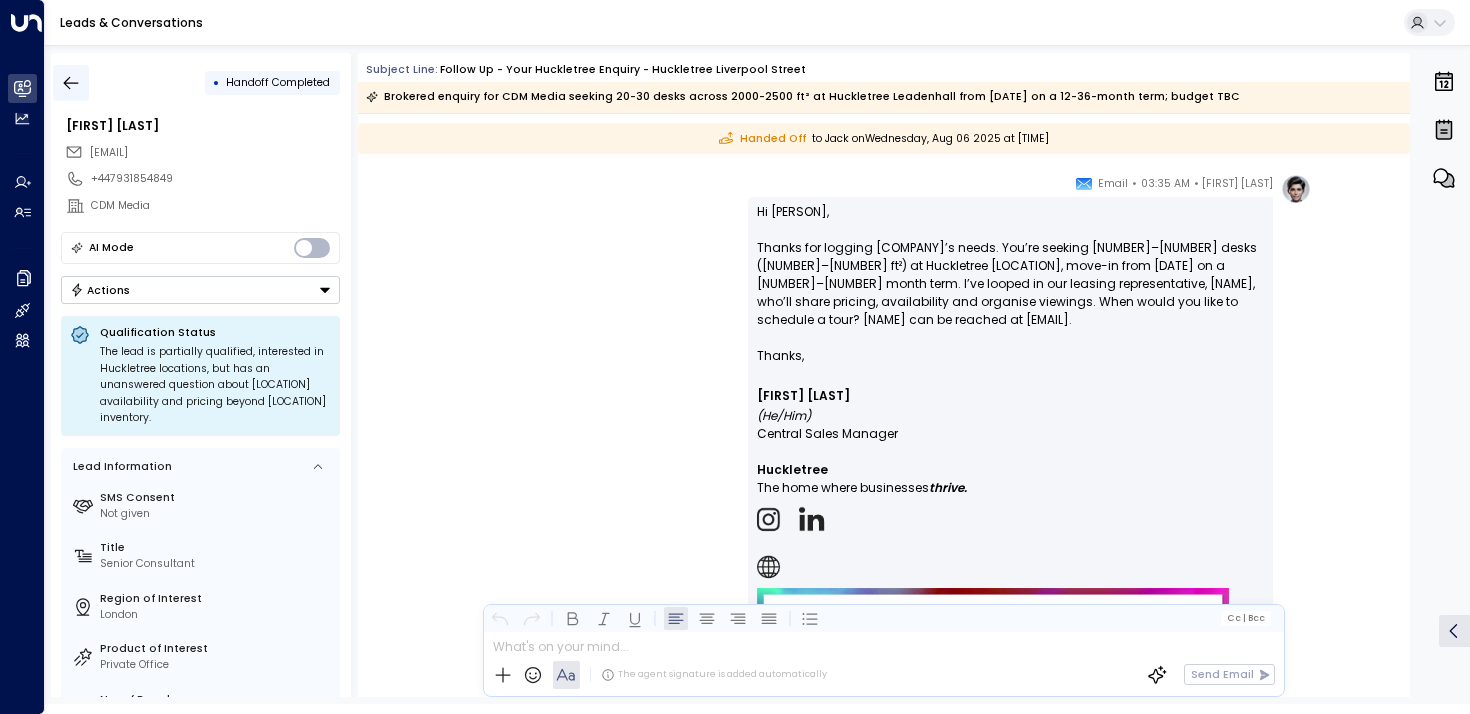 click 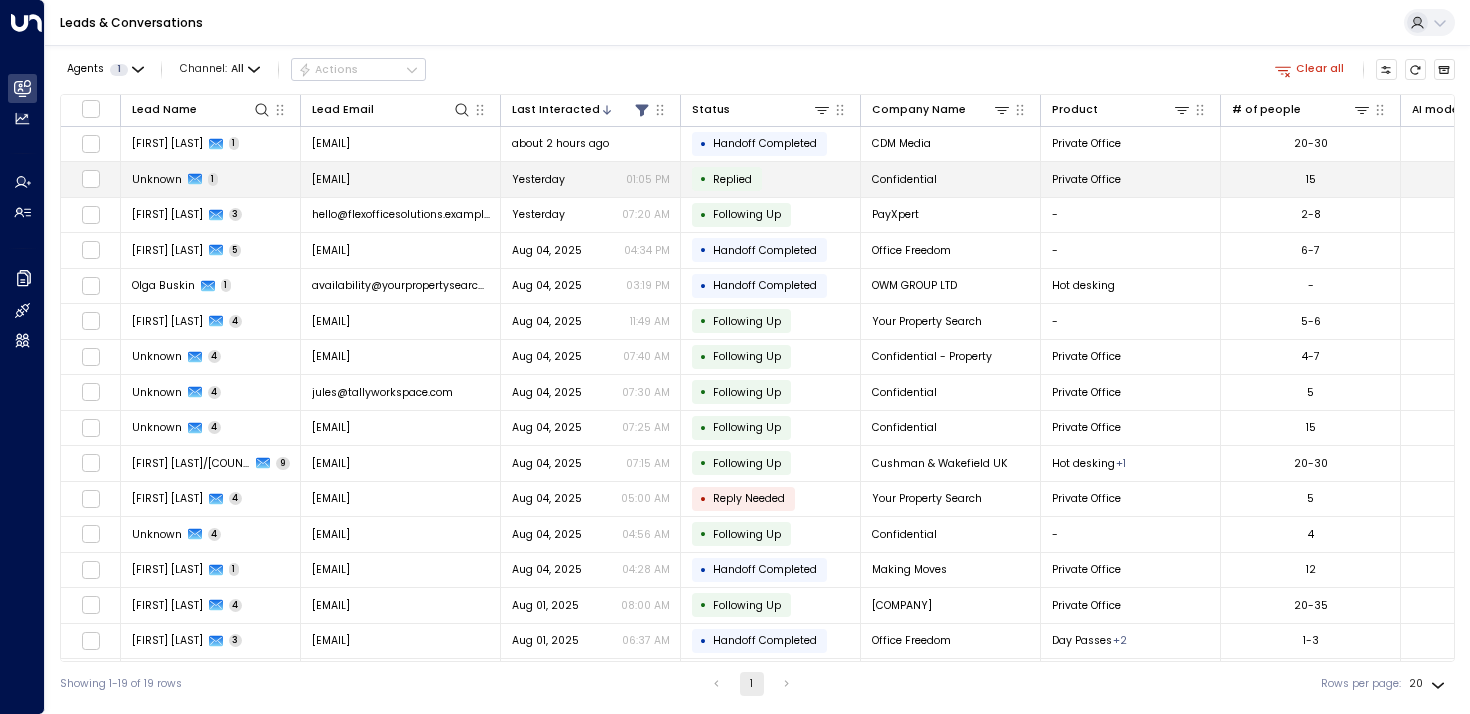 click on "Unknown" at bounding box center (157, 179) 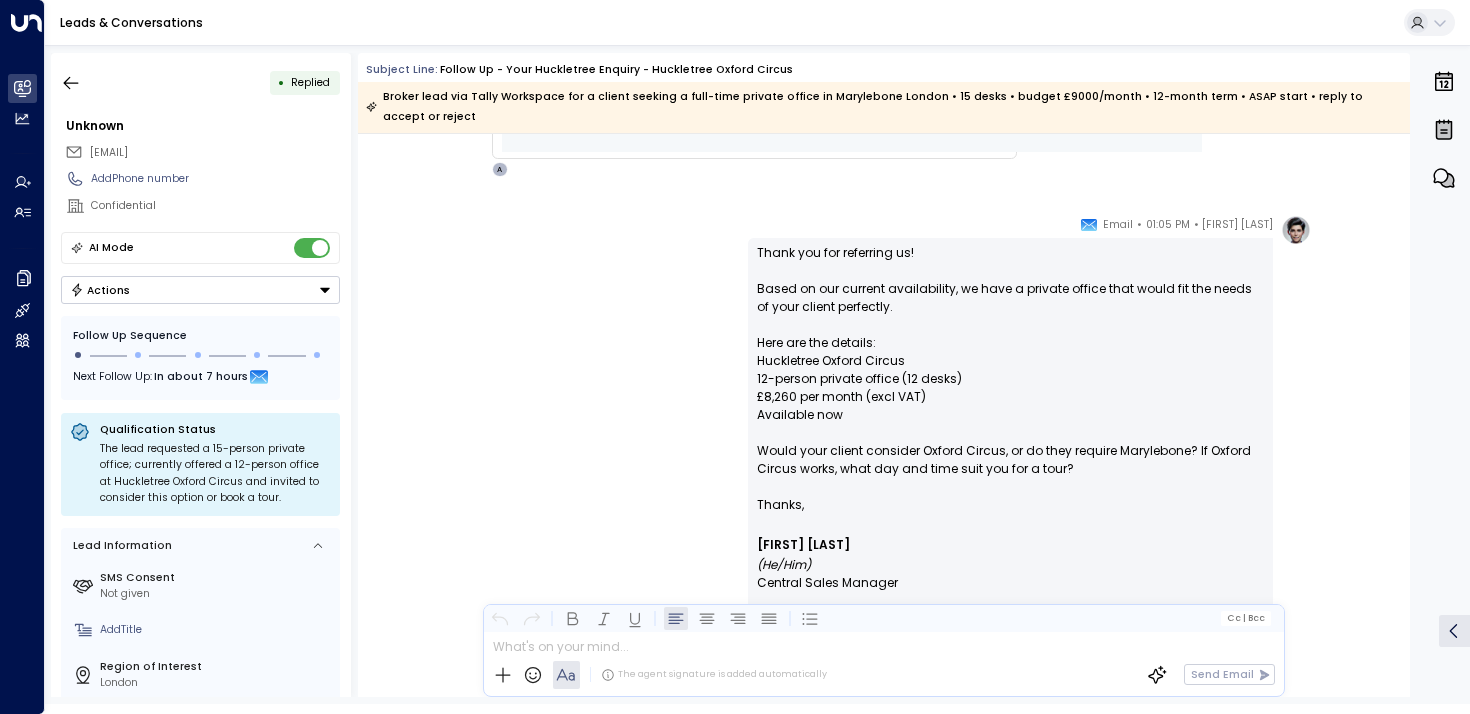 scroll, scrollTop: 1912, scrollLeft: 0, axis: vertical 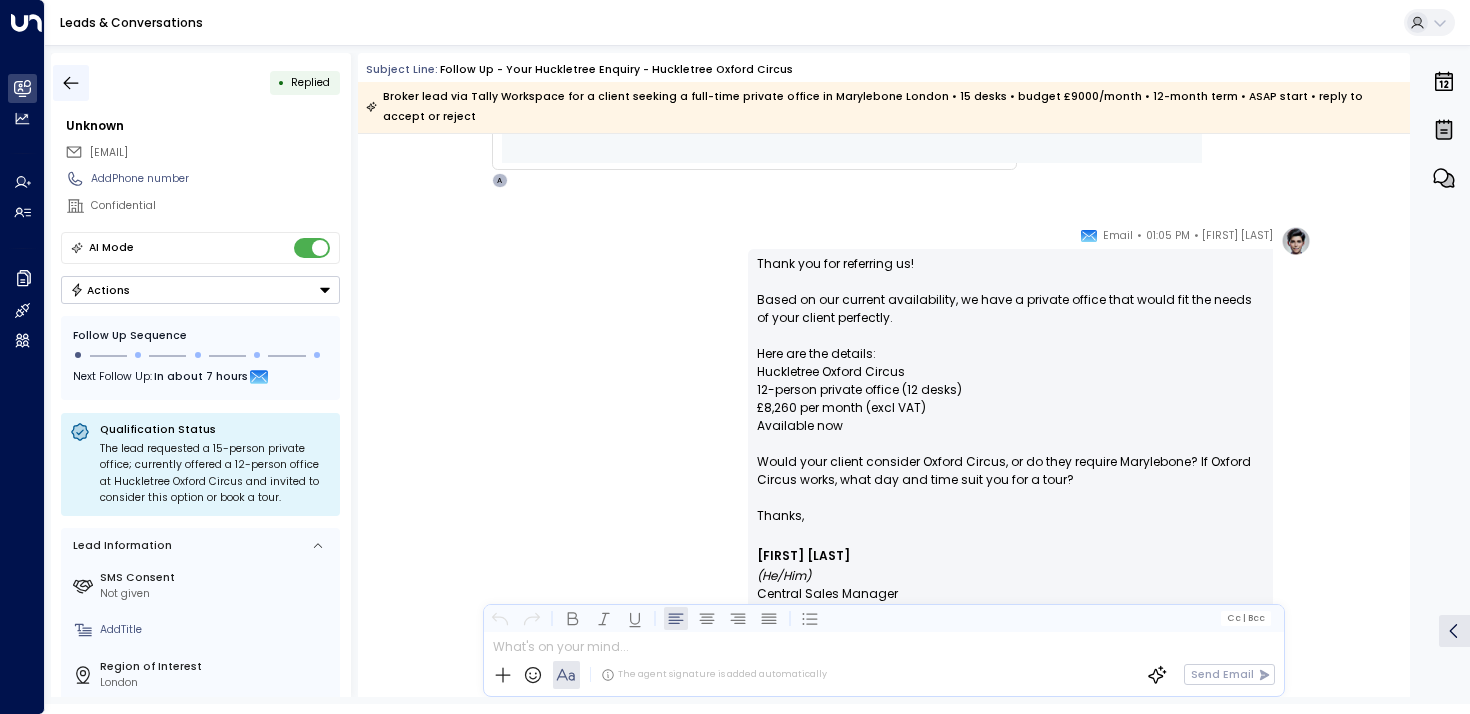 click 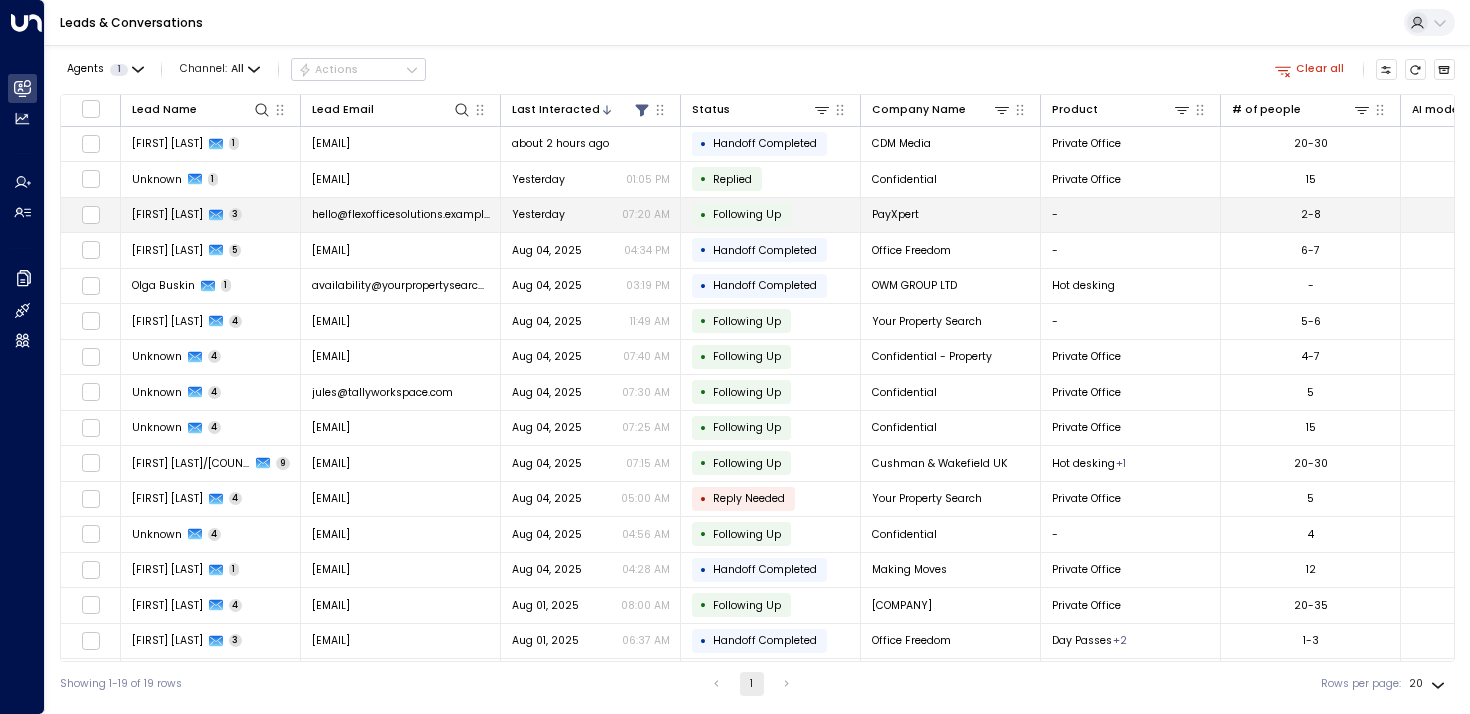 click on "[FIRST] [LAST]" at bounding box center (167, 214) 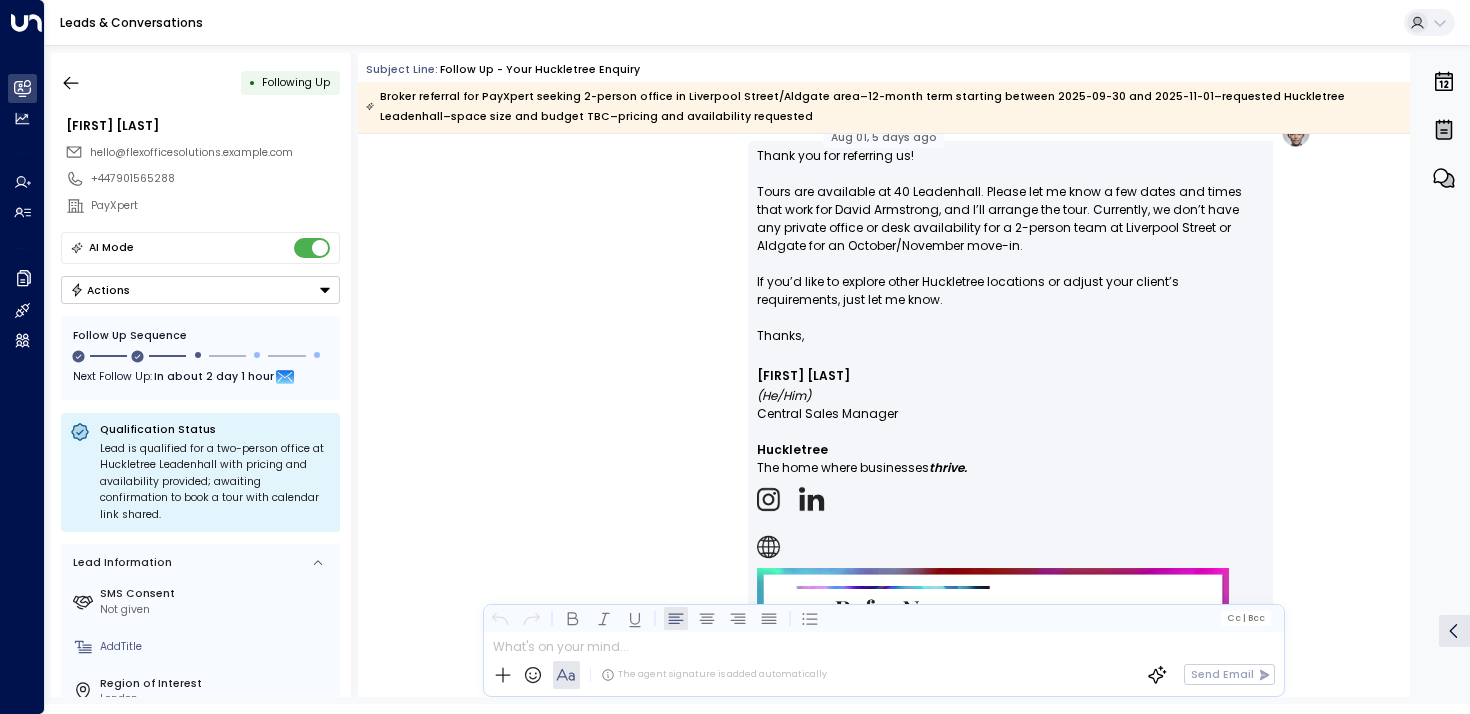 scroll, scrollTop: 1173, scrollLeft: 0, axis: vertical 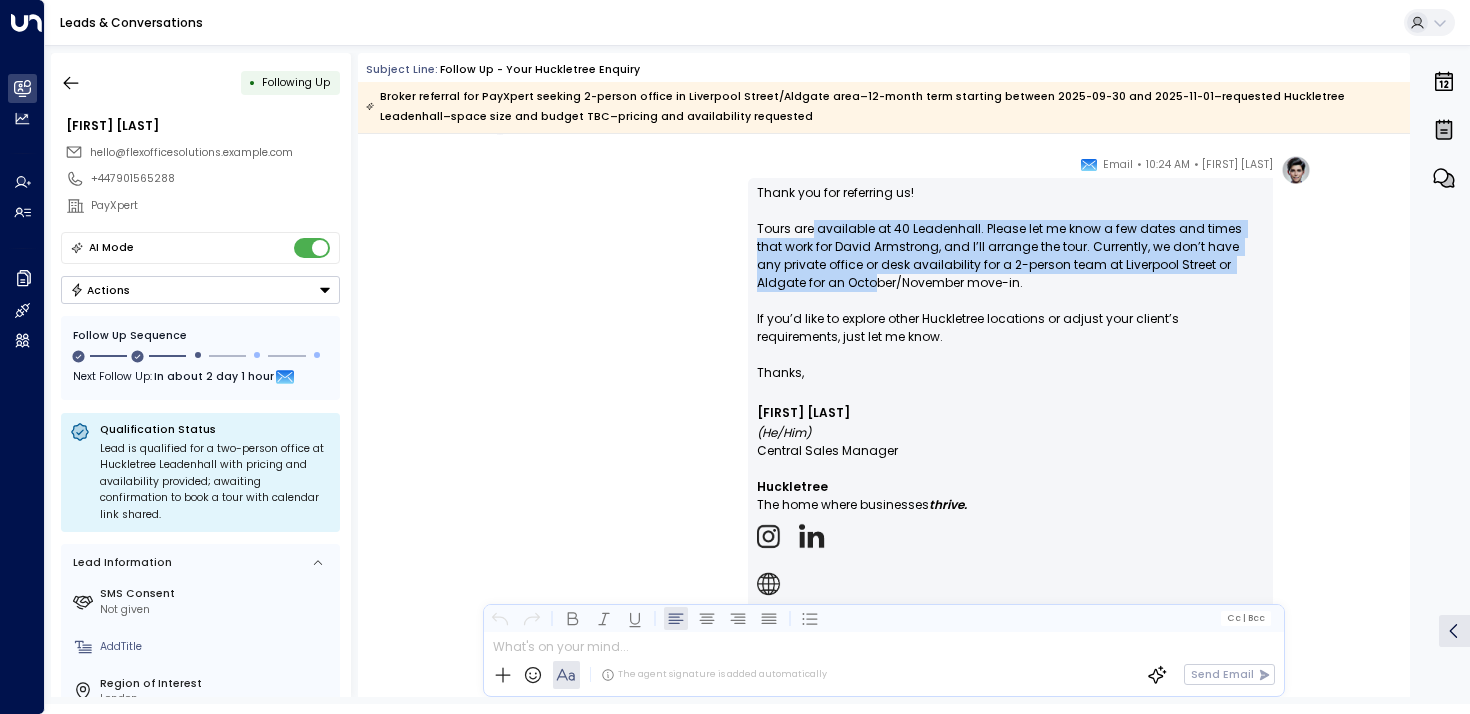 drag, startPoint x: 811, startPoint y: 225, endPoint x: 822, endPoint y: 289, distance: 64.93843 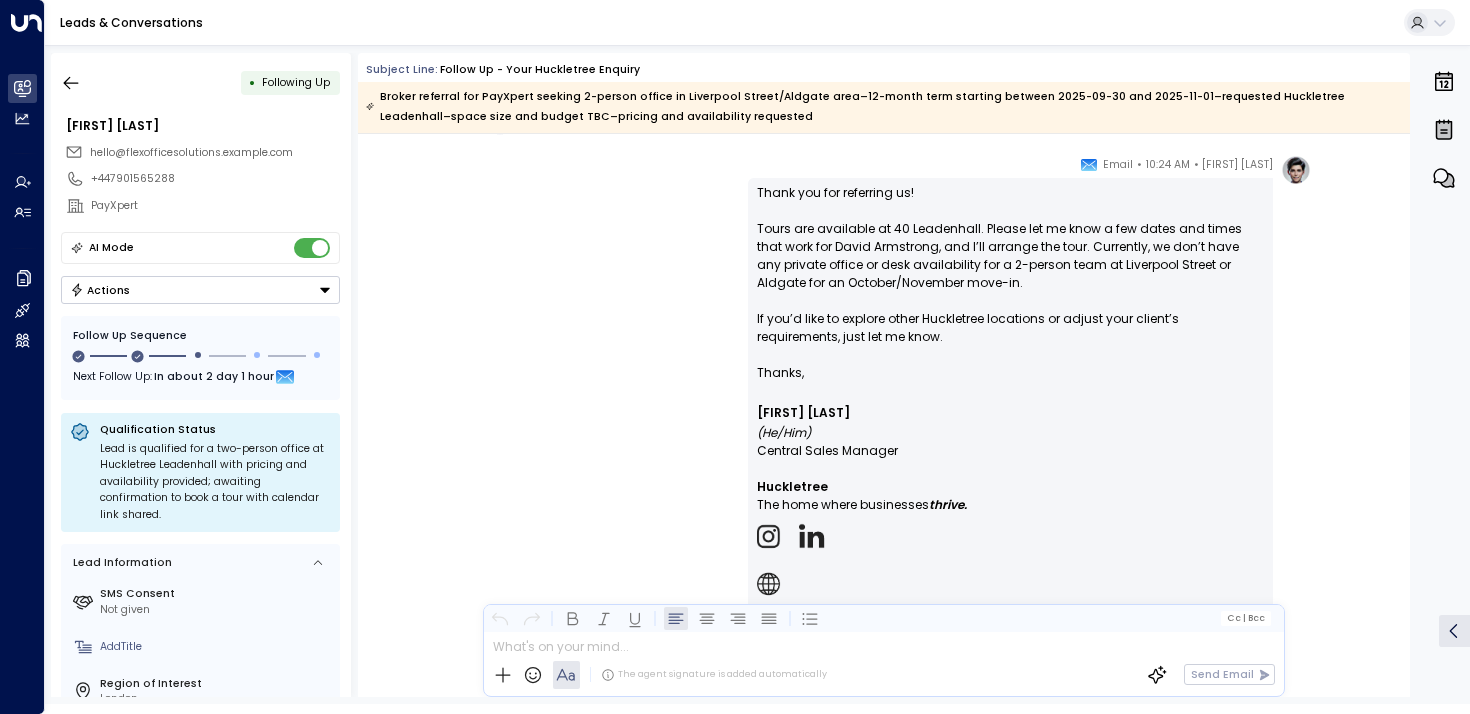 drag, startPoint x: 860, startPoint y: 308, endPoint x: 850, endPoint y: 269, distance: 40.261642 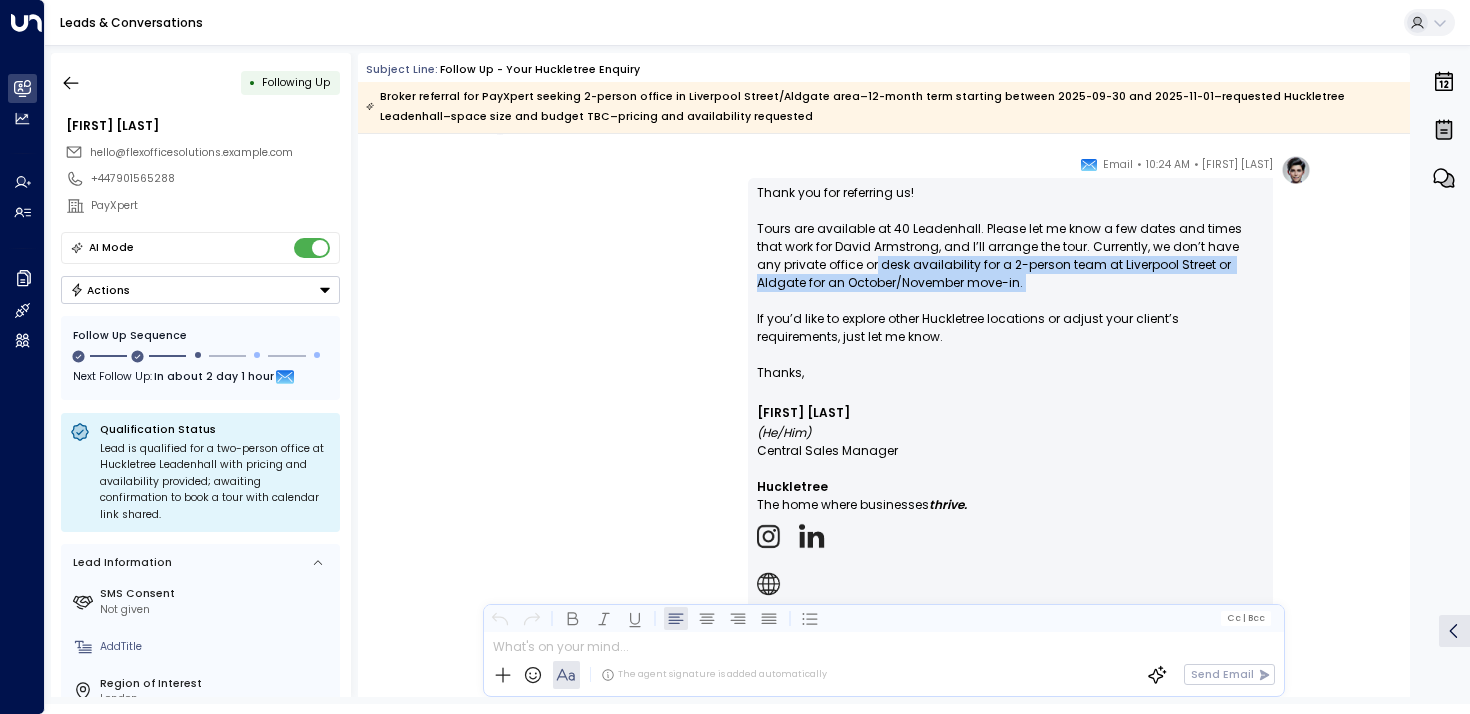 click on "Thank you for referring us! Tours are available at 40 Leadenhall. Please let me know a few dates and times that work for [FIRST] [LAST], and I’ll arrange the tour. Currently, we don’t have any private office or desk availability for a 2-person team at Liverpool Street or Aldgate for an October/November move-in. If you’d like to explore other Huckletree locations or adjust your client’s requirements, just let me know." at bounding box center [1010, 274] 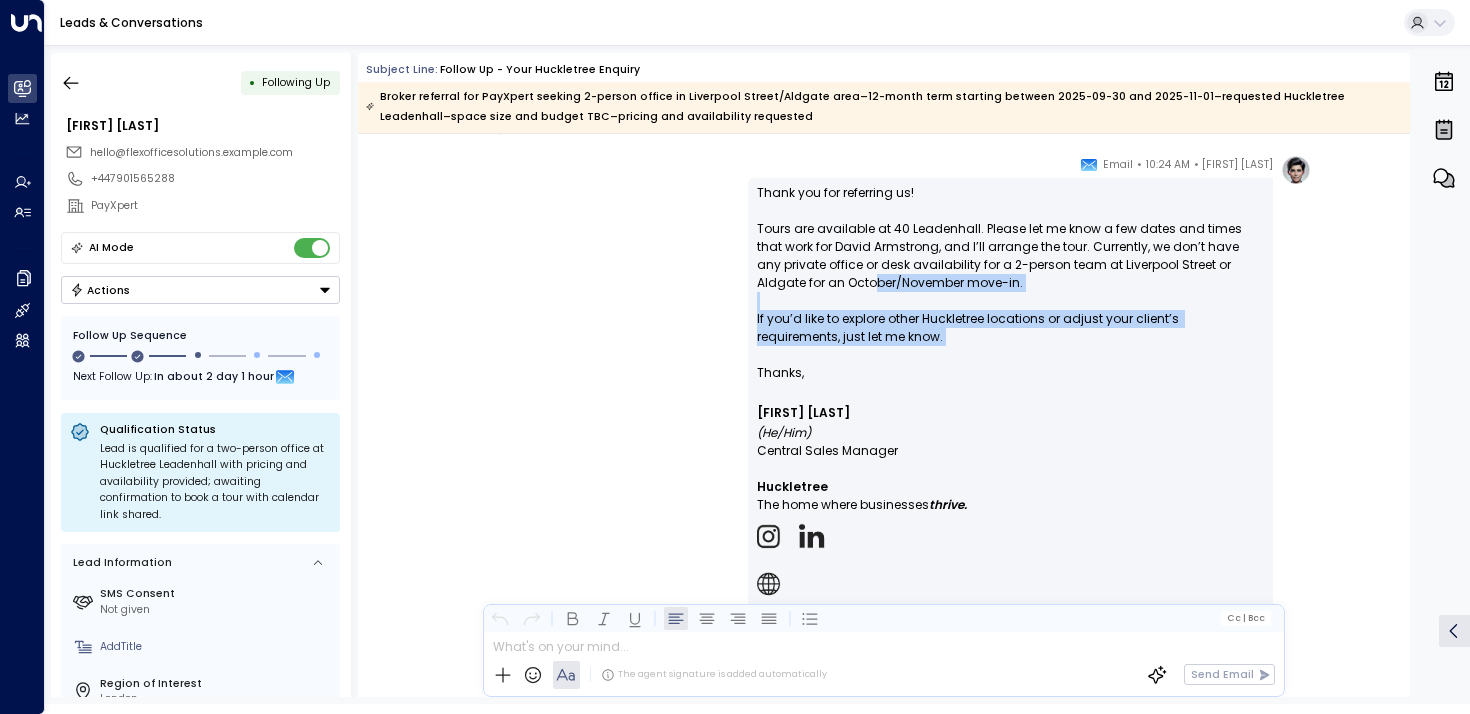 drag, startPoint x: 820, startPoint y: 280, endPoint x: 822, endPoint y: 369, distance: 89.02247 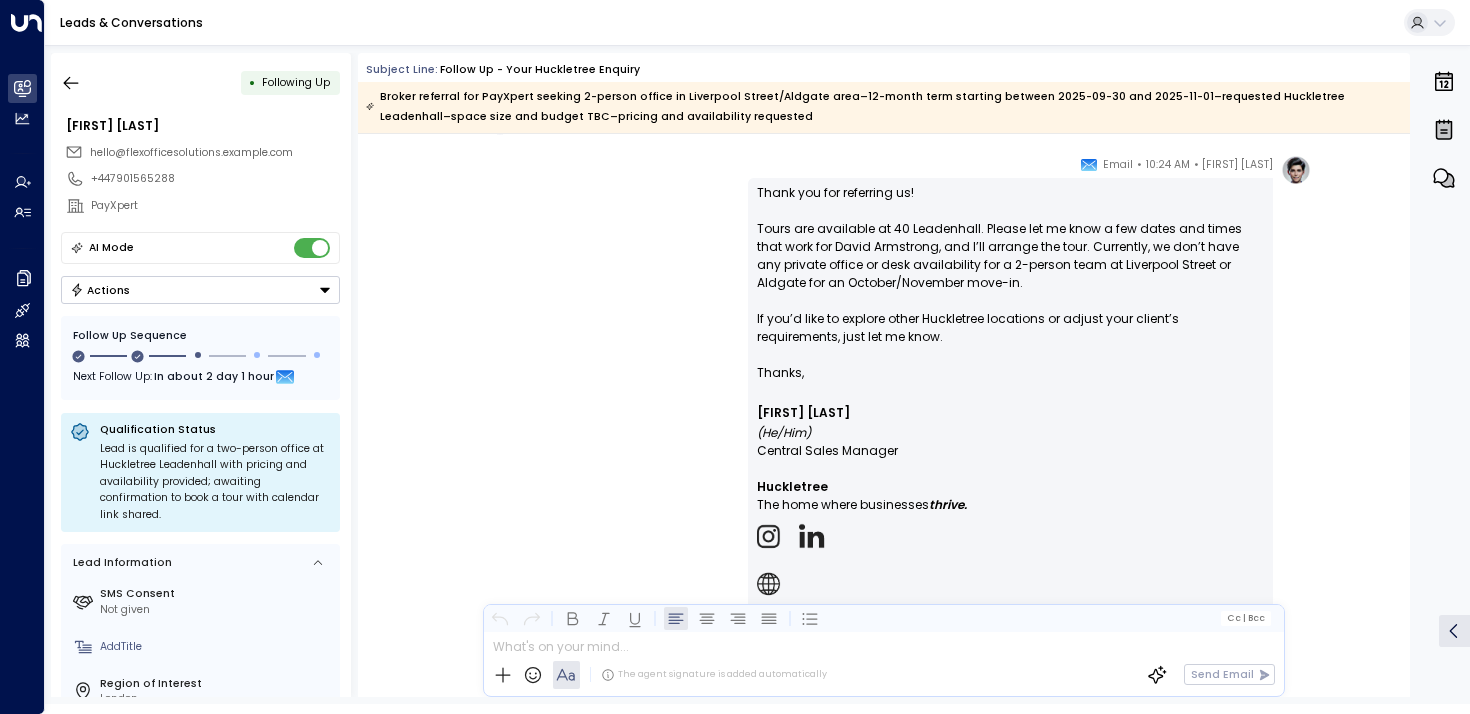 click on "Thanks," at bounding box center [1010, 373] 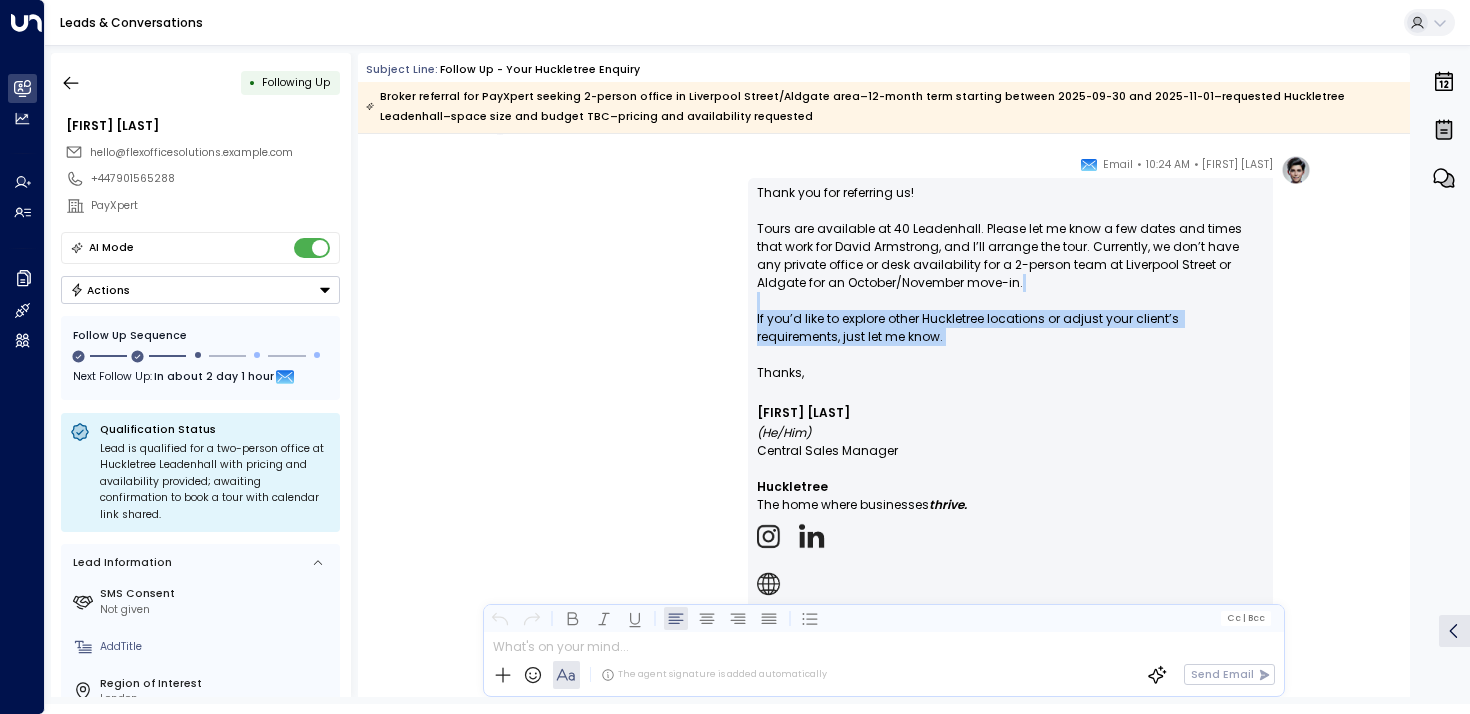drag, startPoint x: 827, startPoint y: 358, endPoint x: 804, endPoint y: 286, distance: 75.58439 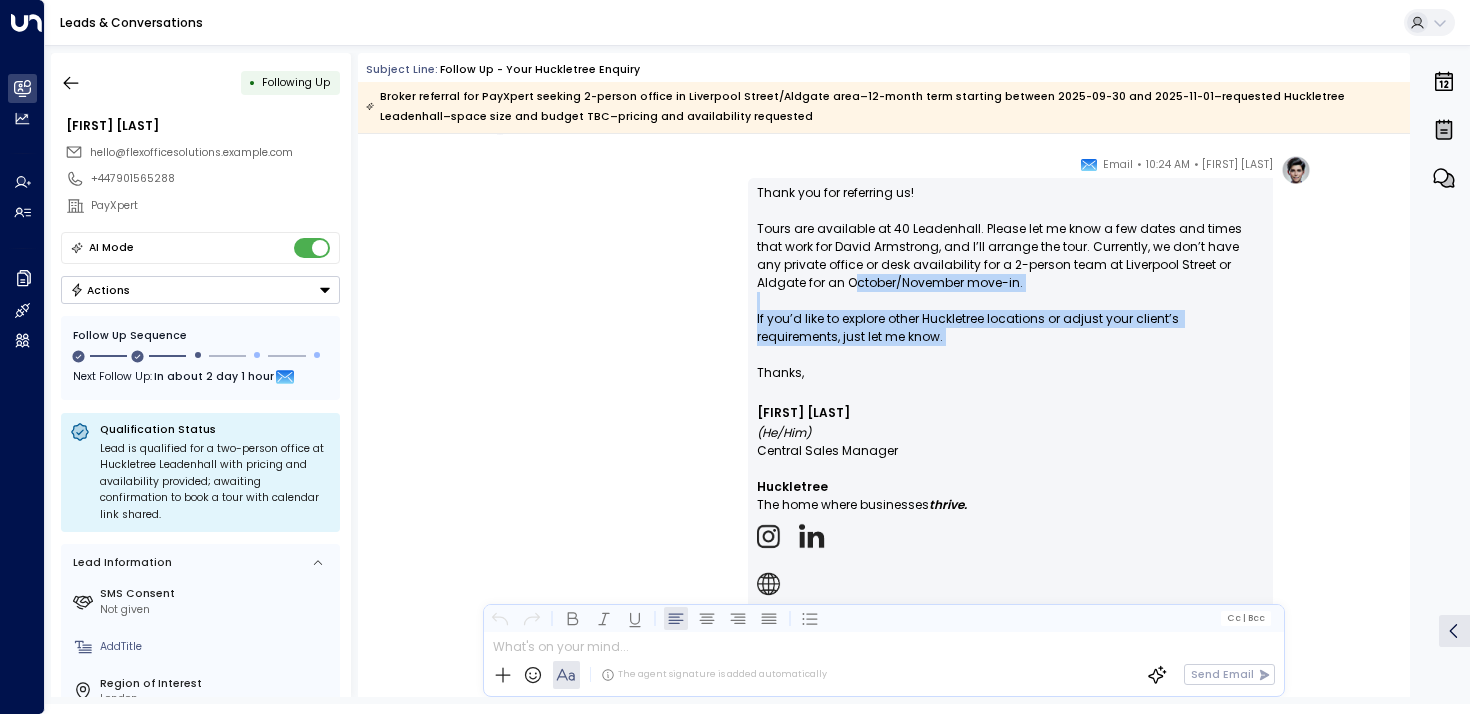 click on "Thank you for referring us! Tours are available at 40 Leadenhall. Please let me know a few dates and times that work for [FIRST] [LAST], and I’ll arrange the tour. Currently, we don’t have any private office or desk availability for a 2-person team at Liverpool Street or Aldgate for an October/November move-in. If you’d like to explore other Huckletree locations or adjust your client’s requirements, just let me know." at bounding box center [1010, 274] 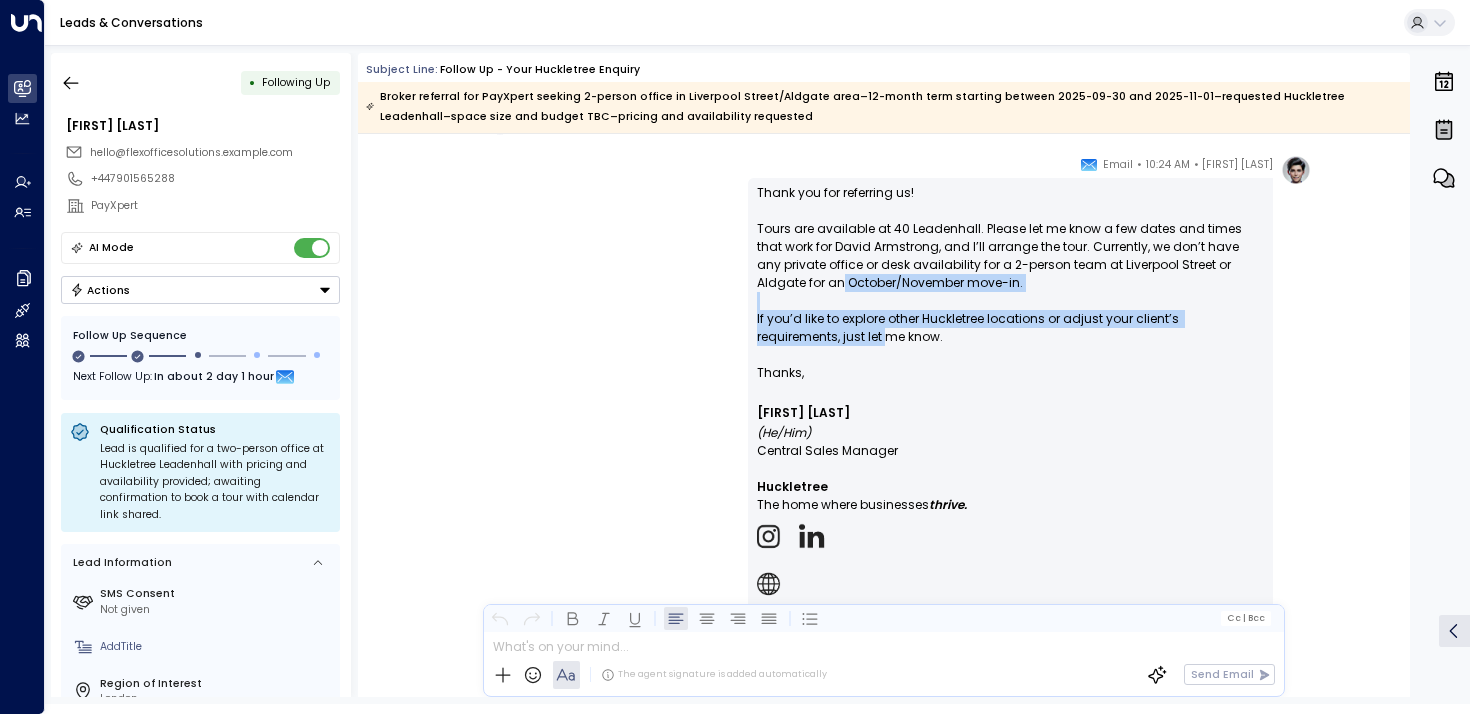 drag, startPoint x: 786, startPoint y: 276, endPoint x: 801, endPoint y: 345, distance: 70.61161 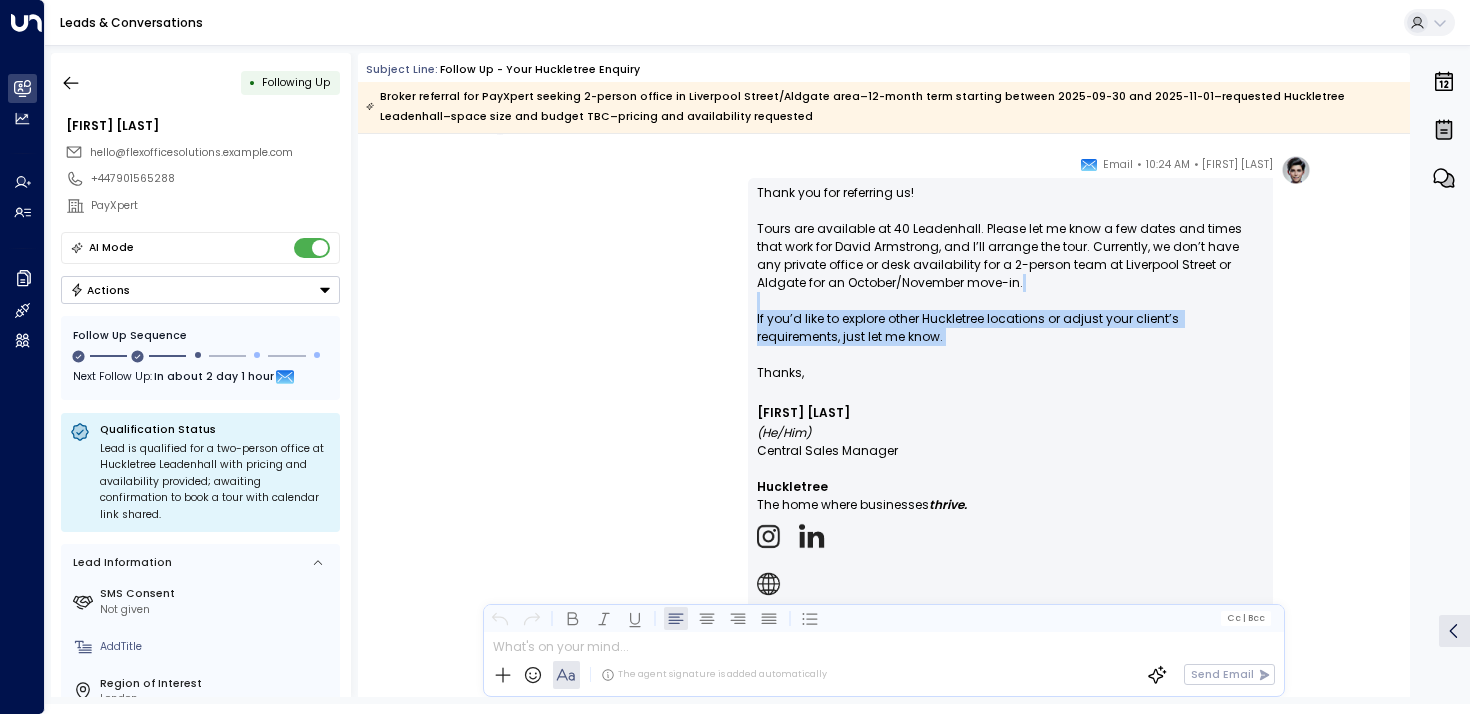 drag, startPoint x: 807, startPoint y: 359, endPoint x: 783, endPoint y: 294, distance: 69.289246 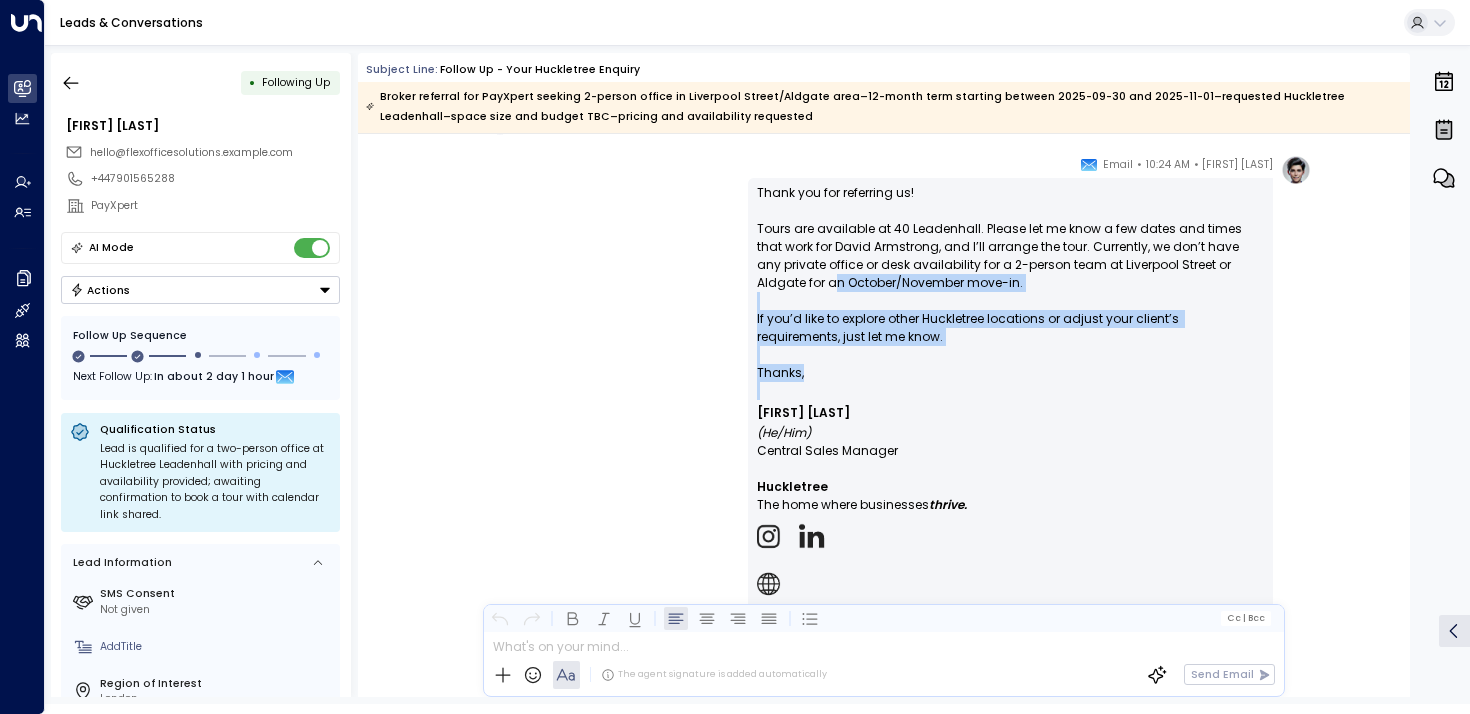 drag, startPoint x: 783, startPoint y: 279, endPoint x: 814, endPoint y: 386, distance: 111.40018 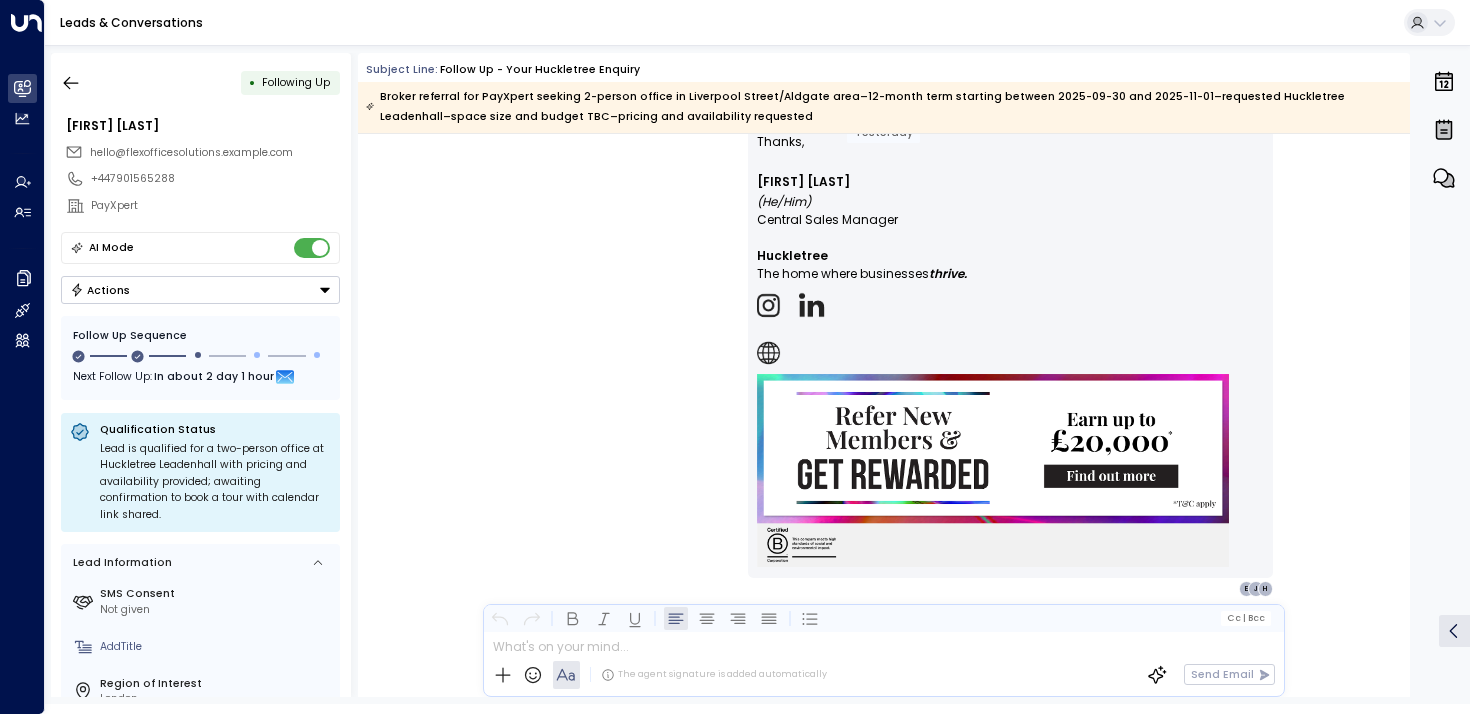 scroll, scrollTop: 2686, scrollLeft: 0, axis: vertical 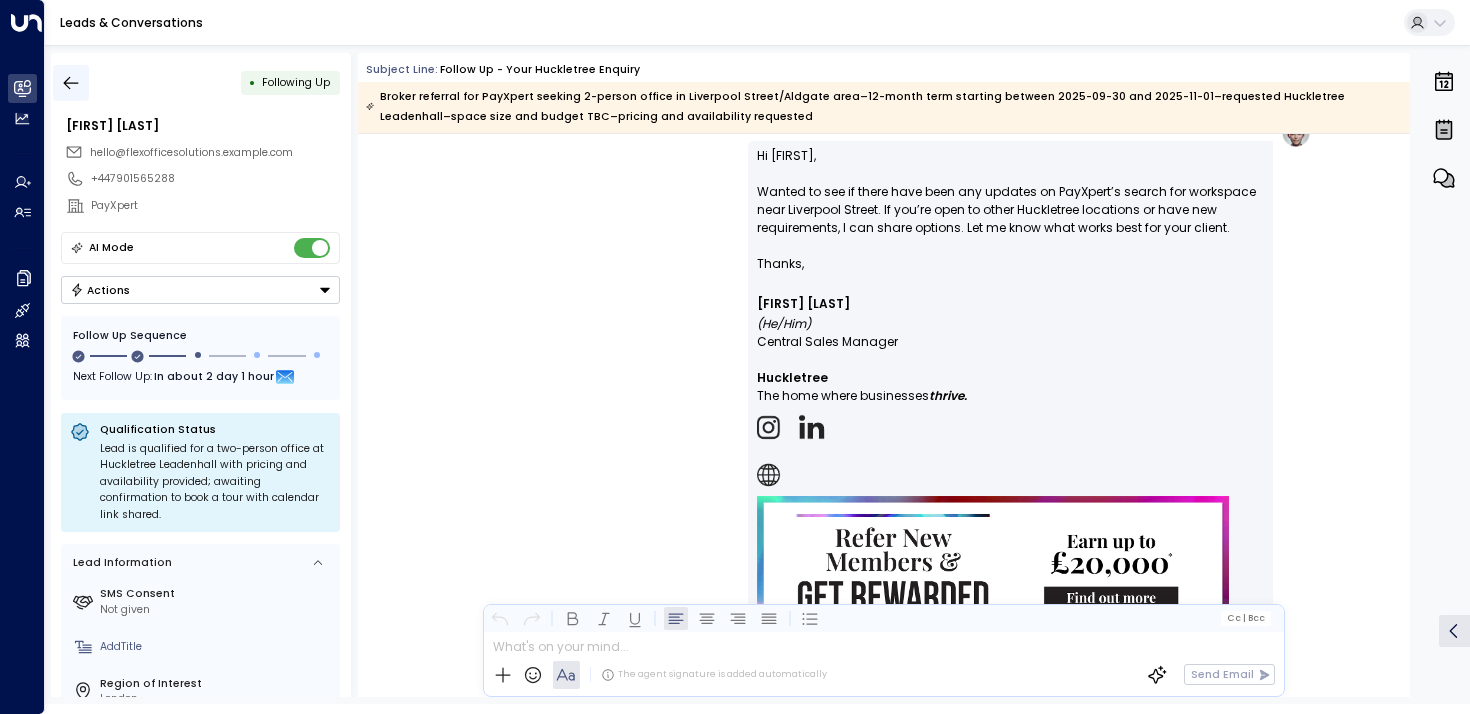 click 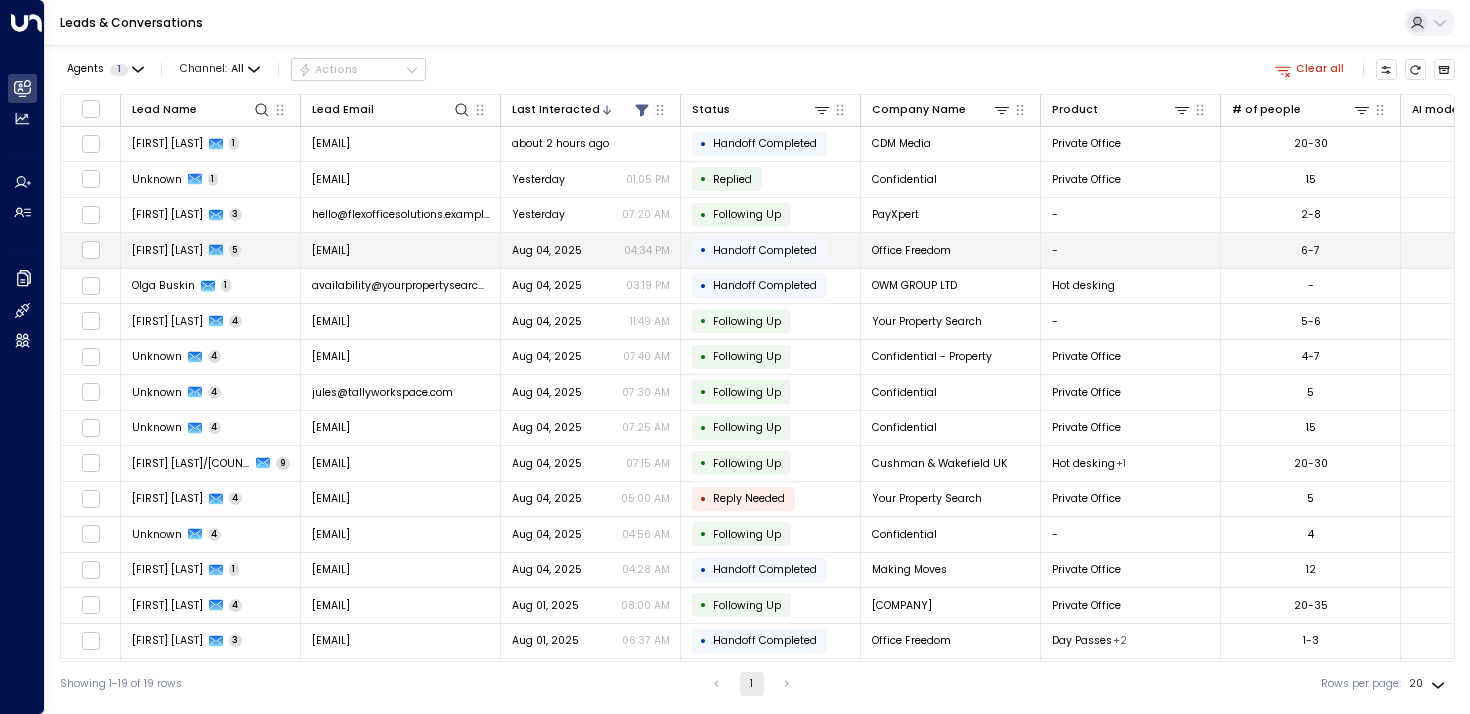 click on "[FIRST] [LAST] 5" at bounding box center (211, 250) 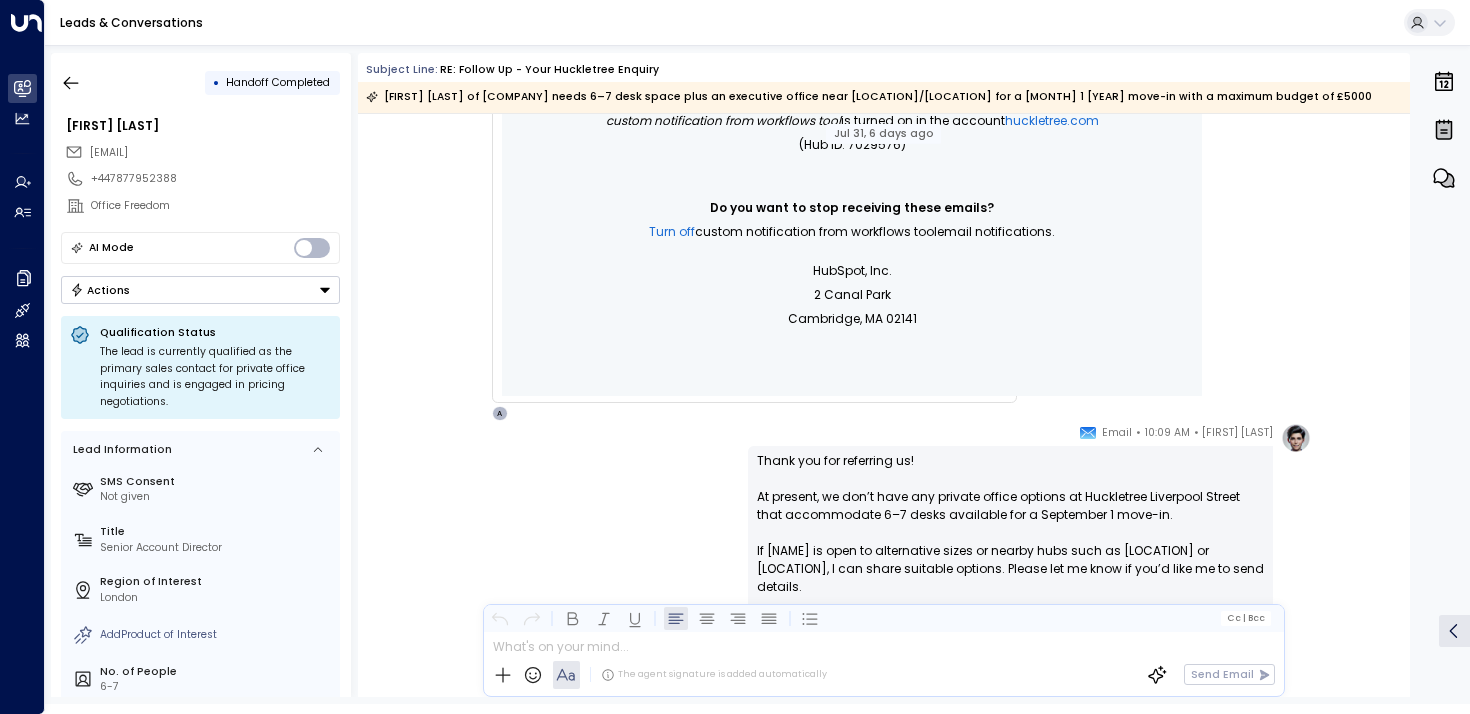 scroll, scrollTop: 1535, scrollLeft: 0, axis: vertical 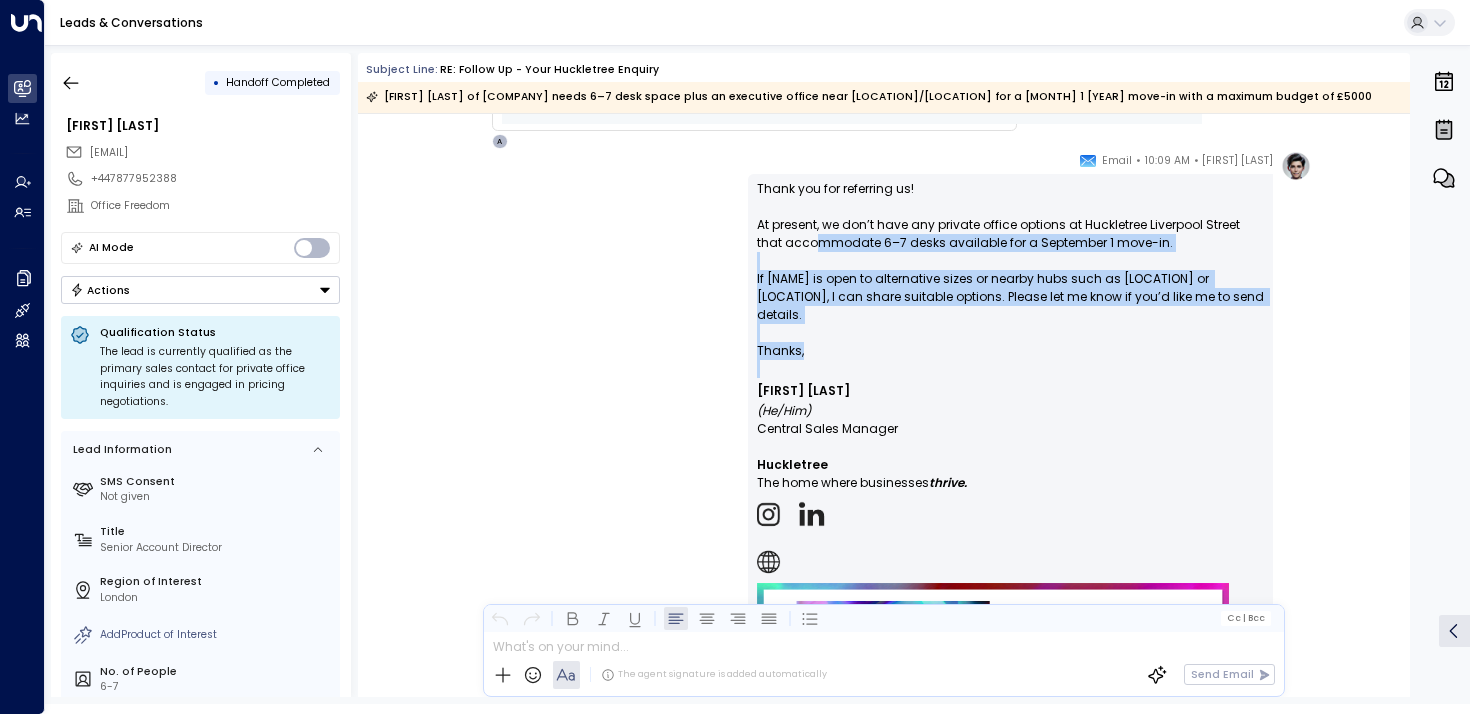 drag, startPoint x: 811, startPoint y: 241, endPoint x: 836, endPoint y: 351, distance: 112.805145 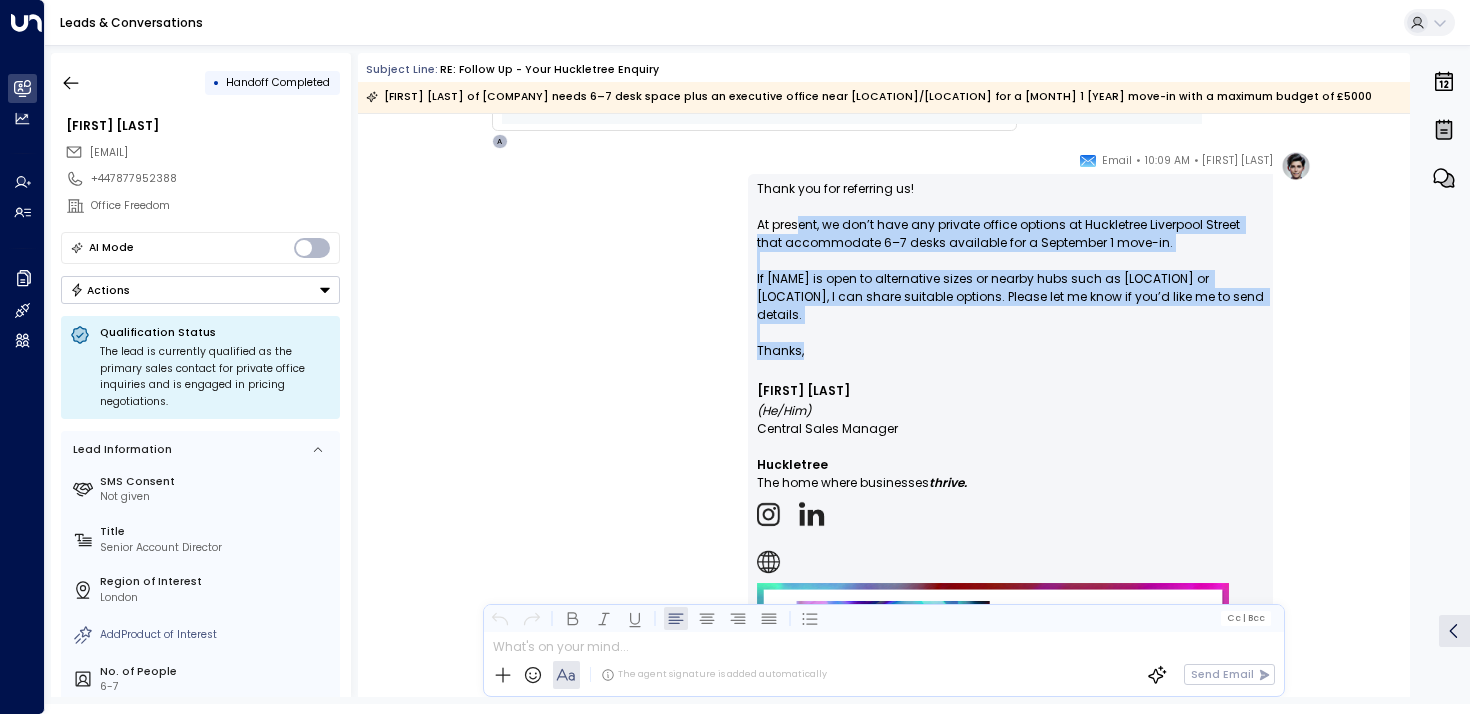 drag, startPoint x: 824, startPoint y: 324, endPoint x: 800, endPoint y: 223, distance: 103.81233 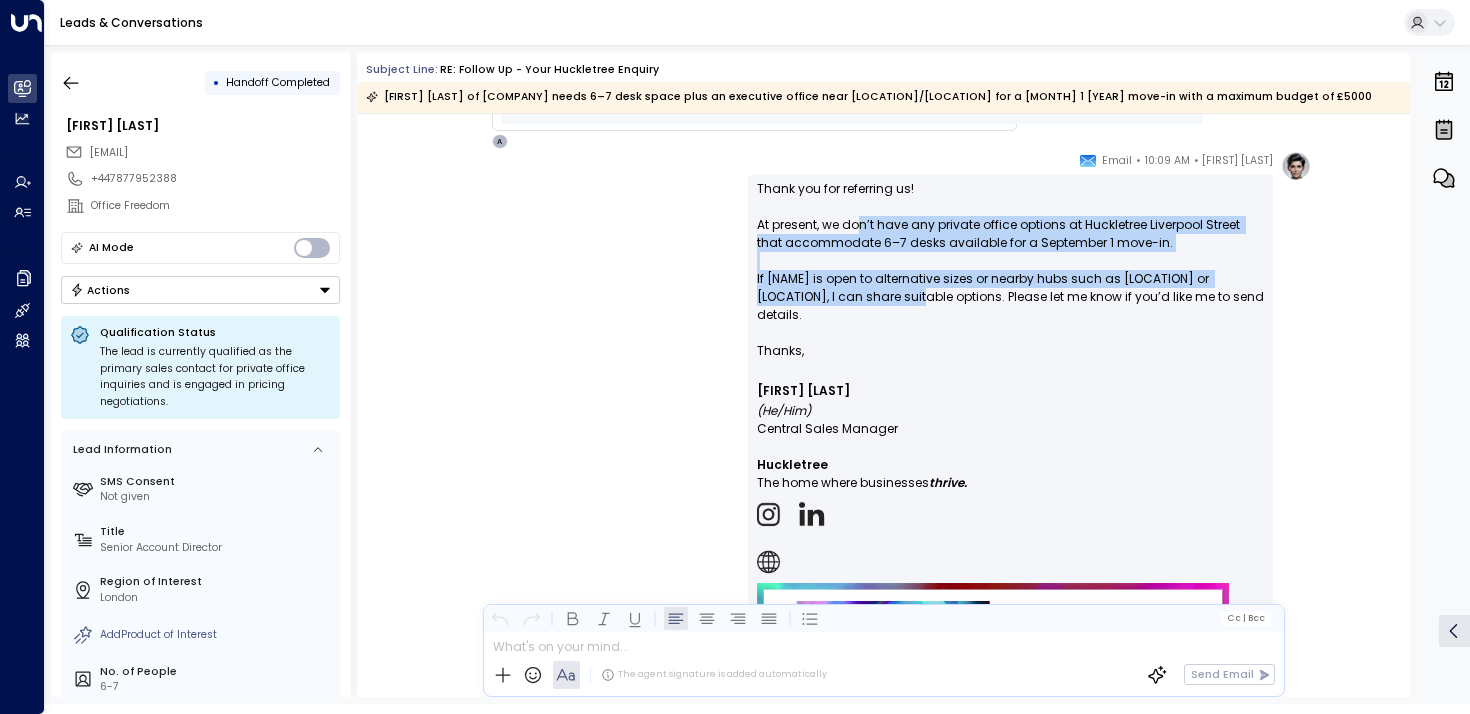 drag, startPoint x: 857, startPoint y: 223, endPoint x: 862, endPoint y: 307, distance: 84.14868 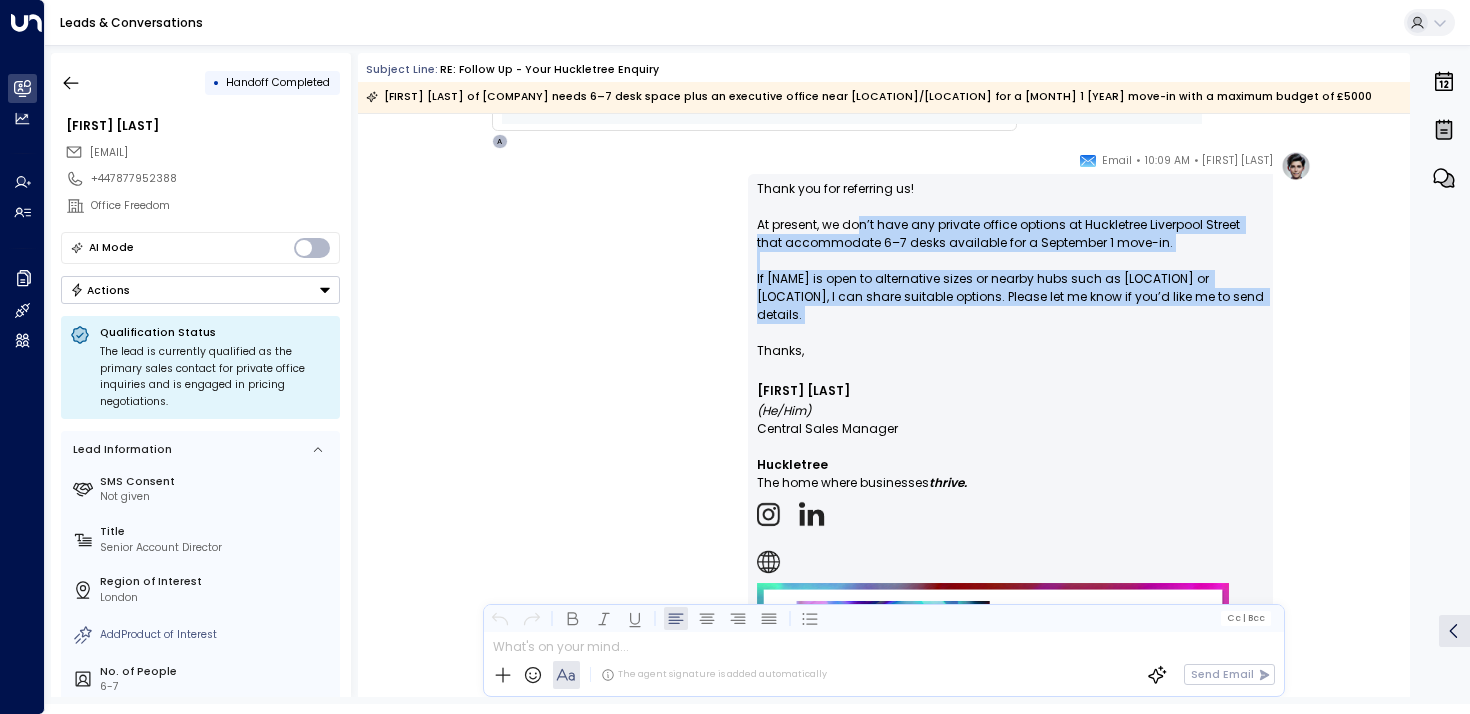 click on "Thank you for referring us! At present, we don’t have any private office options at Huckletree Liverpool Street that accommodate 6–7 desks available for a September 1 move-in. If [FIRST] is open to alternative sizes or nearby hubs such as Moorgate or Farringdon, I can share suitable options. Please let me know if you’d like me to send details." at bounding box center [1010, 261] 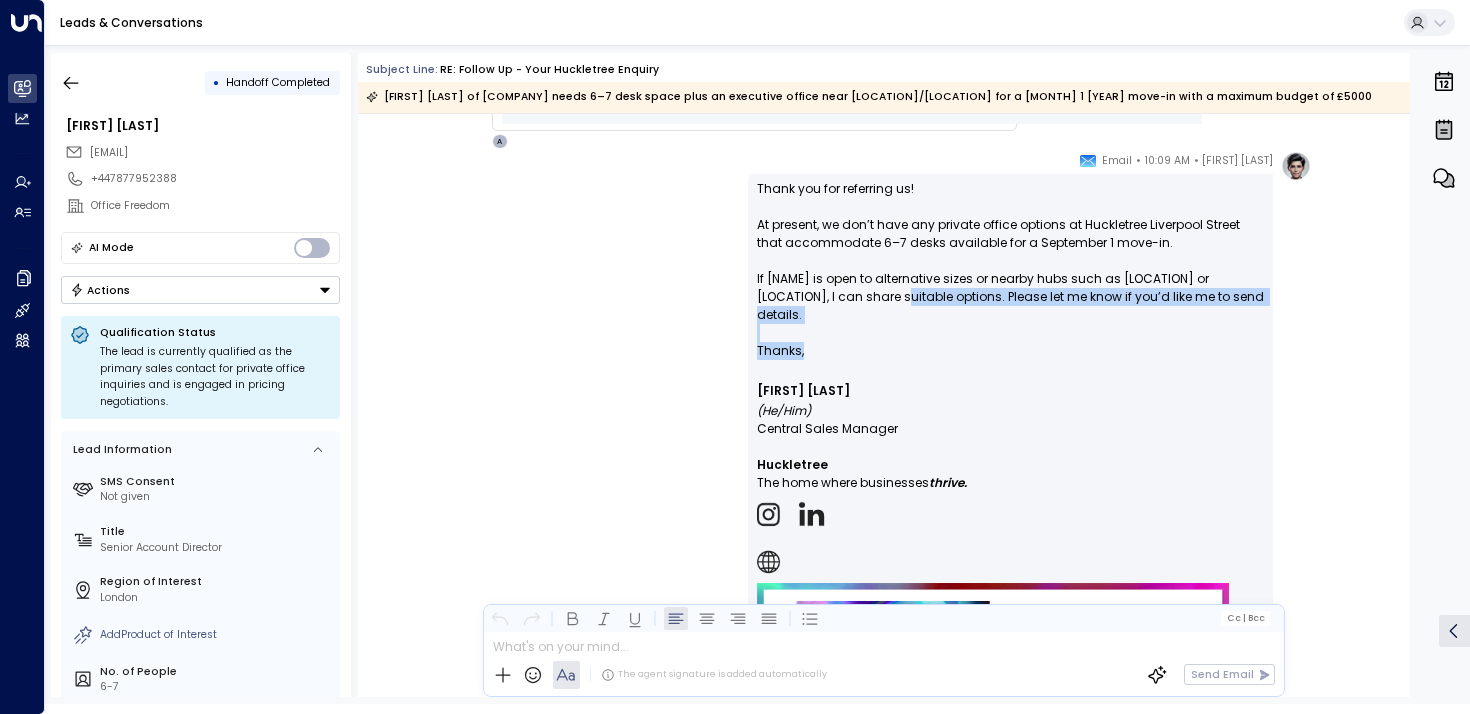 drag, startPoint x: 840, startPoint y: 289, endPoint x: 840, endPoint y: 336, distance: 47 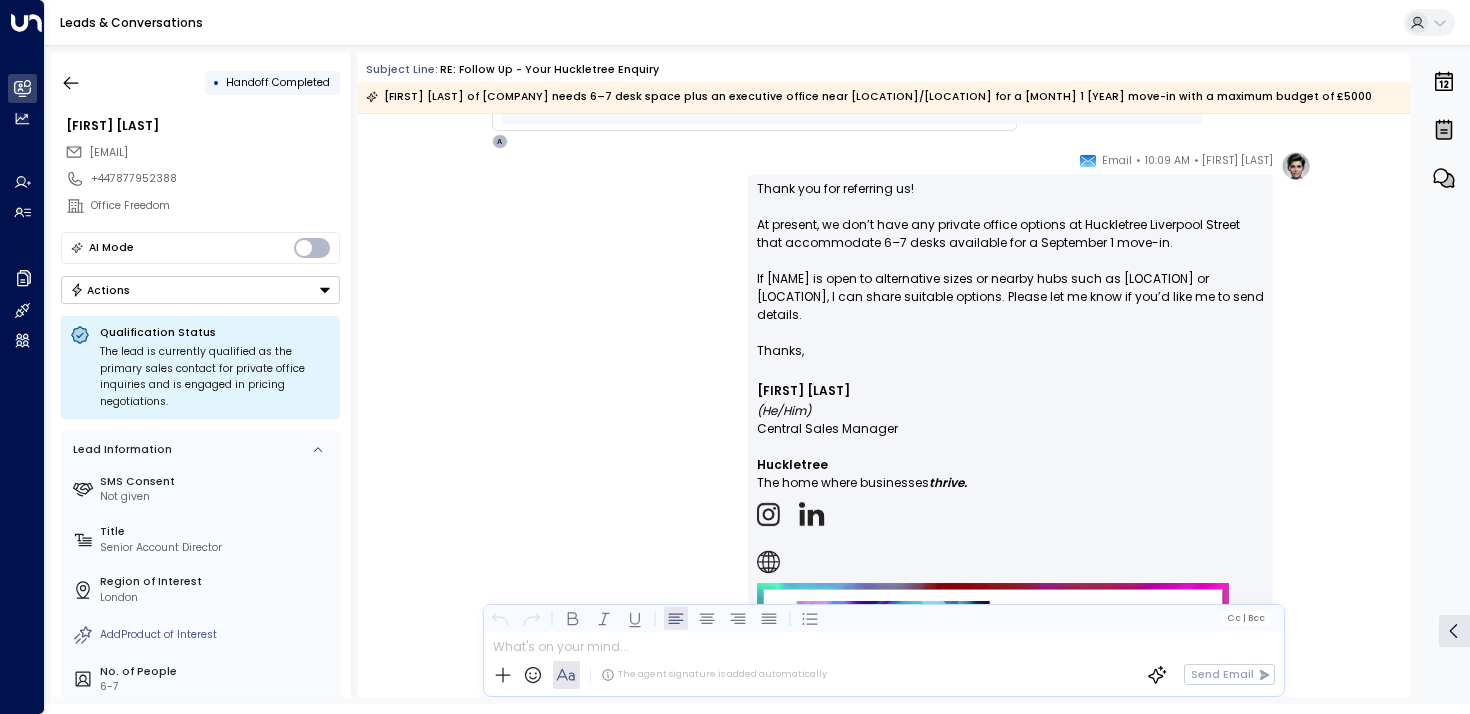 click on "Thanks," at bounding box center [1010, 351] 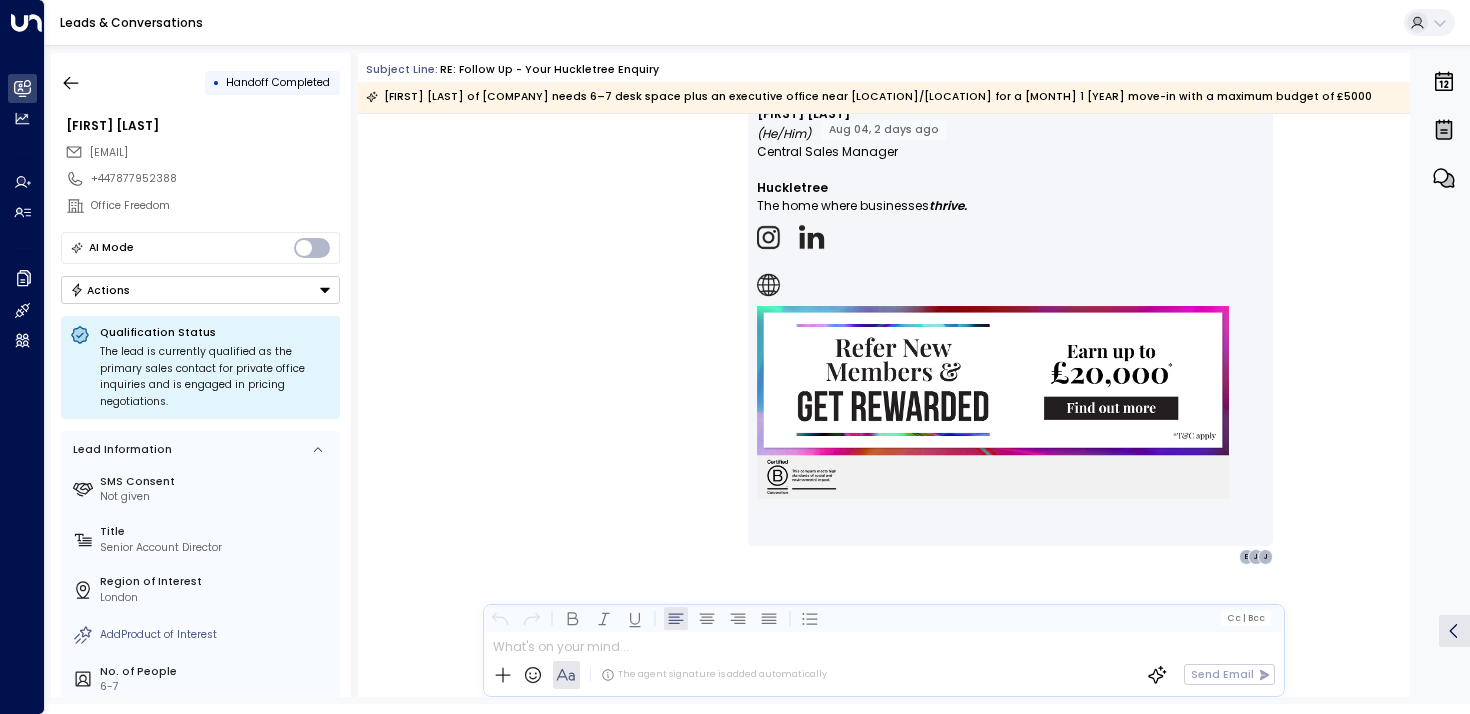 scroll, scrollTop: 4520, scrollLeft: 0, axis: vertical 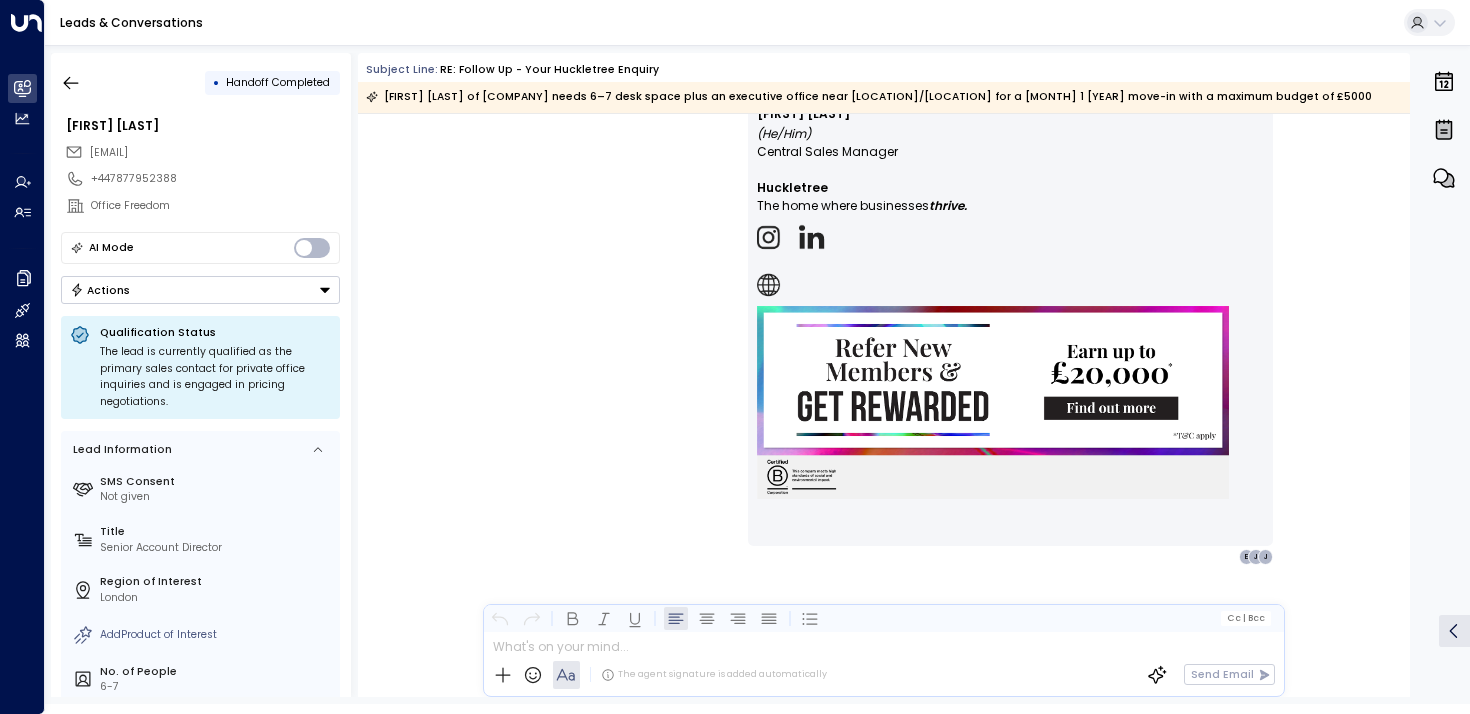 click on "• Handoff Completed" at bounding box center (200, 83) 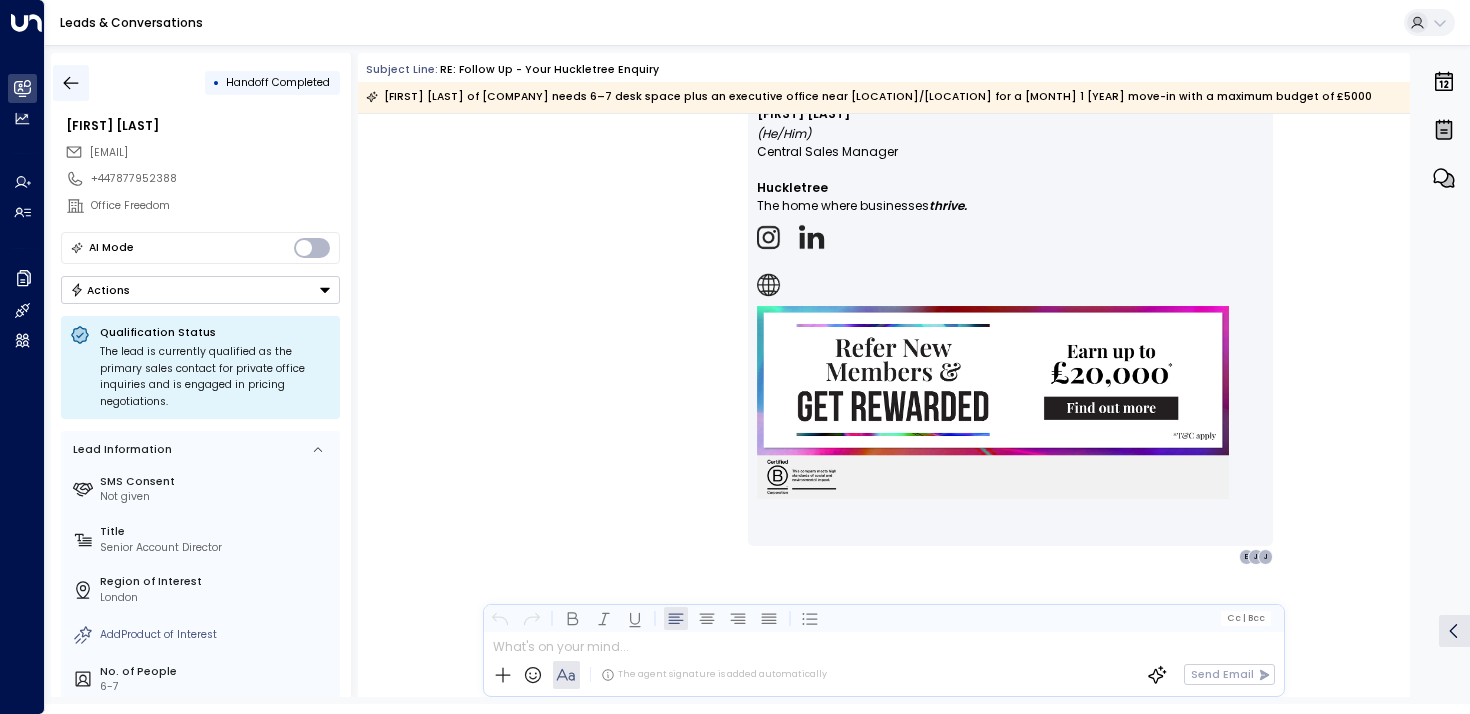 click 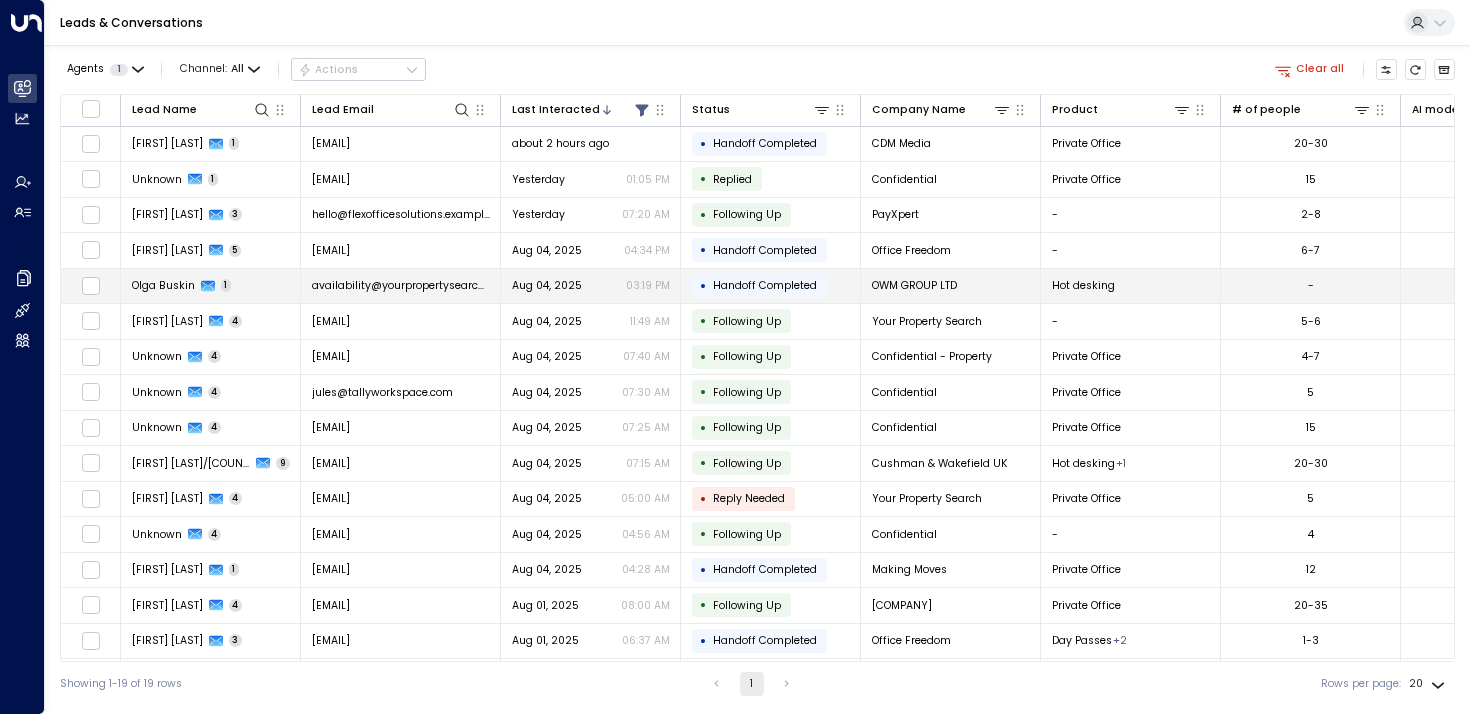 click on "Olga Buskin" at bounding box center (163, 285) 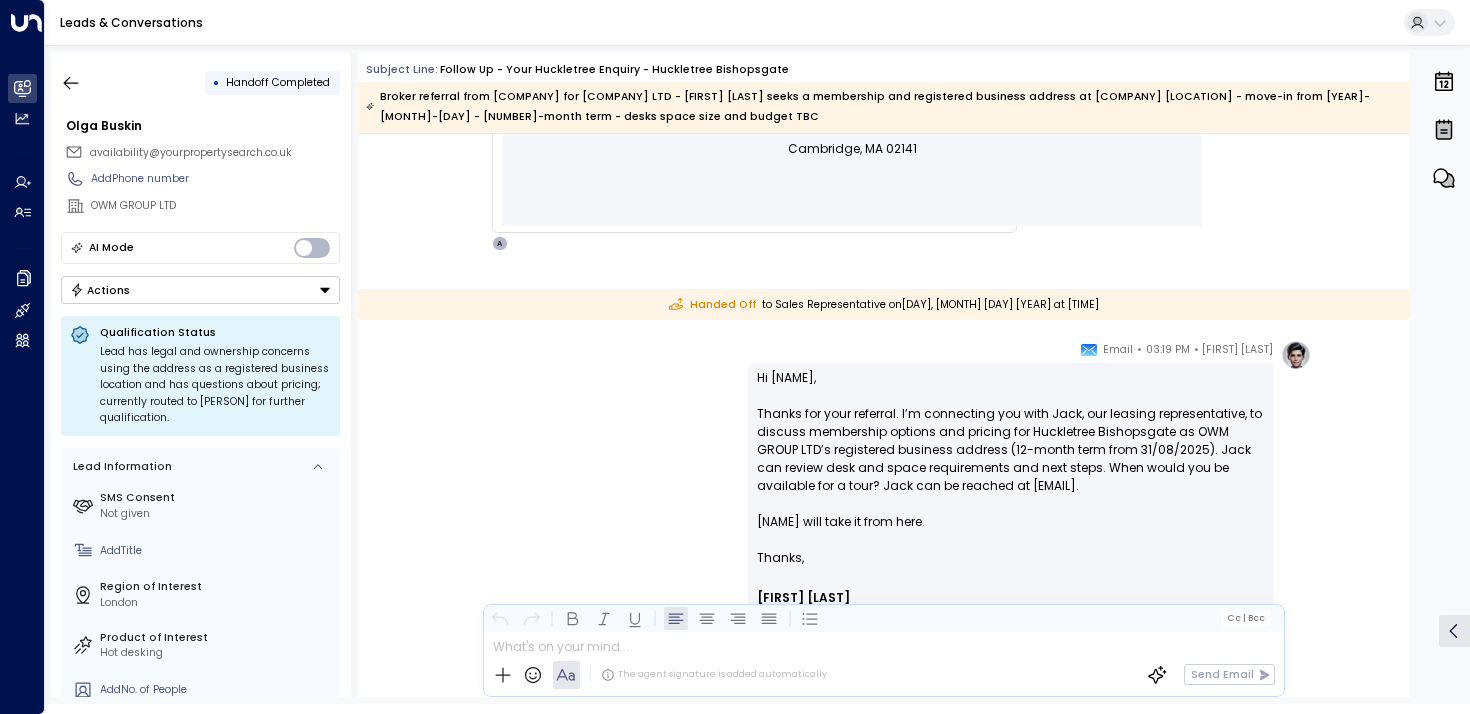 scroll, scrollTop: 1036, scrollLeft: 0, axis: vertical 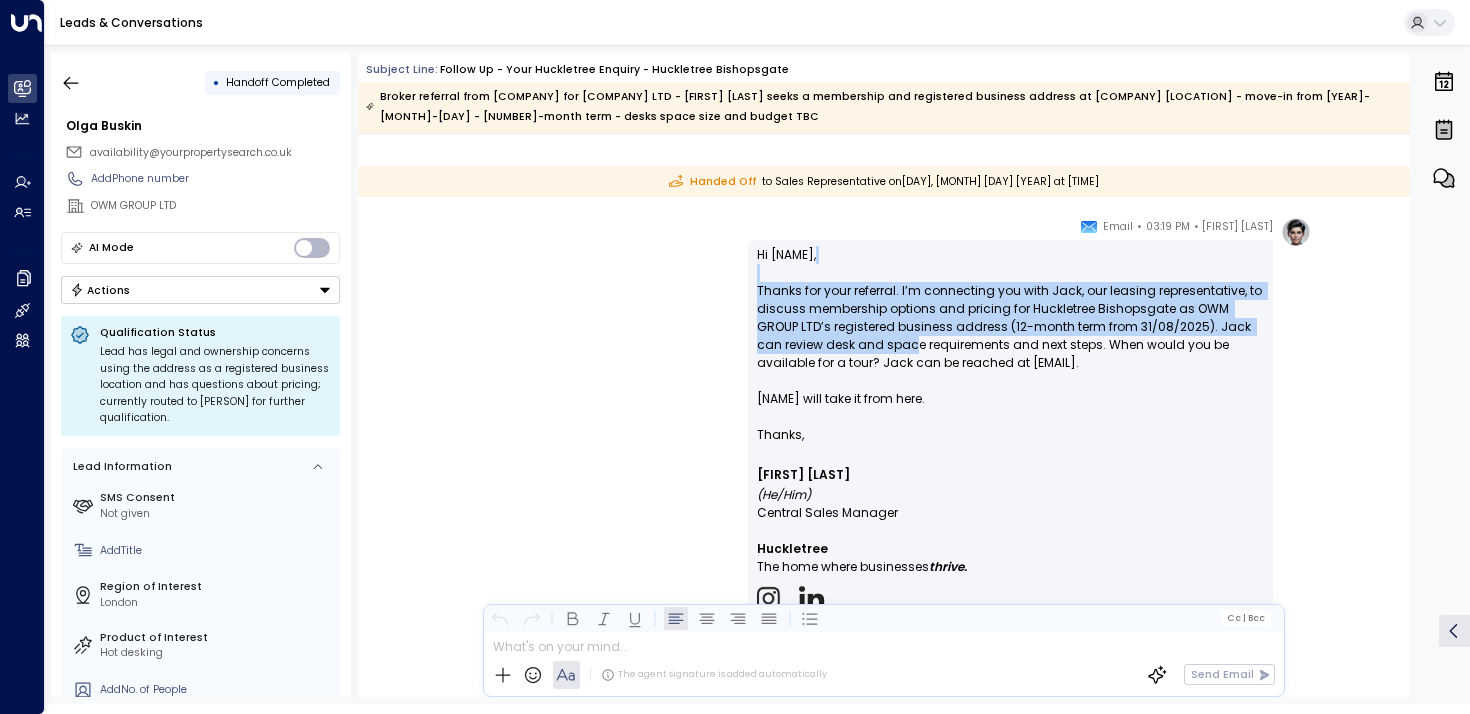 drag, startPoint x: 873, startPoint y: 279, endPoint x: 887, endPoint y: 341, distance: 63.560993 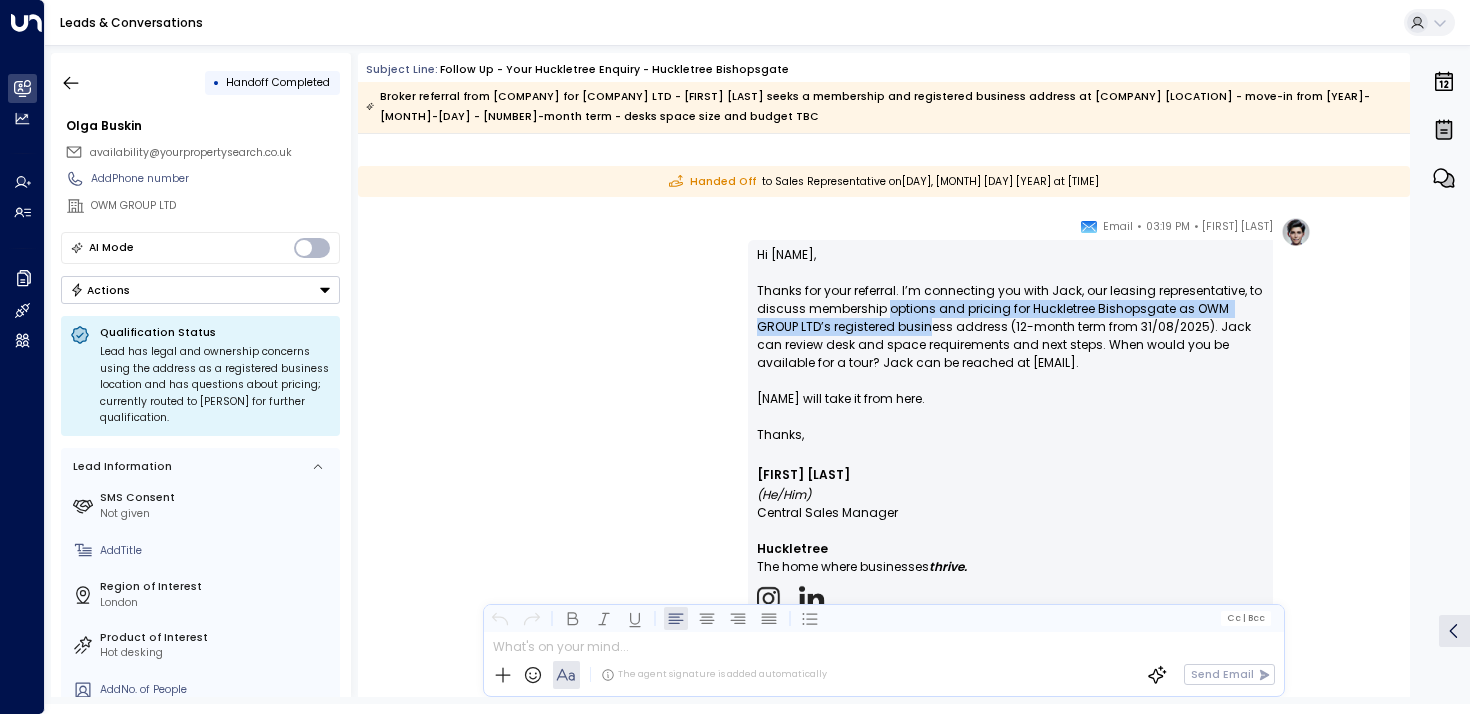 drag, startPoint x: 887, startPoint y: 316, endPoint x: 887, endPoint y: 342, distance: 26 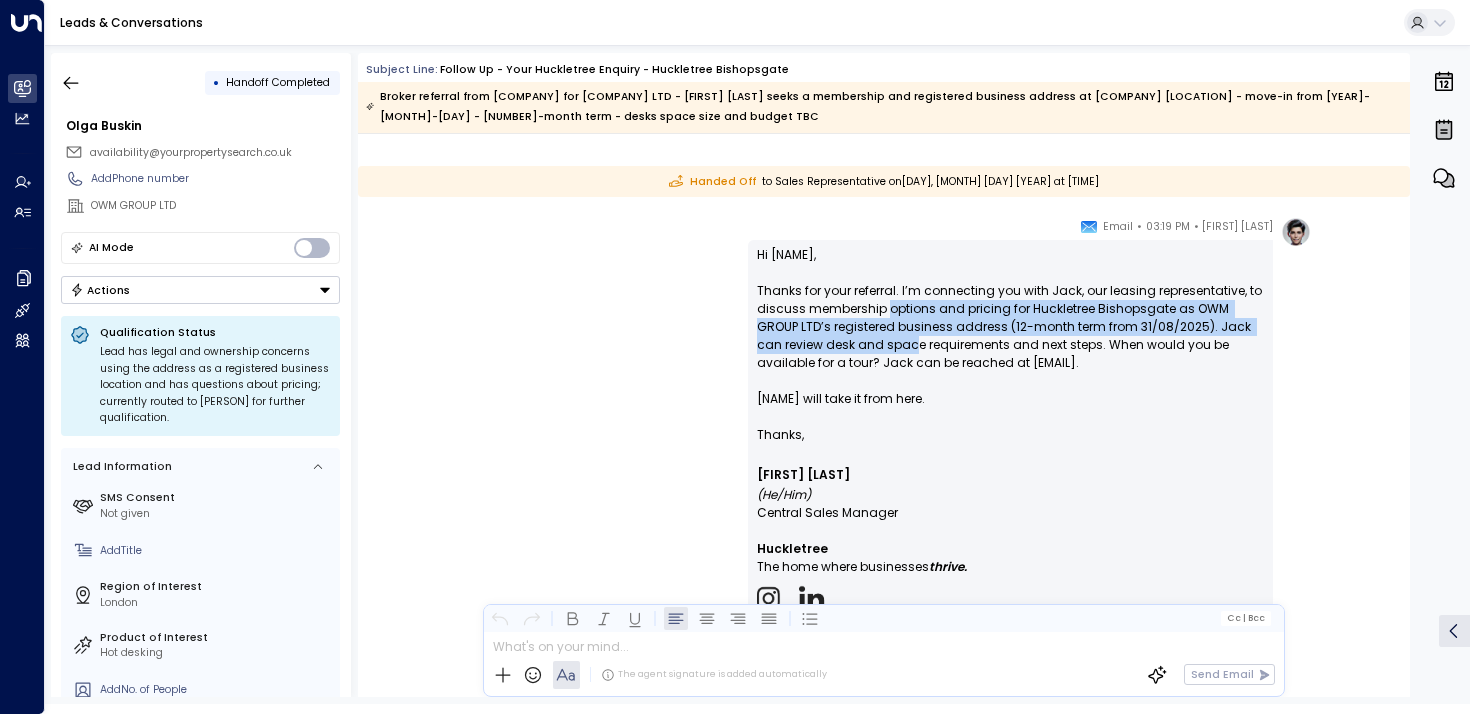 click on "Hi [NAME], Thanks for your referral. I’m connecting you with [NAME], our leasing representative, to discuss membership options and pricing for Huckletree Bishopsgate as [COMPANY]’s registered business address (12-month term from 31/08/2025). [NAME] can review desk and space requirements and next steps. When would you be available for a tour? [NAME] can be reached at [EMAIL]. [NAME] will take it from here." at bounding box center (1010, 336) 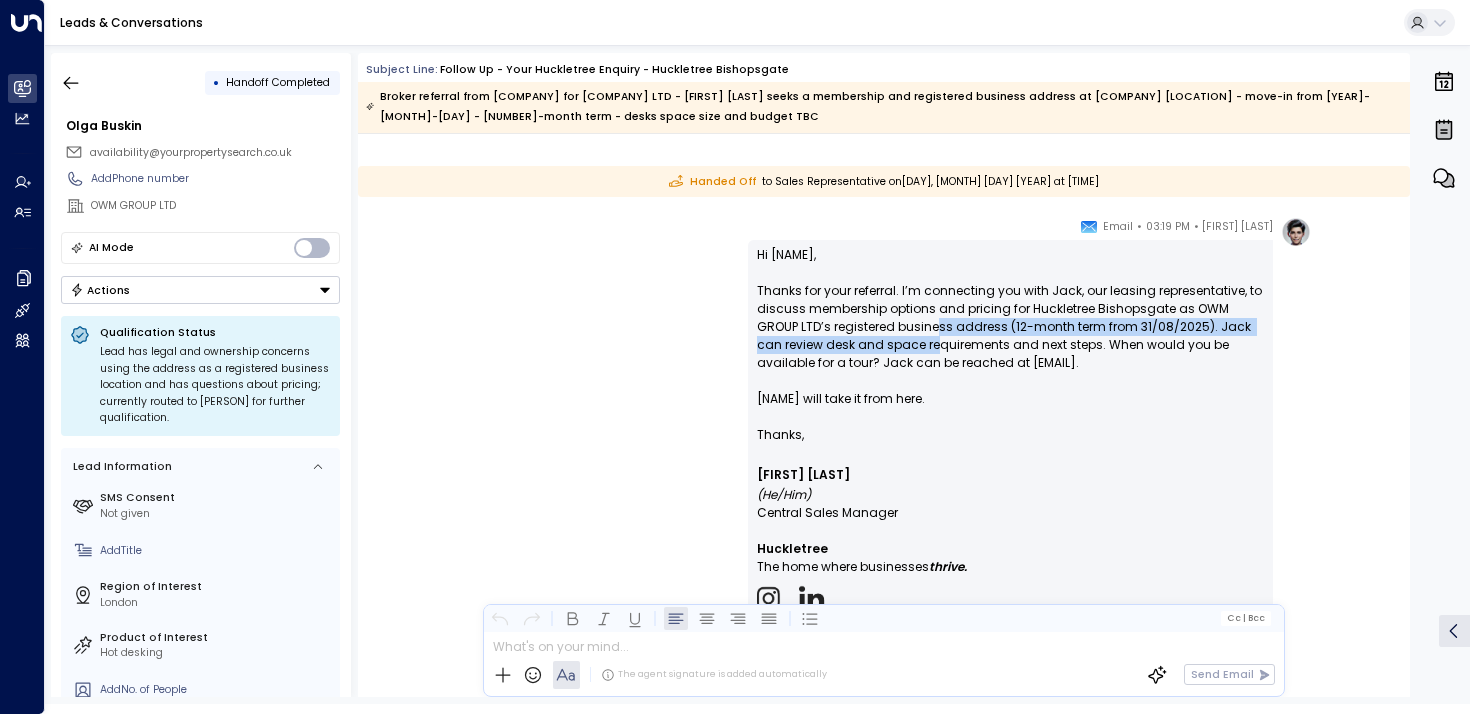 drag, startPoint x: 909, startPoint y: 345, endPoint x: 885, endPoint y: 310, distance: 42.43819 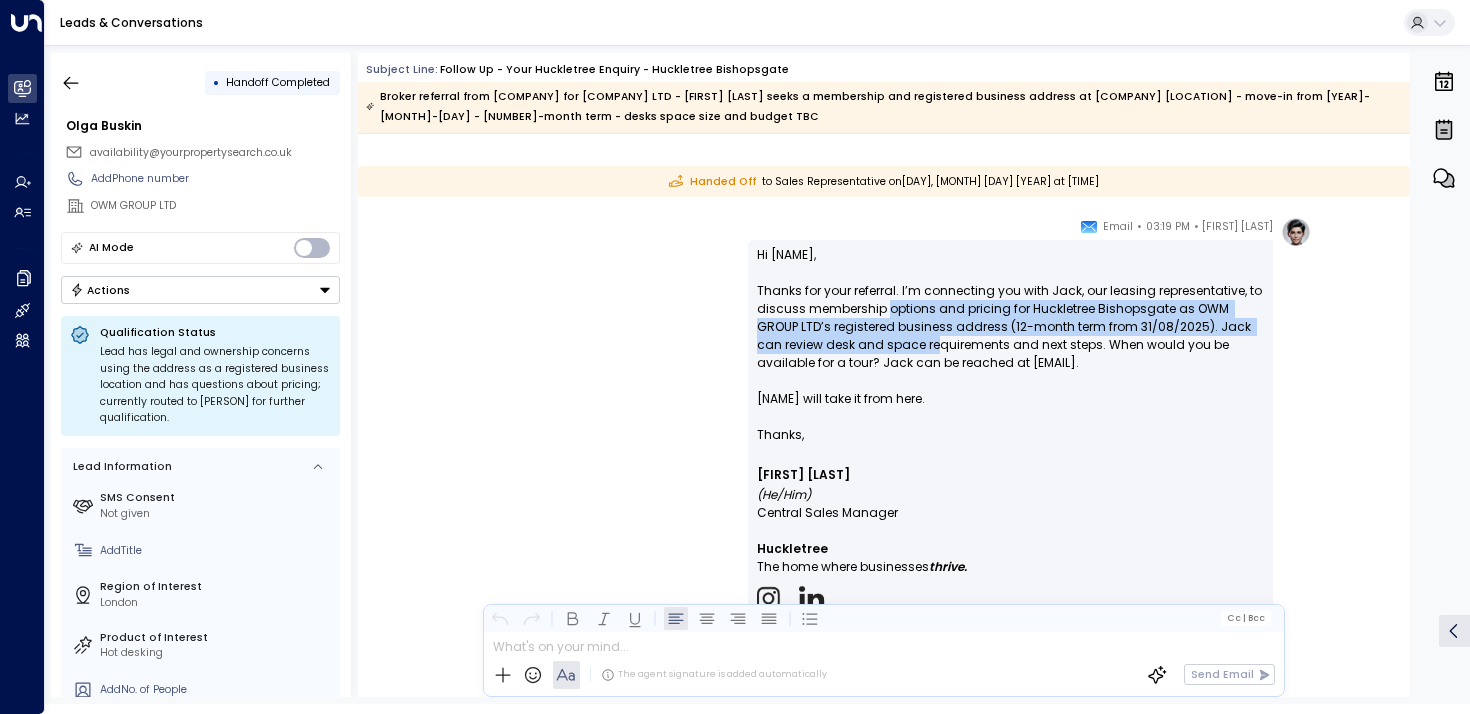 click on "Hi [NAME], Thanks for your referral. I’m connecting you with [NAME], our leasing representative, to discuss membership options and pricing for Huckletree Bishopsgate as [COMPANY]’s registered business address (12-month term from 31/08/2025). [NAME] can review desk and space requirements and next steps. When would you be available for a tour? [NAME] can be reached at [EMAIL]. [NAME] will take it from here." at bounding box center [1010, 336] 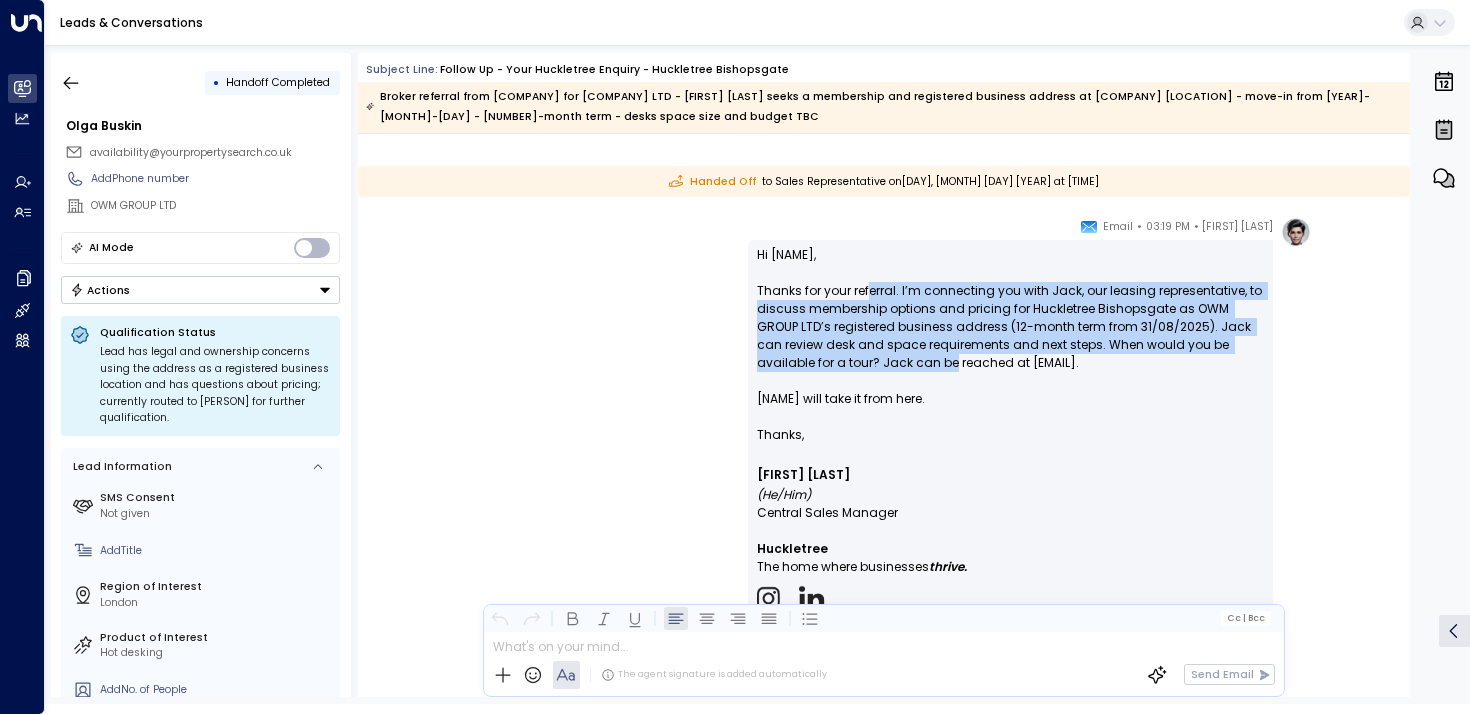 drag, startPoint x: 868, startPoint y: 299, endPoint x: 892, endPoint y: 358, distance: 63.694584 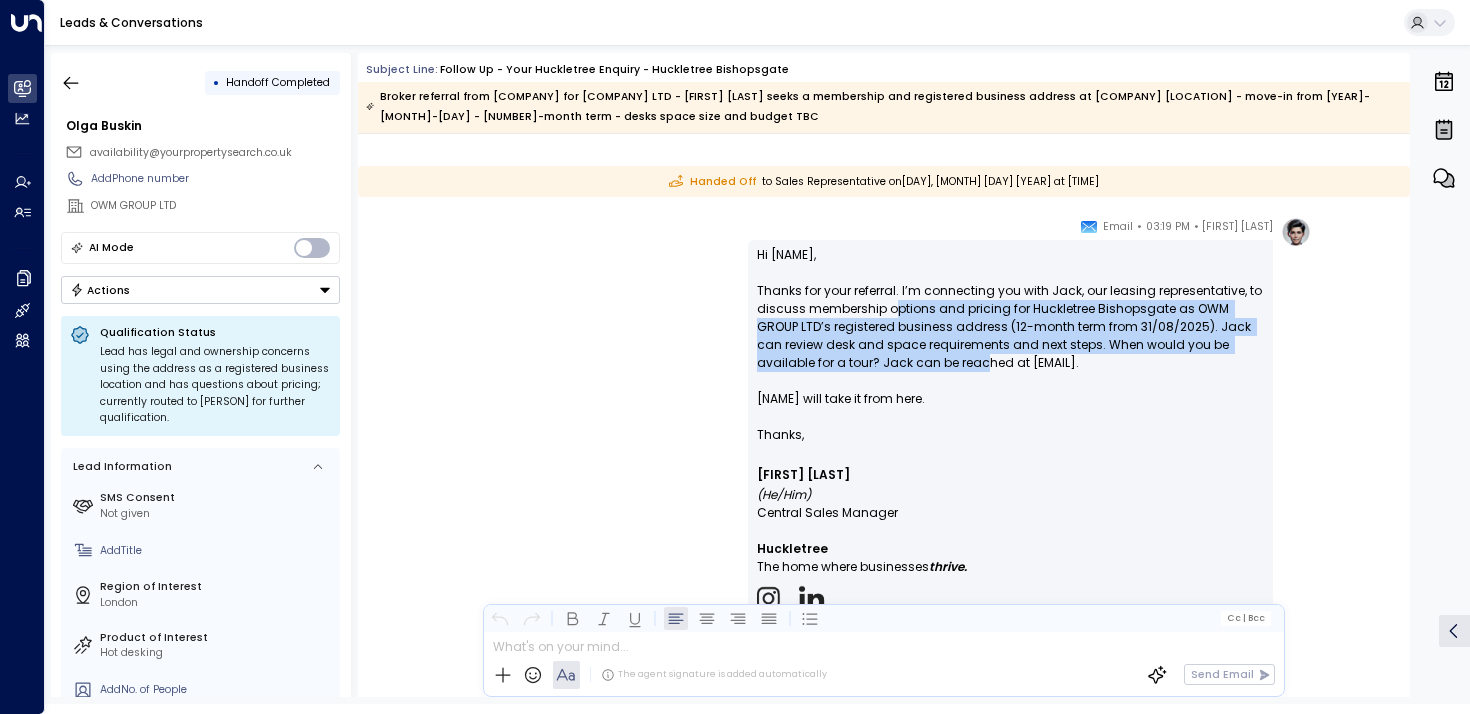 drag, startPoint x: 925, startPoint y: 358, endPoint x: 875, endPoint y: 295, distance: 80.43009 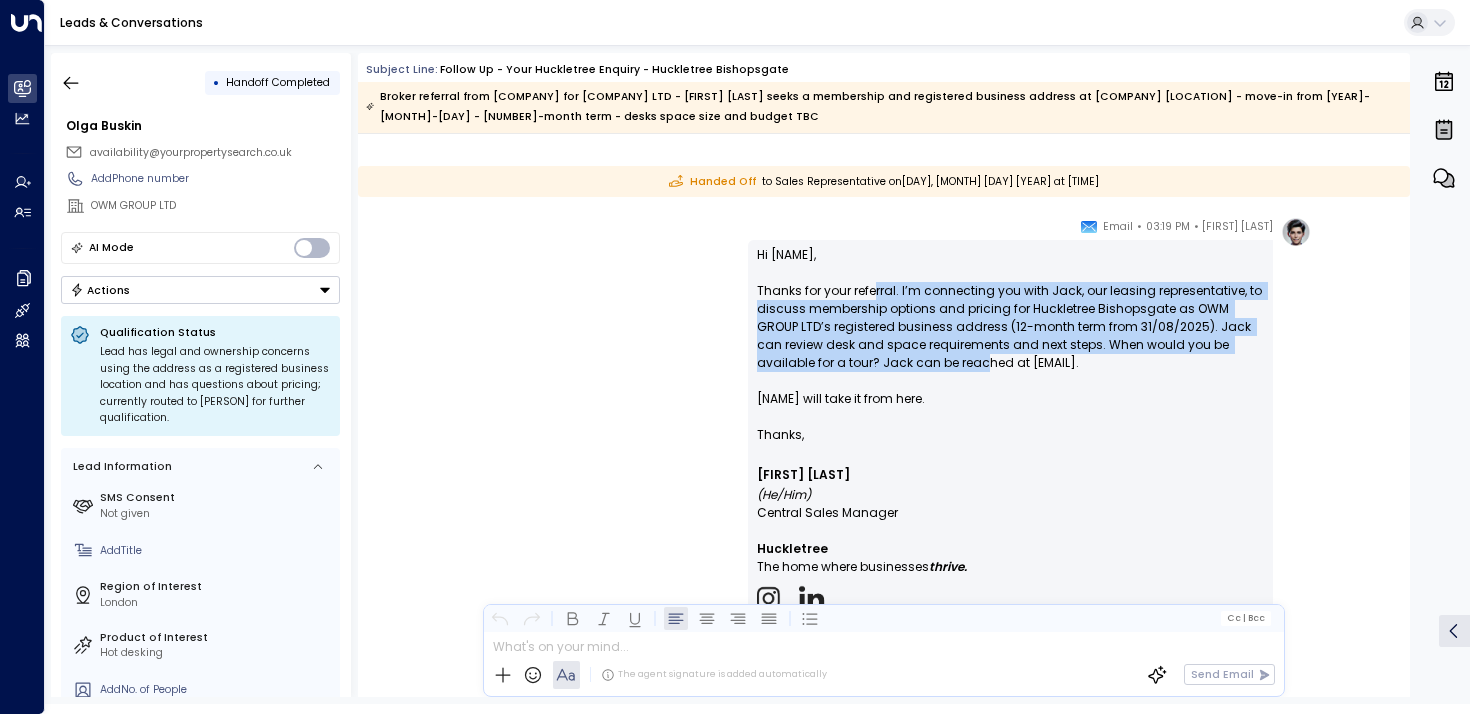 click on "Hi [NAME], Thanks for your referral. I’m connecting you with [NAME], our leasing representative, to discuss membership options and pricing for Huckletree Bishopsgate as [COMPANY]’s registered business address (12-month term from 31/08/2025). [NAME] can review desk and space requirements and next steps. When would you be available for a tour? [NAME] can be reached at [EMAIL]. [NAME] will take it from here." at bounding box center (1010, 336) 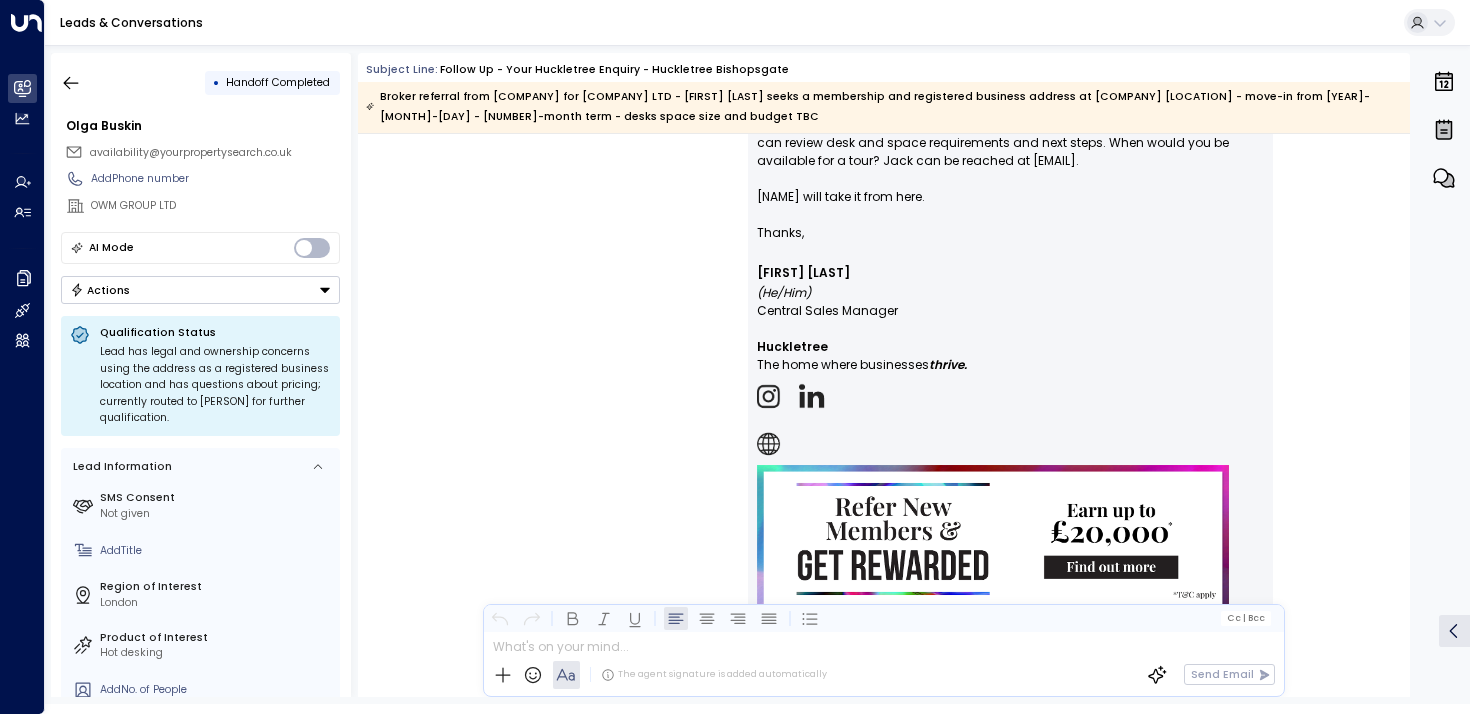 scroll, scrollTop: 1272, scrollLeft: 0, axis: vertical 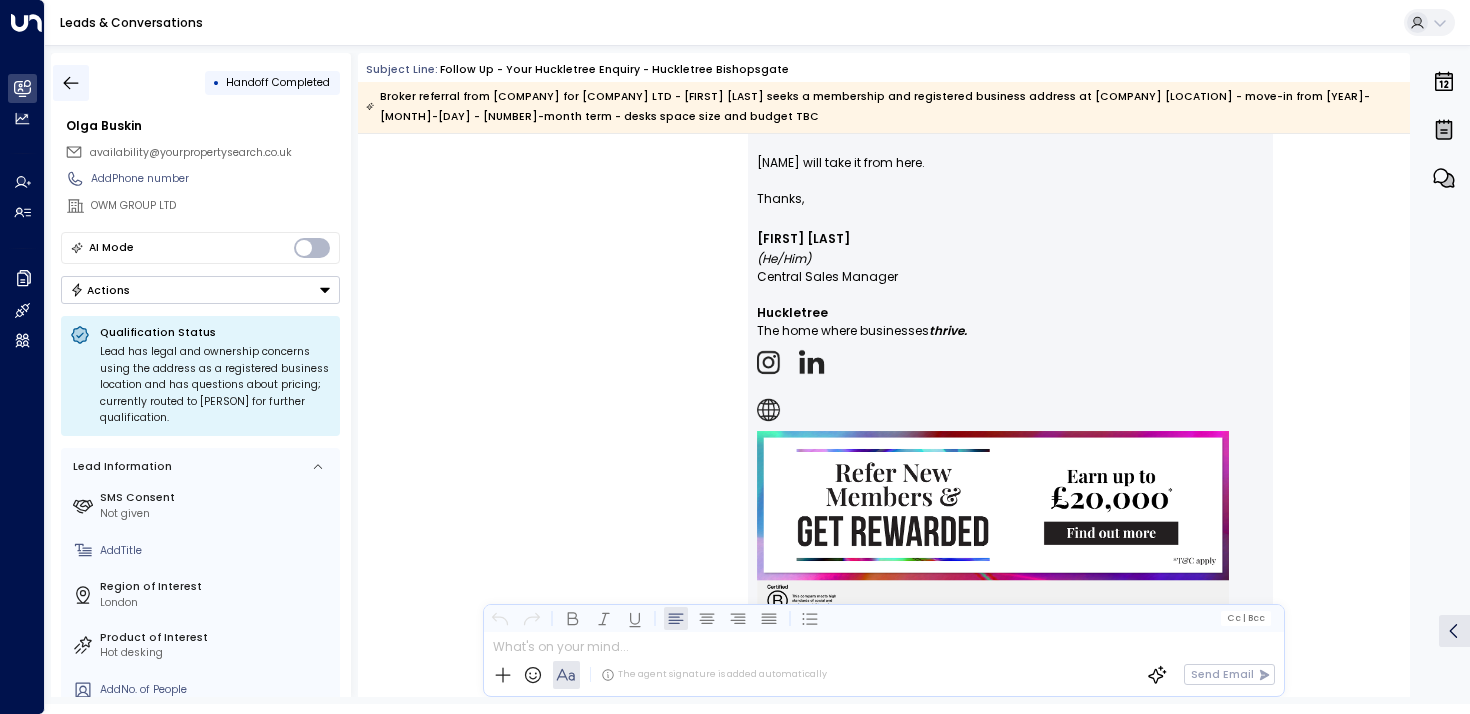 click 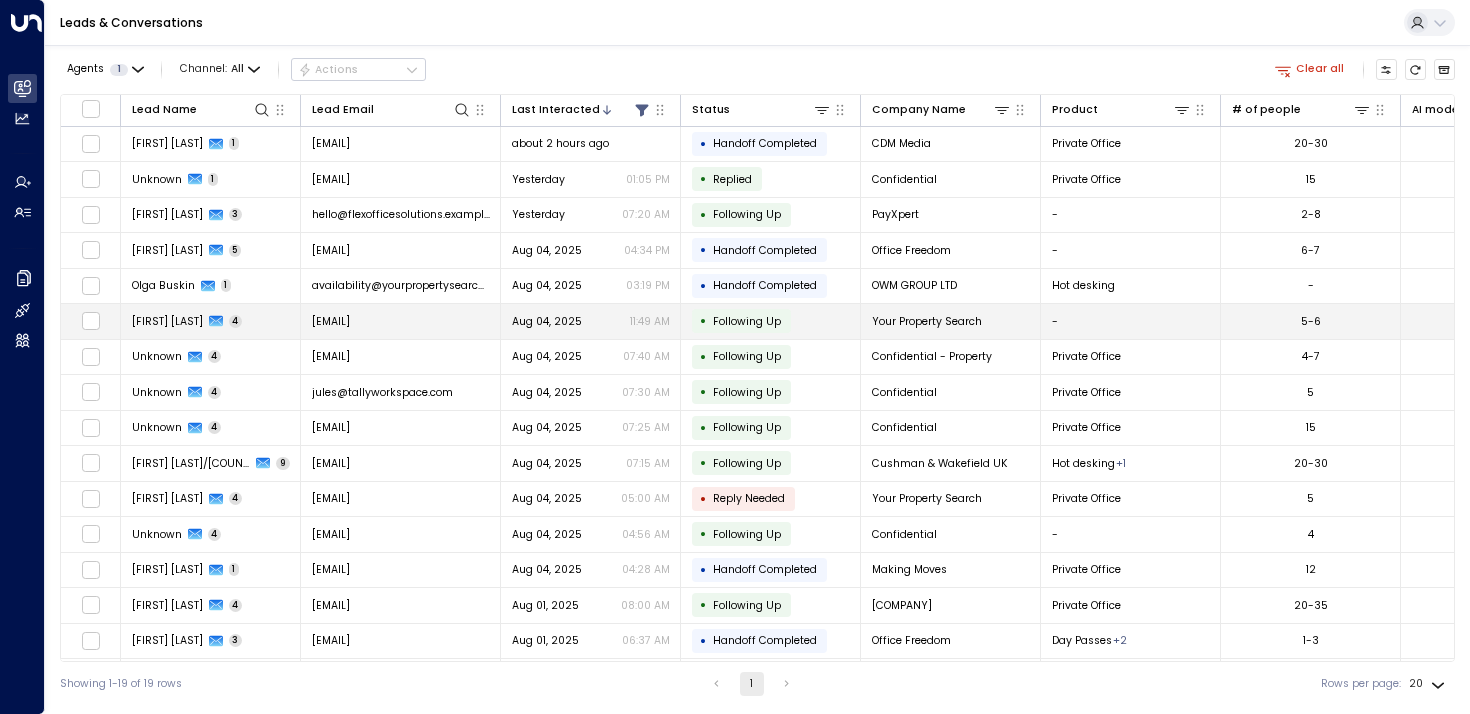 click on "[FIRST] [LAST] [NUMBER]" at bounding box center (211, 321) 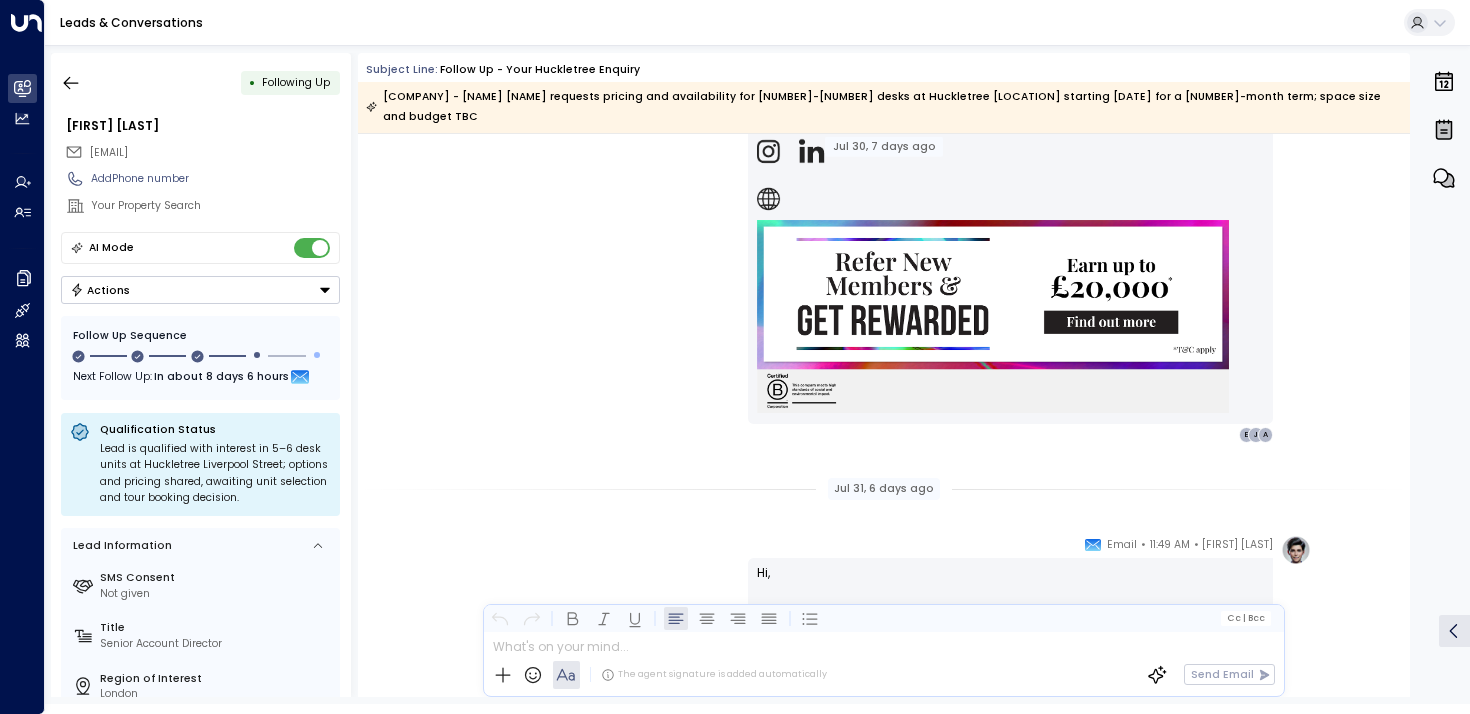 scroll, scrollTop: 1701, scrollLeft: 0, axis: vertical 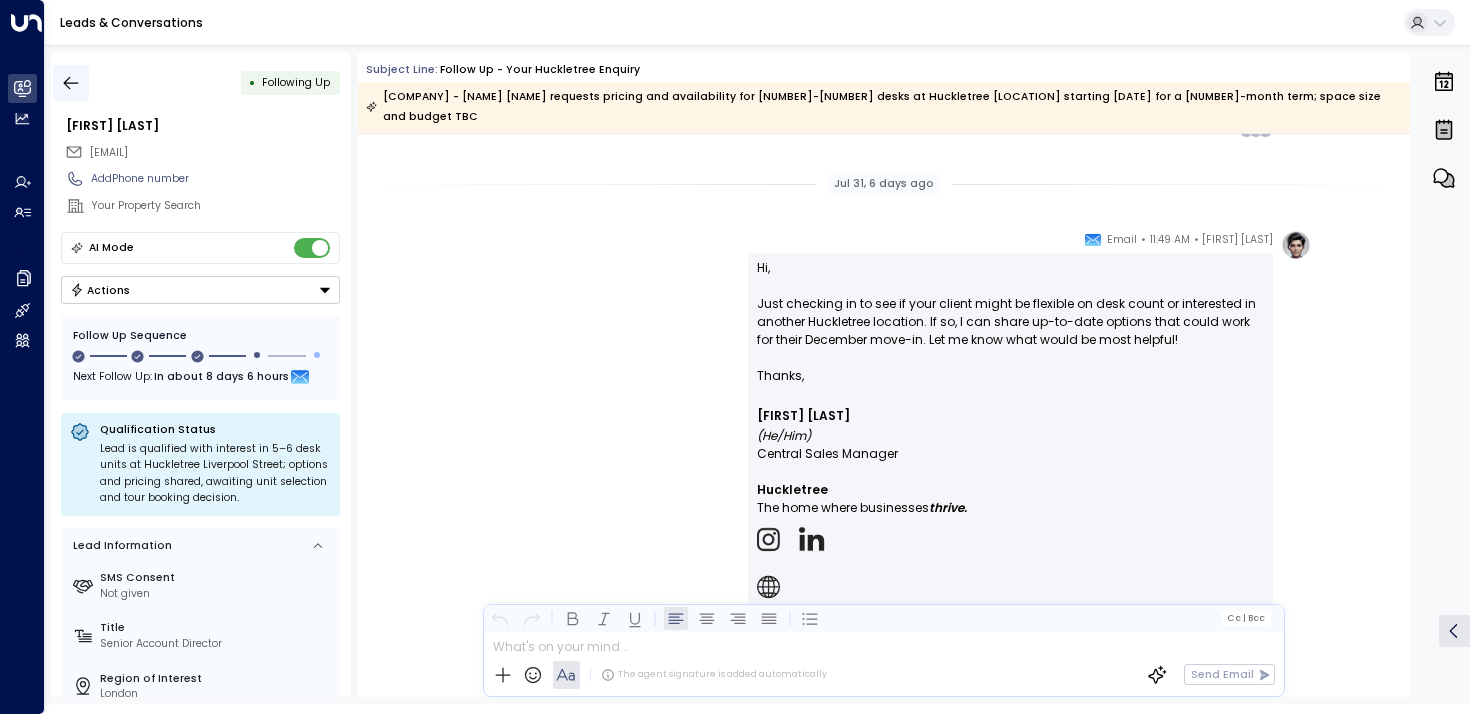 click at bounding box center (71, 83) 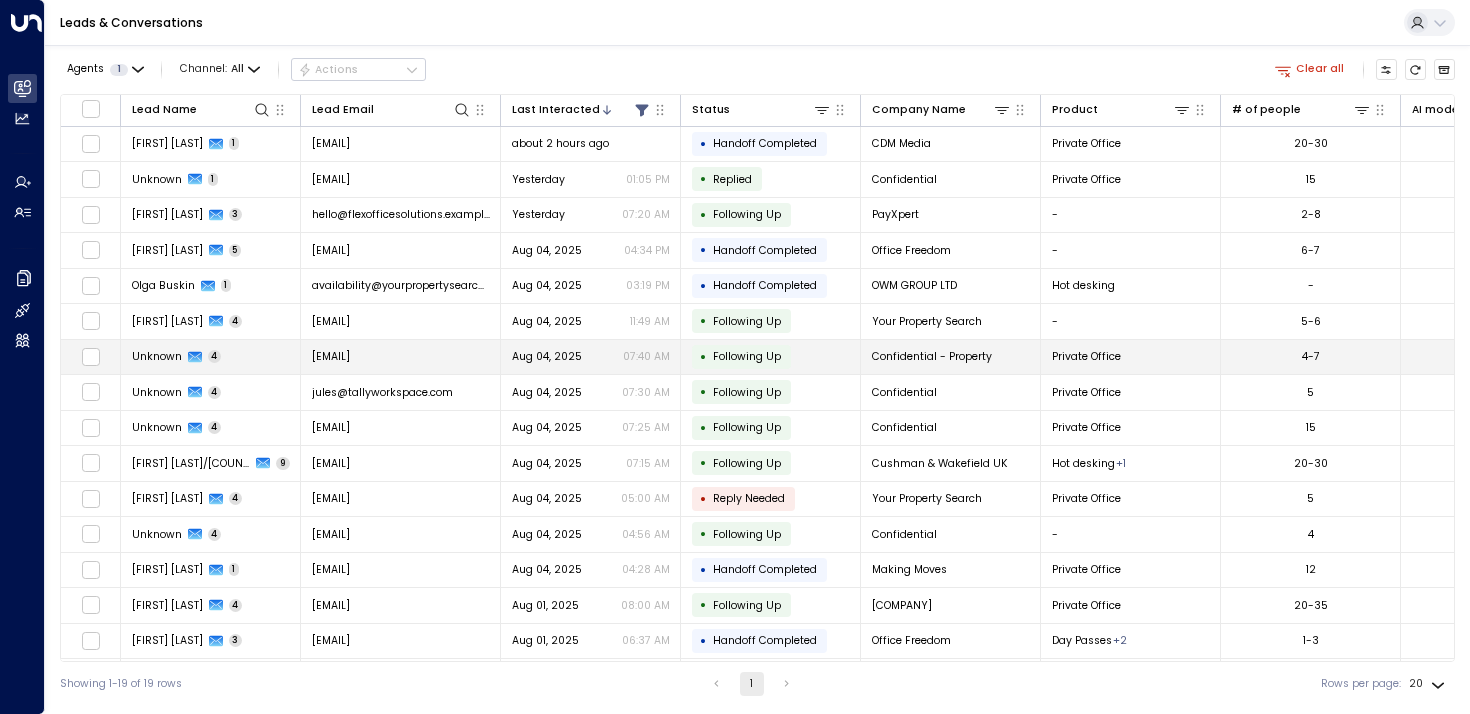 click on "Unknown" at bounding box center (157, 356) 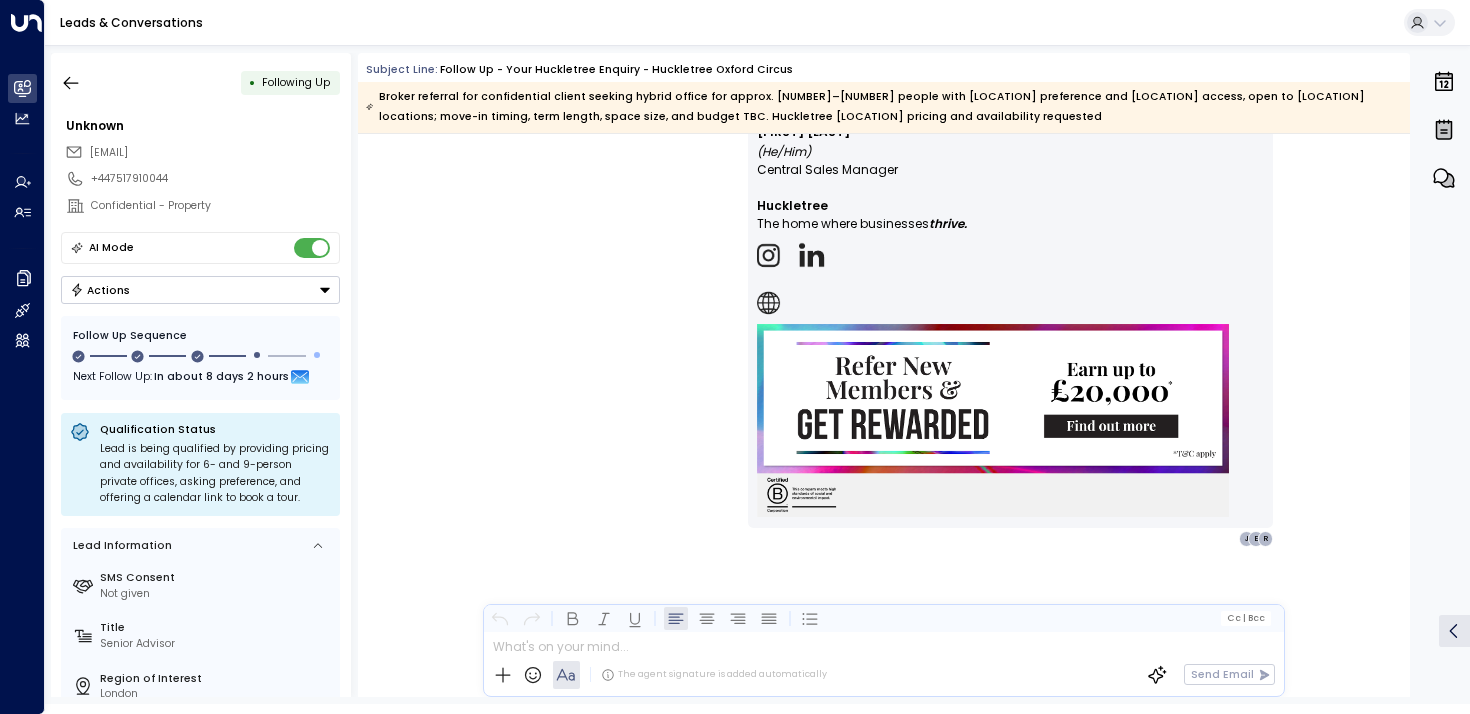 scroll, scrollTop: 3605, scrollLeft: 0, axis: vertical 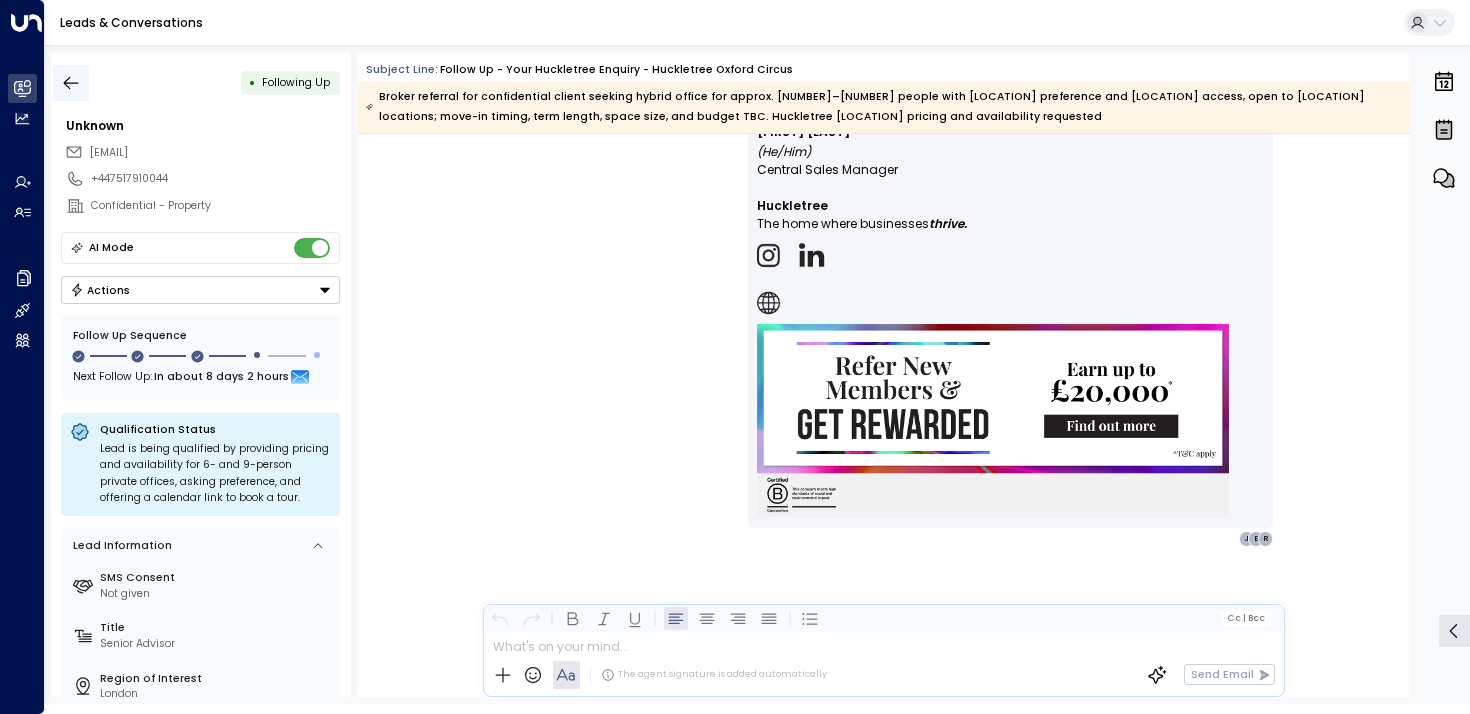click 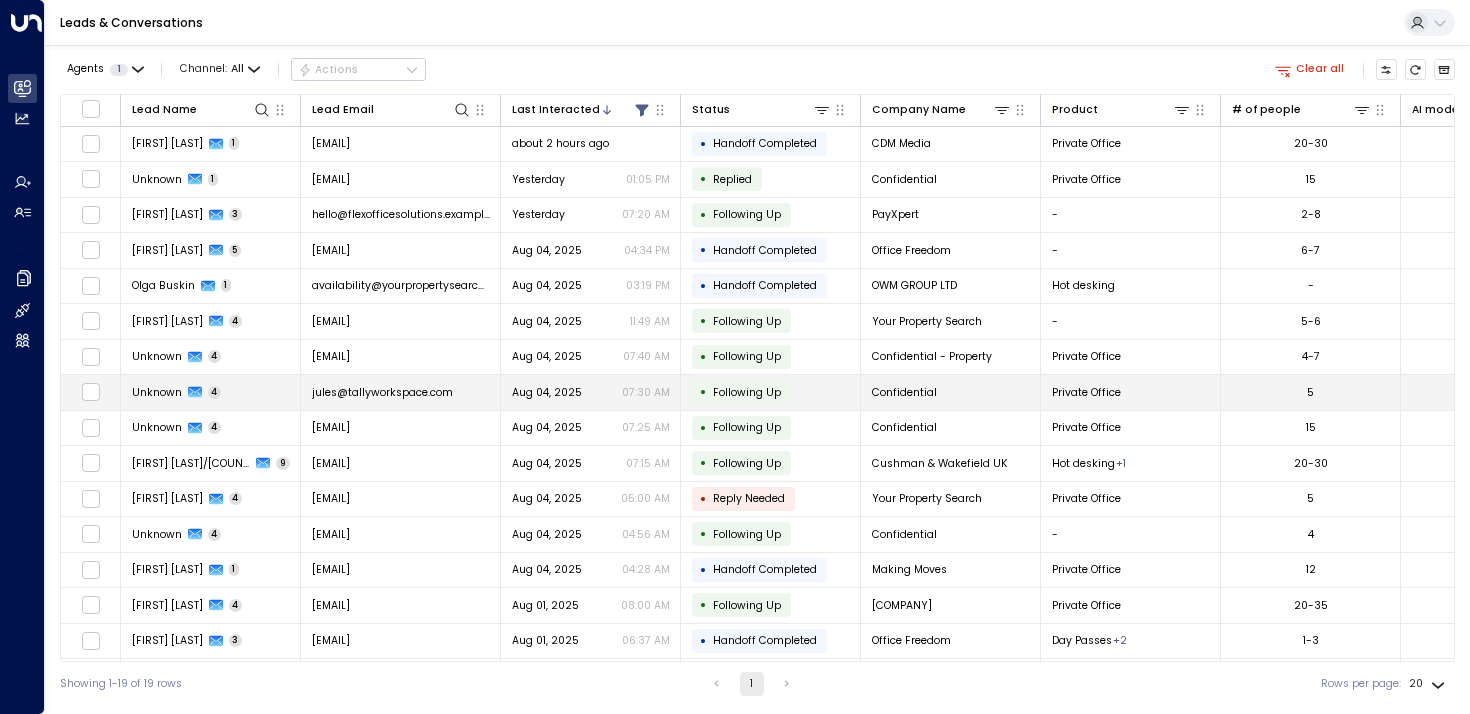 click on "Unknown [NUMBER]" at bounding box center (177, 392) 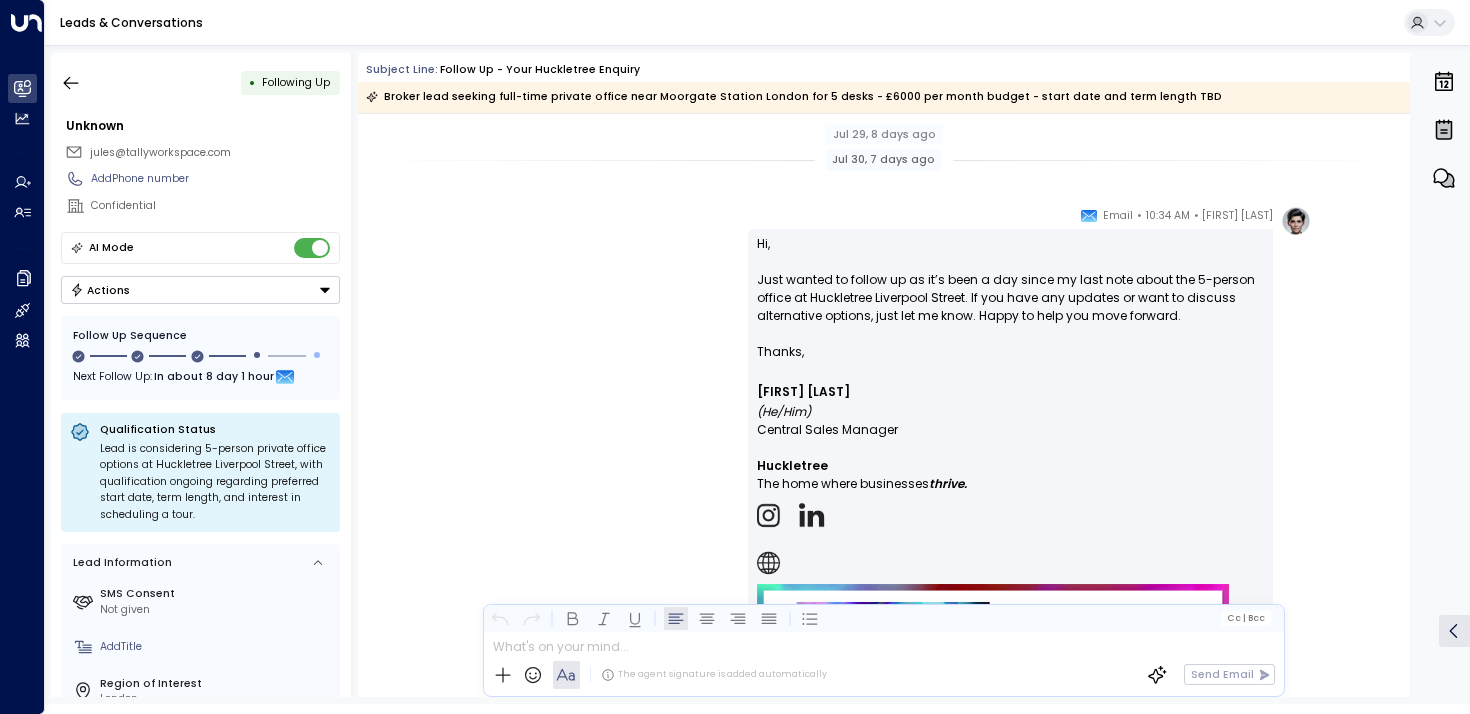 scroll, scrollTop: 3534, scrollLeft: 0, axis: vertical 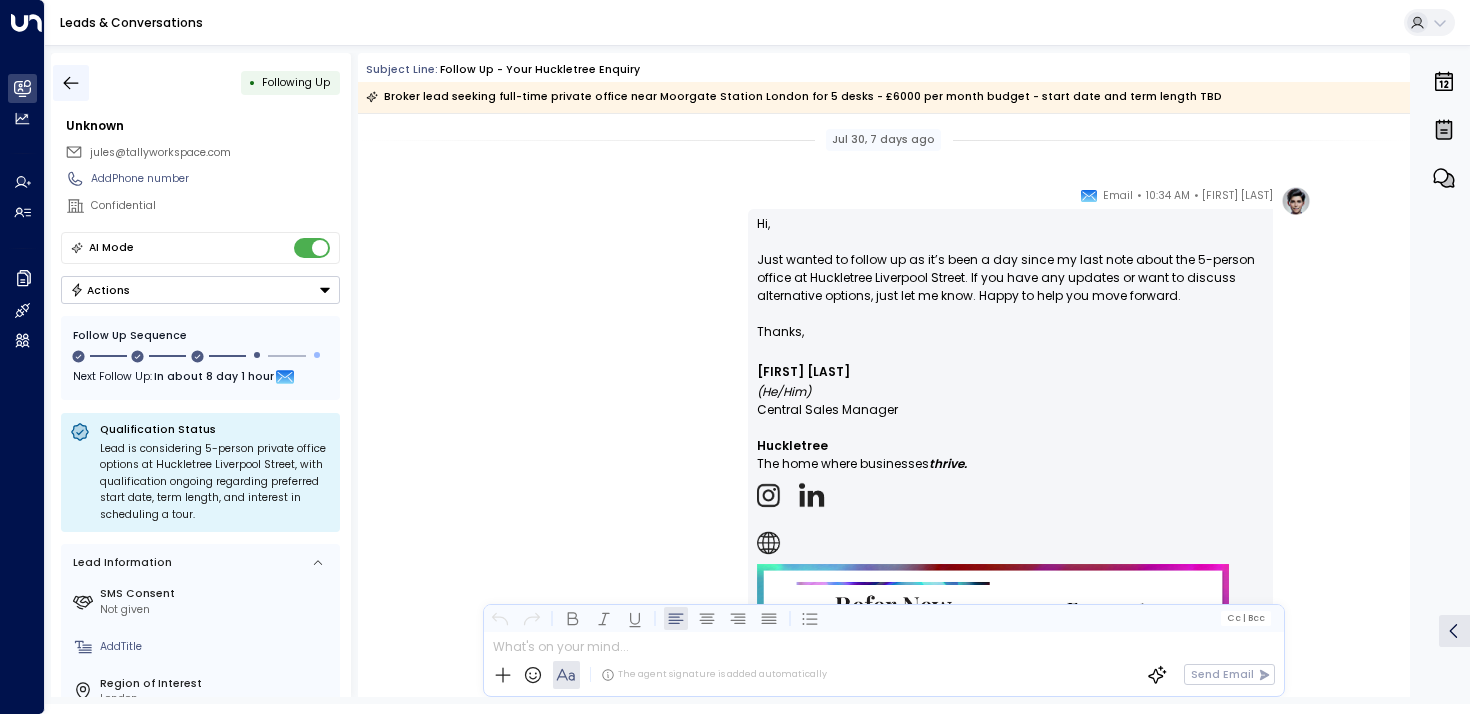 click at bounding box center (71, 83) 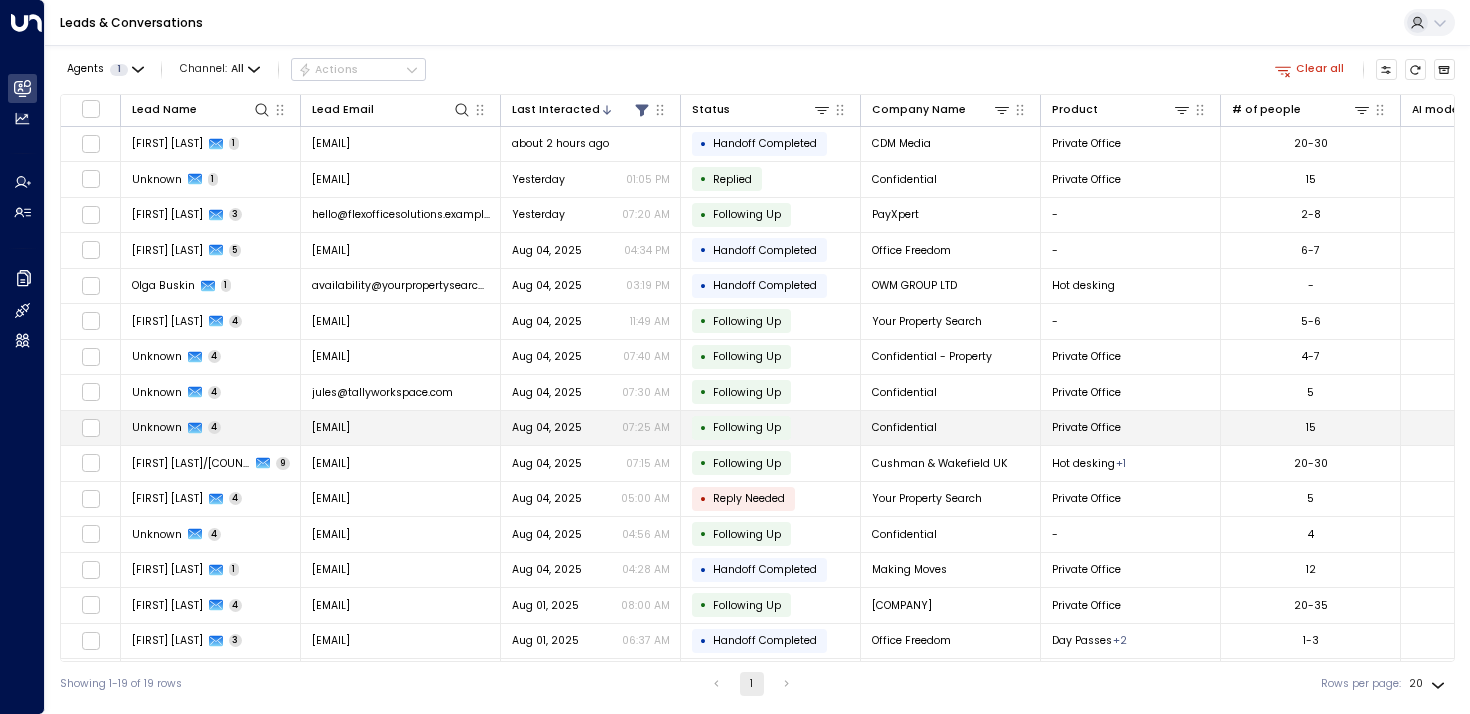 click on "Unknown [NUMBER]" at bounding box center (211, 428) 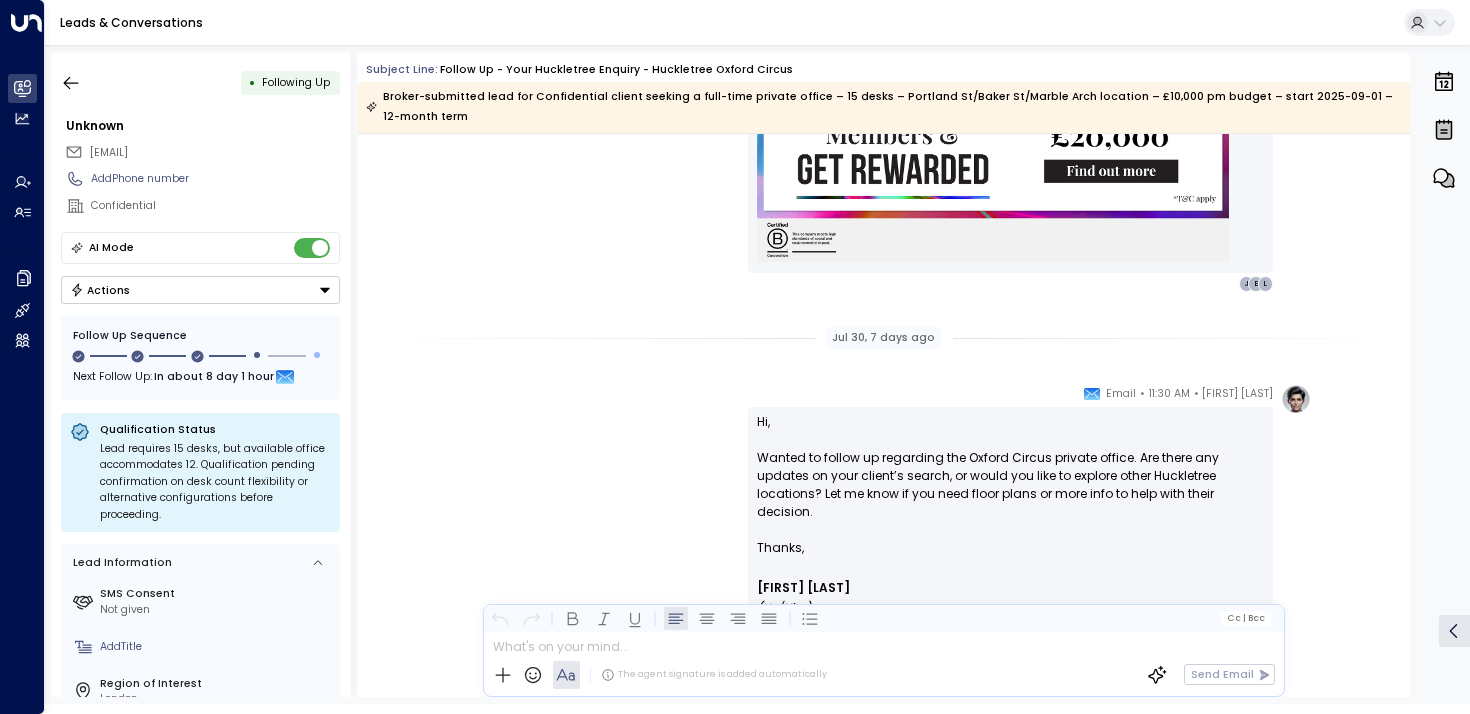 scroll, scrollTop: 3442, scrollLeft: 0, axis: vertical 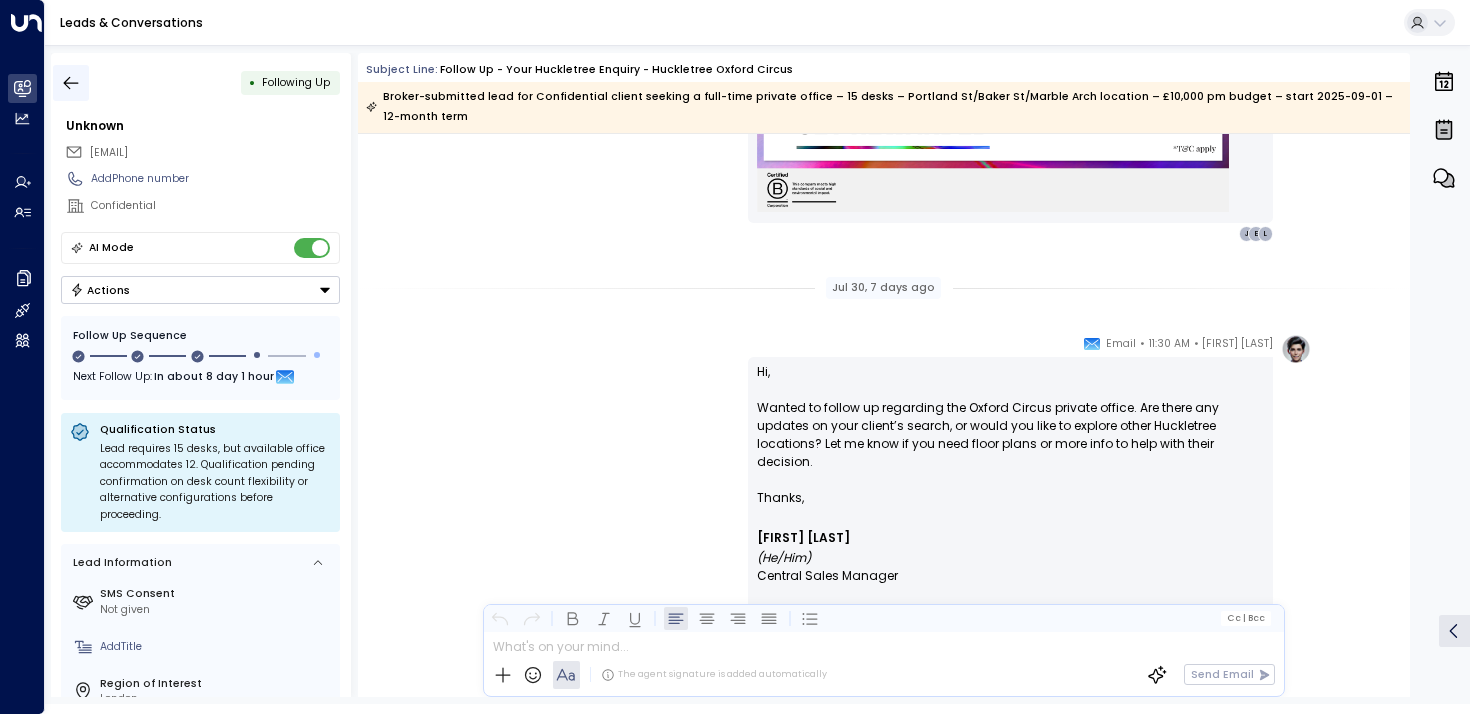 click 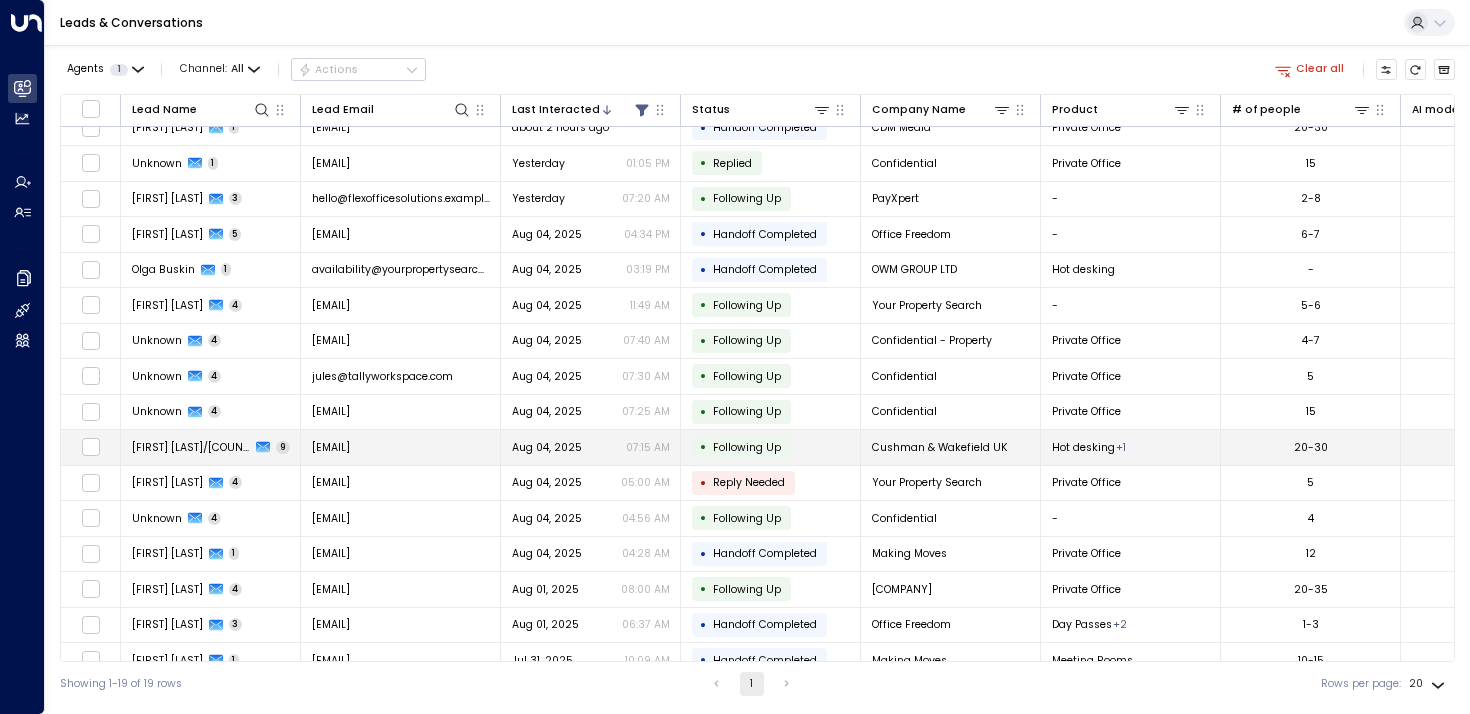 scroll, scrollTop: 20, scrollLeft: 0, axis: vertical 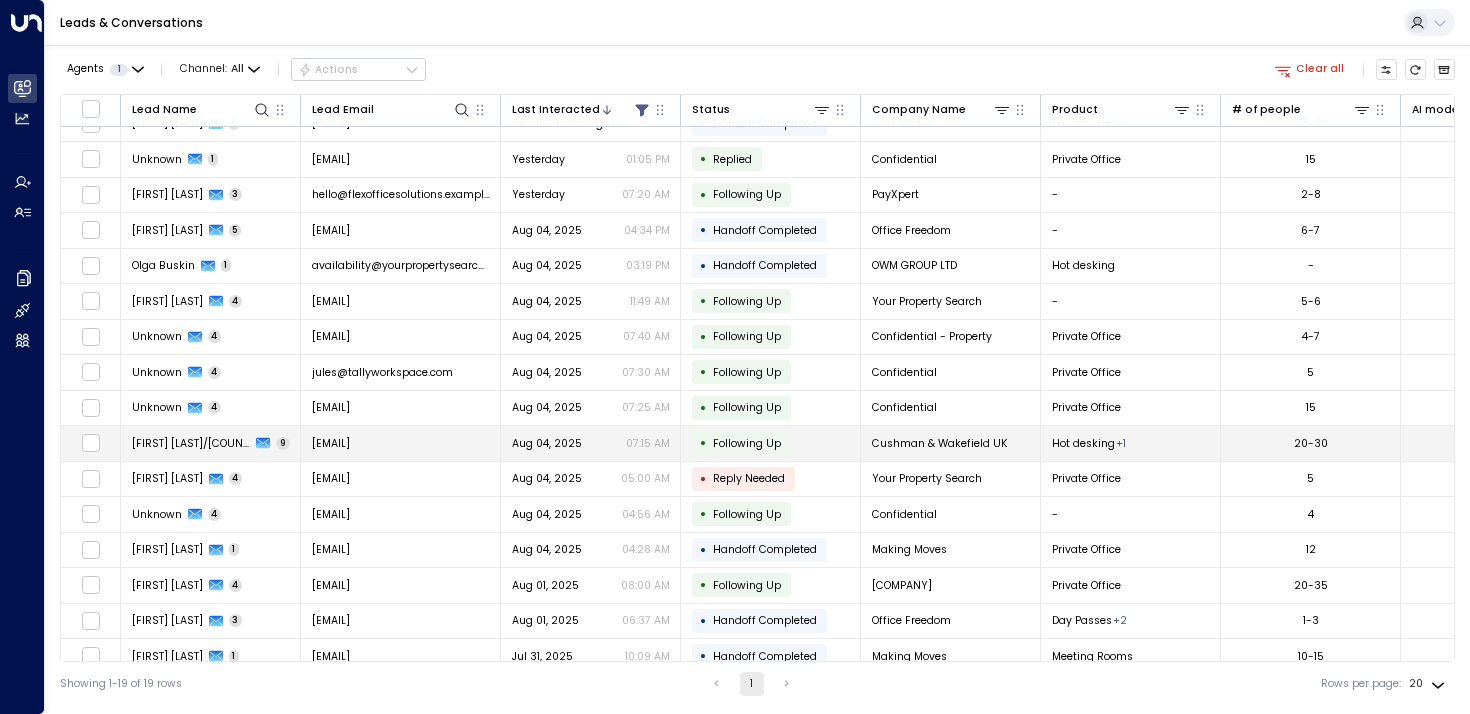 click on "[FIRST] [LAST]/[COUNTRY]" at bounding box center [191, 443] 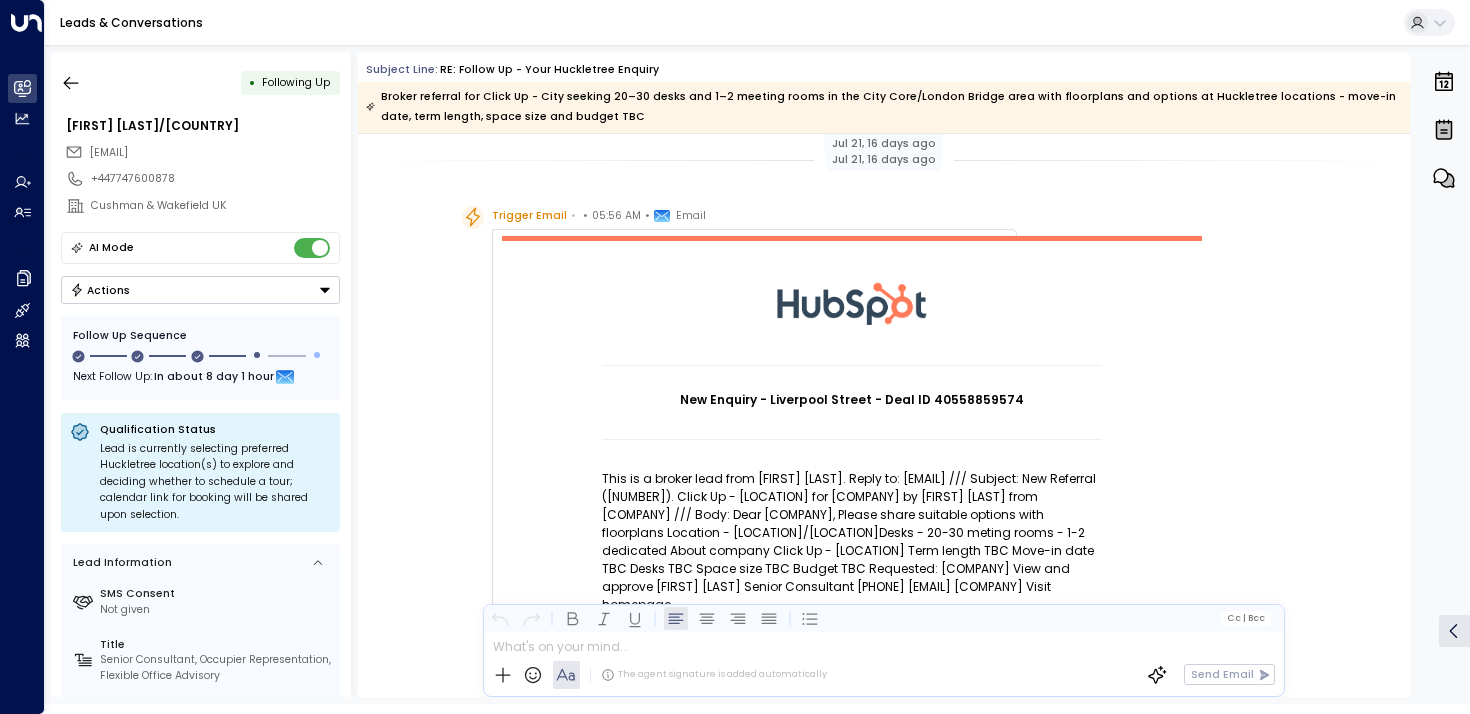 scroll, scrollTop: 201, scrollLeft: 0, axis: vertical 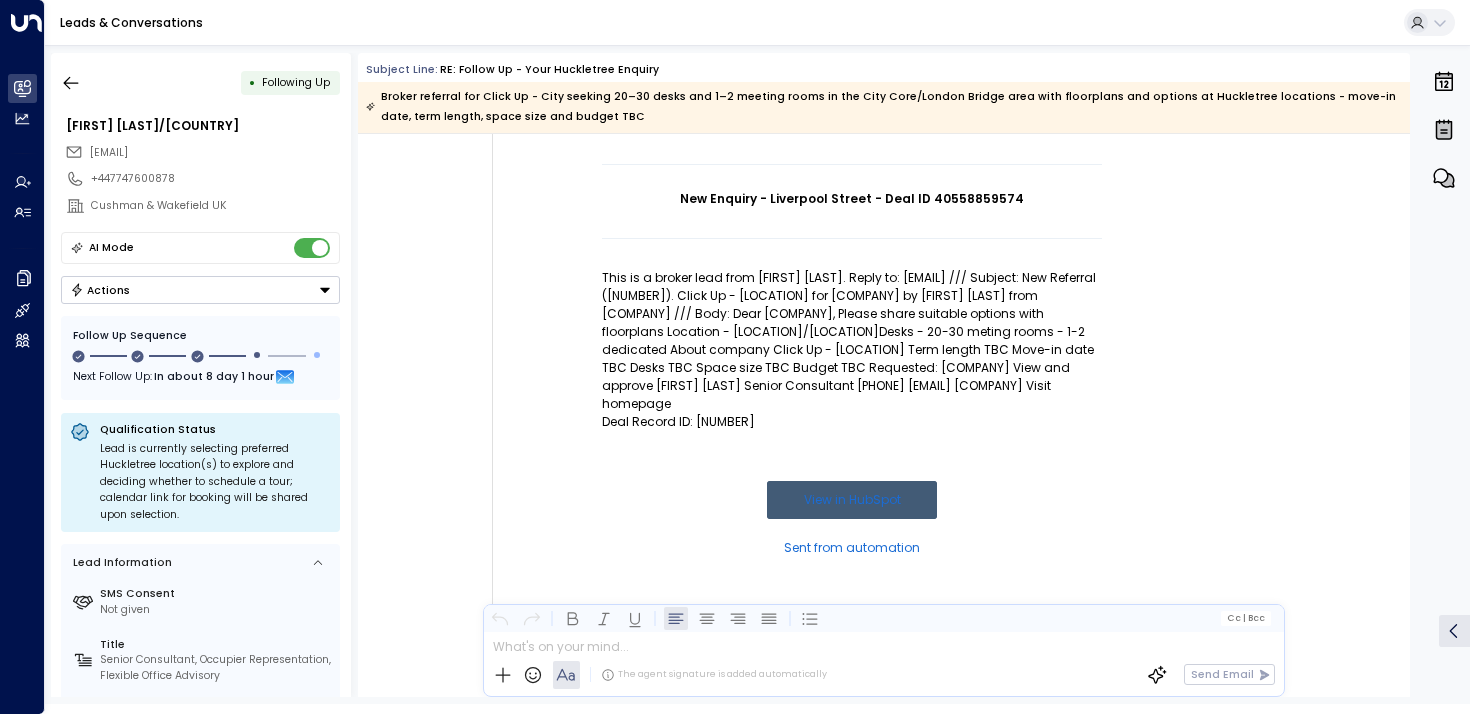 drag, startPoint x: 693, startPoint y: 279, endPoint x: 704, endPoint y: 401, distance: 122.494896 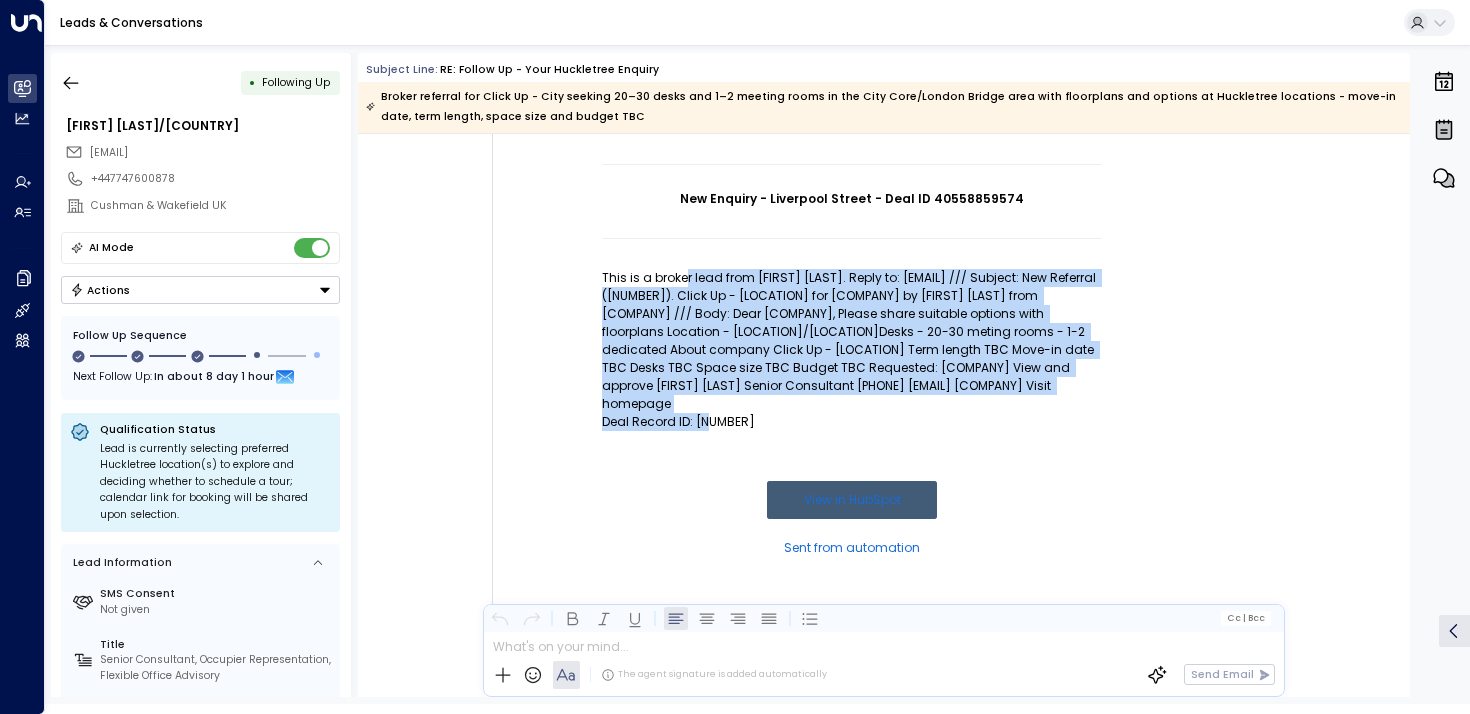 drag, startPoint x: 704, startPoint y: 419, endPoint x: 683, endPoint y: 285, distance: 135.63554 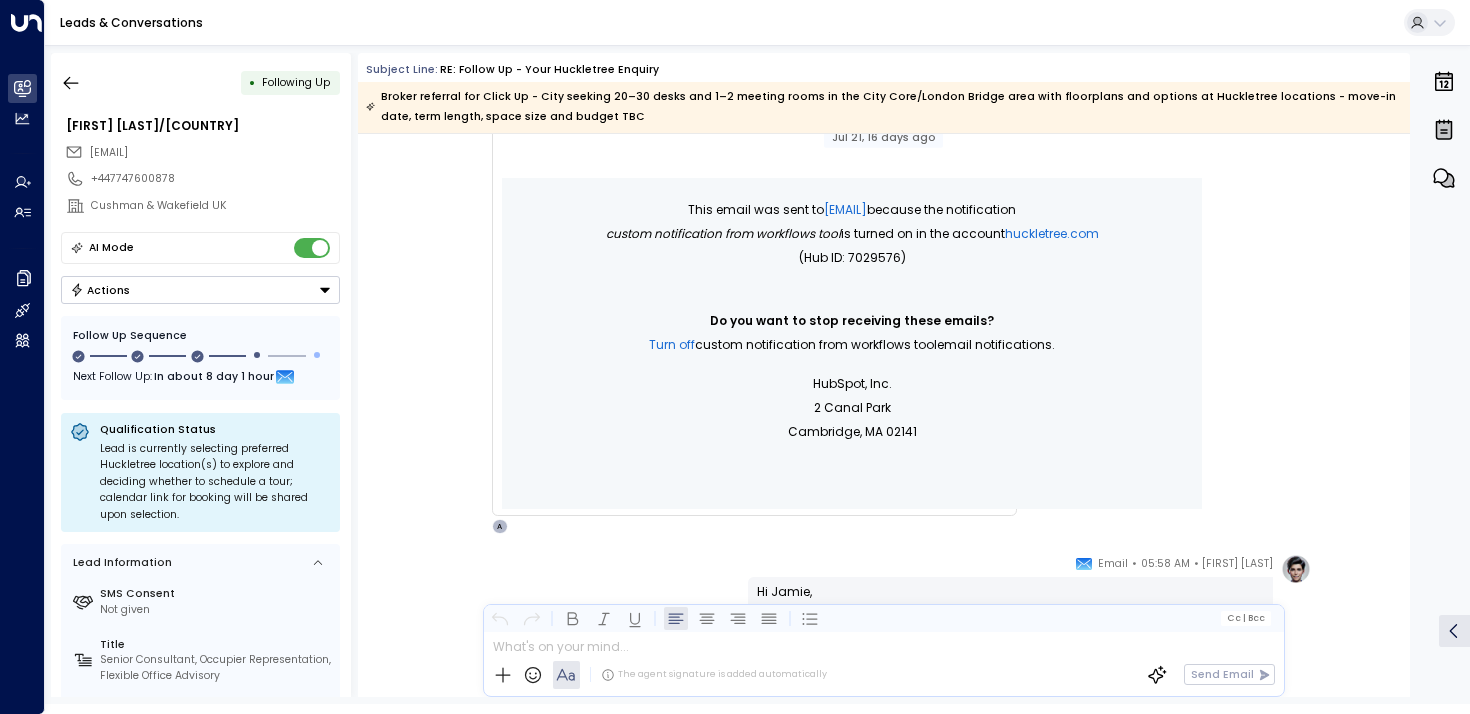 scroll, scrollTop: 879, scrollLeft: 0, axis: vertical 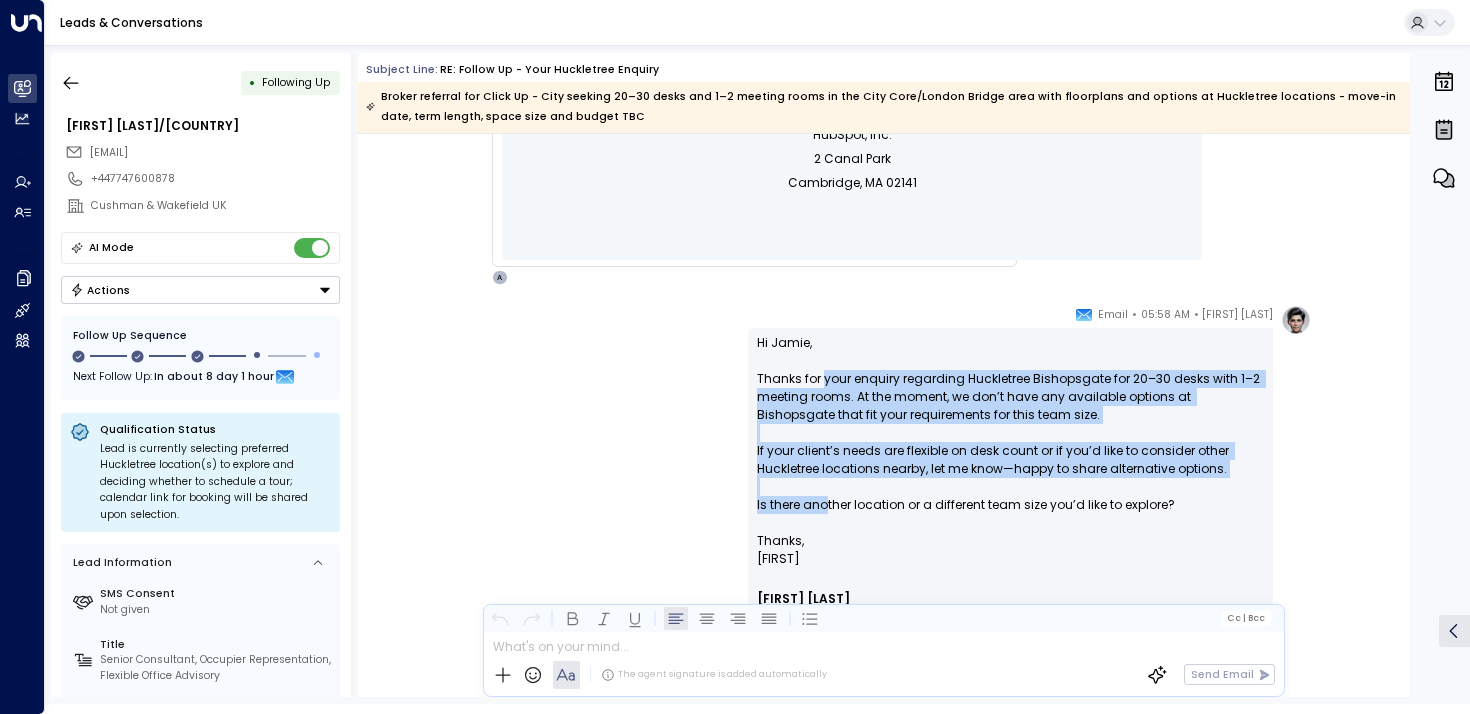 drag, startPoint x: 822, startPoint y: 378, endPoint x: 822, endPoint y: 509, distance: 131 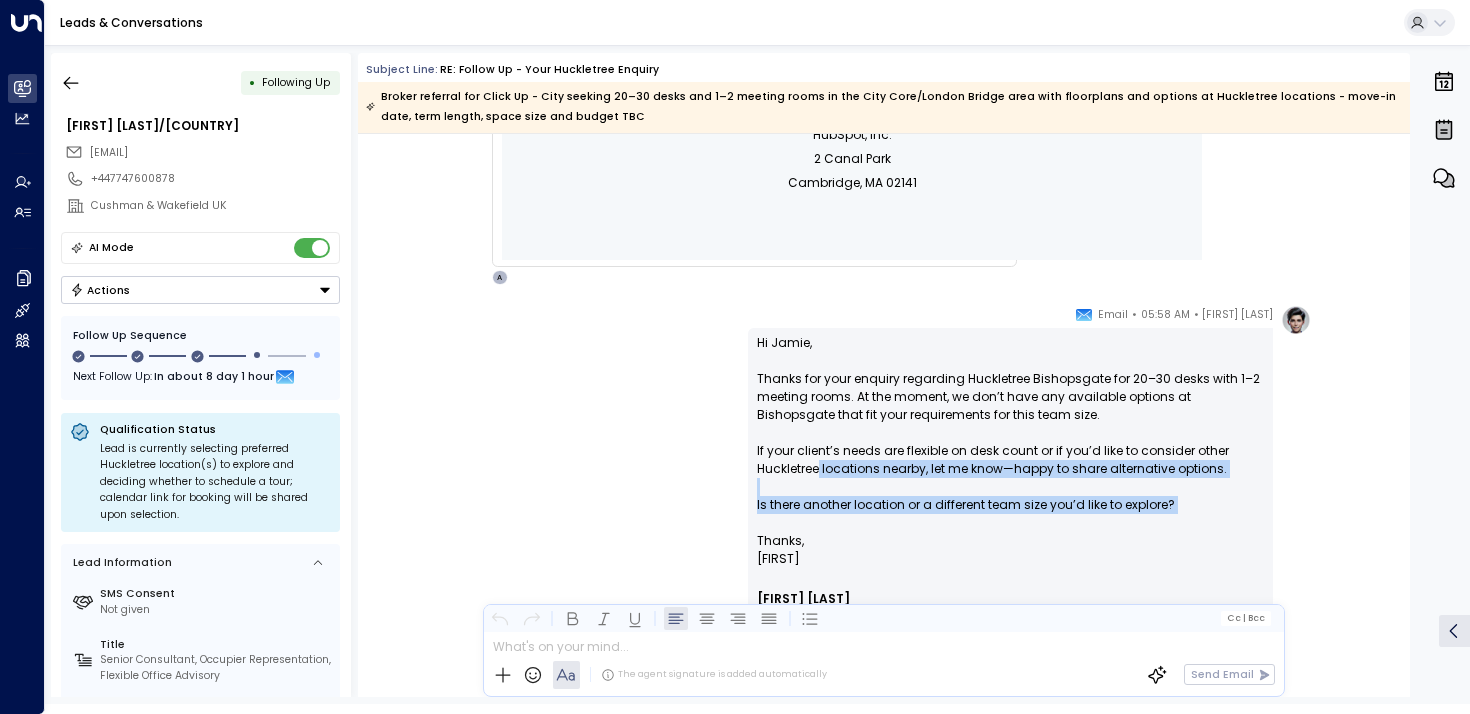 drag, startPoint x: 822, startPoint y: 524, endPoint x: 801, endPoint y: 391, distance: 134.64769 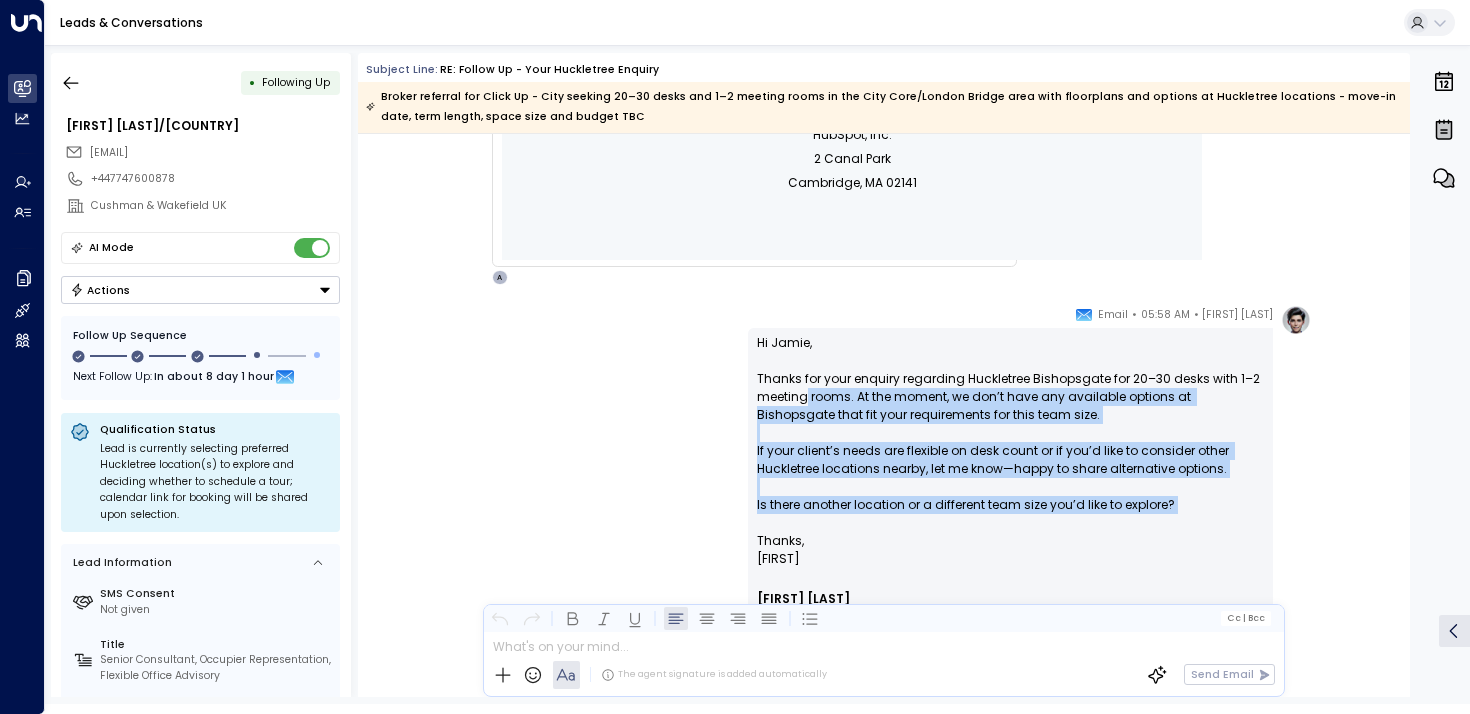 click on "Hi Jamie, Thanks for your enquiry regarding Huckletree Bishopsgate for 20–30 desks with 1–2 meeting rooms. At the moment, we don’t have any available options at Bishopsgate that fit your requirements for this team size. If your client’s needs are flexible on desk count or if you’d like to consider other Huckletree locations nearby, let me know—happy to share alternative options. Is there another location or a different team size you’d like to explore?" at bounding box center [1010, 433] 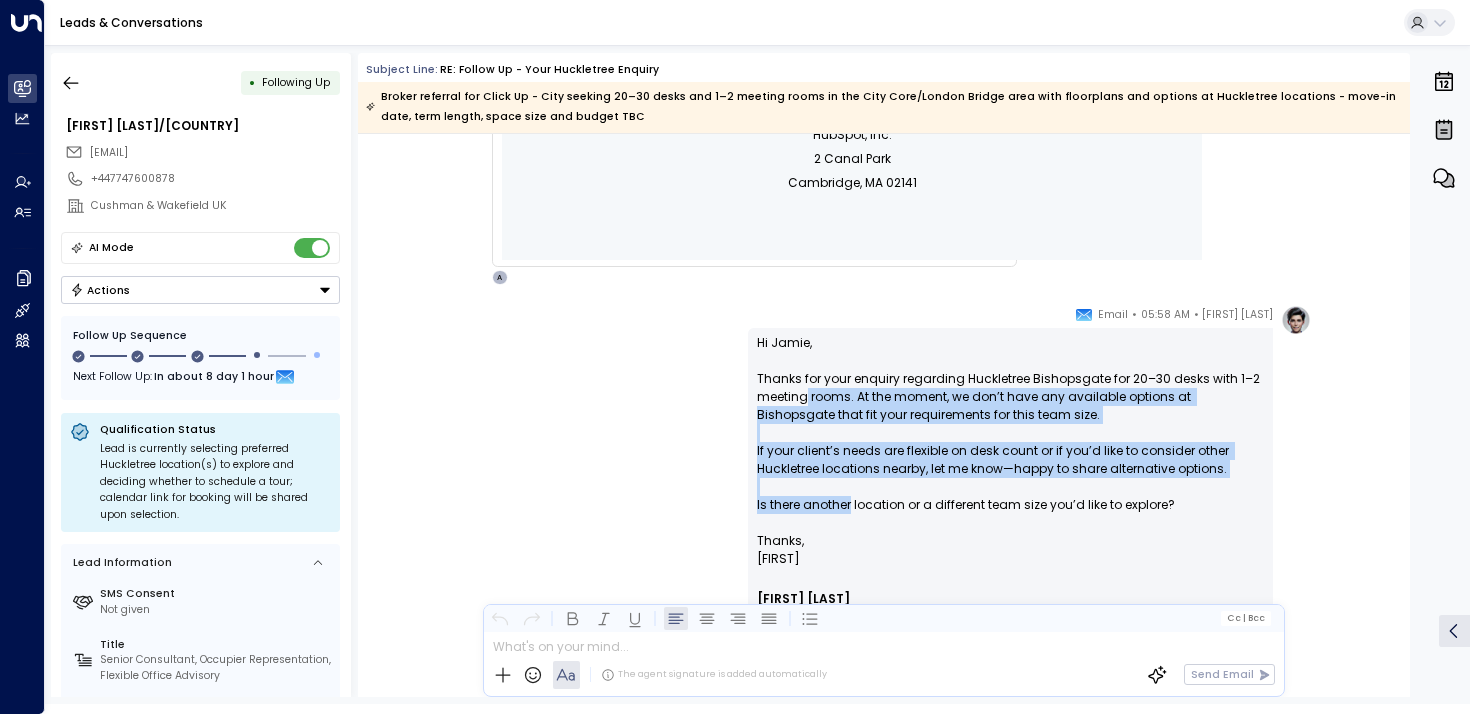 drag, startPoint x: 801, startPoint y: 392, endPoint x: 807, endPoint y: 514, distance: 122.14745 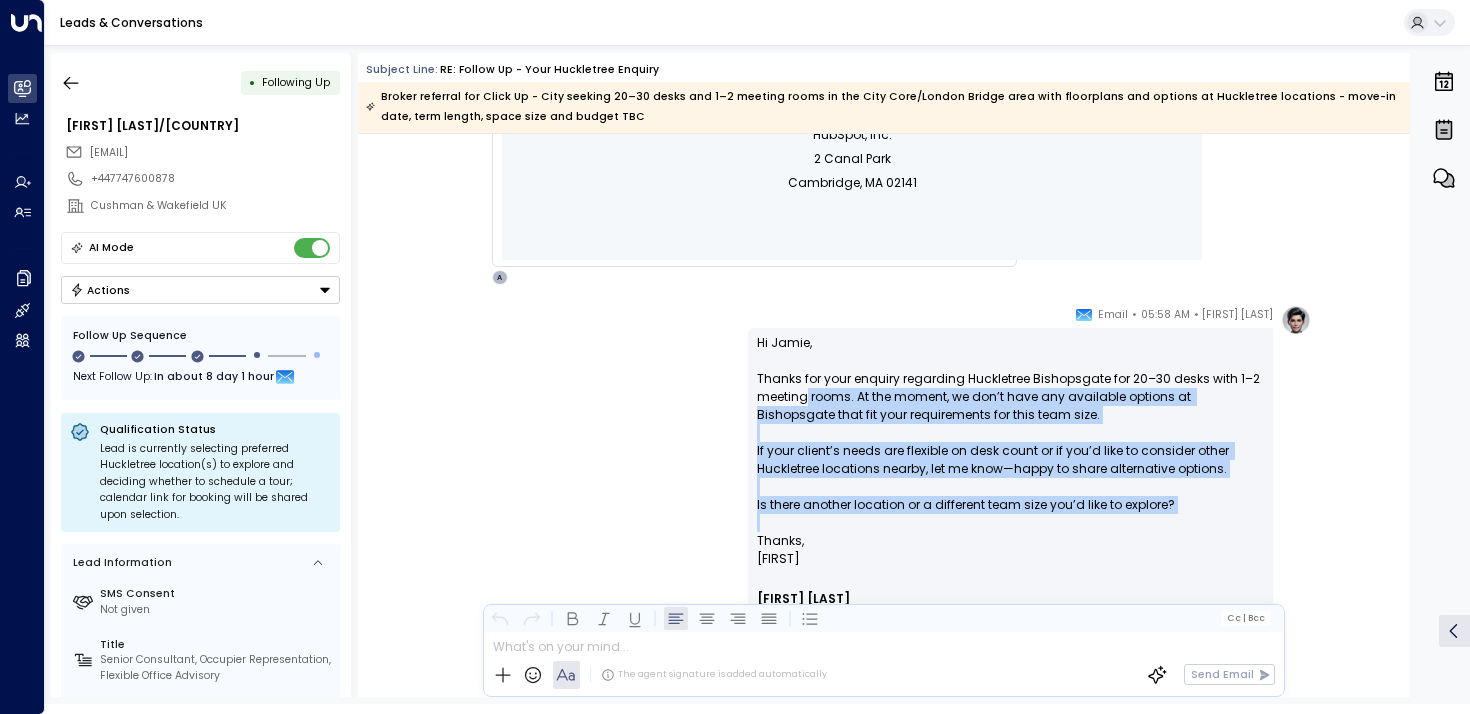 click on "Hi Jamie, Thanks for your enquiry regarding Huckletree Bishopsgate for 20–30 desks with 1–2 meeting rooms. At the moment, we don’t have any available options at Bishopsgate that fit your requirements for this team size. If your client’s needs are flexible on desk count or if you’d like to consider other Huckletree locations nearby, let me know—happy to share alternative options. Is there another location or a different team size you’d like to explore?" at bounding box center [1010, 433] 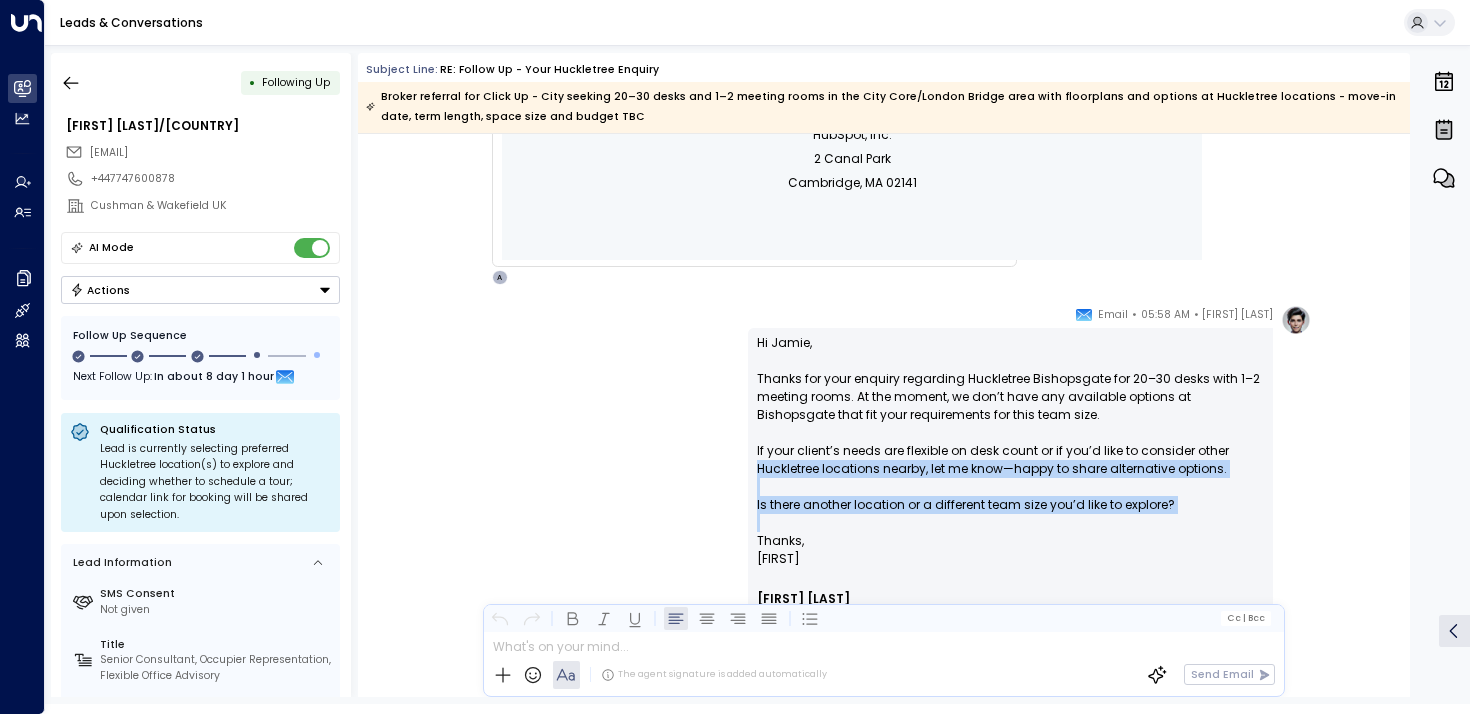 drag, startPoint x: 807, startPoint y: 514, endPoint x: 801, endPoint y: 432, distance: 82.219215 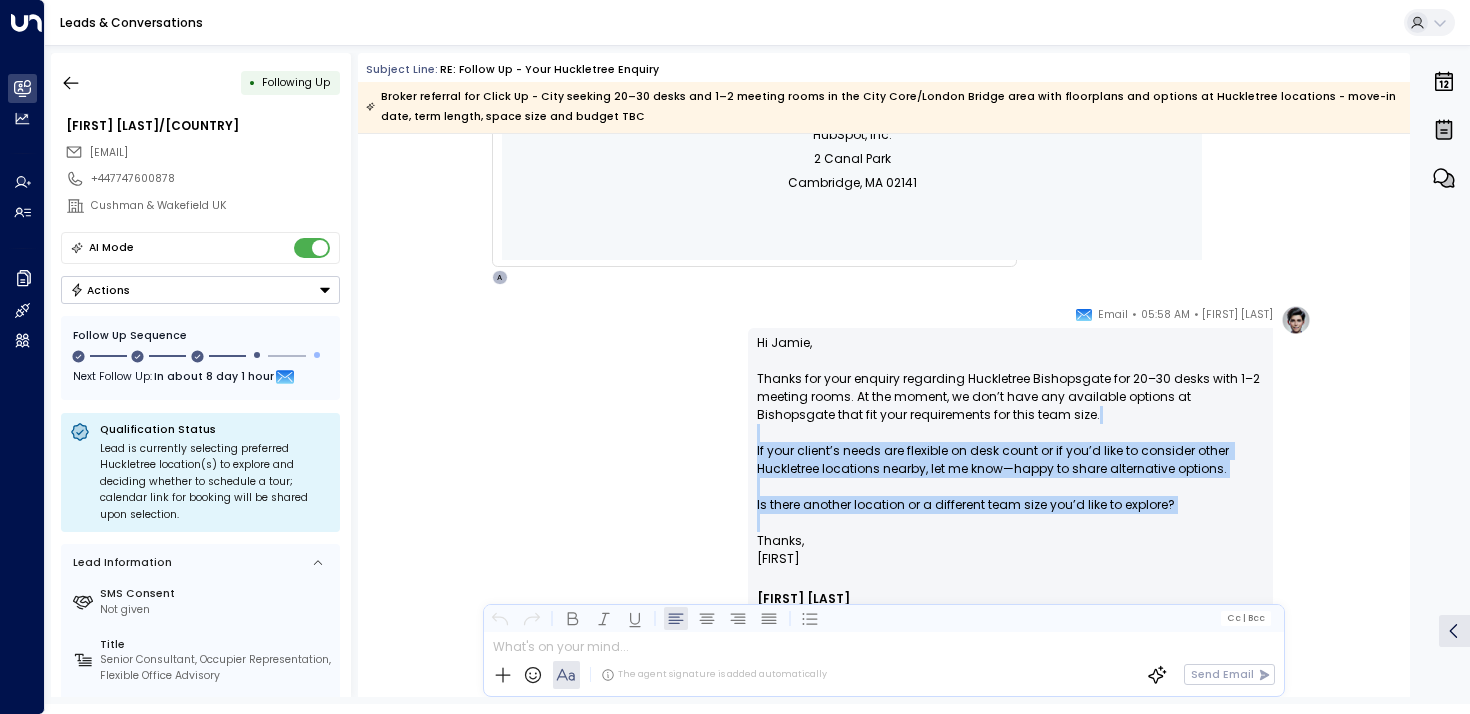click on "Hi Jamie, Thanks for your enquiry regarding Huckletree Bishopsgate for 20–30 desks with 1–2 meeting rooms. At the moment, we don’t have any available options at Bishopsgate that fit your requirements for this team size. If your client’s needs are flexible on desk count or if you’d like to consider other Huckletree locations nearby, let me know—happy to share alternative options. Is there another location or a different team size you’d like to explore?" at bounding box center (1010, 433) 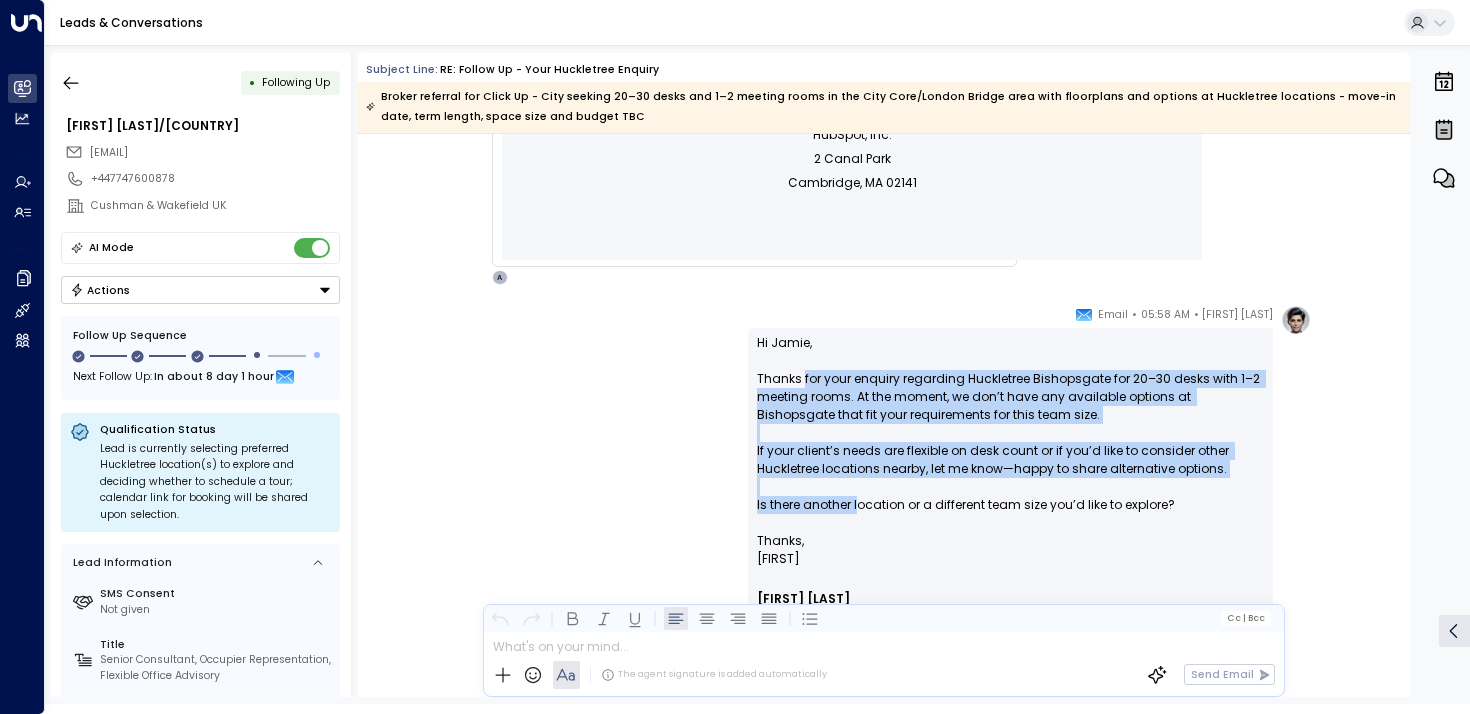 drag, startPoint x: 800, startPoint y: 384, endPoint x: 858, endPoint y: 512, distance: 140.52757 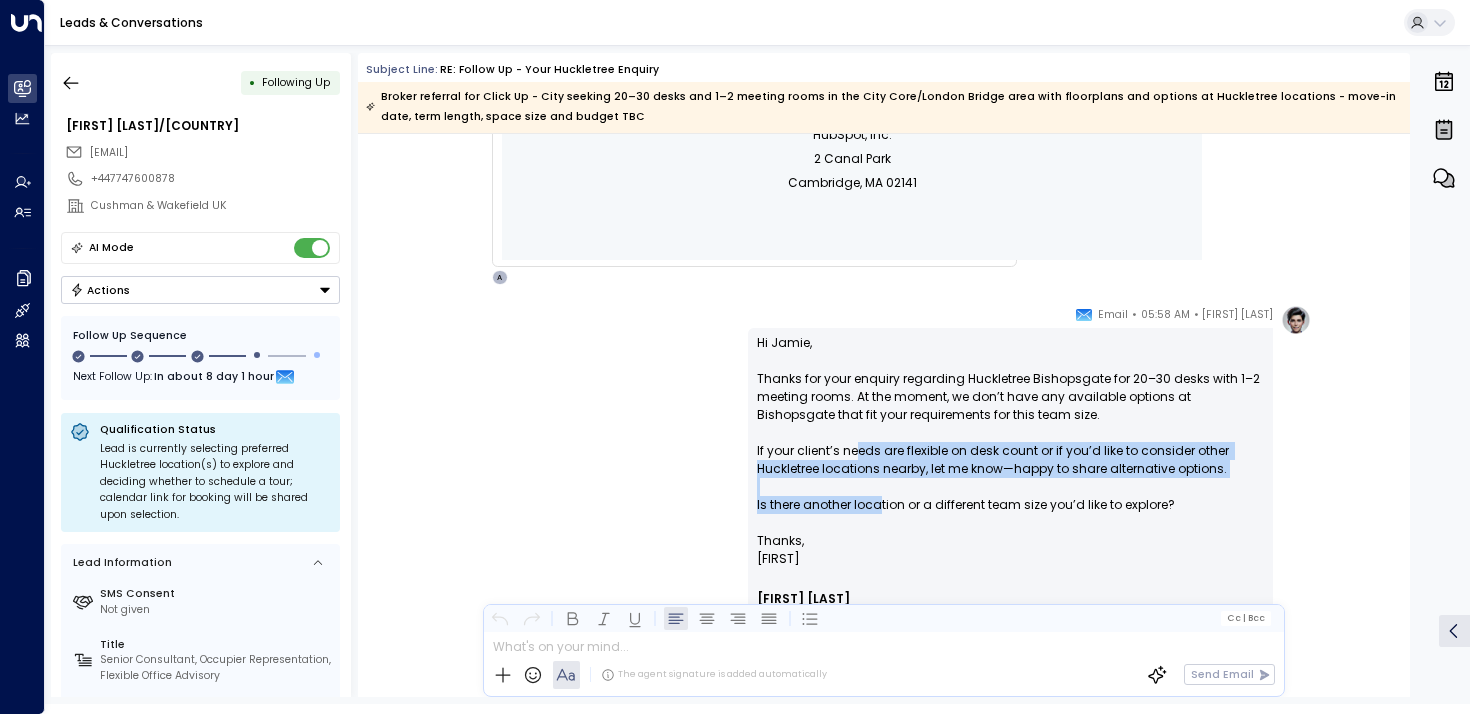 drag, startPoint x: 875, startPoint y: 512, endPoint x: 853, endPoint y: 429, distance: 85.86617 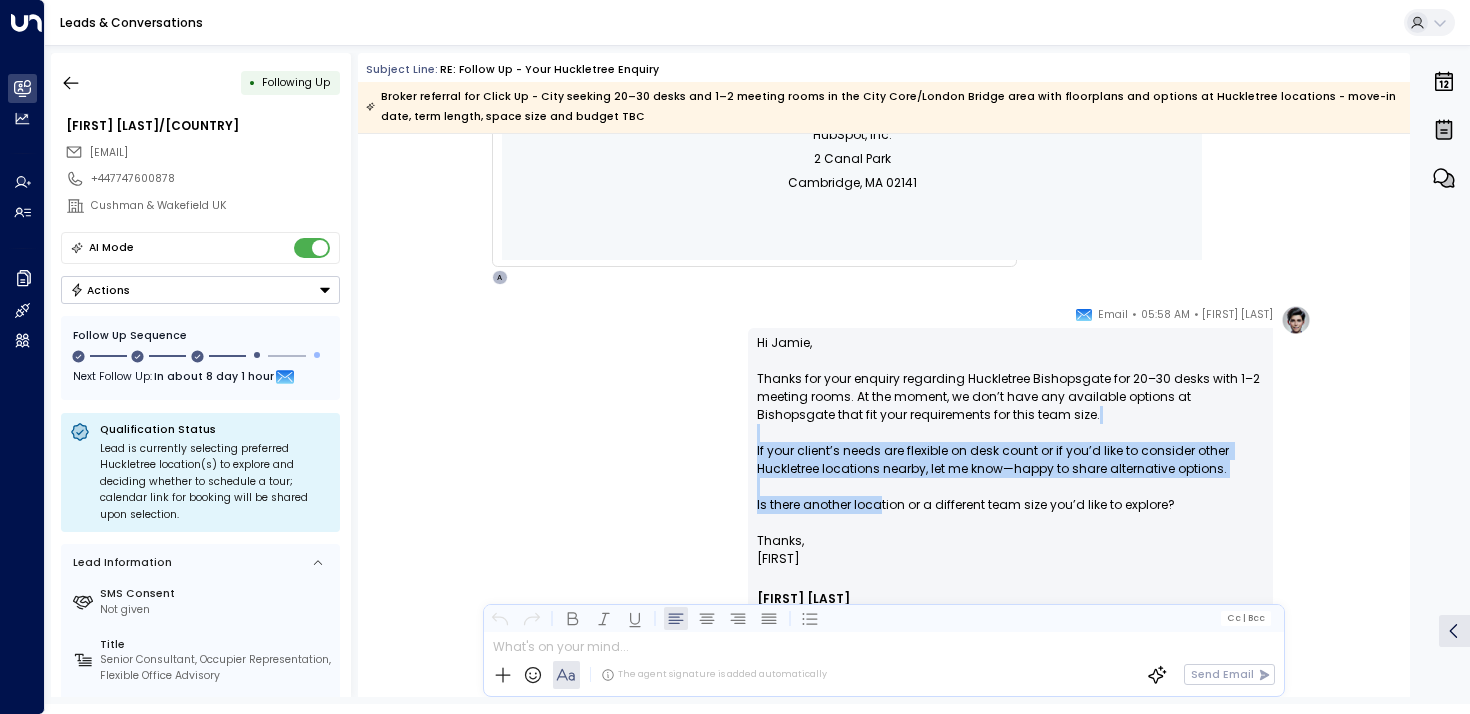 click on "Hi Jamie, Thanks for your enquiry regarding Huckletree Bishopsgate for 20–30 desks with 1–2 meeting rooms. At the moment, we don’t have any available options at Bishopsgate that fit your requirements for this team size. If your client’s needs are flexible on desk count or if you’d like to consider other Huckletree locations nearby, let me know—happy to share alternative options. Is there another location or a different team size you’d like to explore?" at bounding box center [1010, 433] 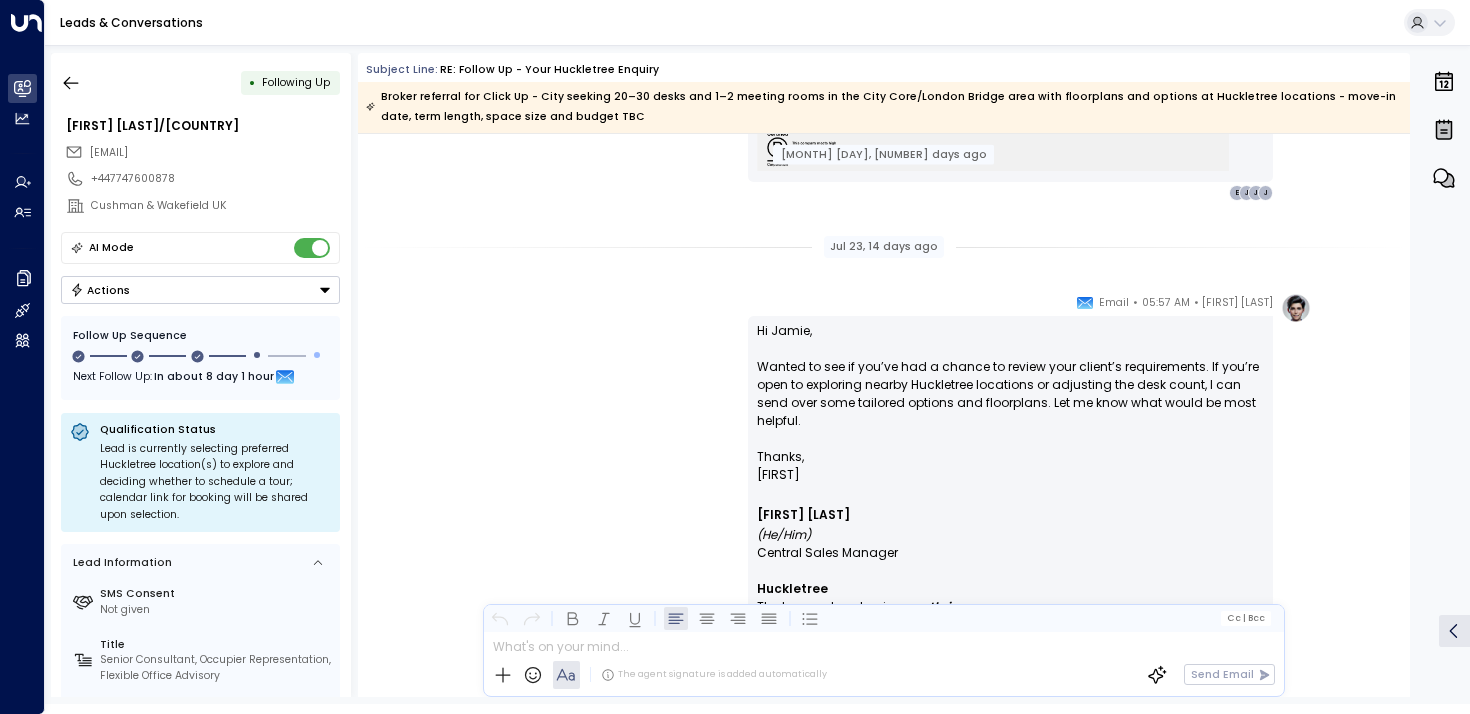 scroll, scrollTop: 2420, scrollLeft: 0, axis: vertical 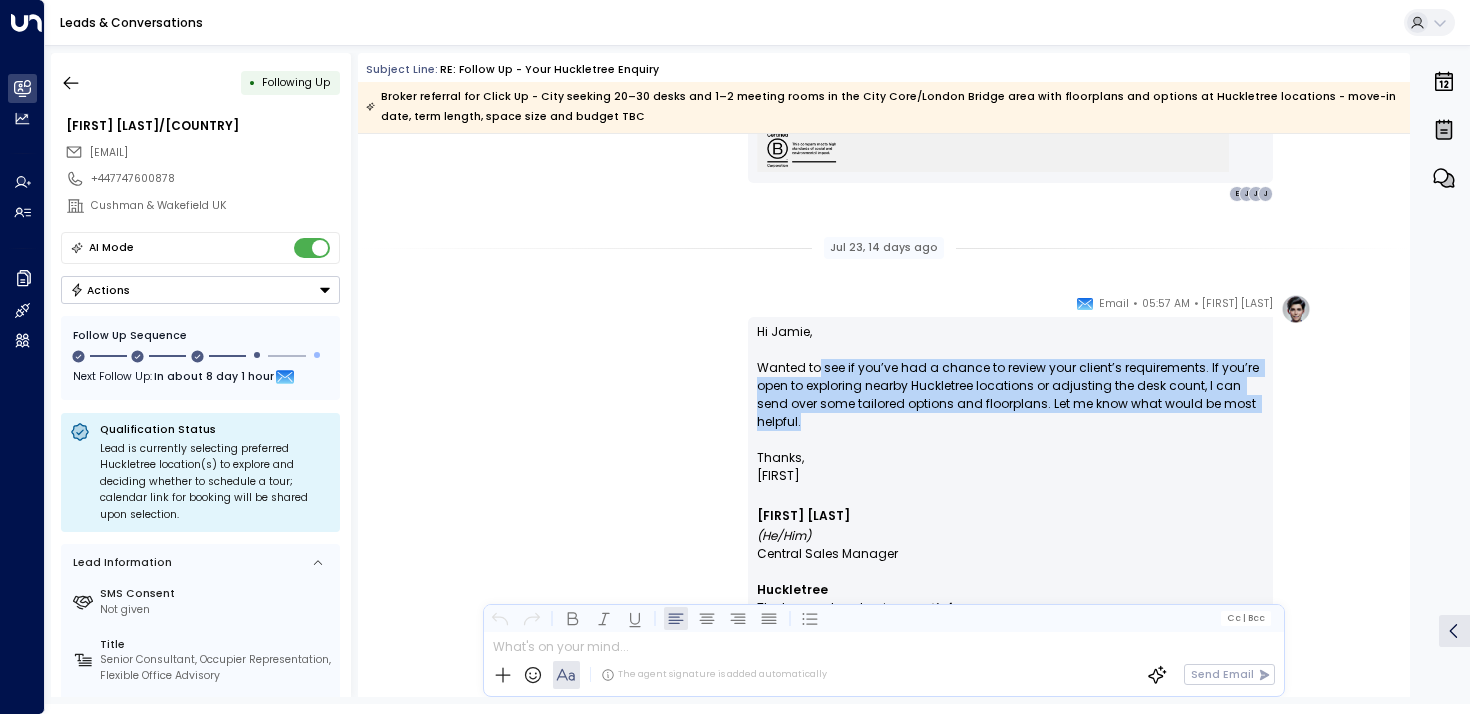 drag, startPoint x: 816, startPoint y: 361, endPoint x: 819, endPoint y: 422, distance: 61.073727 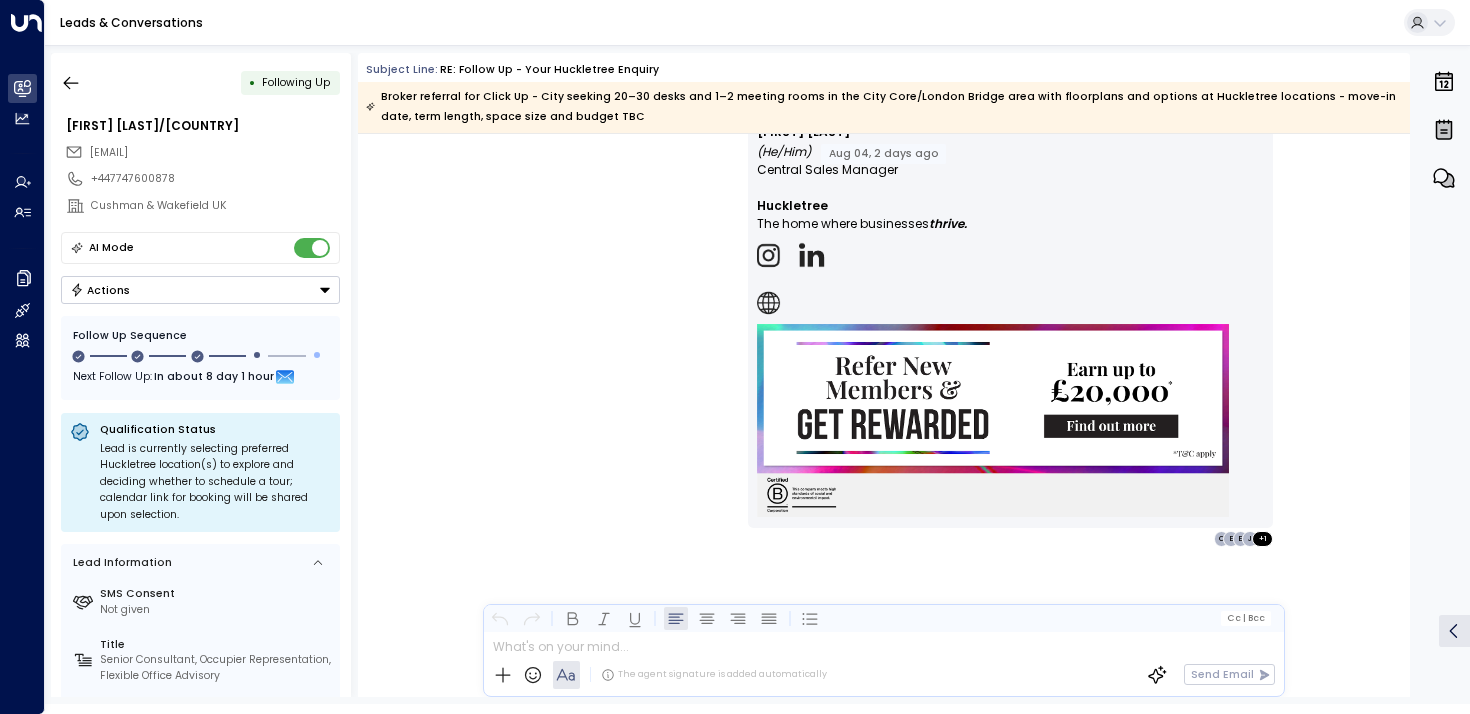 scroll, scrollTop: 7225, scrollLeft: 0, axis: vertical 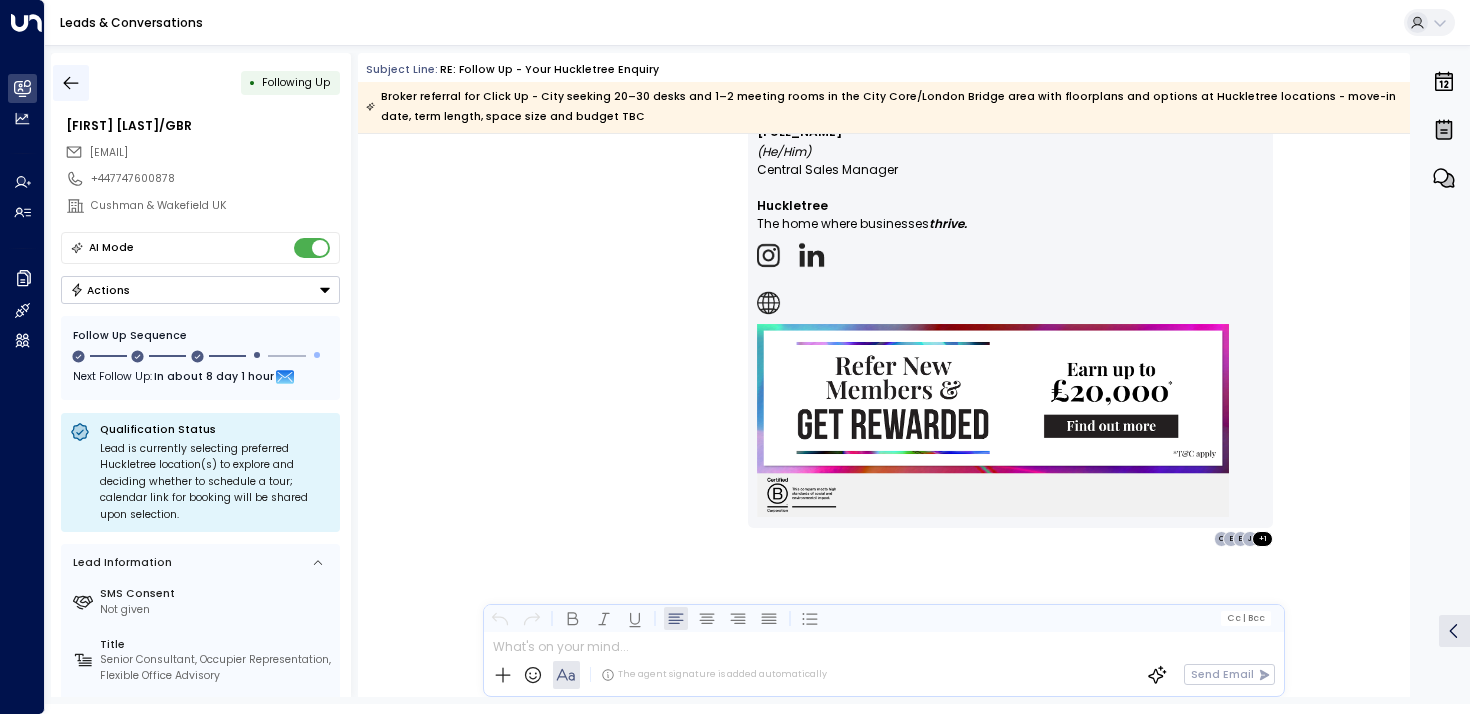 click at bounding box center [71, 83] 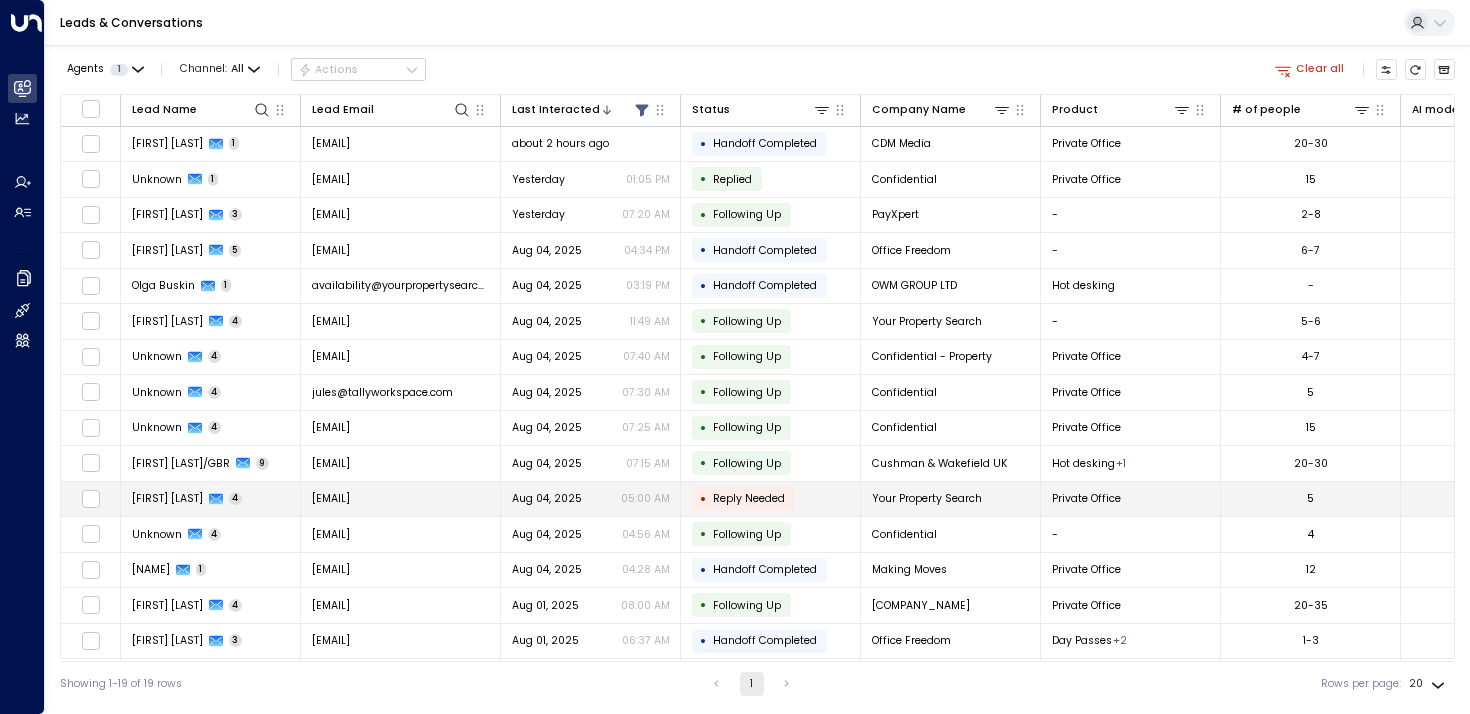 click on "[FIRST] [LAST] 4" at bounding box center (211, 499) 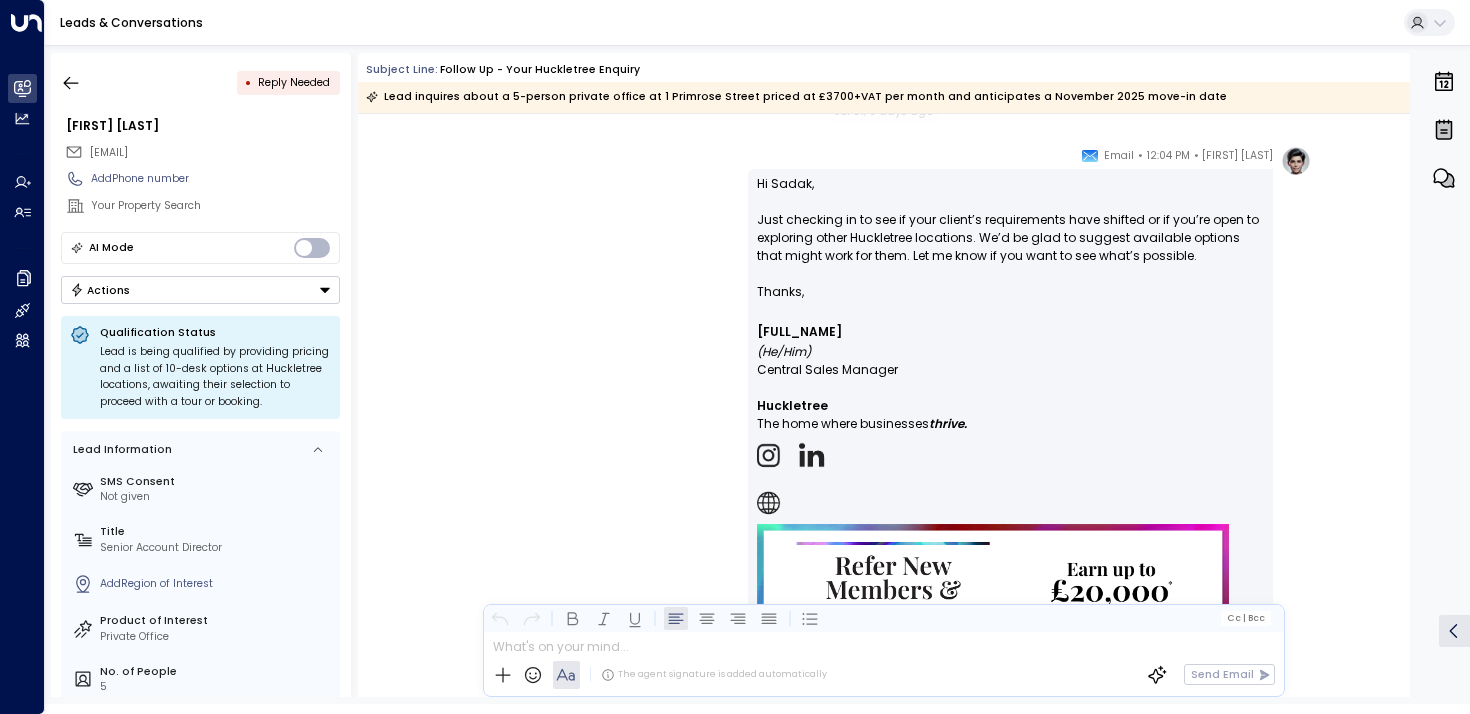 scroll, scrollTop: 2452, scrollLeft: 0, axis: vertical 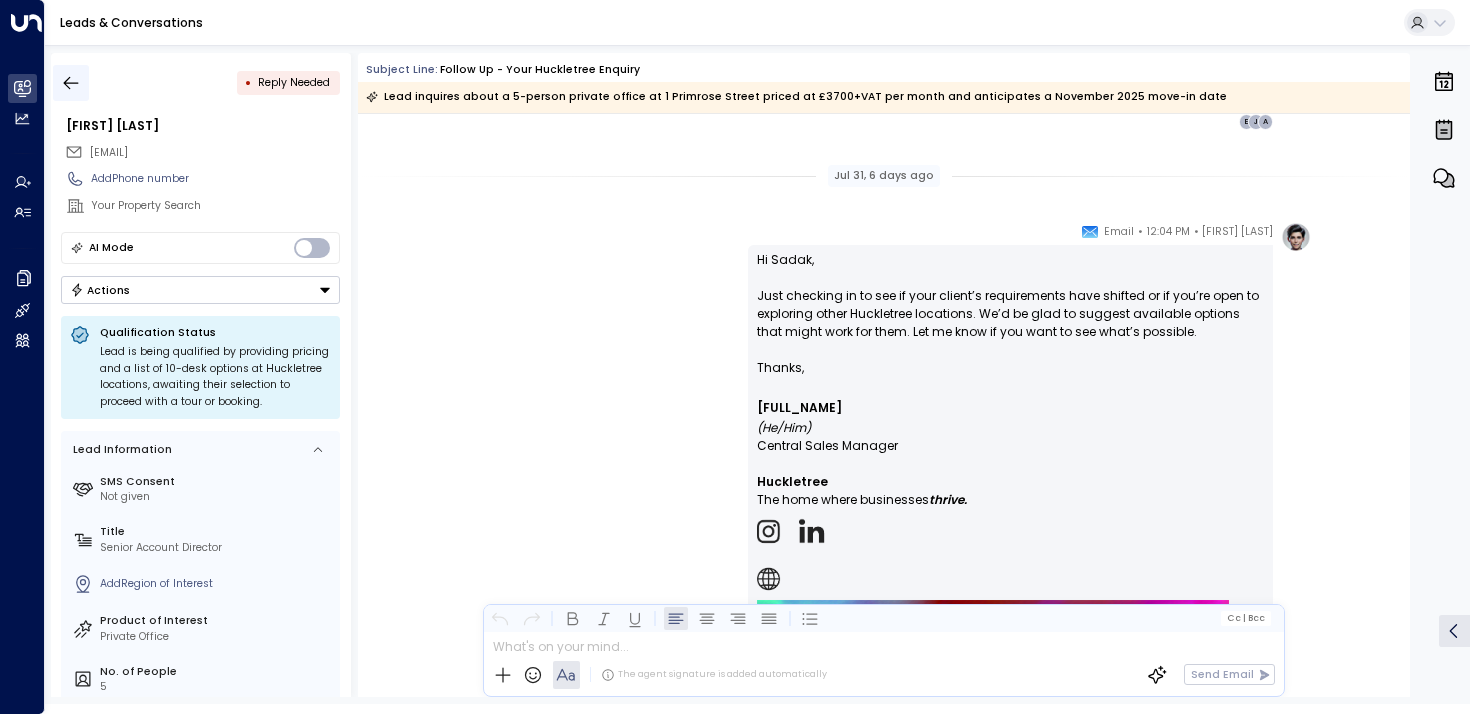 click 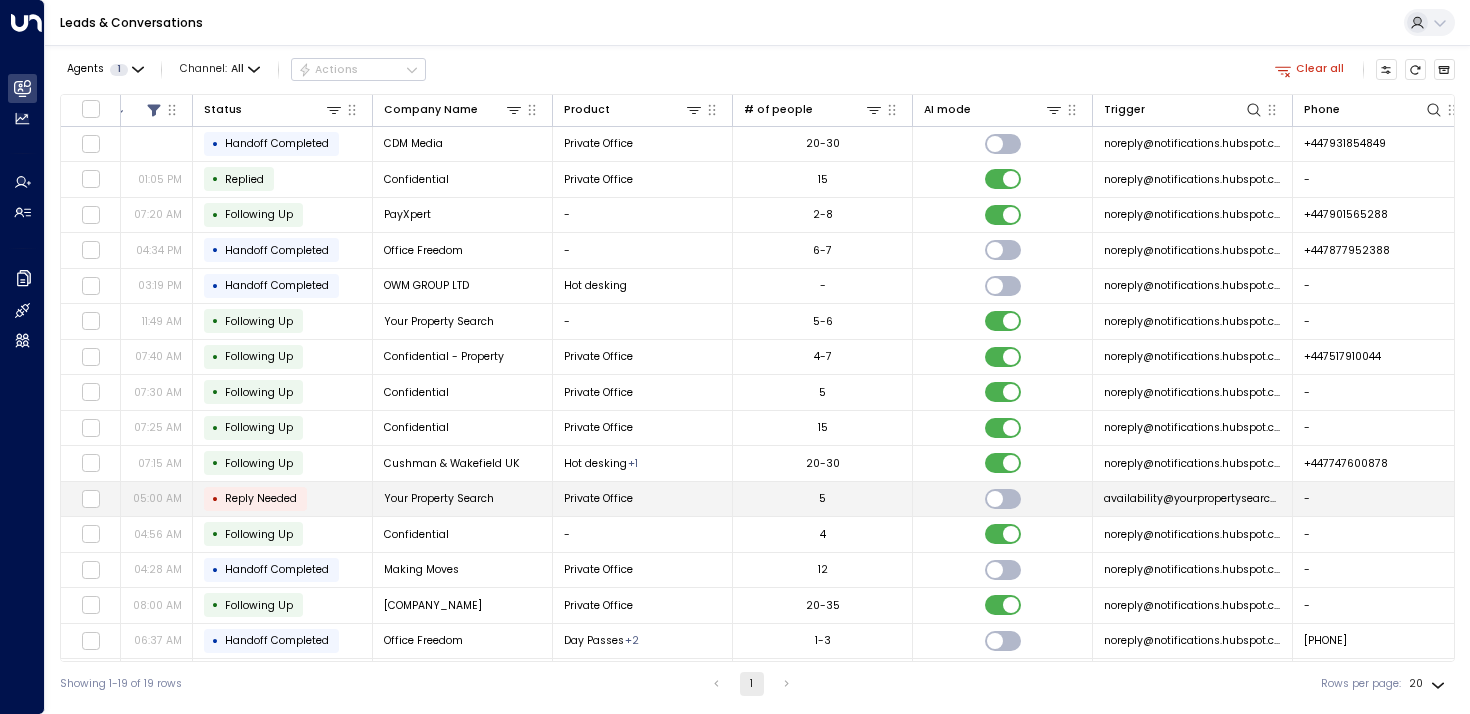 scroll, scrollTop: 0, scrollLeft: 0, axis: both 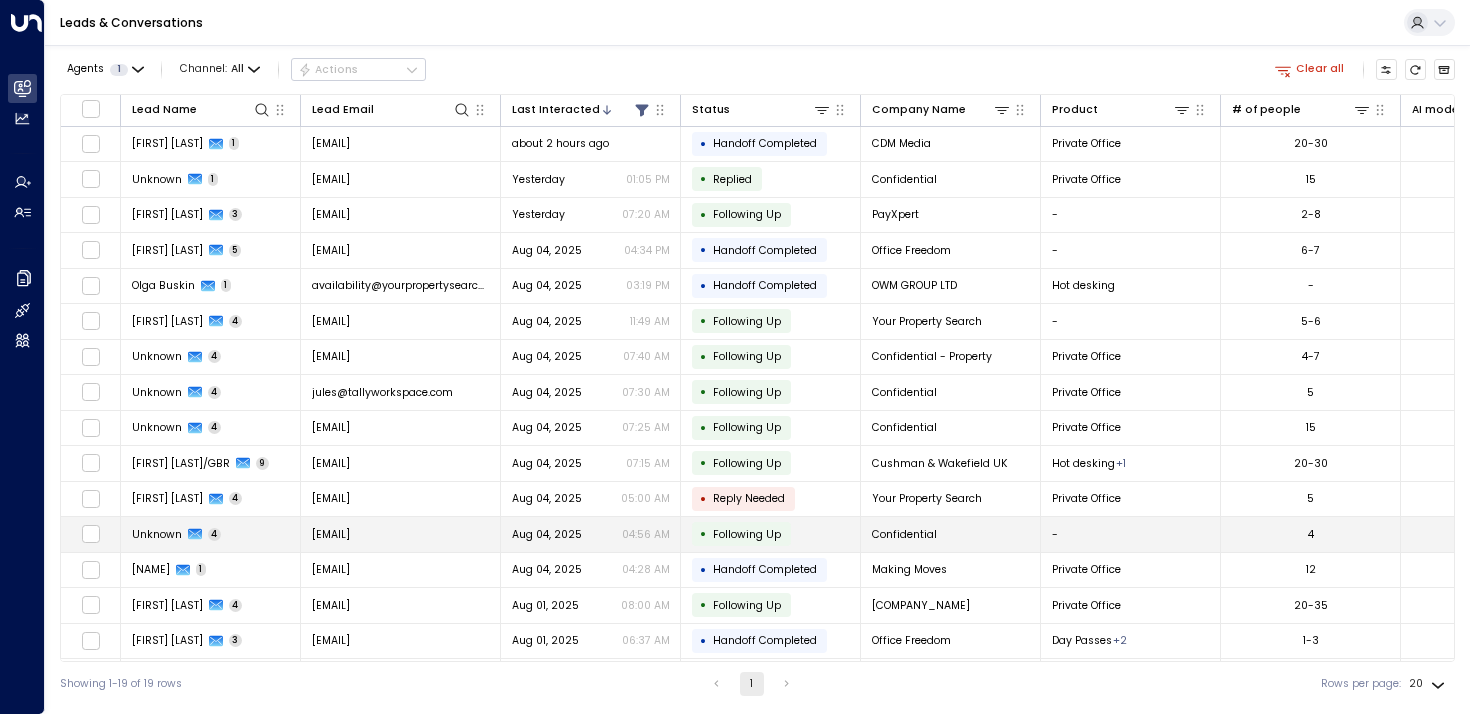 click on "Unknown" at bounding box center [157, 534] 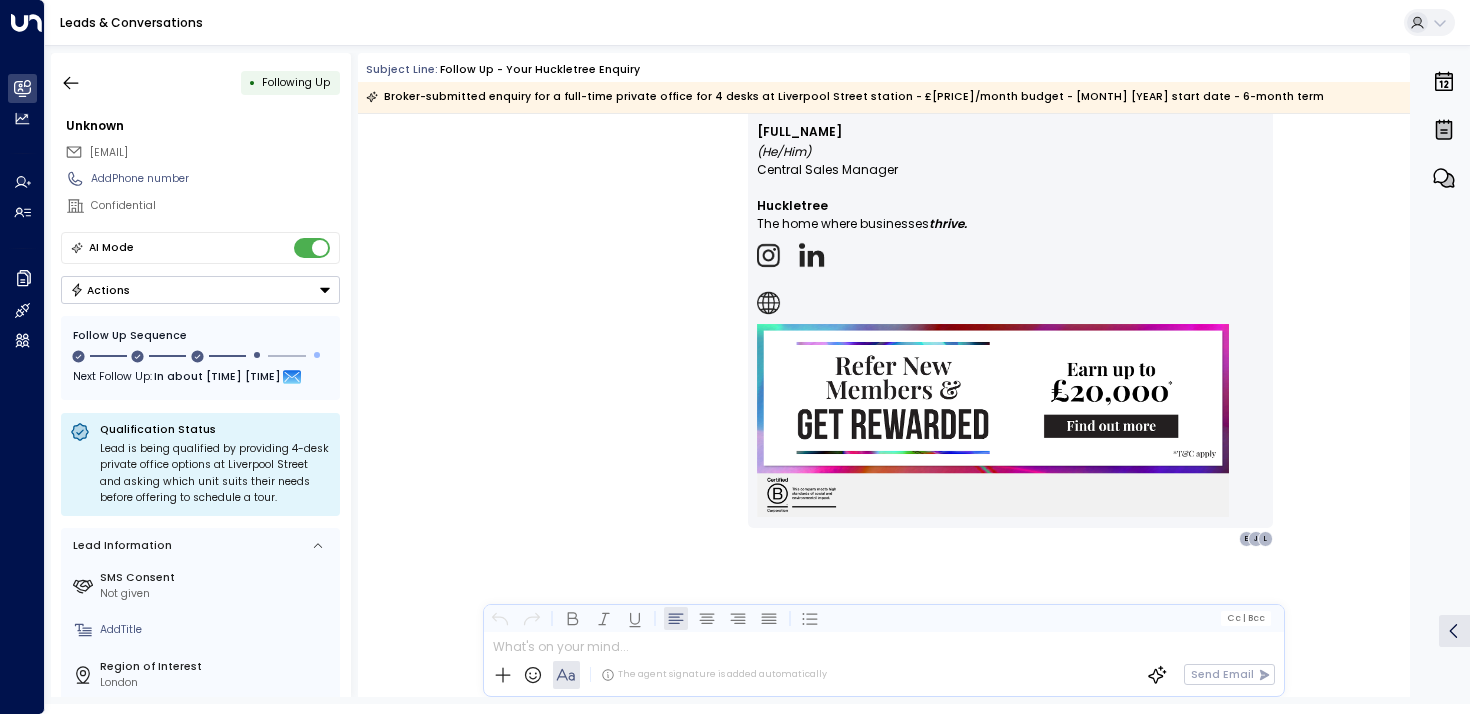 scroll, scrollTop: 4395, scrollLeft: 0, axis: vertical 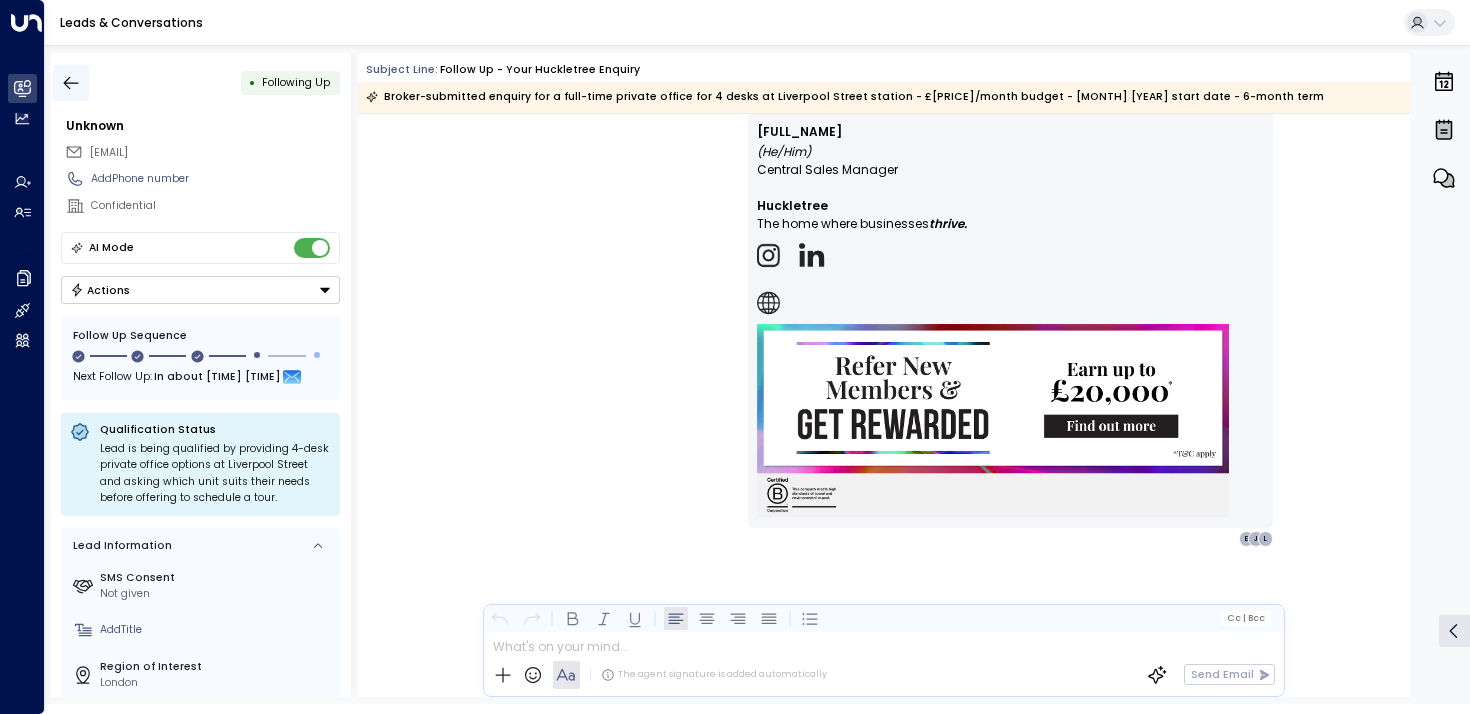 click at bounding box center (71, 83) 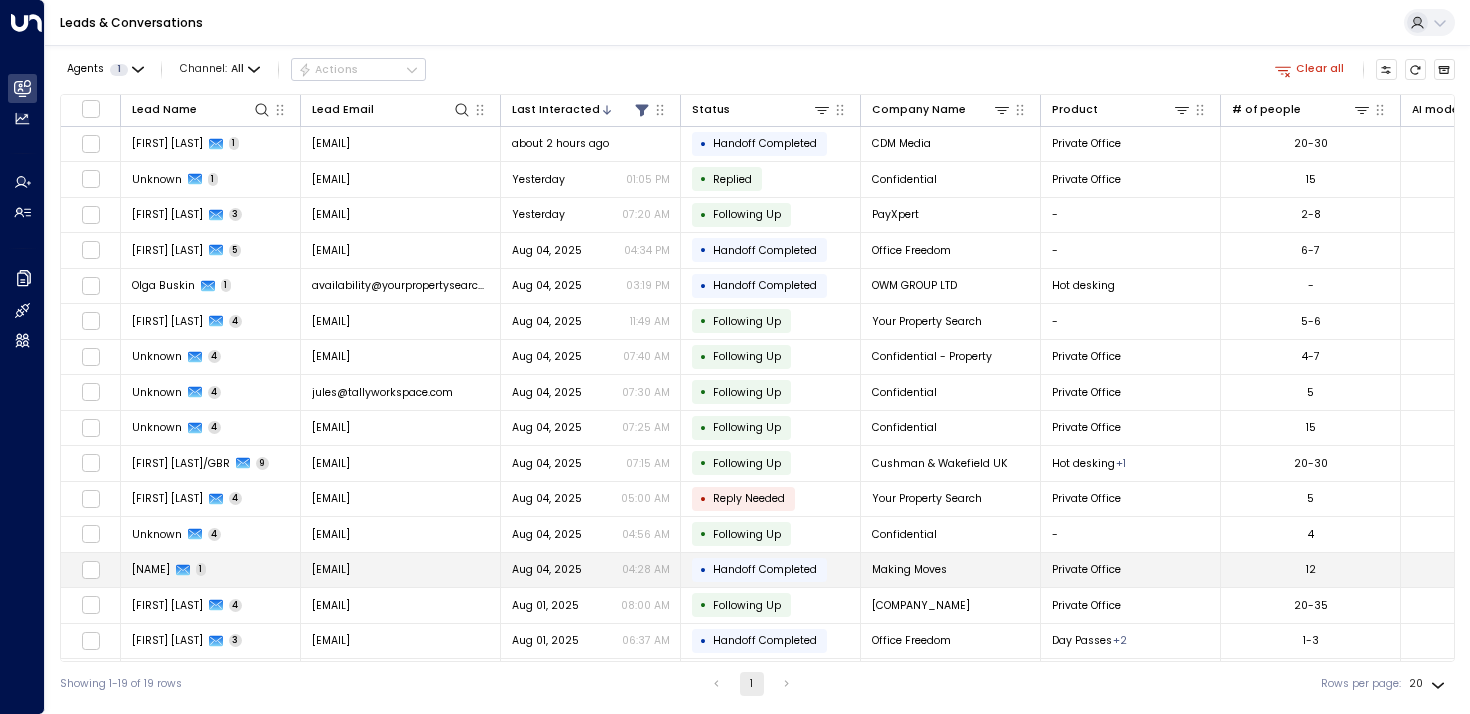 click on "[FIRST] [LAST]" at bounding box center (151, 569) 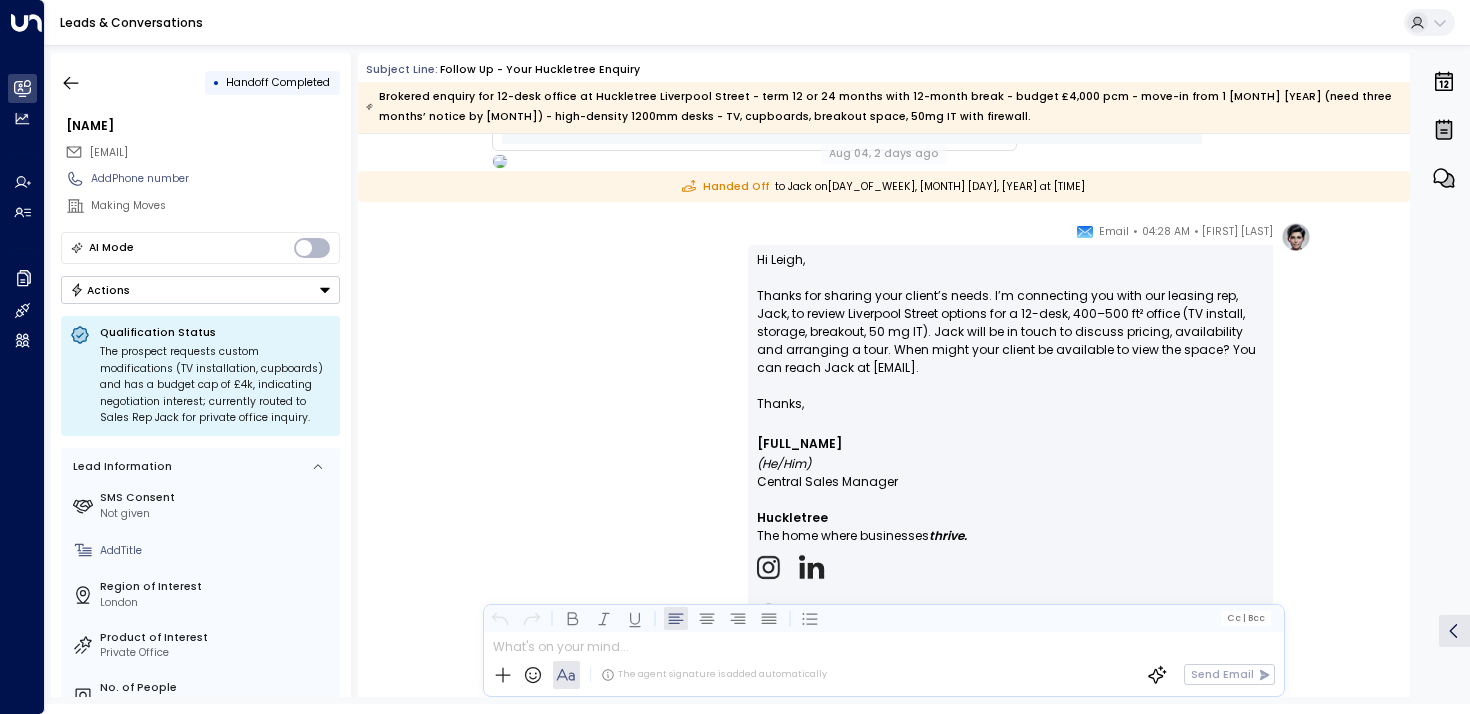 scroll, scrollTop: 1195, scrollLeft: 0, axis: vertical 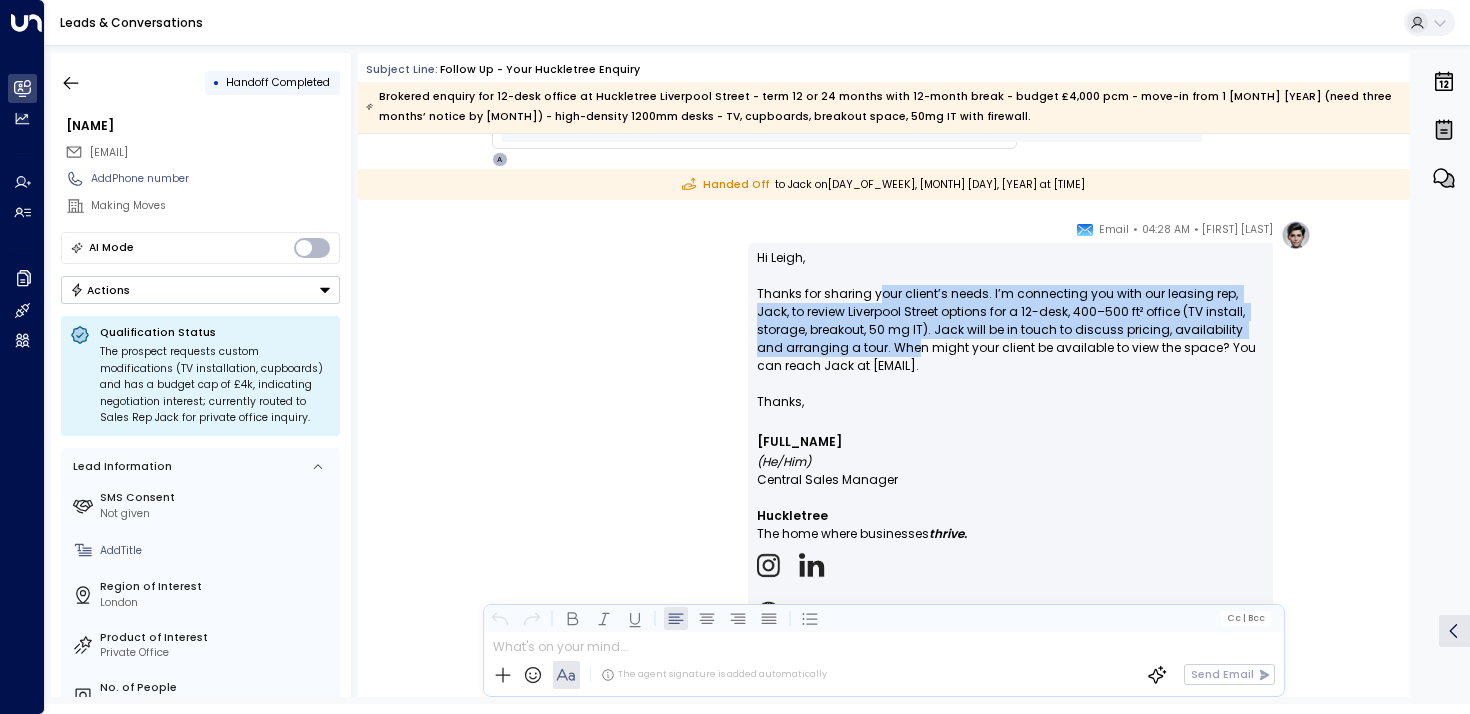 drag, startPoint x: 879, startPoint y: 291, endPoint x: 889, endPoint y: 343, distance: 52.95281 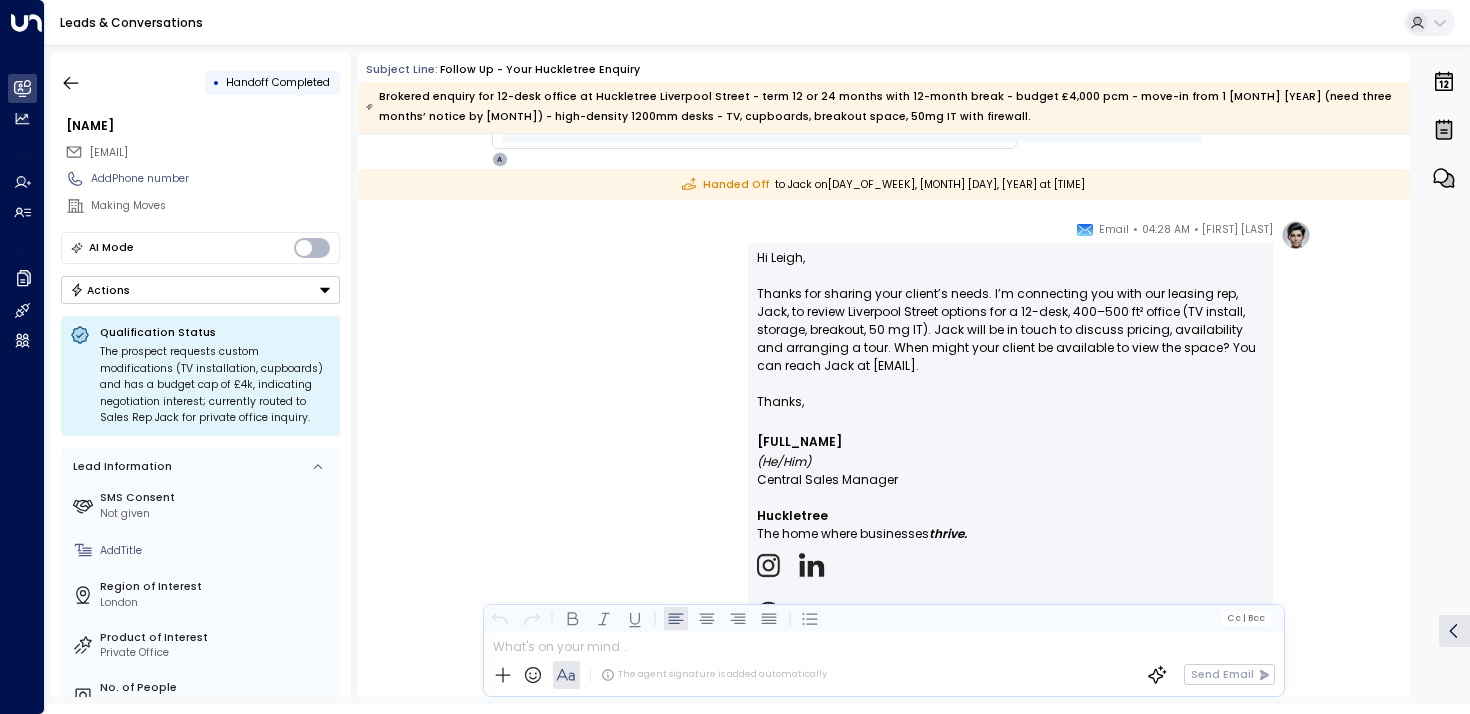 drag, startPoint x: 920, startPoint y: 329, endPoint x: 920, endPoint y: 361, distance: 32 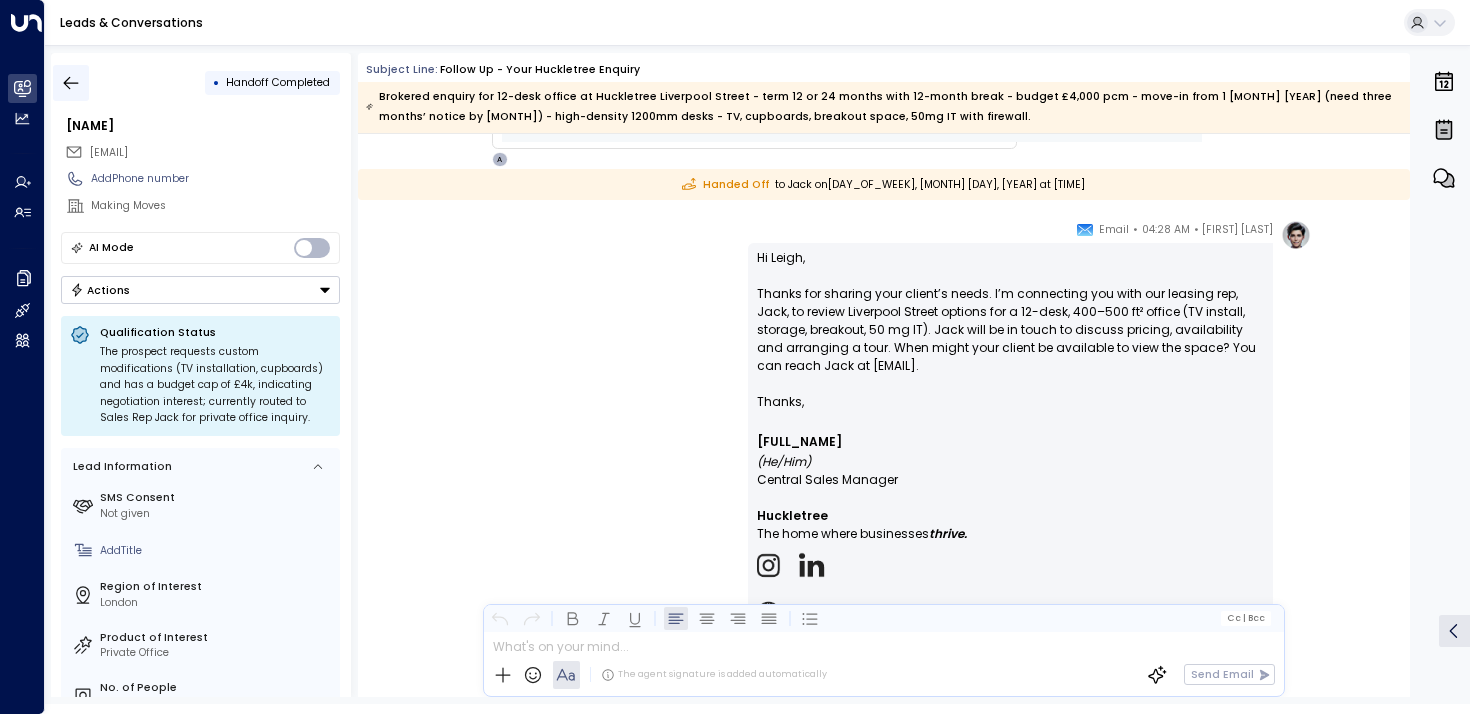 click 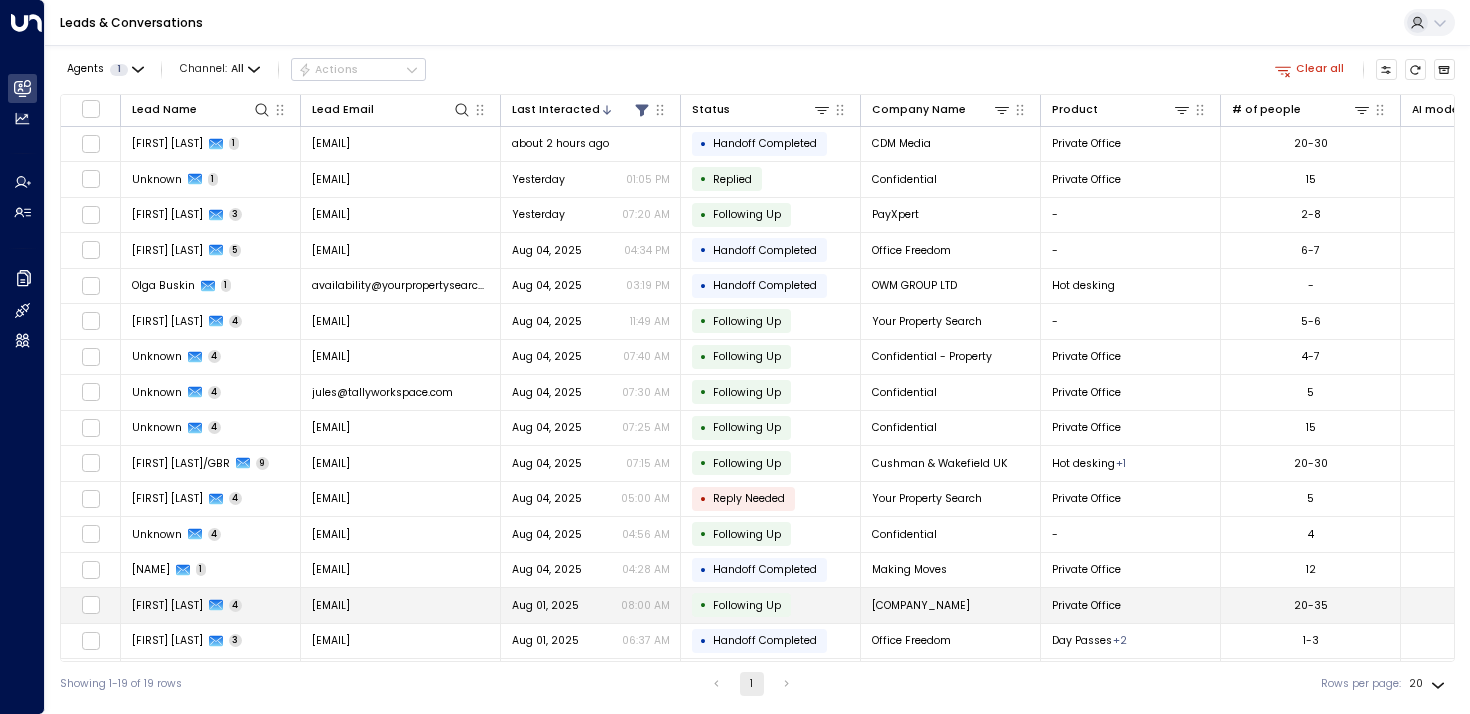 click on "[FIRST] [LAST]" at bounding box center [167, 605] 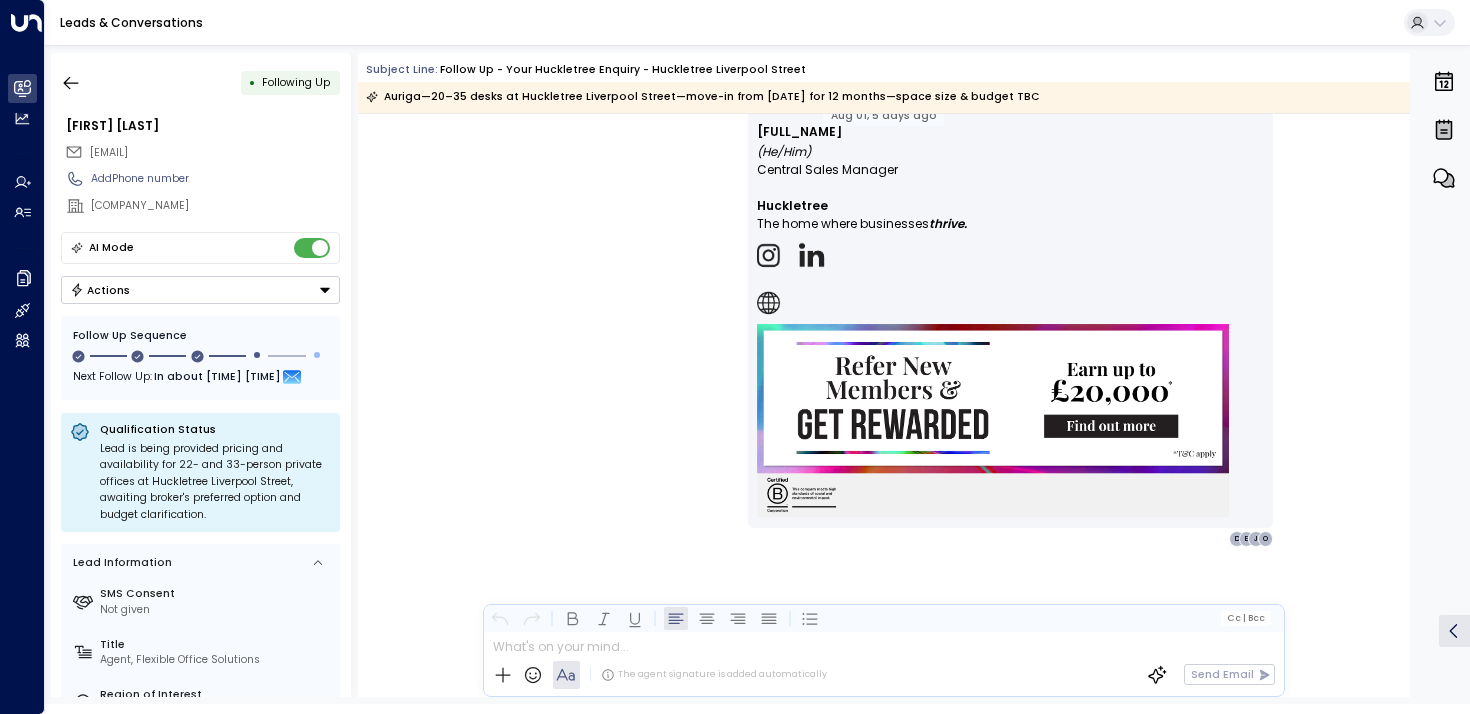 scroll, scrollTop: 3513, scrollLeft: 0, axis: vertical 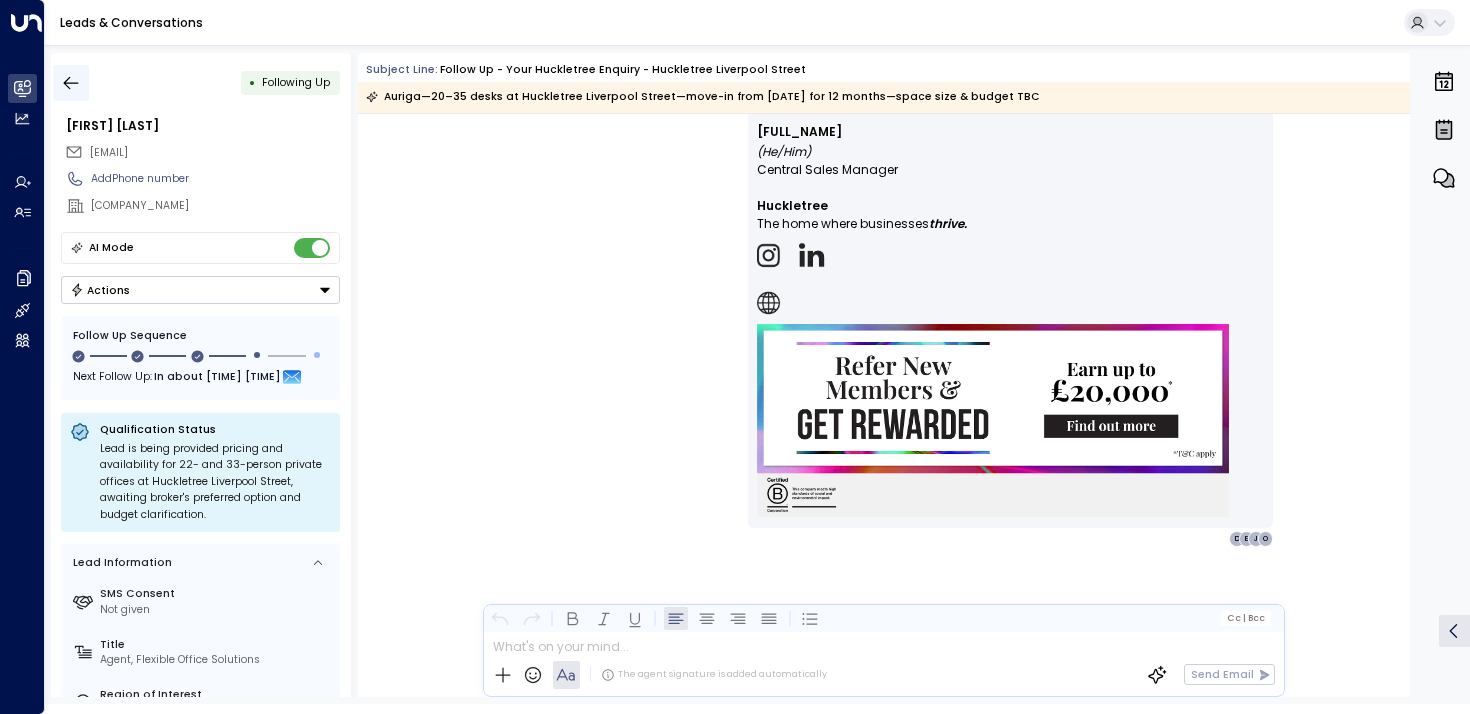 click at bounding box center (71, 83) 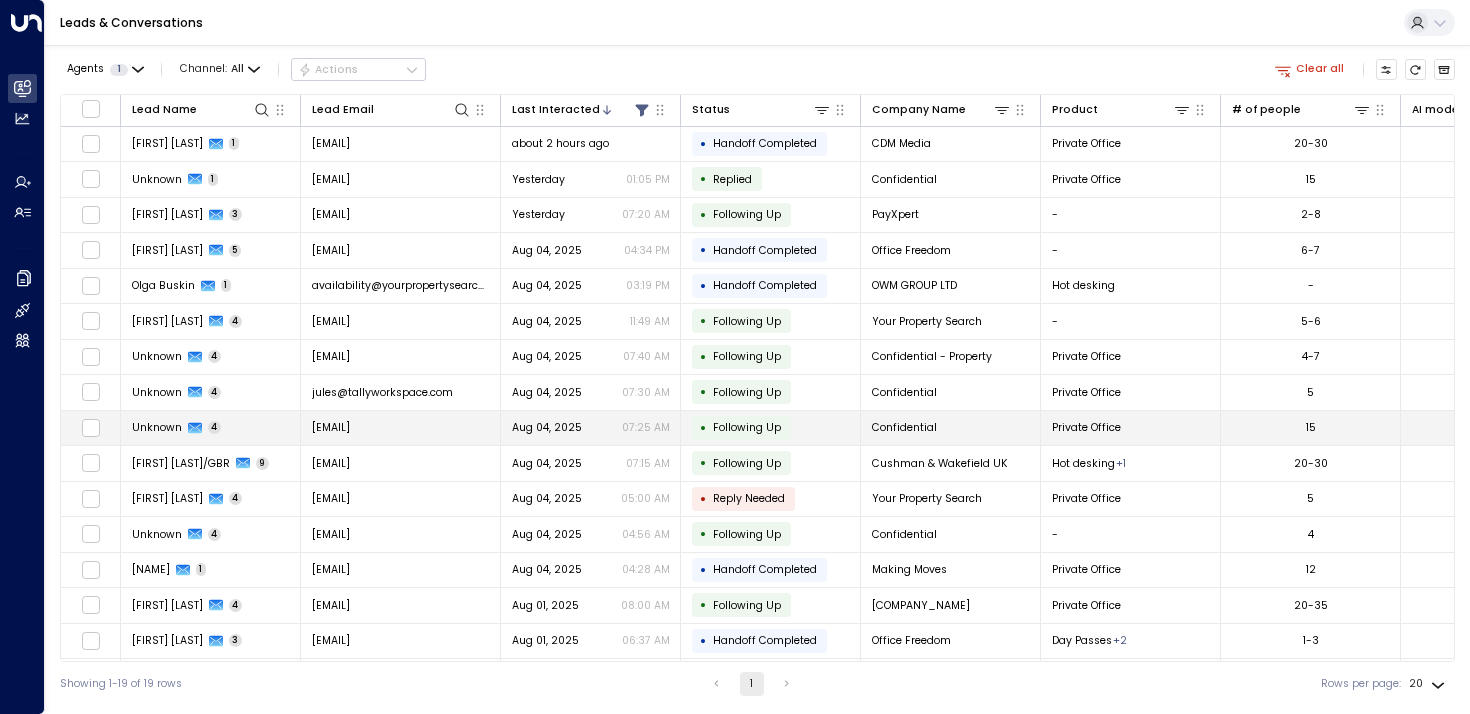 scroll, scrollTop: 144, scrollLeft: 0, axis: vertical 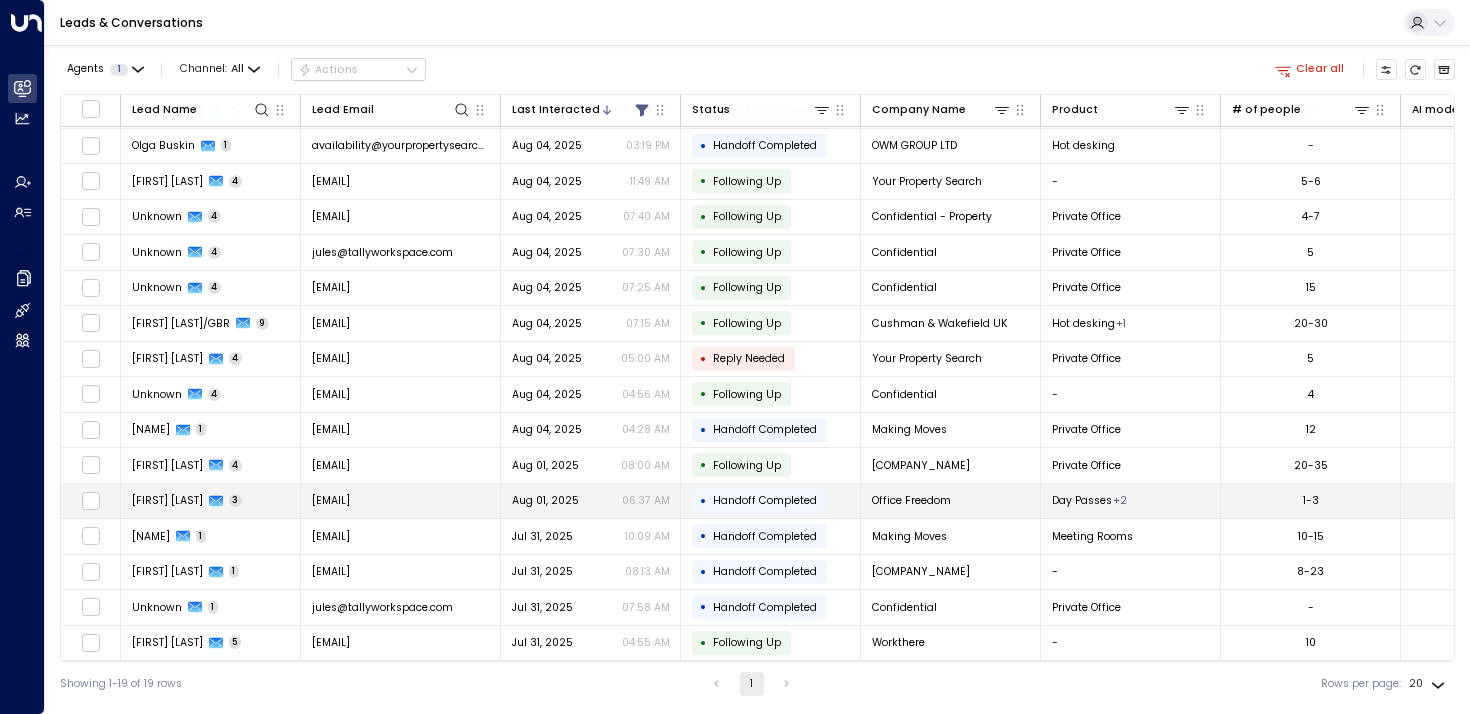 click on "[FIRST] [LAST]" at bounding box center (167, 500) 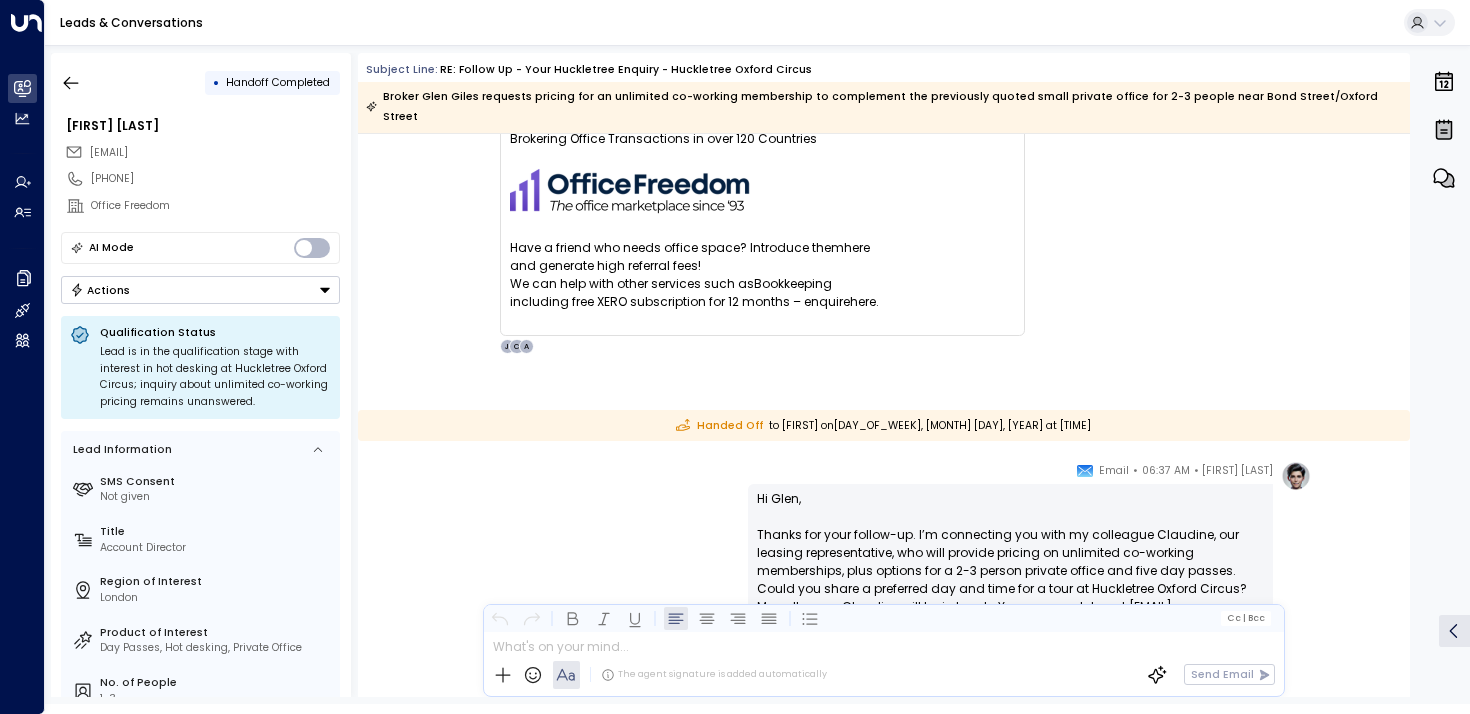 scroll, scrollTop: 2877, scrollLeft: 0, axis: vertical 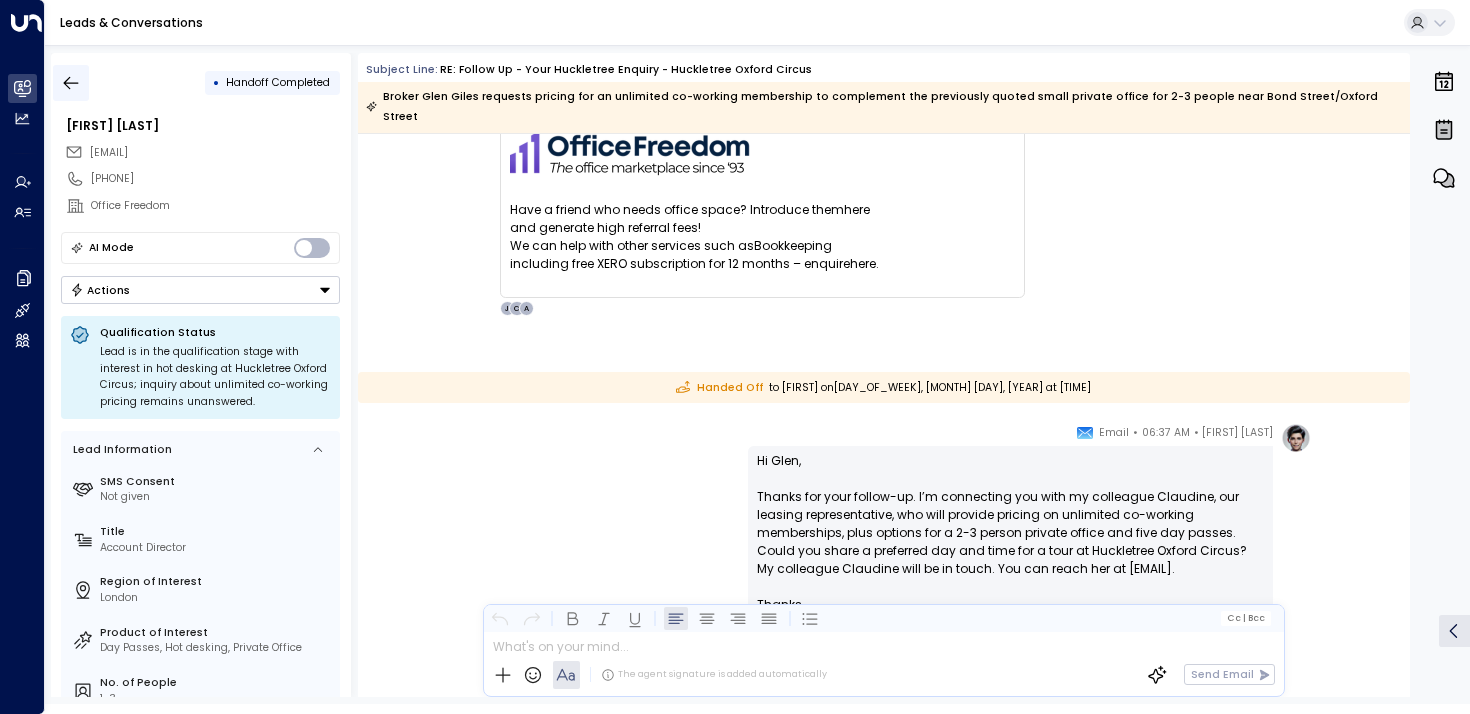 click at bounding box center (71, 83) 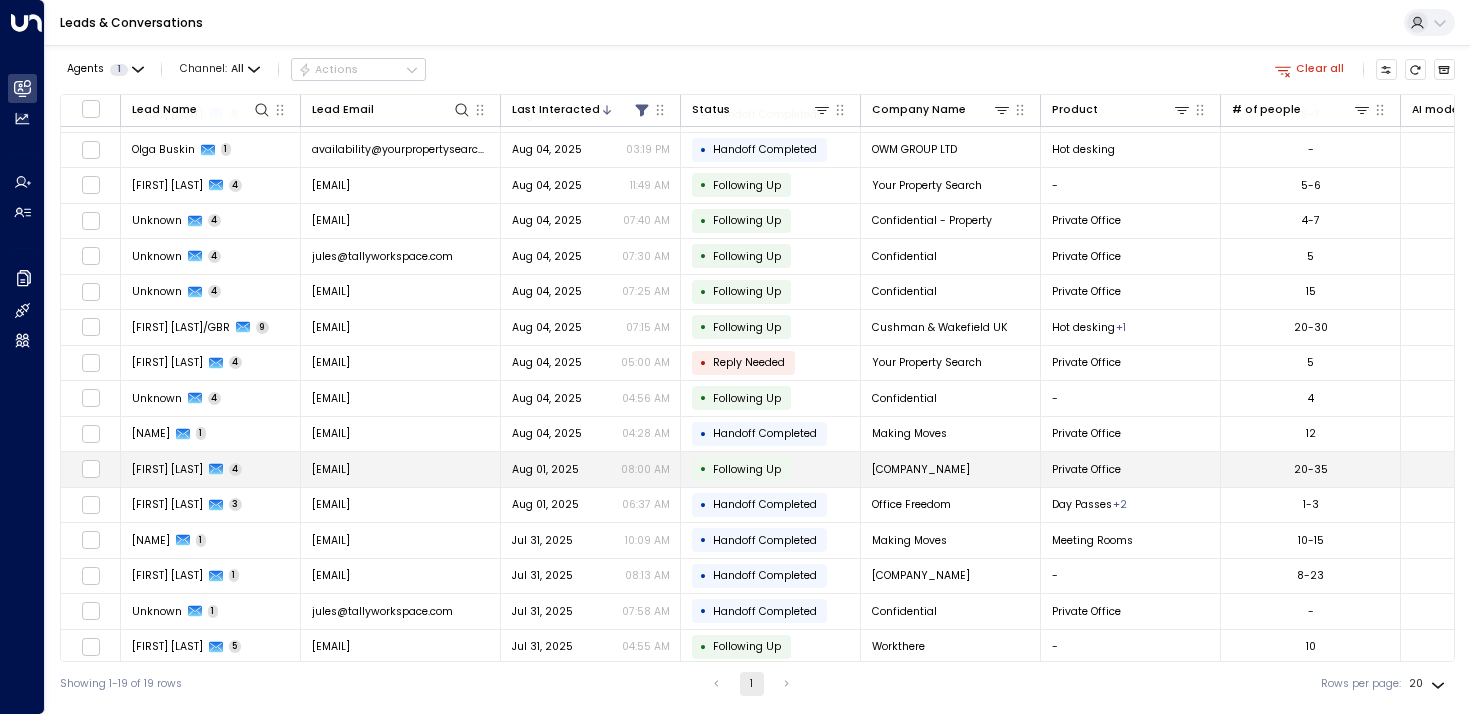 scroll, scrollTop: 144, scrollLeft: 0, axis: vertical 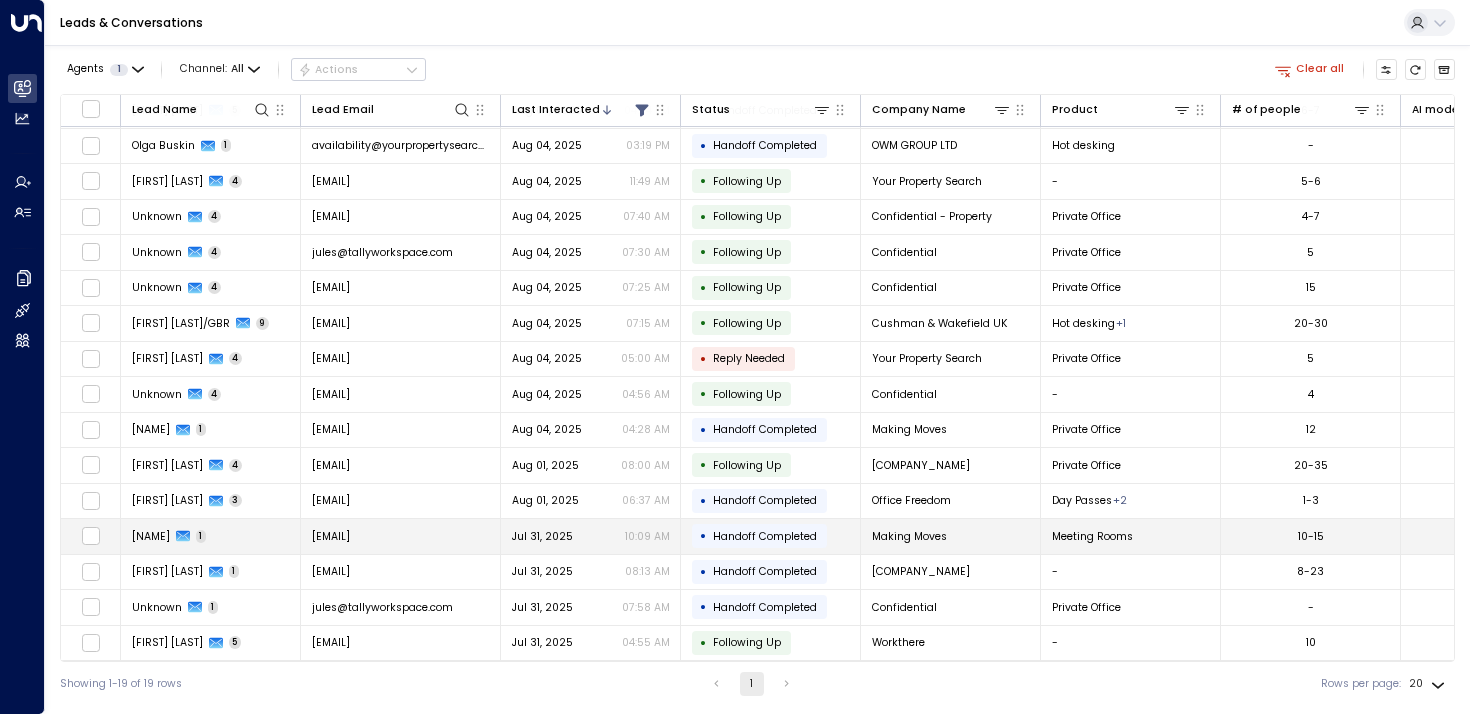 click on "[FIRST] [LAST]" at bounding box center (151, 536) 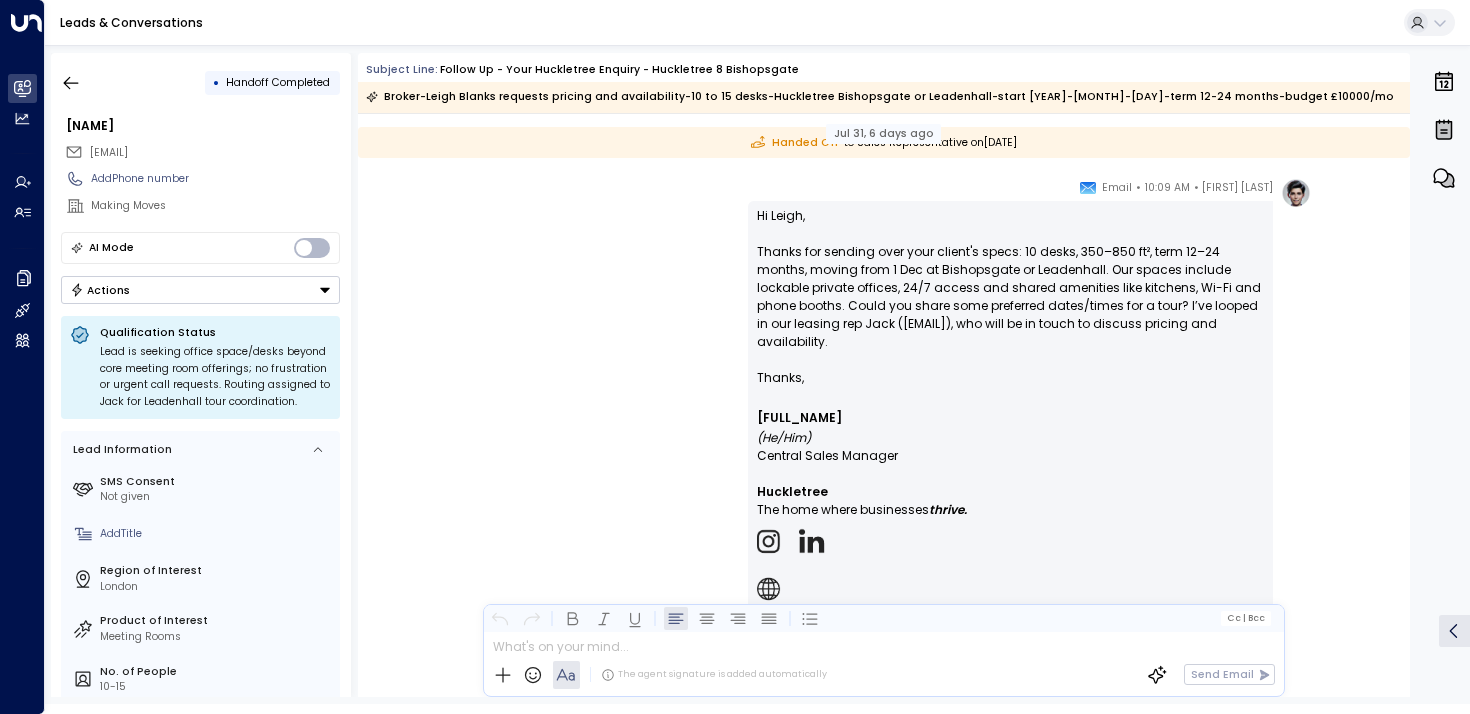 scroll, scrollTop: 1164, scrollLeft: 0, axis: vertical 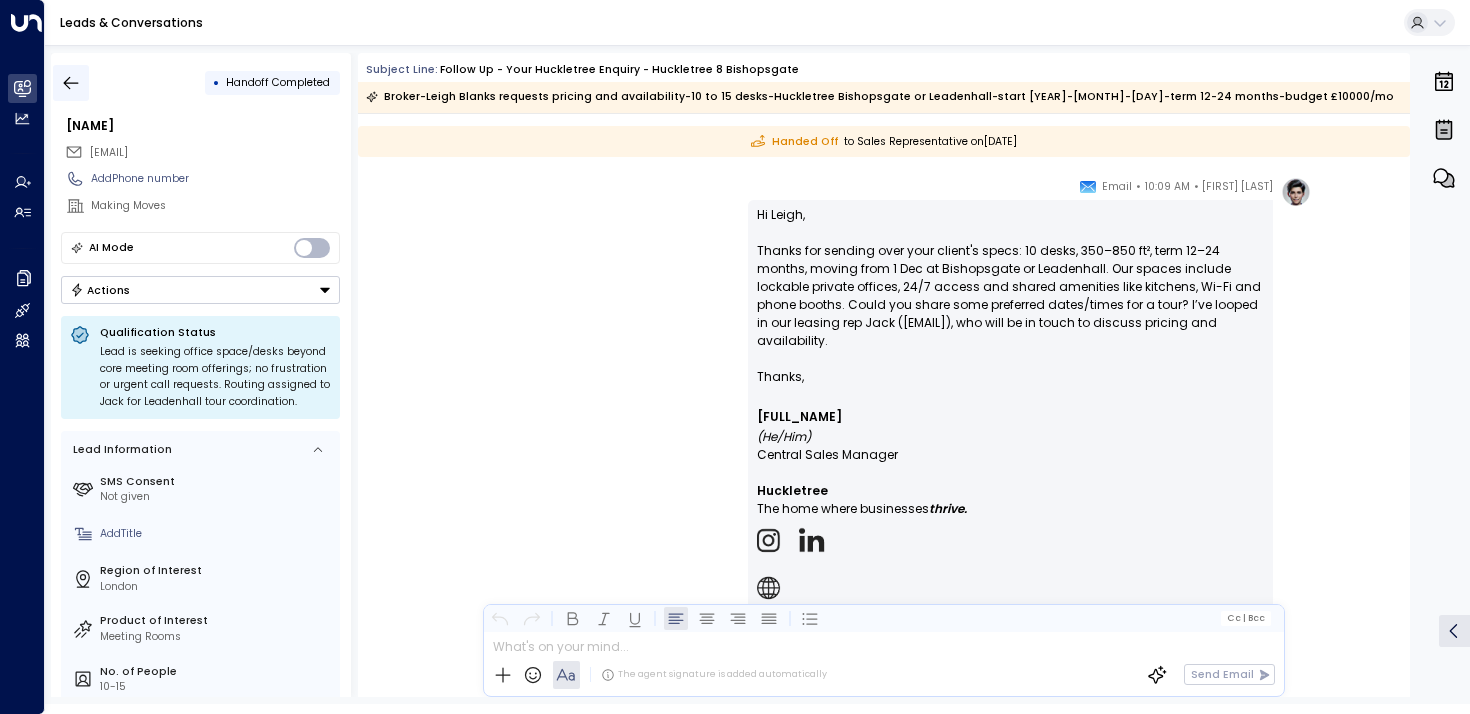 click at bounding box center [71, 83] 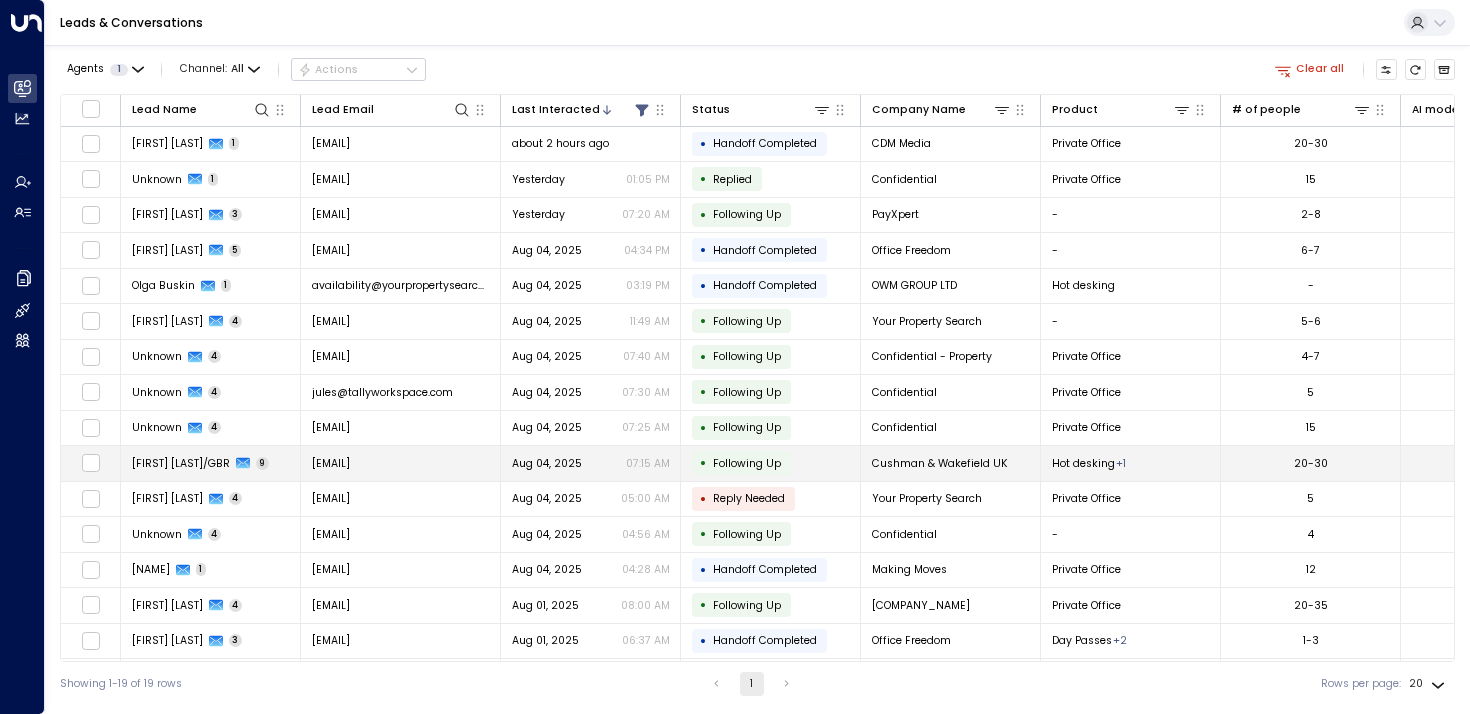 scroll, scrollTop: 116, scrollLeft: 0, axis: vertical 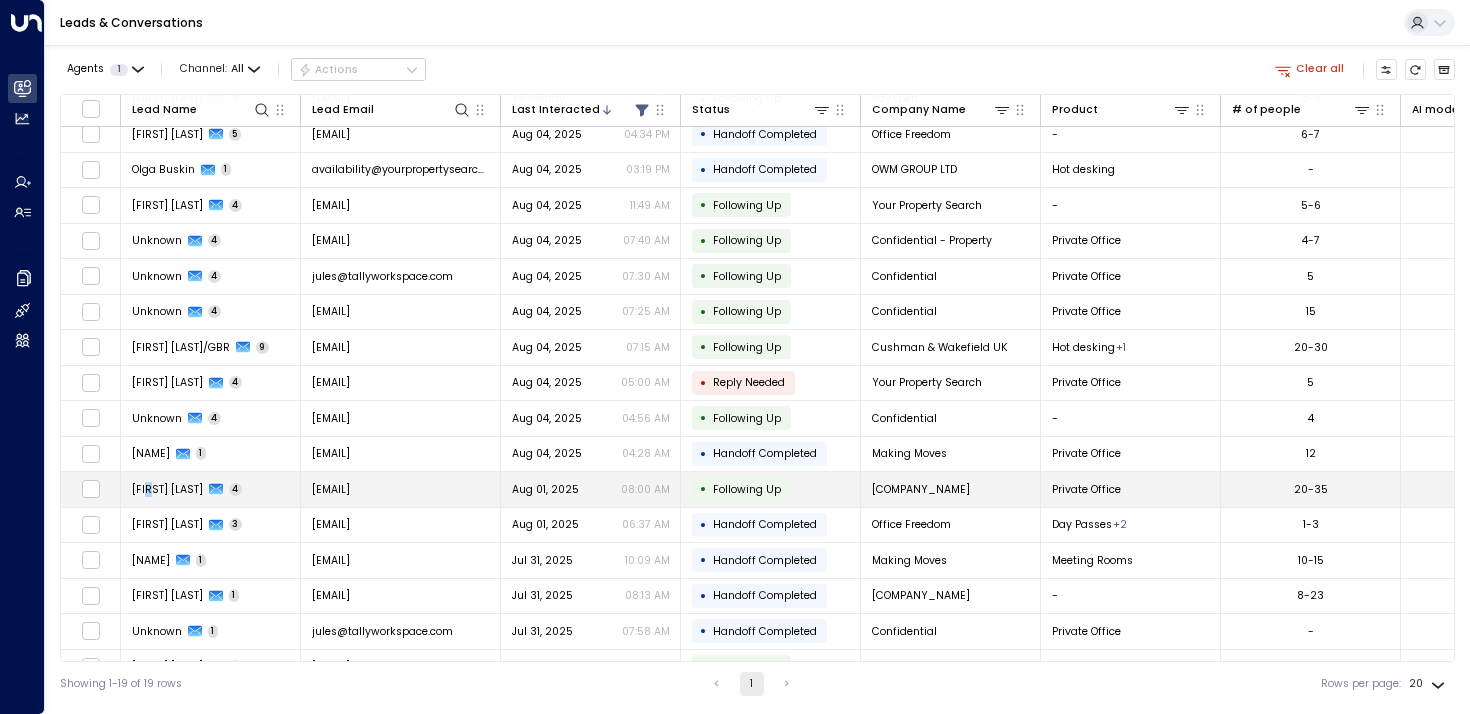 click on "[FIRST] [LAST]" at bounding box center (167, 489) 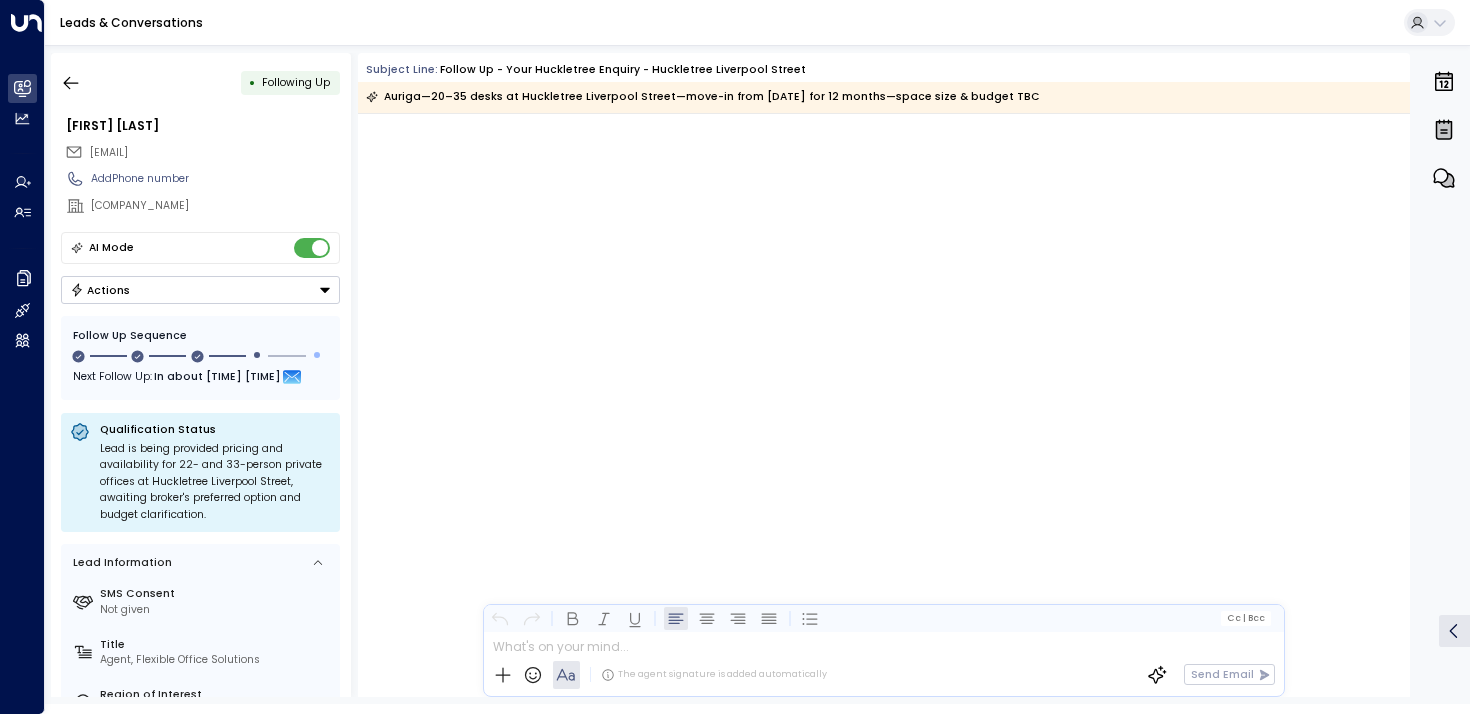 scroll, scrollTop: 3300, scrollLeft: 0, axis: vertical 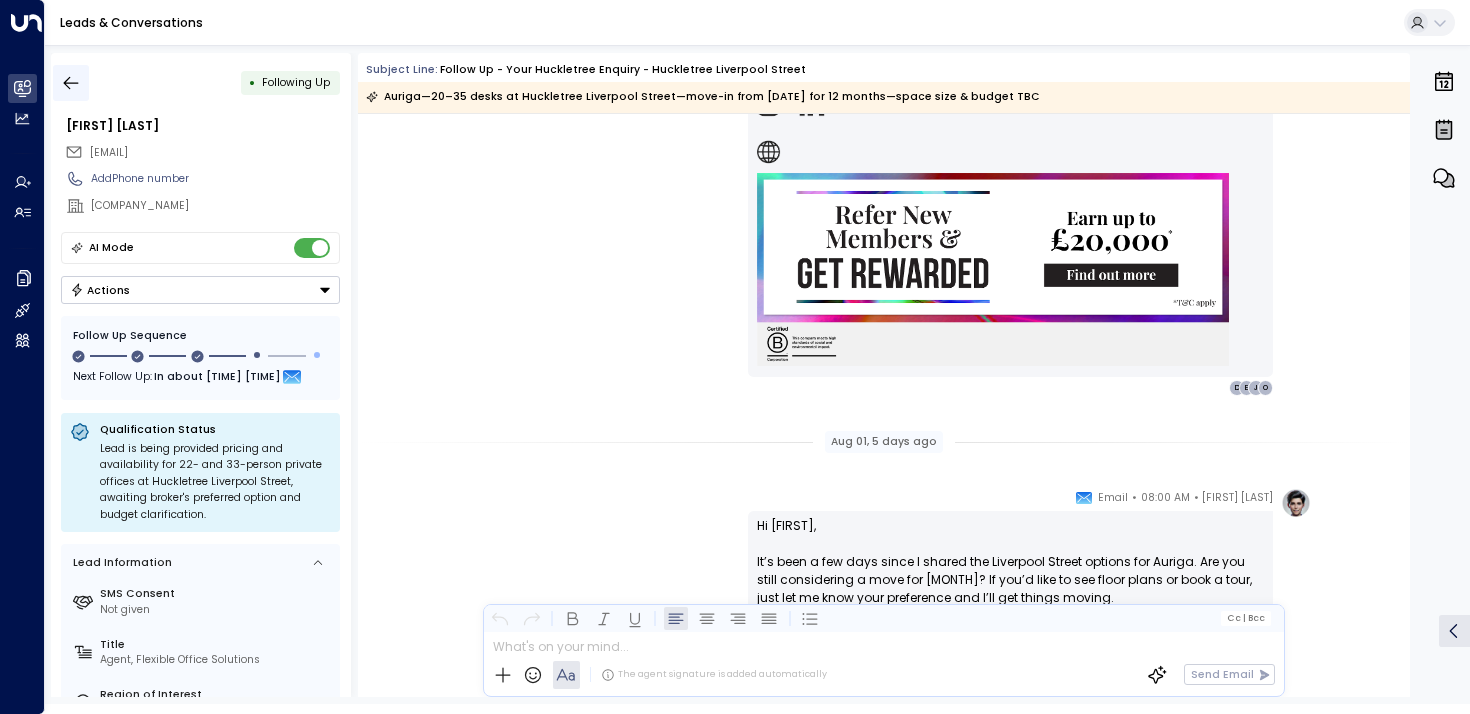 click 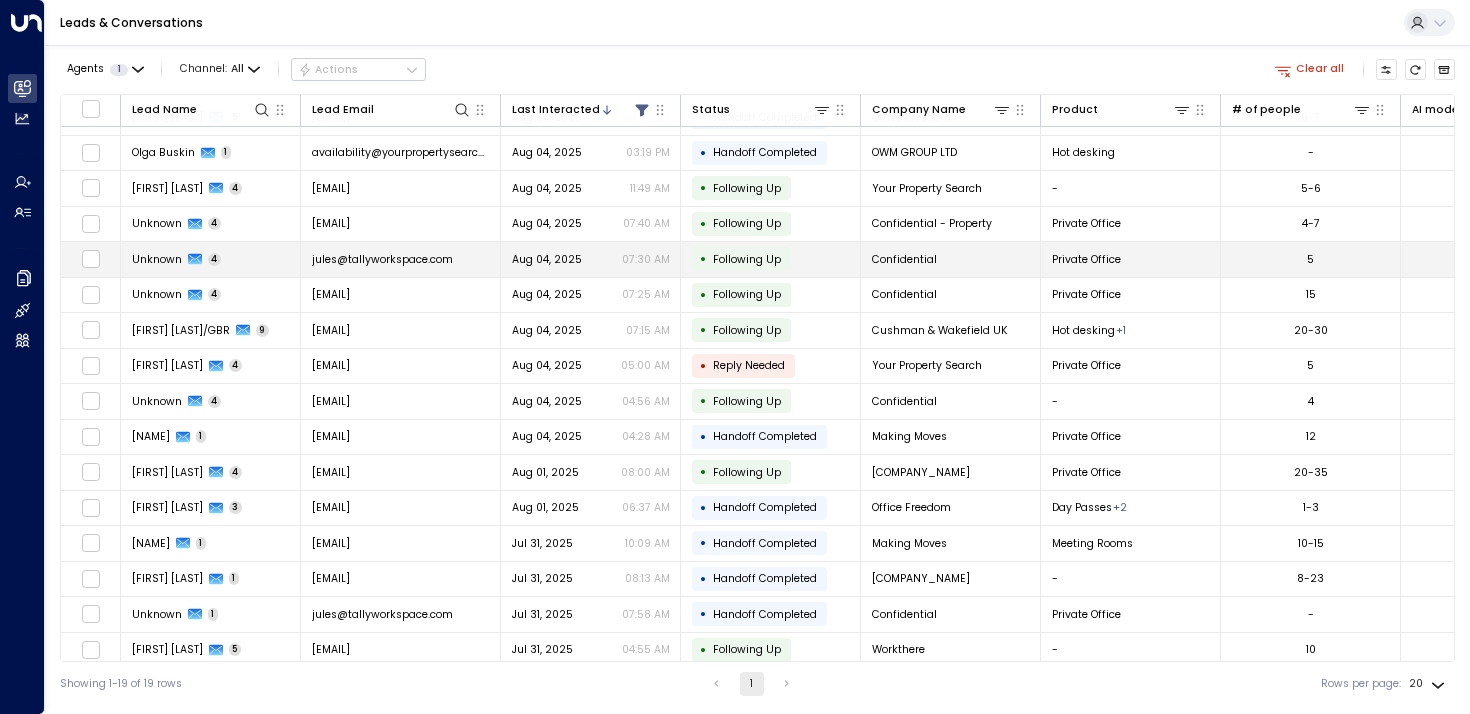 scroll, scrollTop: 144, scrollLeft: 0, axis: vertical 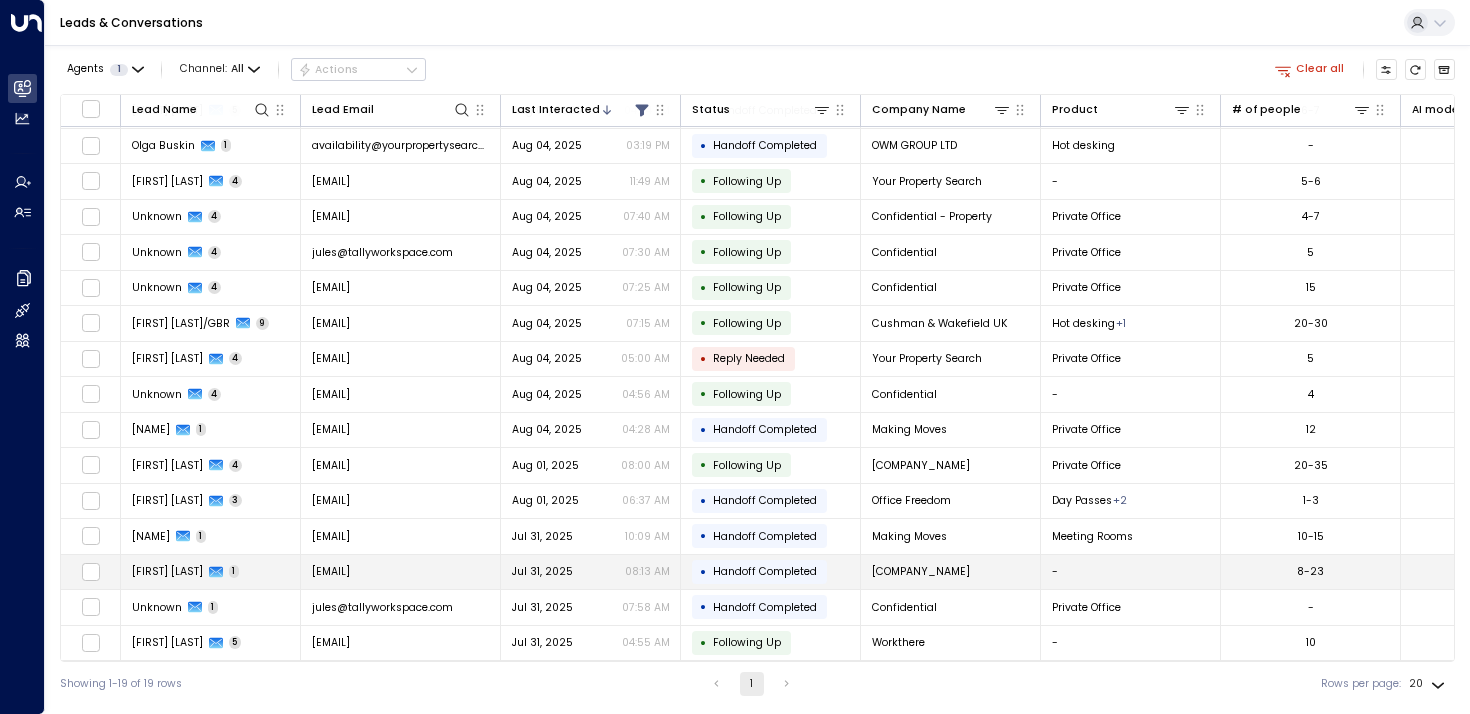 click on "[FIRST] [LAST]" at bounding box center (167, 571) 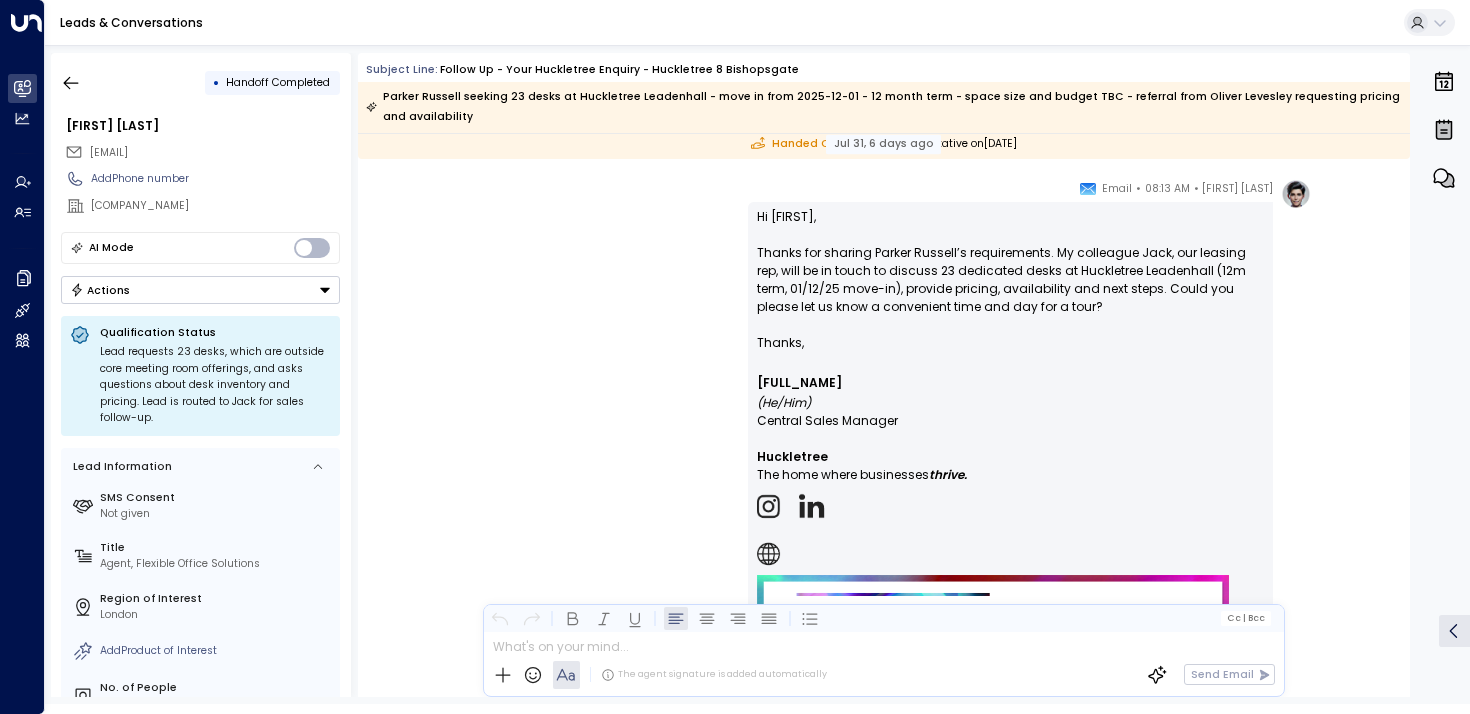 scroll, scrollTop: 1062, scrollLeft: 0, axis: vertical 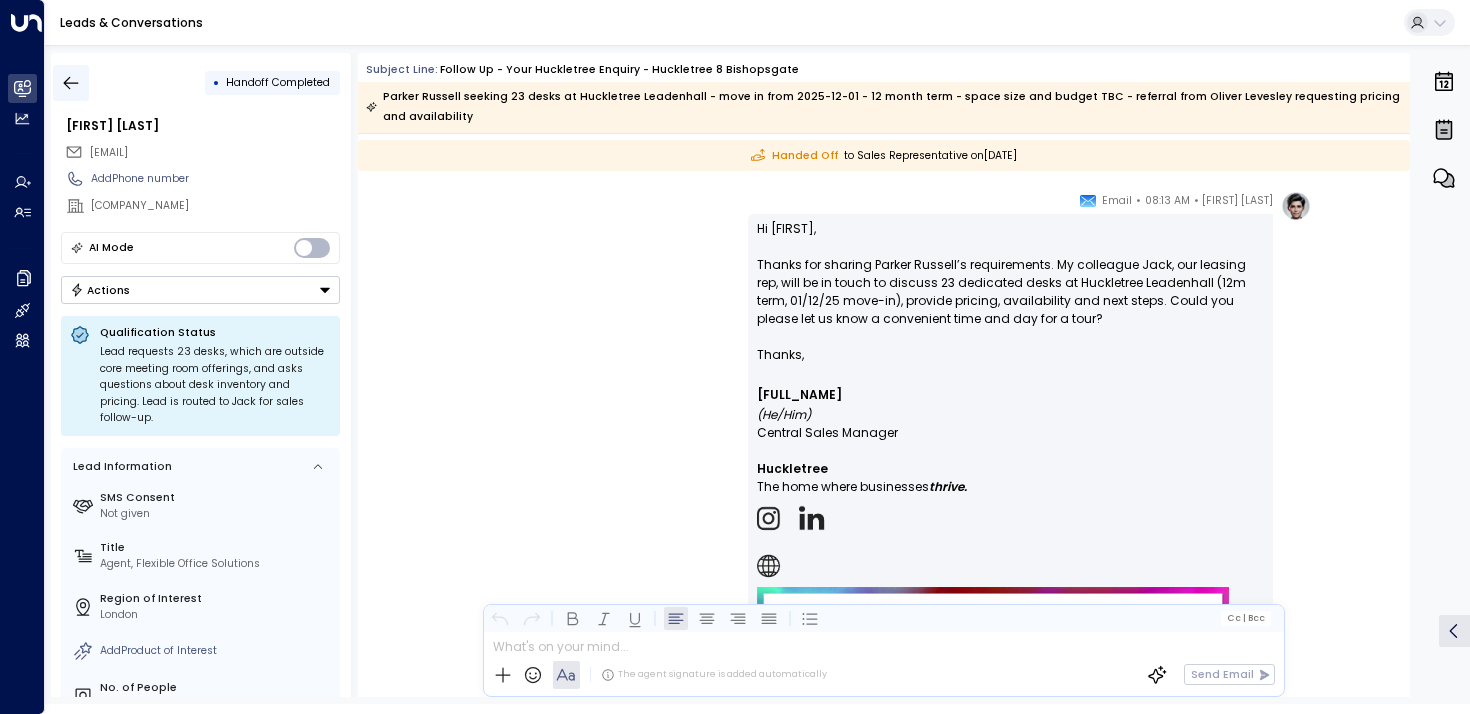 click 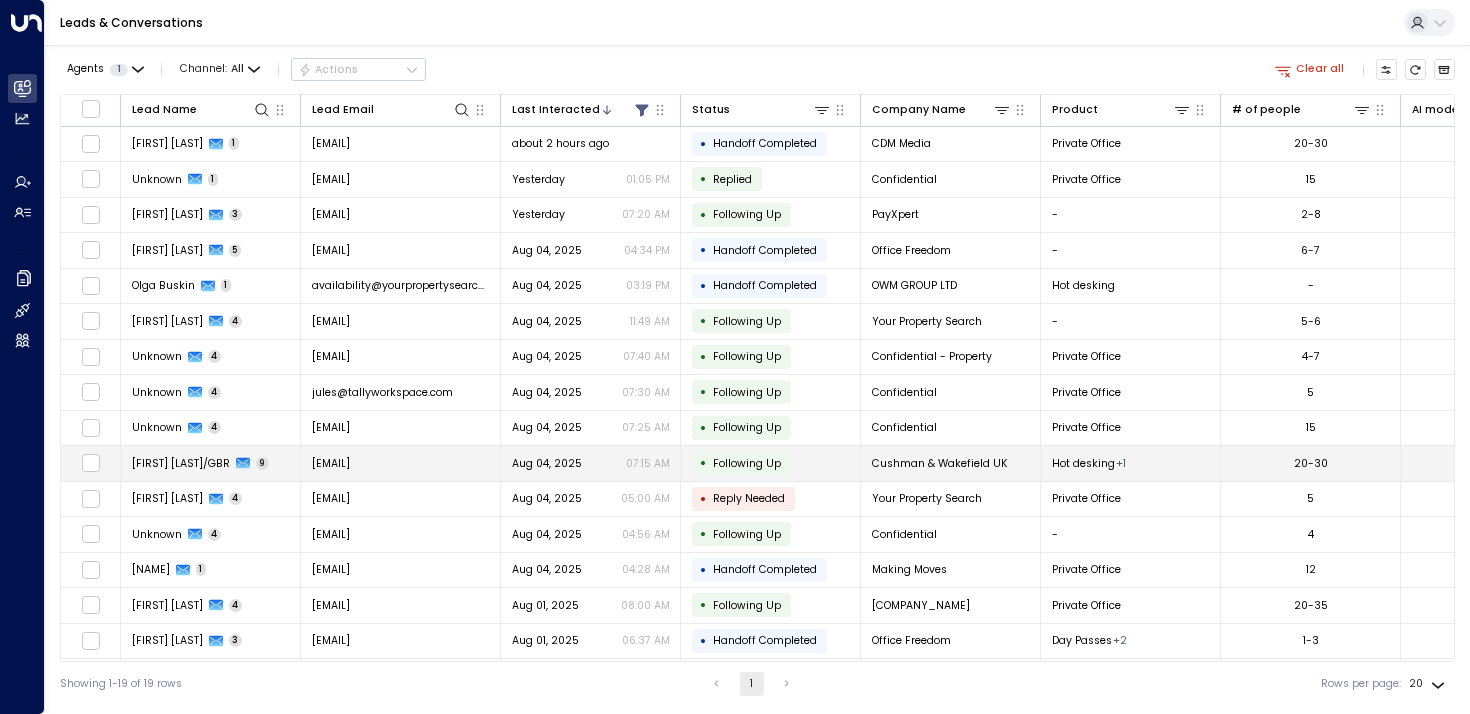 scroll, scrollTop: 144, scrollLeft: 0, axis: vertical 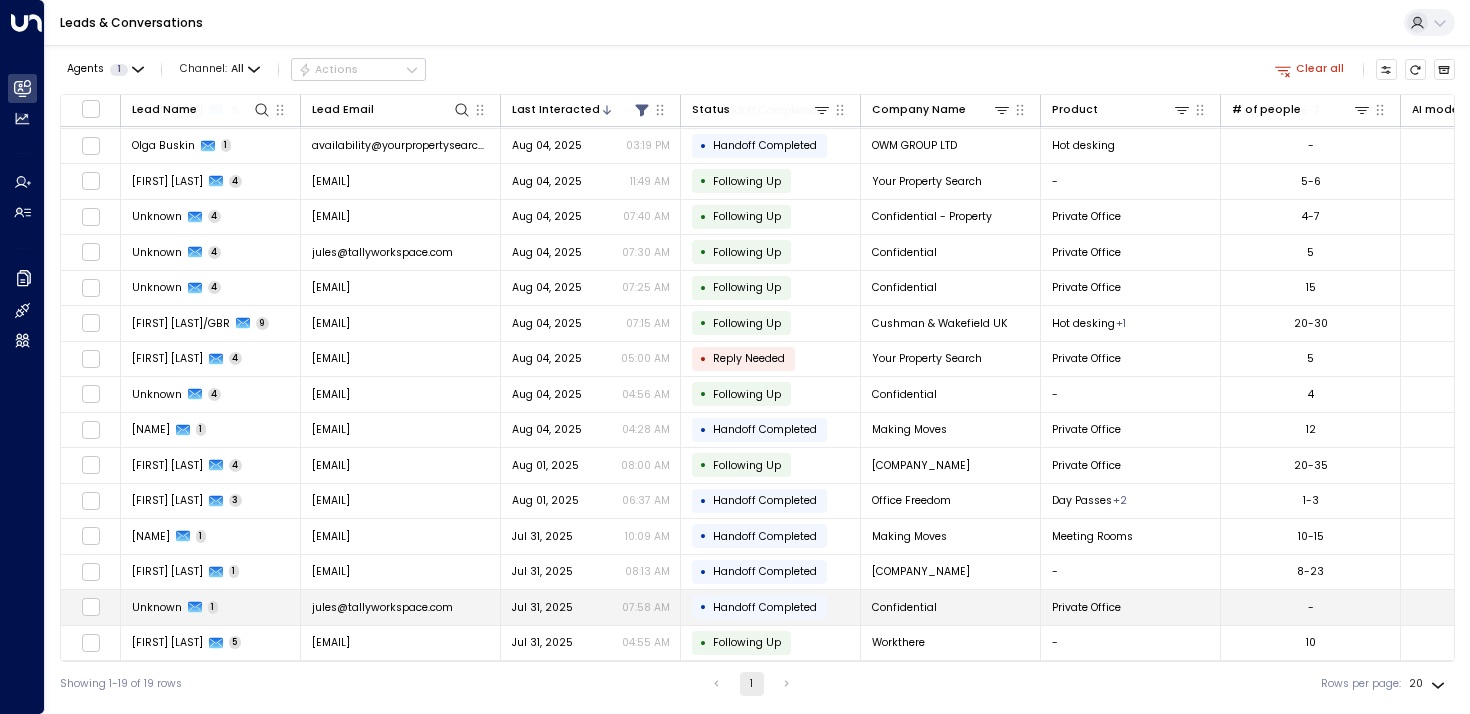 click on "Unknown" at bounding box center (157, 607) 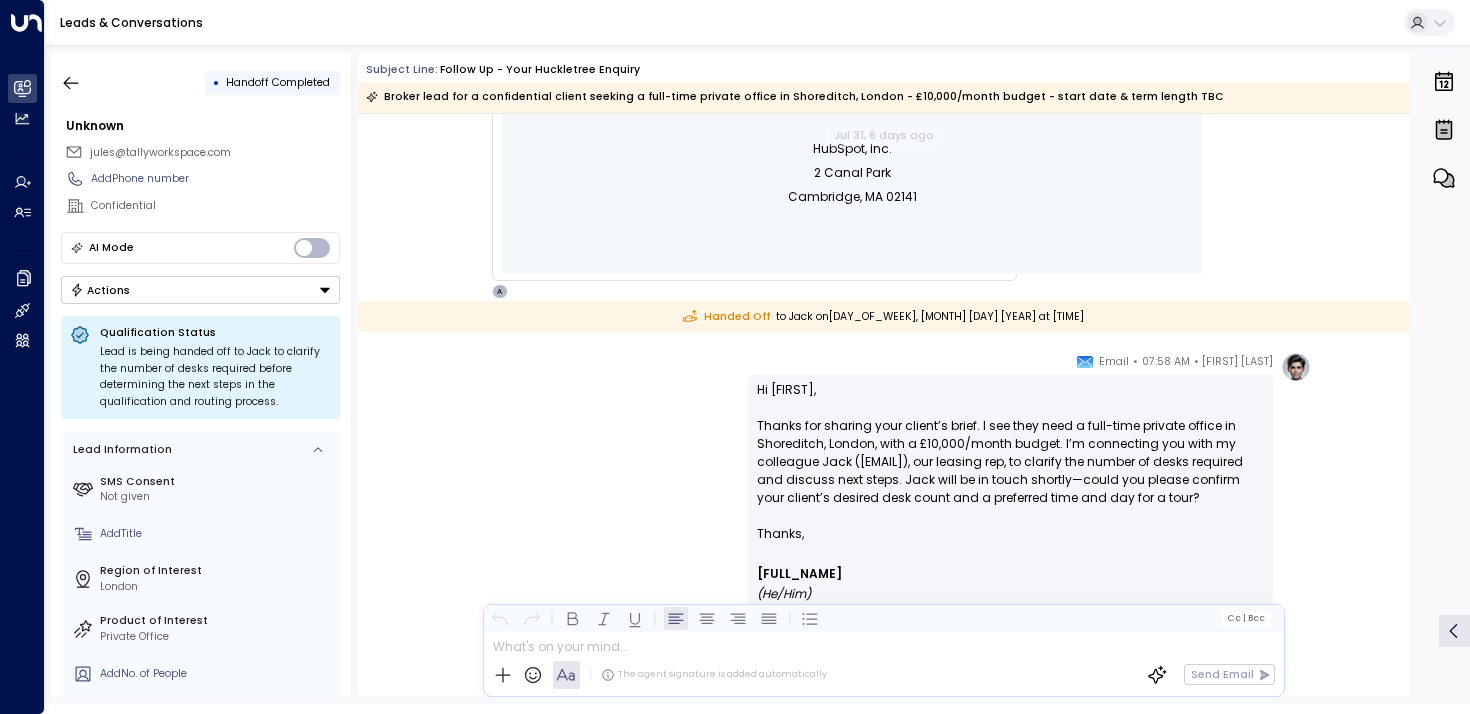 scroll, scrollTop: 1855, scrollLeft: 0, axis: vertical 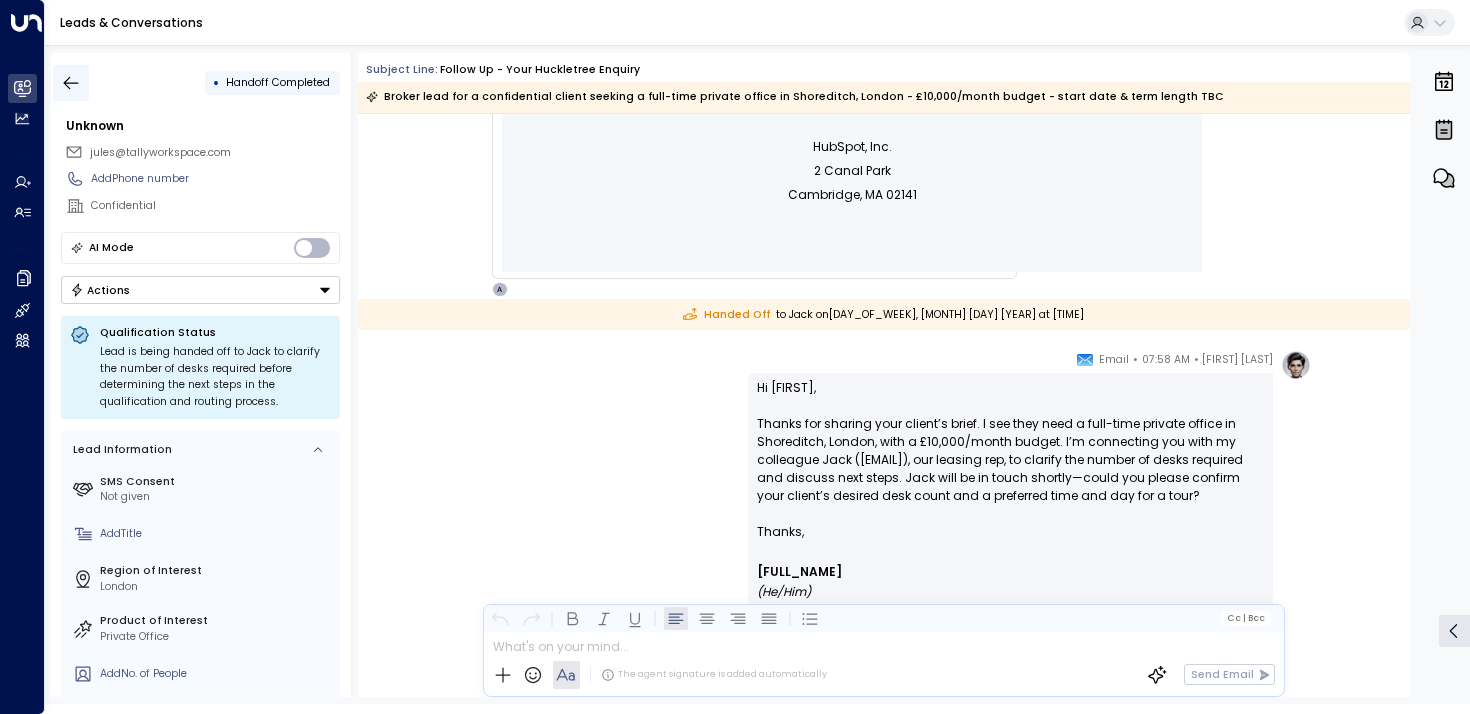 click 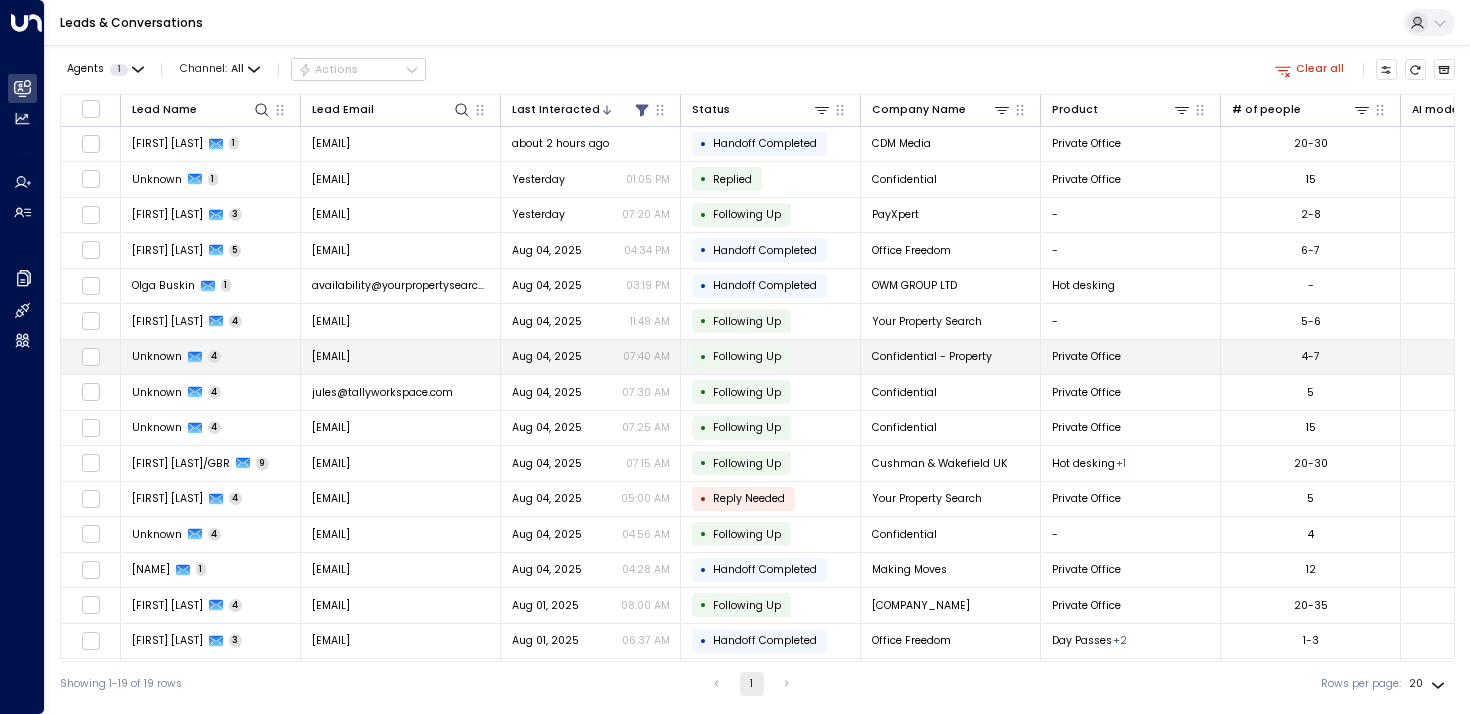 scroll, scrollTop: 144, scrollLeft: 0, axis: vertical 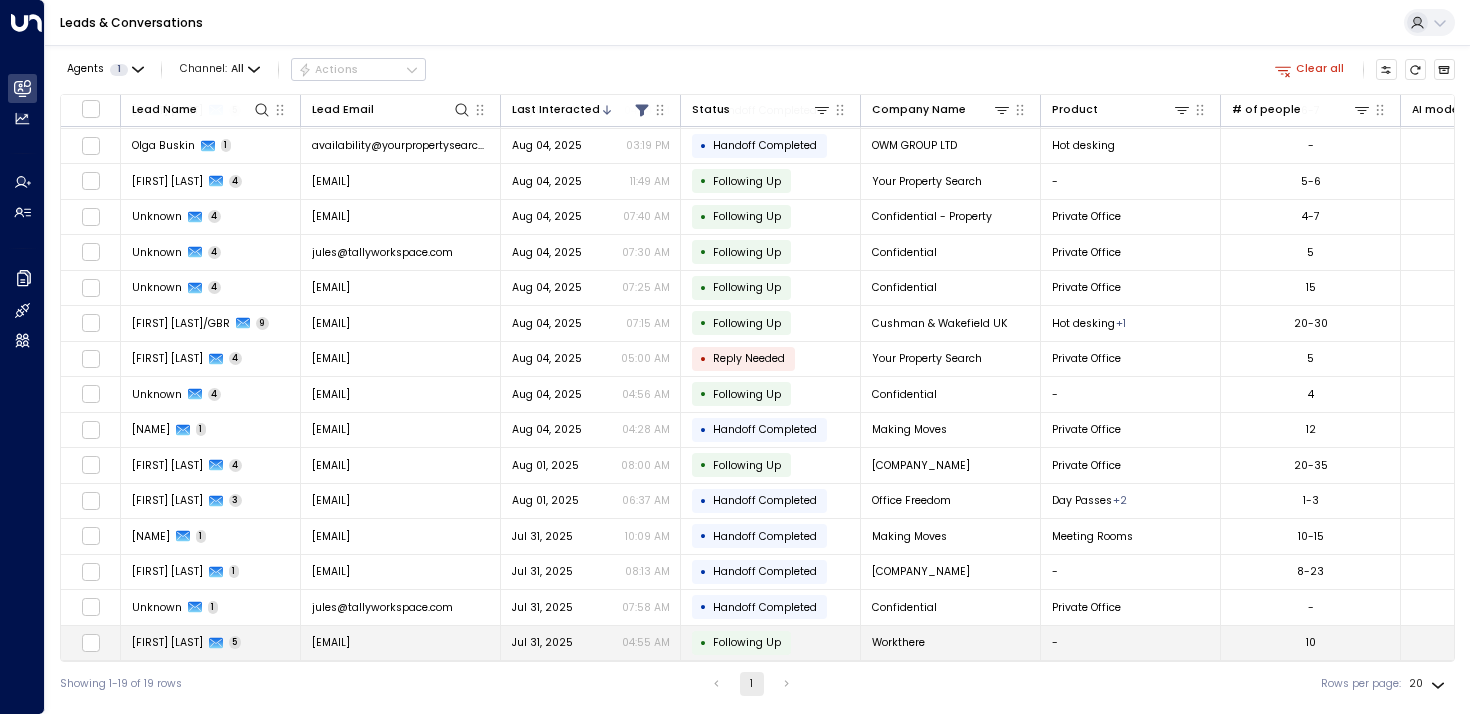 click on "Winkie McHardy 5" at bounding box center [211, 643] 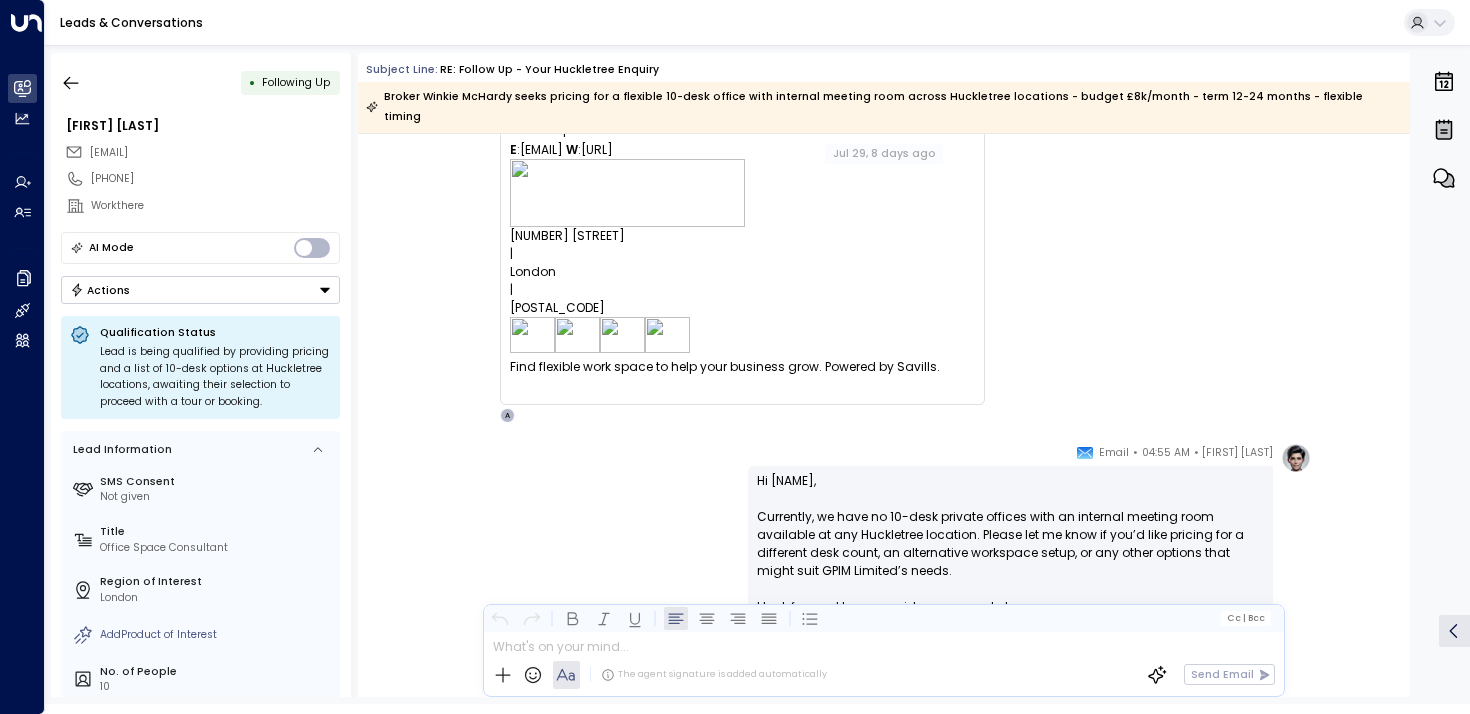 scroll, scrollTop: 2195, scrollLeft: 0, axis: vertical 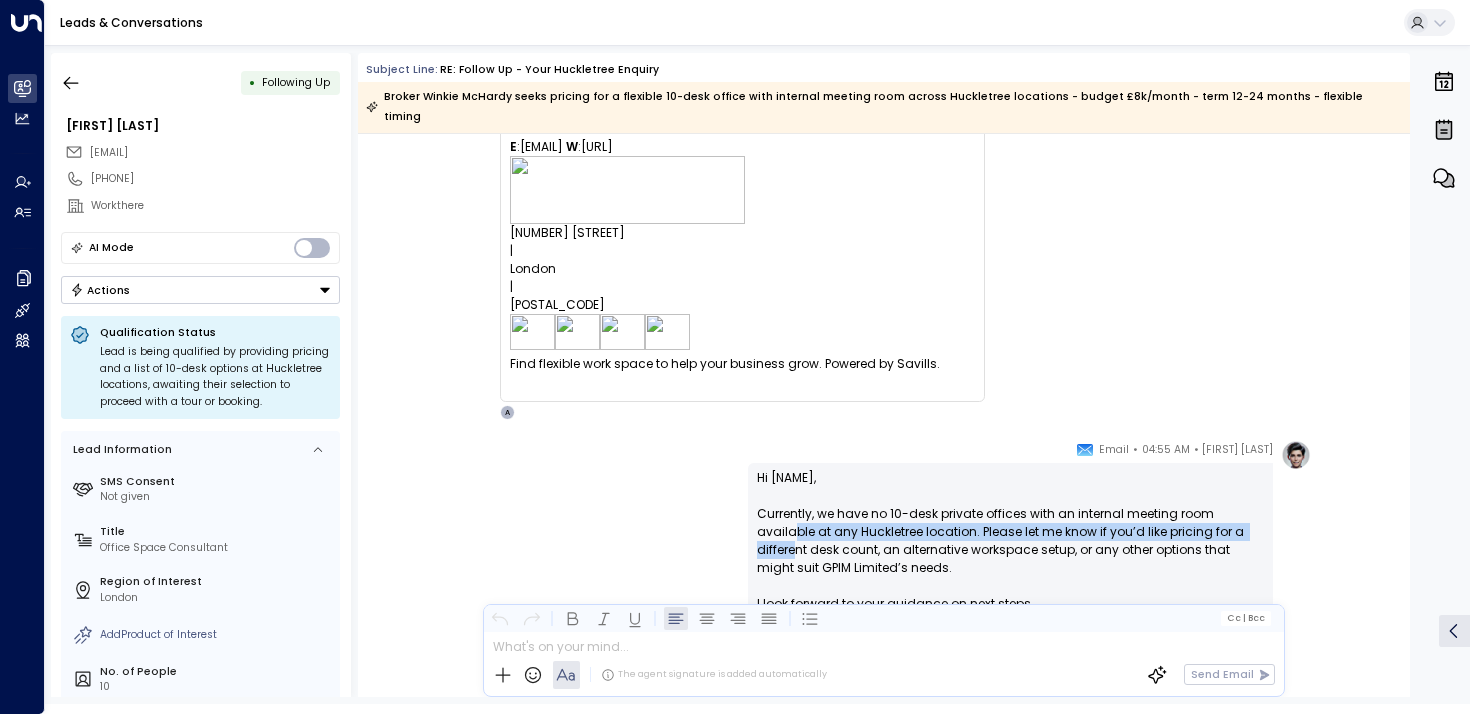 drag, startPoint x: 791, startPoint y: 504, endPoint x: 792, endPoint y: 525, distance: 21.023796 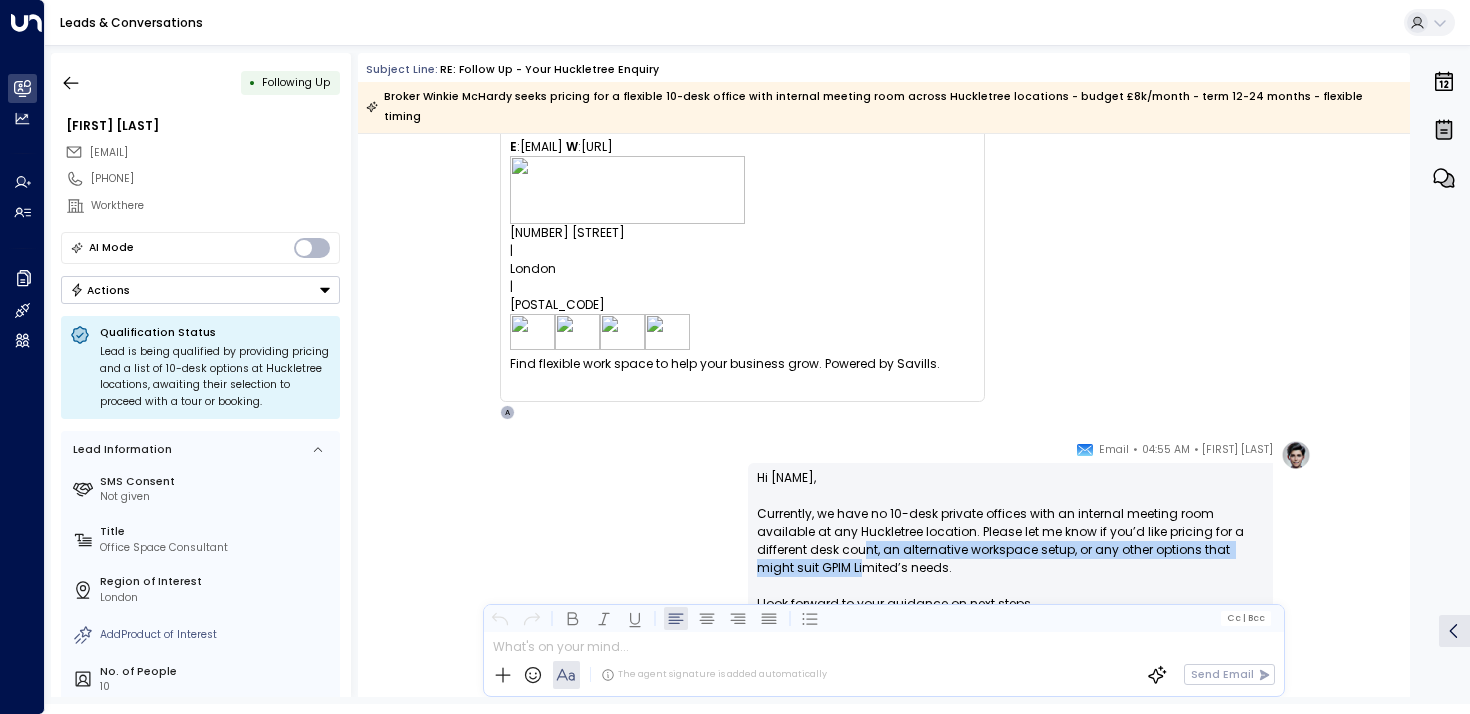 drag, startPoint x: 863, startPoint y: 528, endPoint x: 863, endPoint y: 545, distance: 17 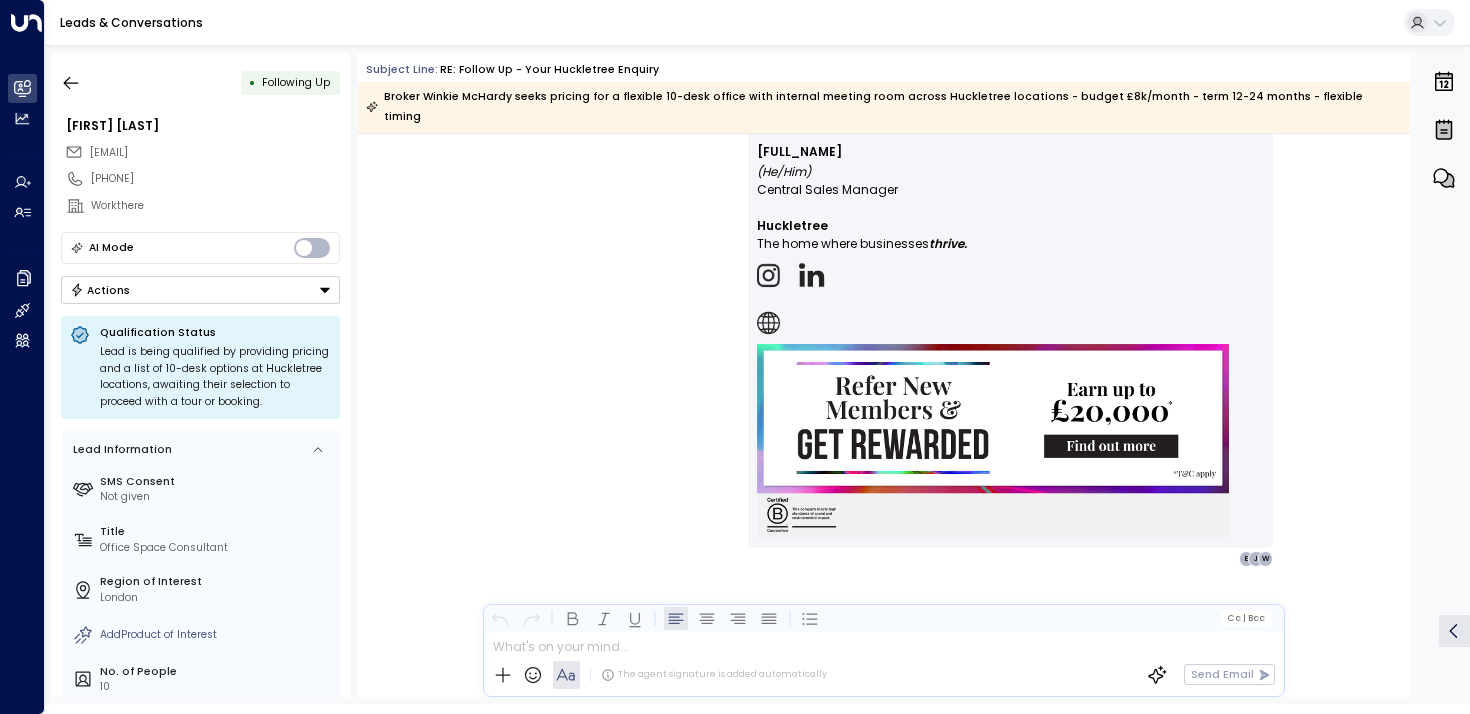 scroll, scrollTop: 4181, scrollLeft: 0, axis: vertical 